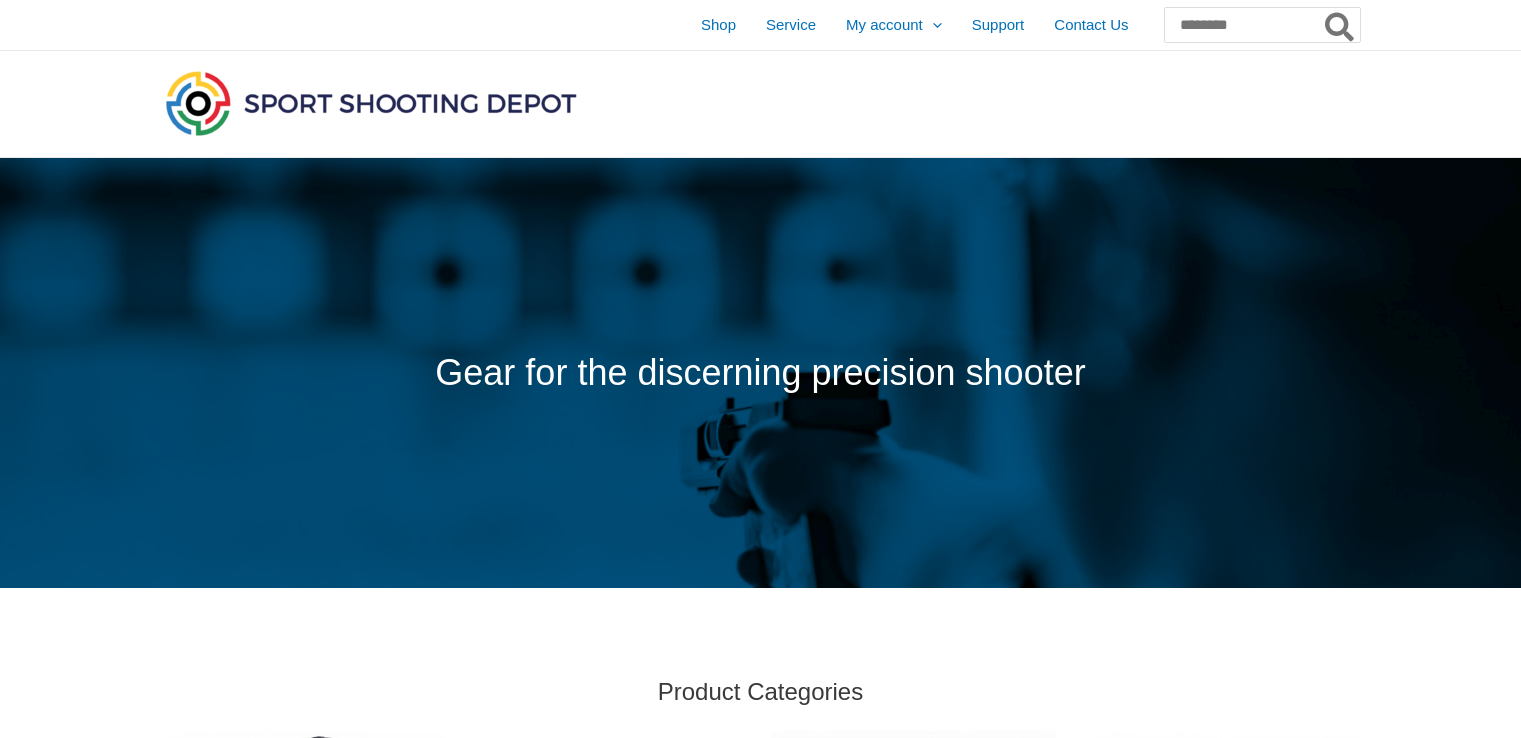 scroll, scrollTop: 0, scrollLeft: 0, axis: both 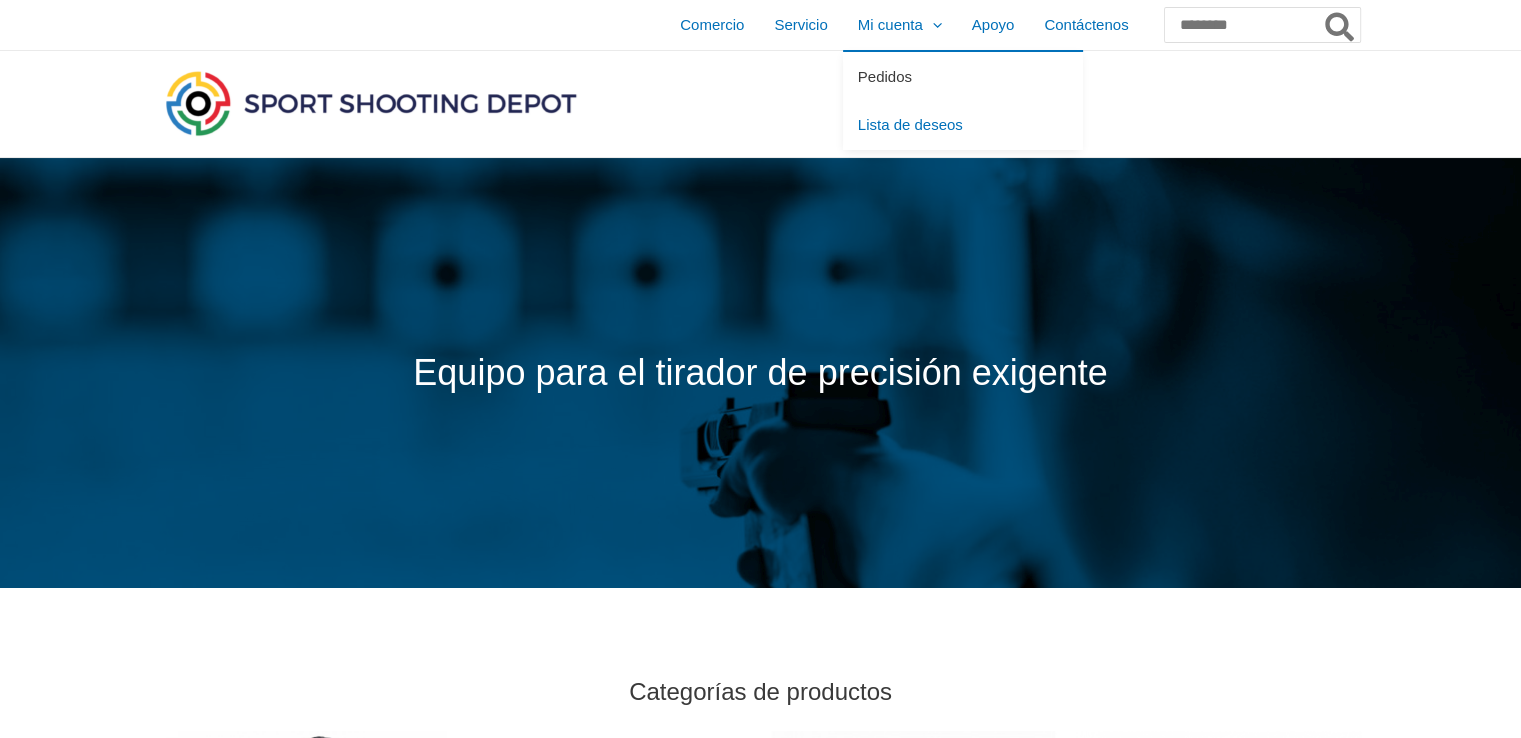 click on "Pedidos" at bounding box center (885, 76) 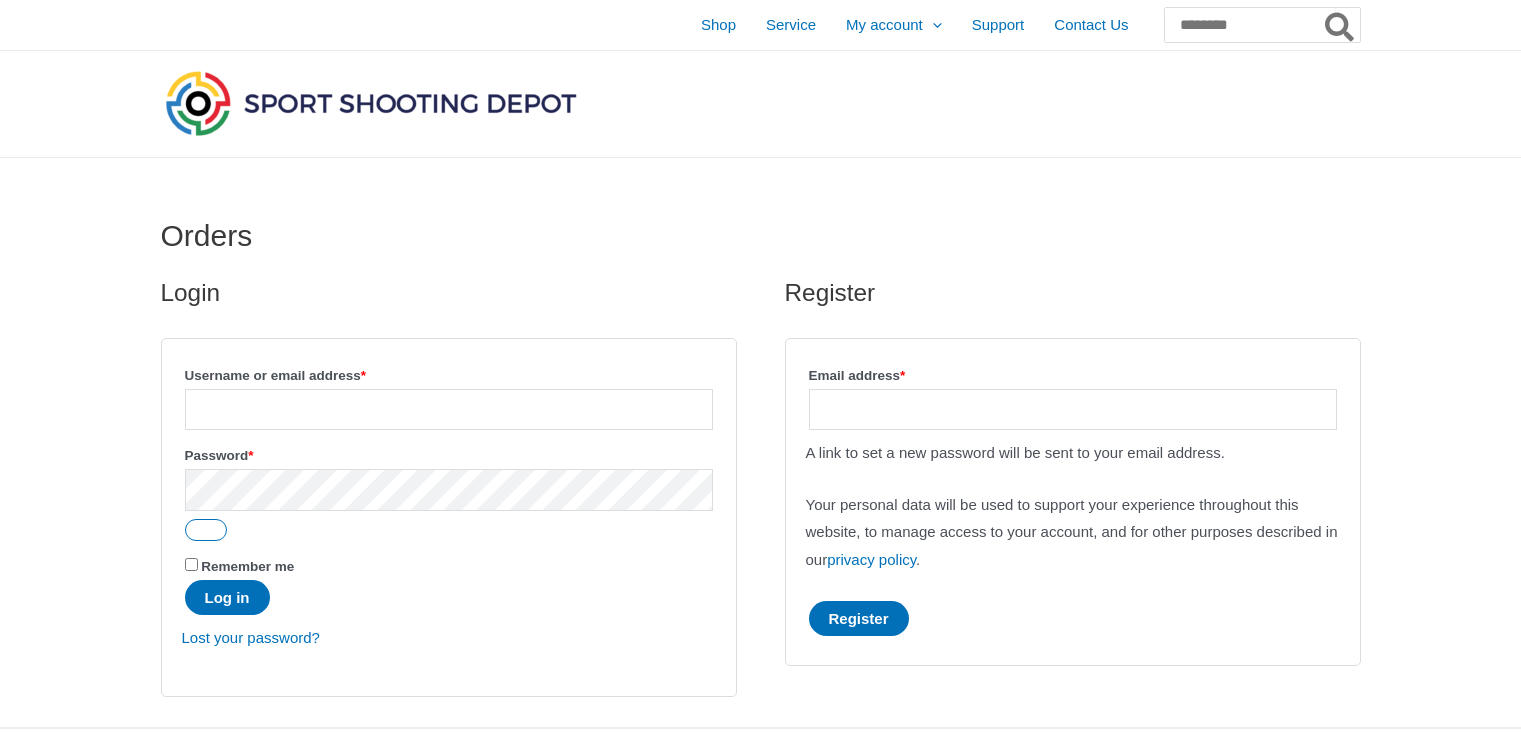 scroll, scrollTop: 0, scrollLeft: 0, axis: both 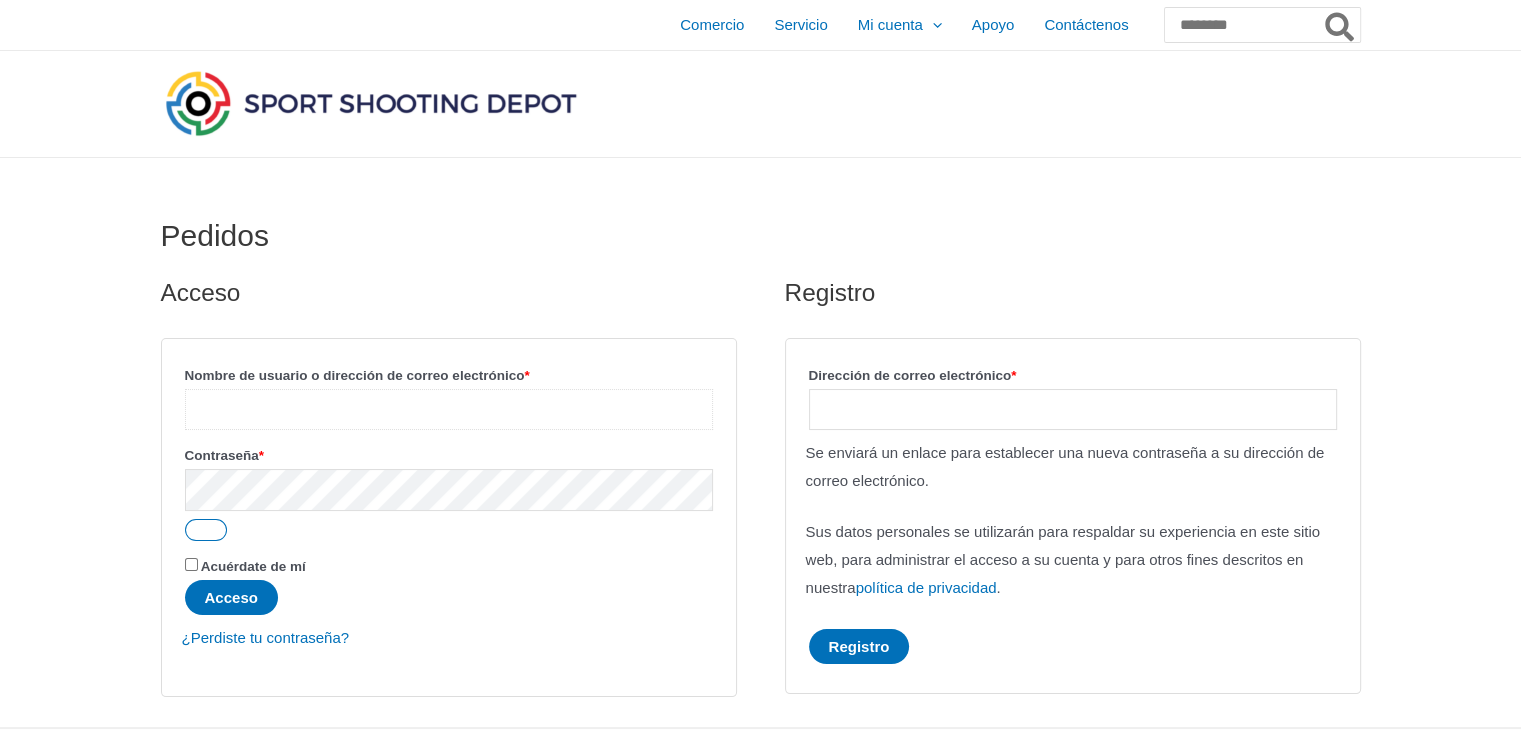 click on "[NAME] o [EMAIL] * Requerido" at bounding box center (449, 409) 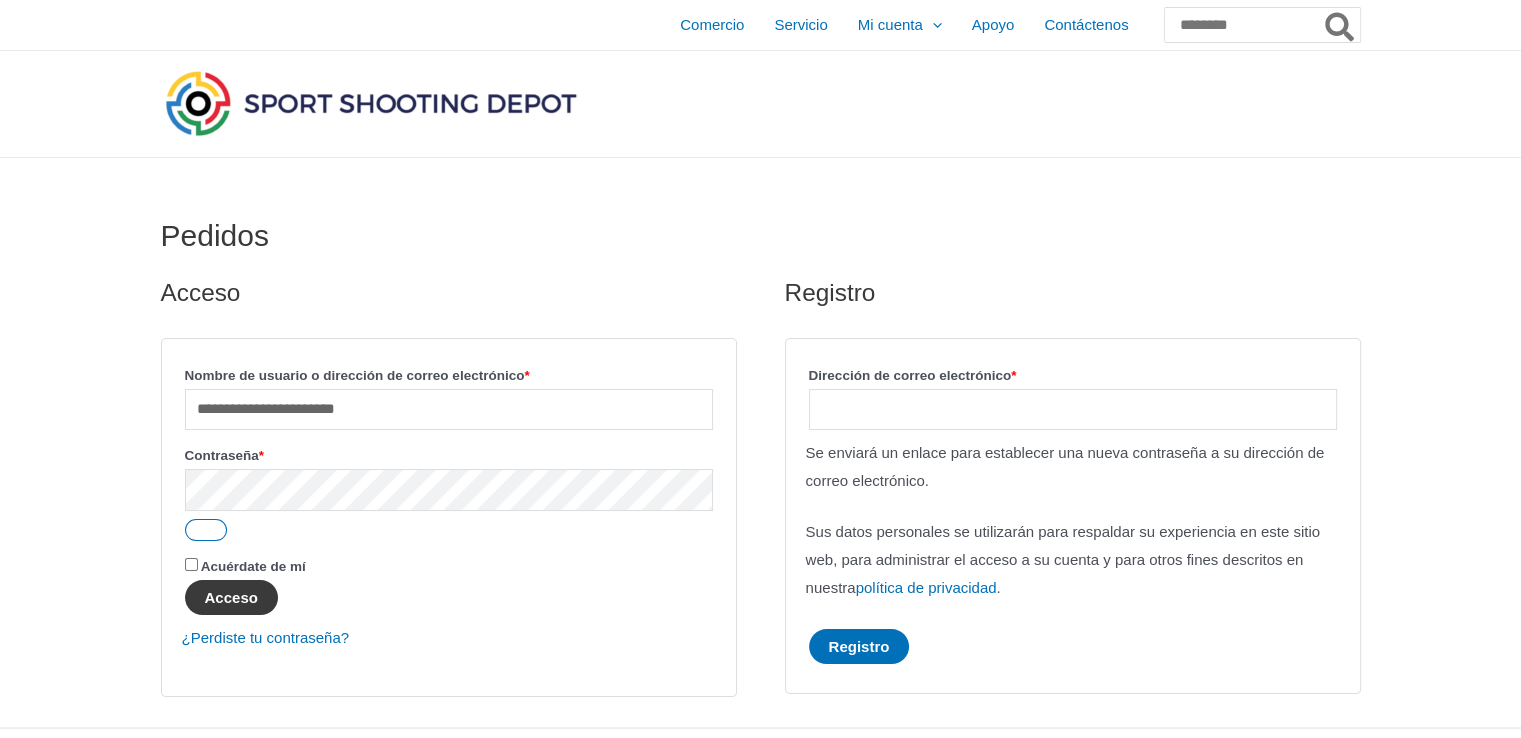 click on "Acceso" at bounding box center [231, 597] 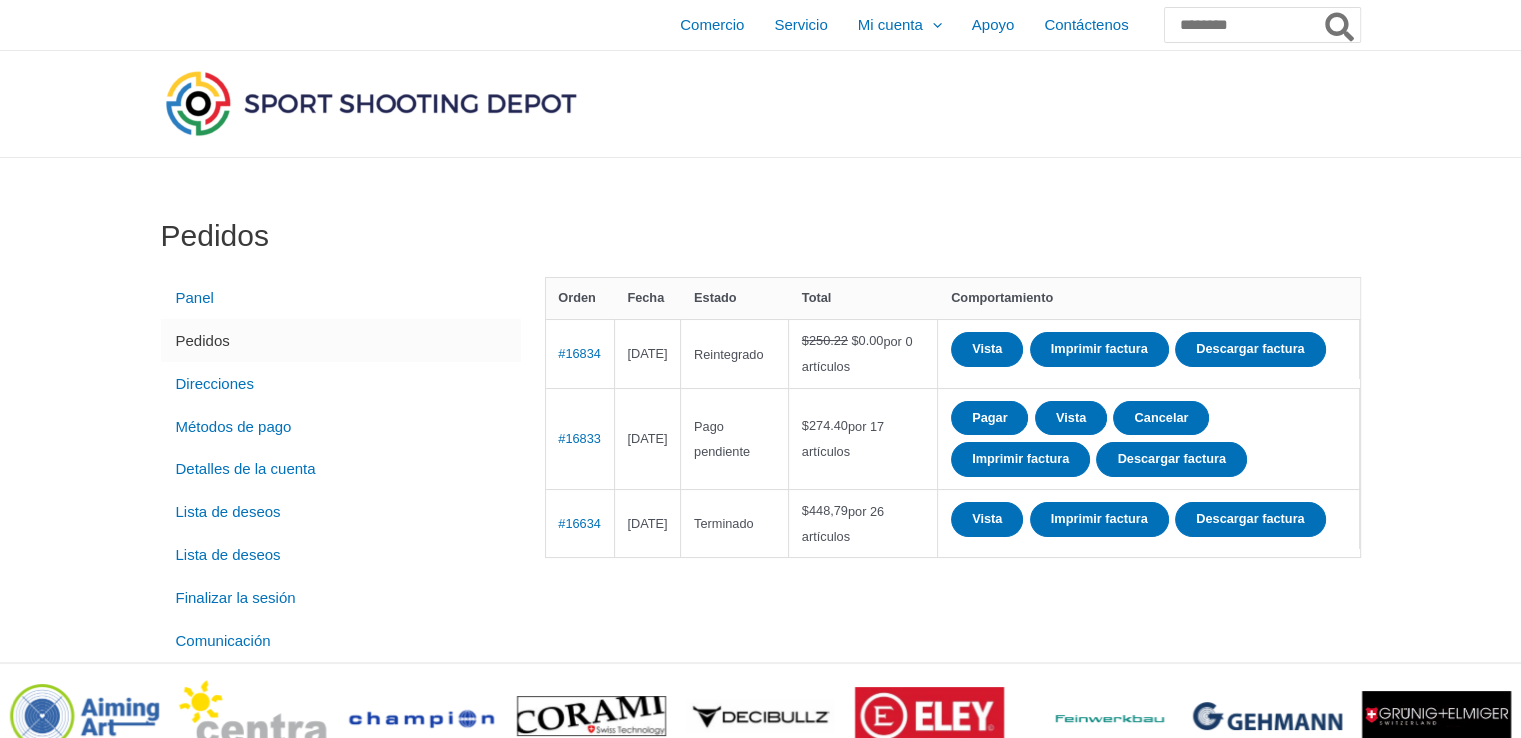 scroll, scrollTop: 100, scrollLeft: 0, axis: vertical 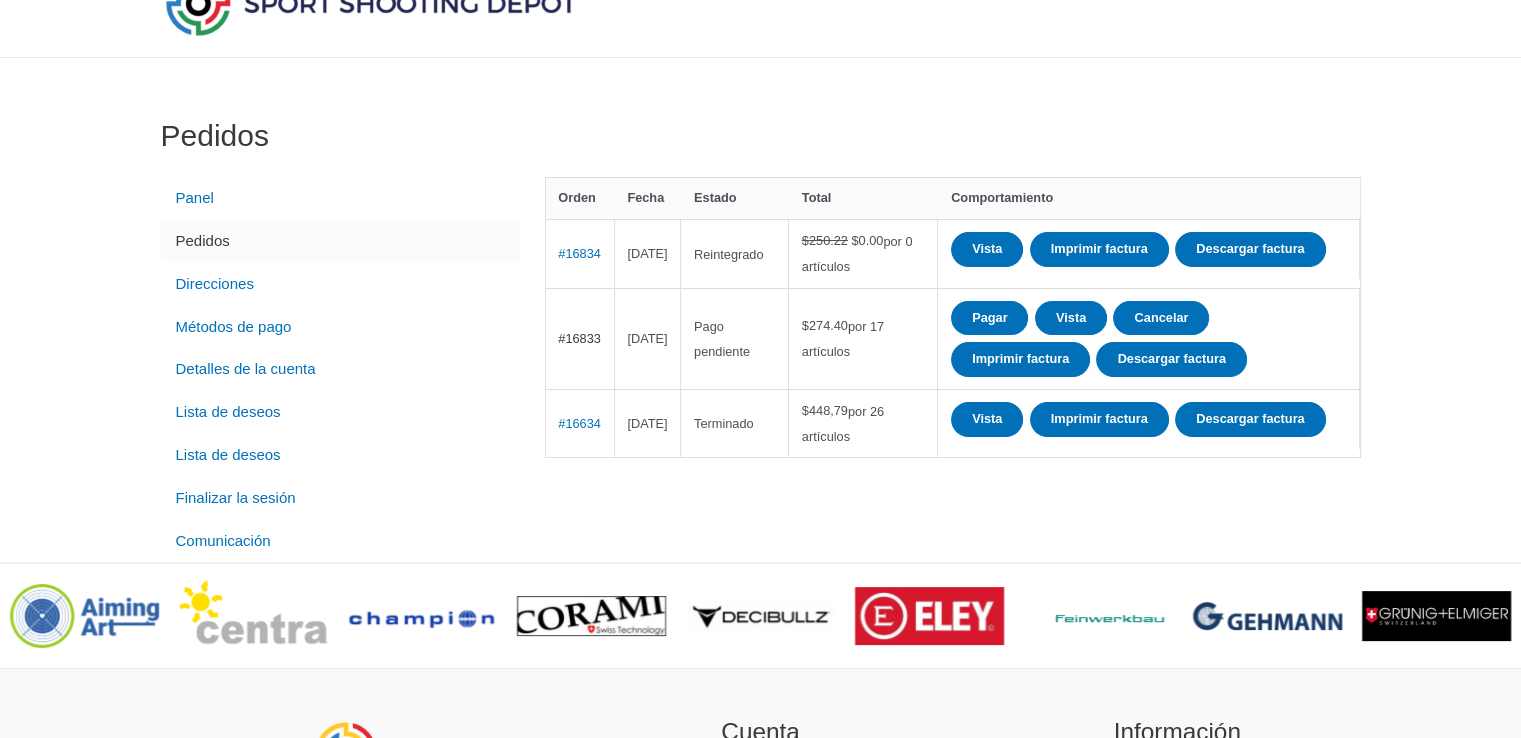 click on "#16833" at bounding box center (579, 338) 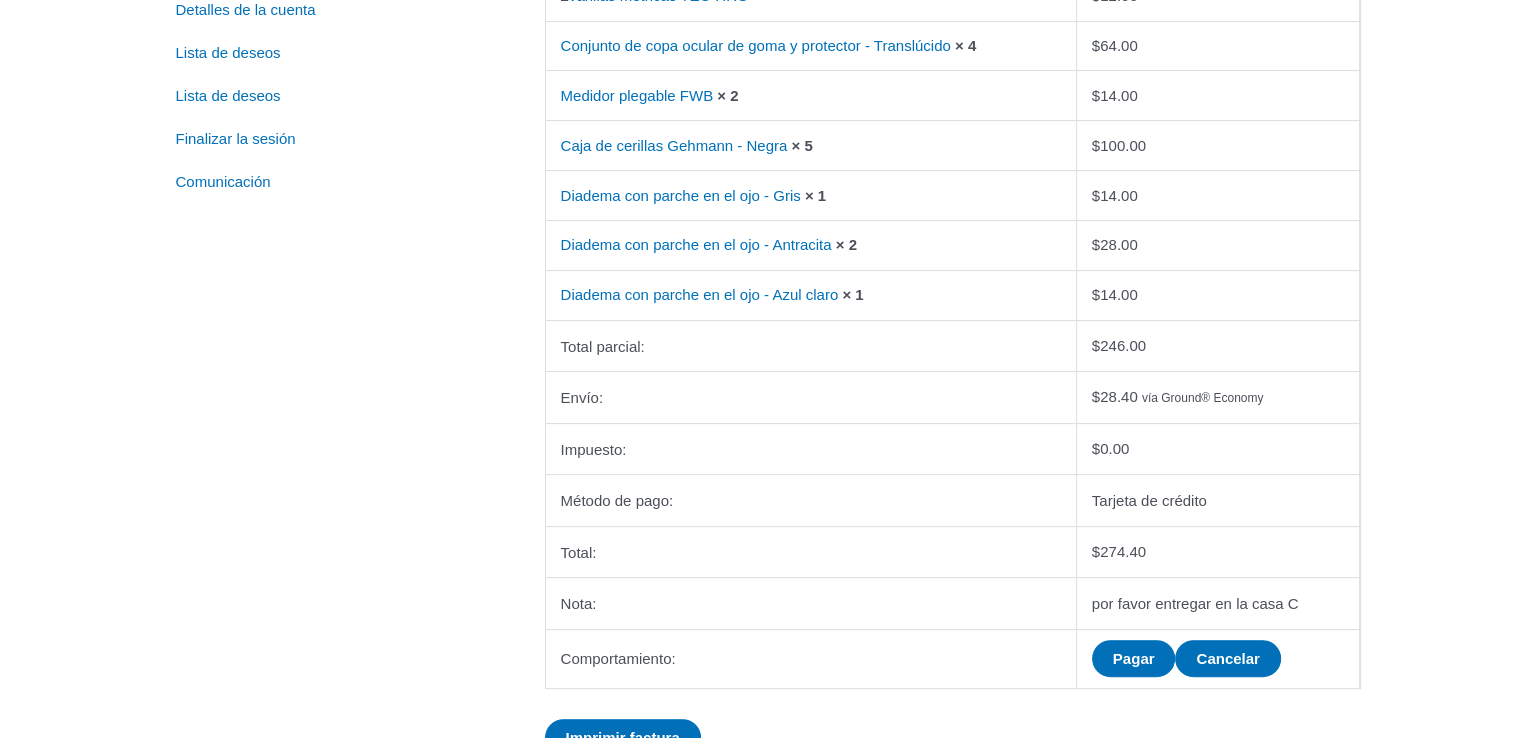 scroll, scrollTop: 600, scrollLeft: 0, axis: vertical 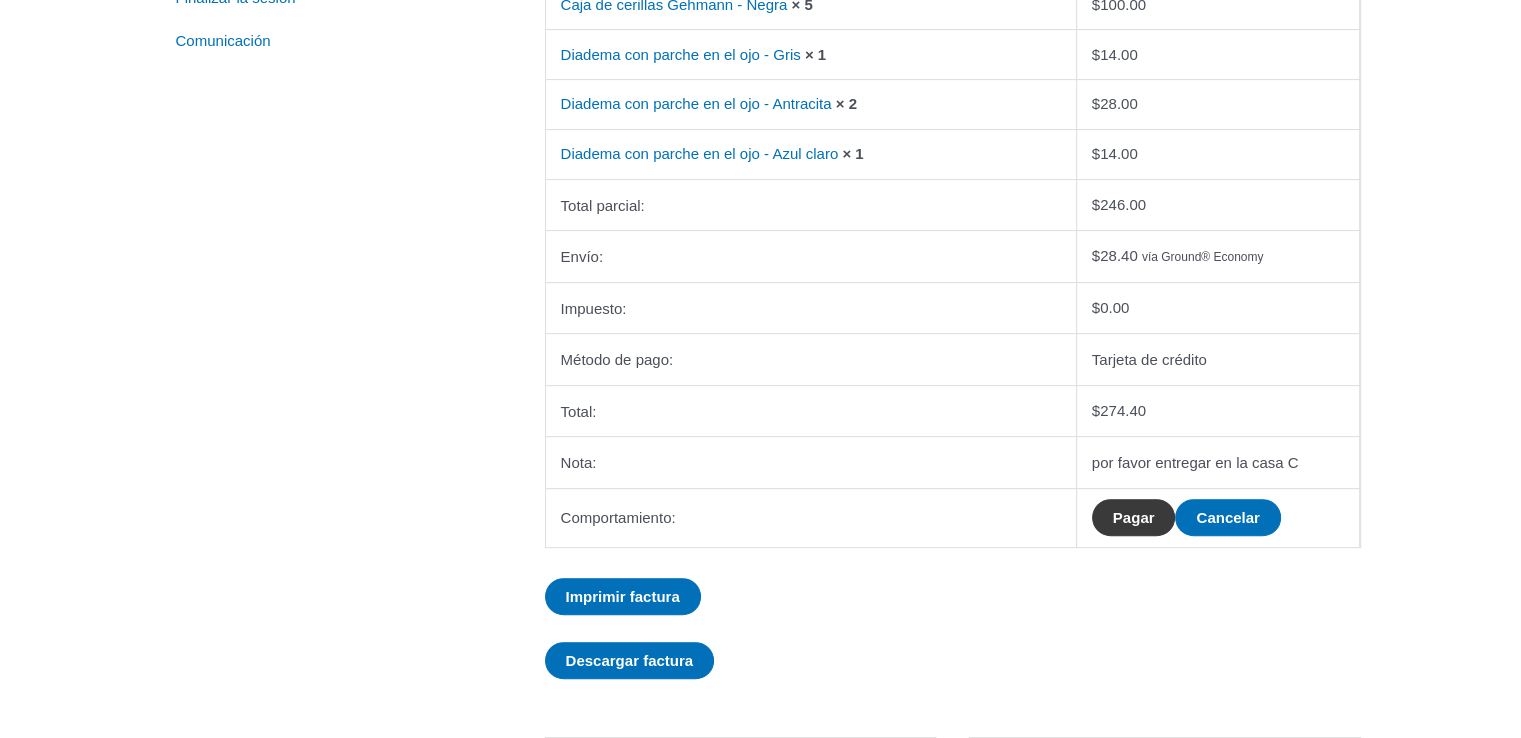 click on "Pagar" at bounding box center [1134, 517] 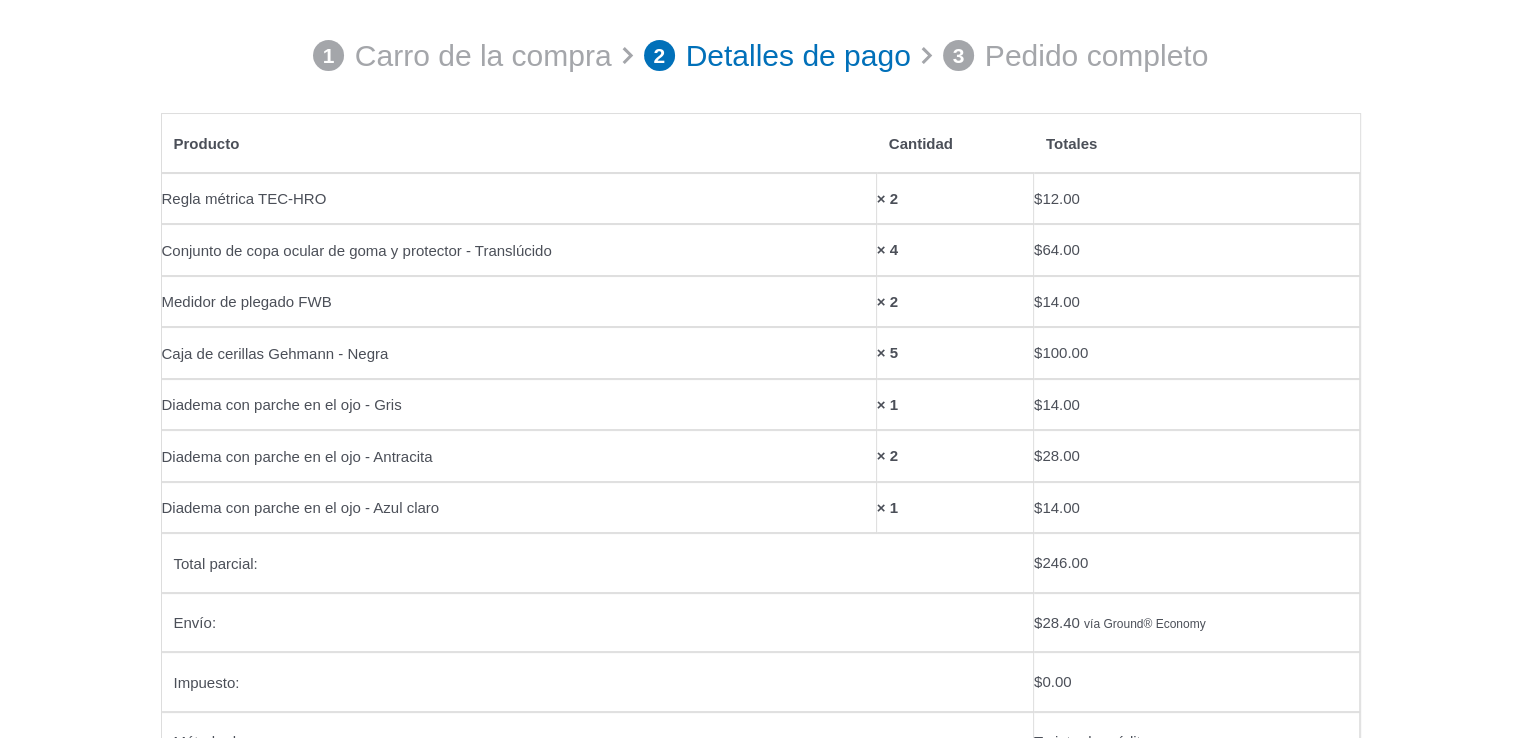 scroll, scrollTop: 200, scrollLeft: 0, axis: vertical 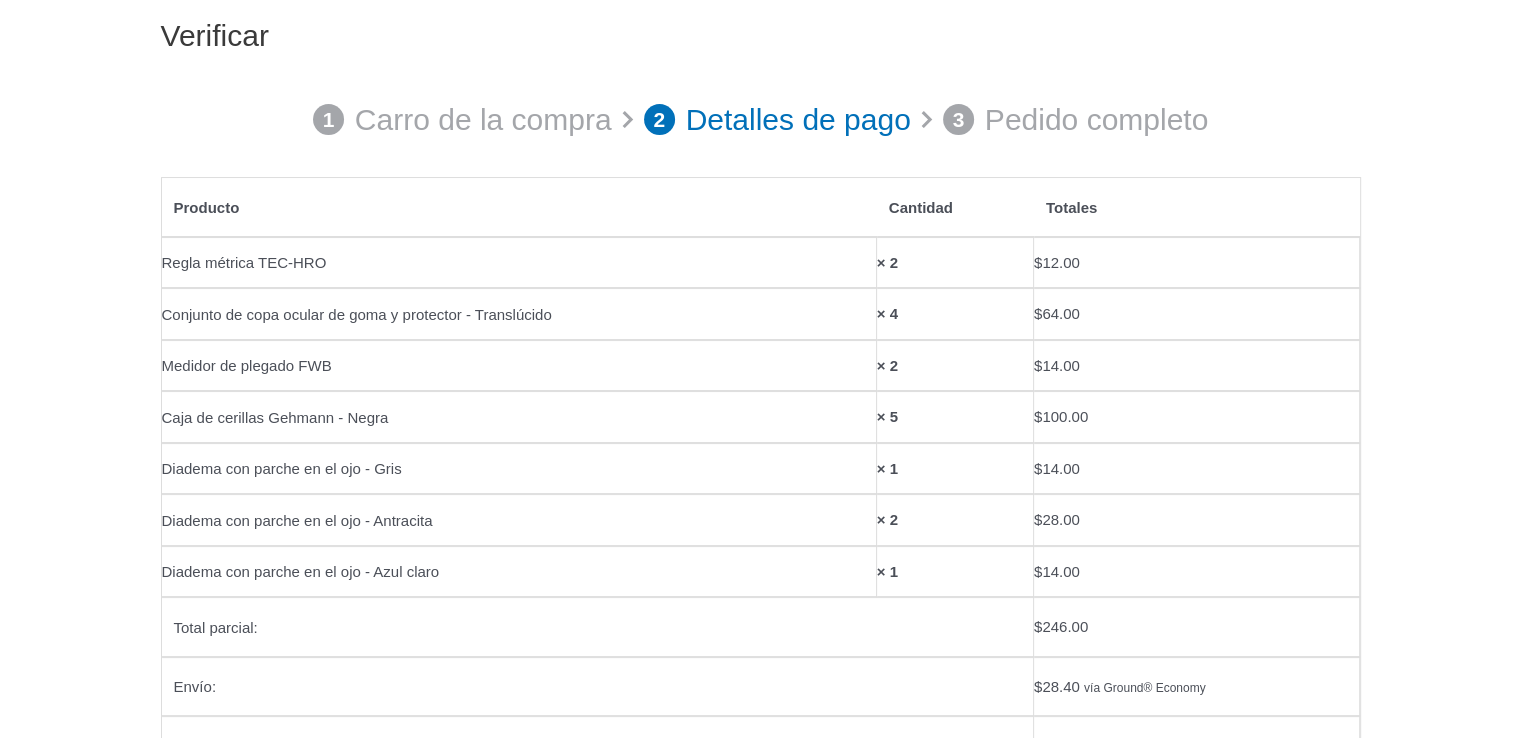 click on "× 2" at bounding box center (887, 262) 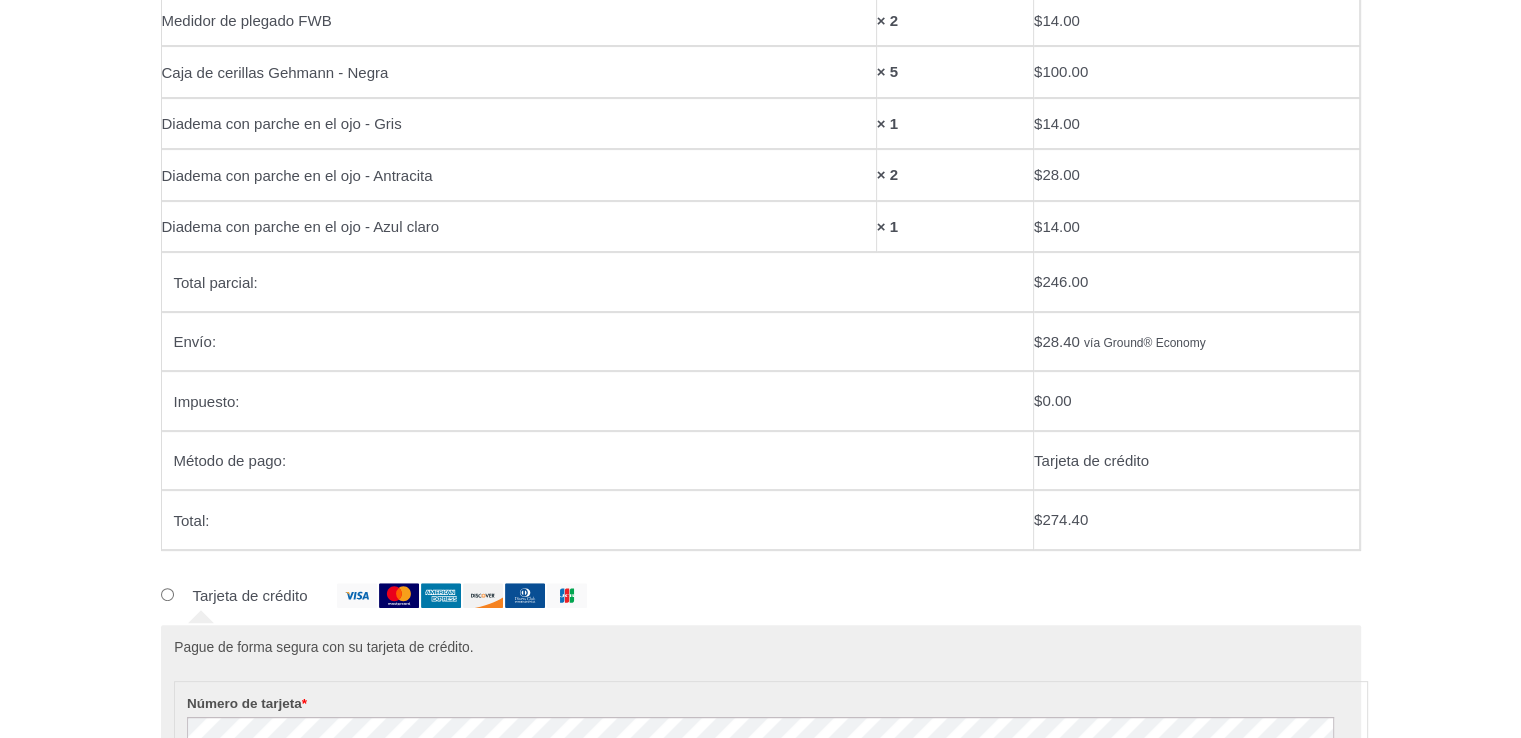scroll, scrollTop: 300, scrollLeft: 0, axis: vertical 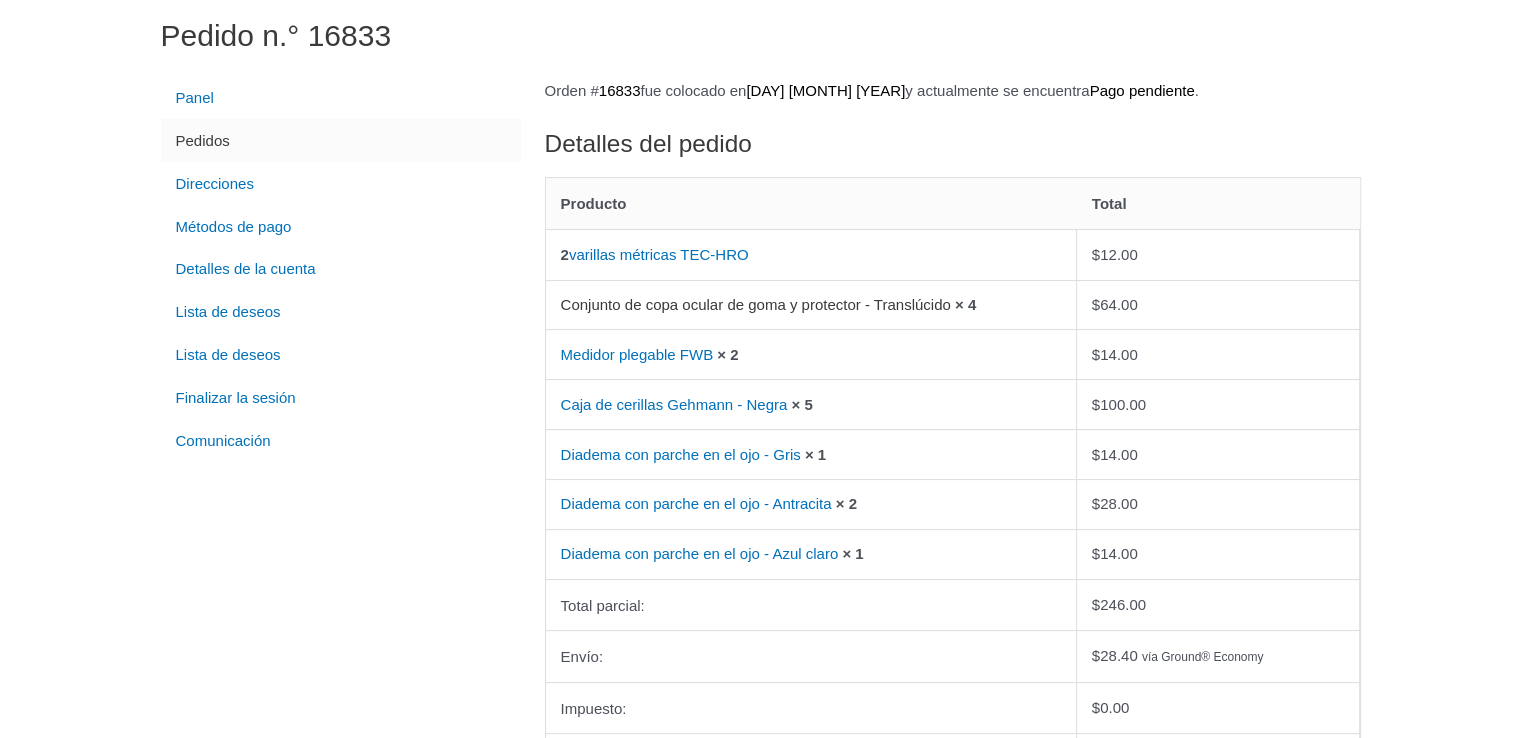 click on "Conjunto de copa ocular de goma y protector - Translúcido" at bounding box center [756, 304] 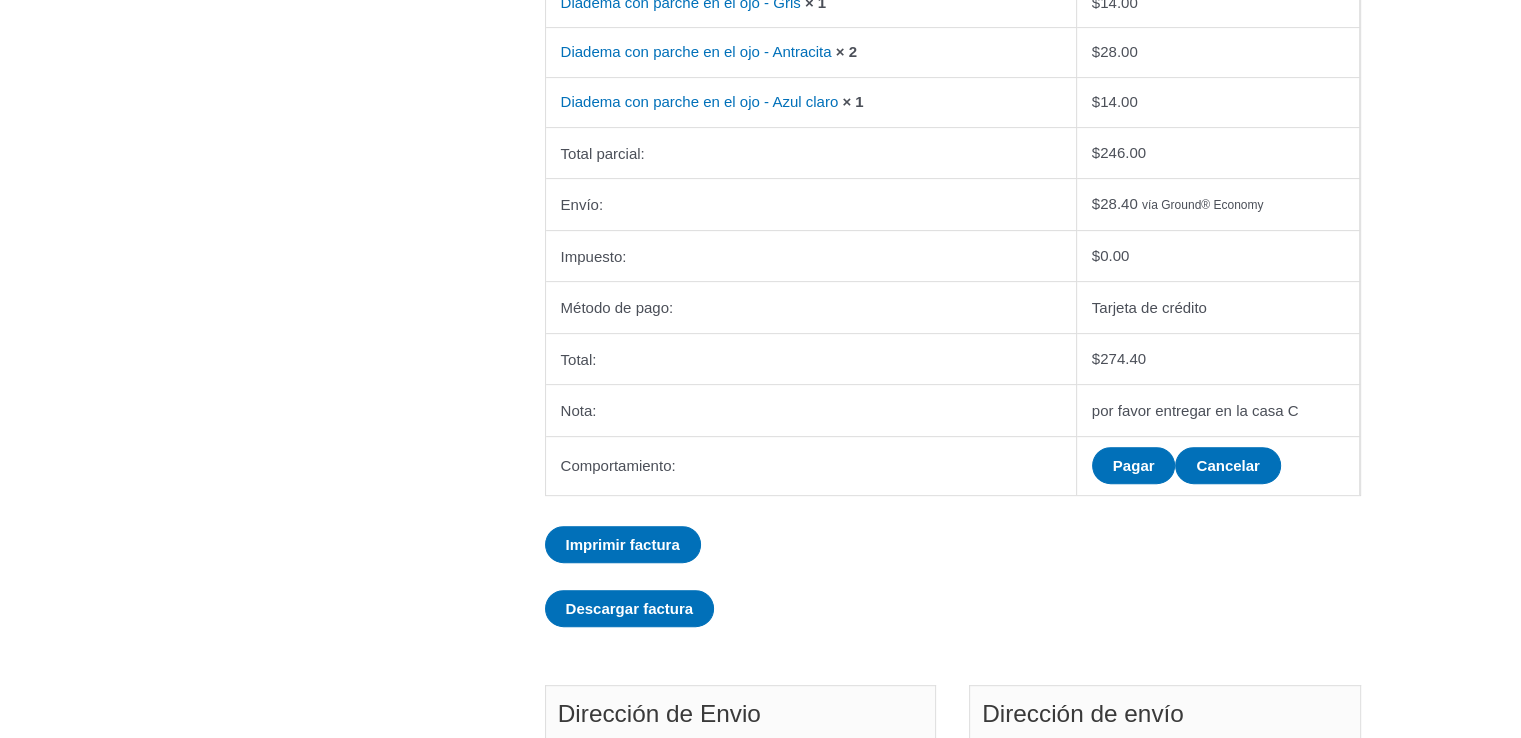 scroll, scrollTop: 700, scrollLeft: 0, axis: vertical 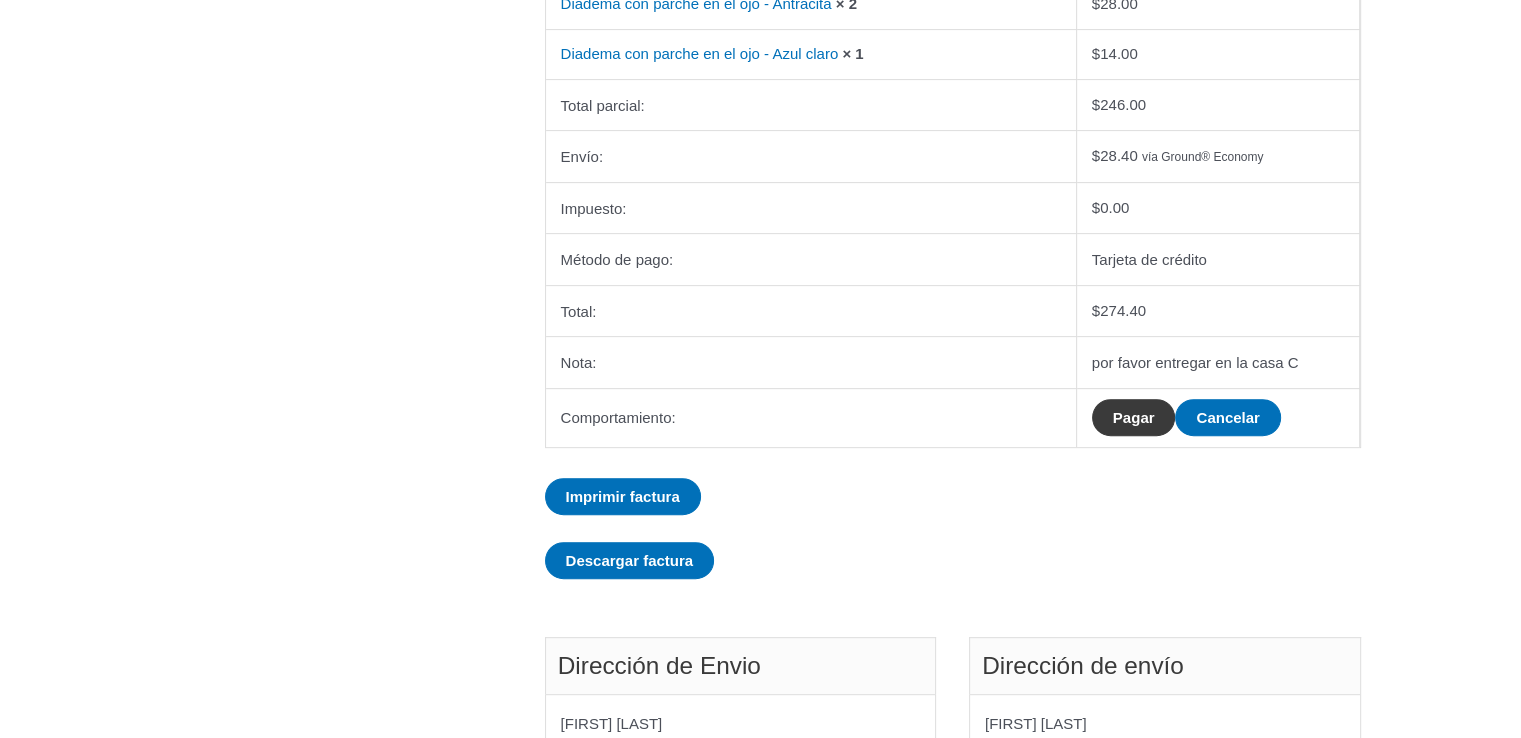click on "Pagar" at bounding box center (1134, 417) 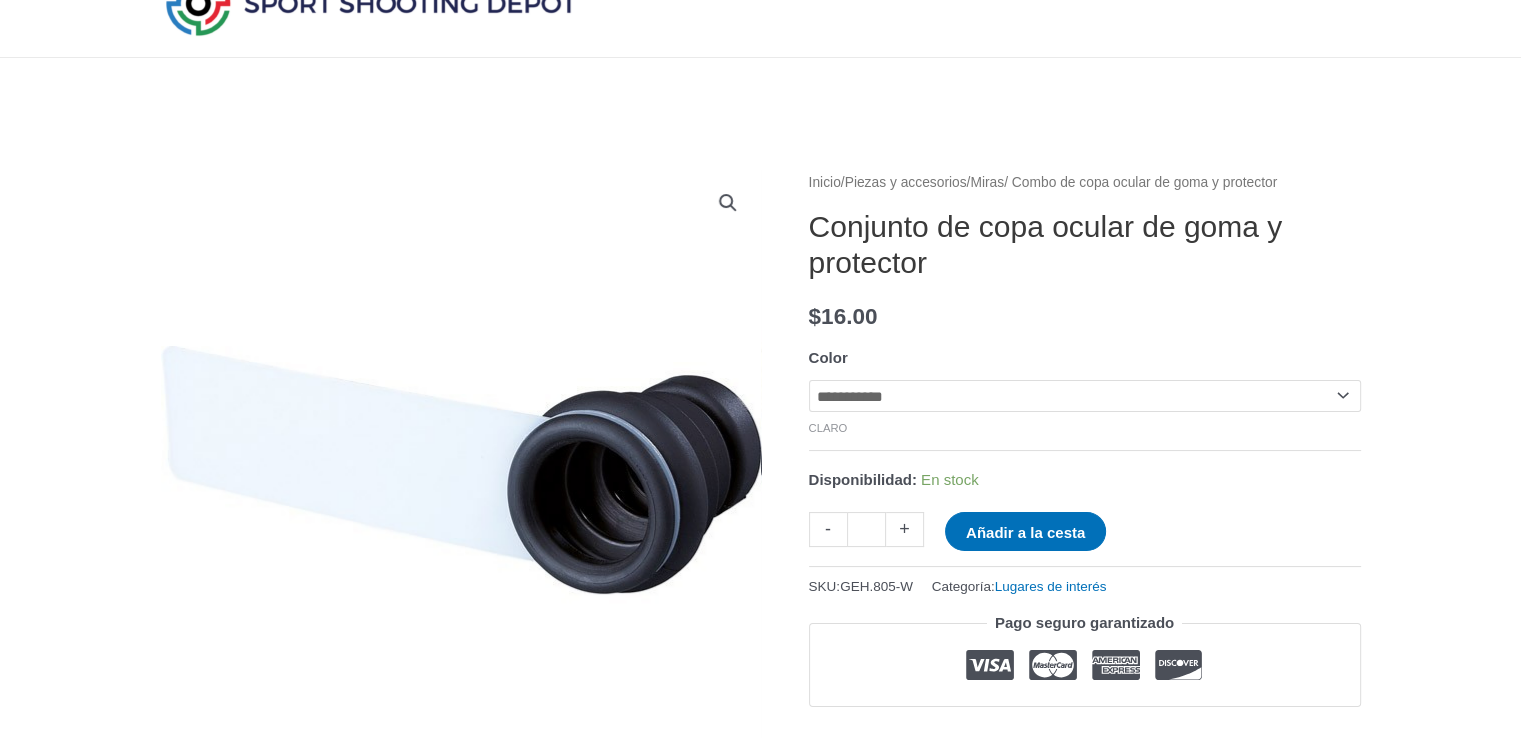 scroll, scrollTop: 0, scrollLeft: 0, axis: both 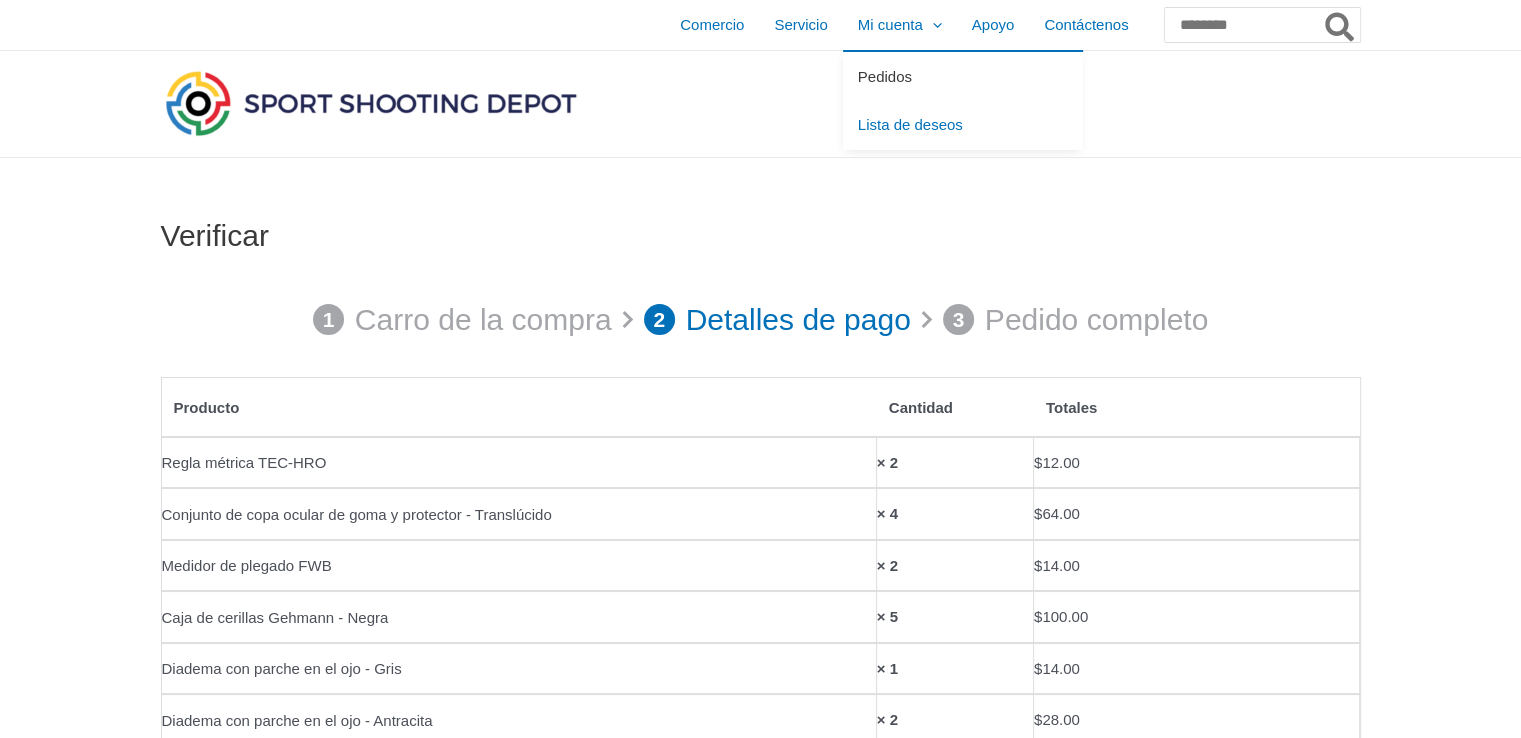 click on "Pedidos" at bounding box center [963, 76] 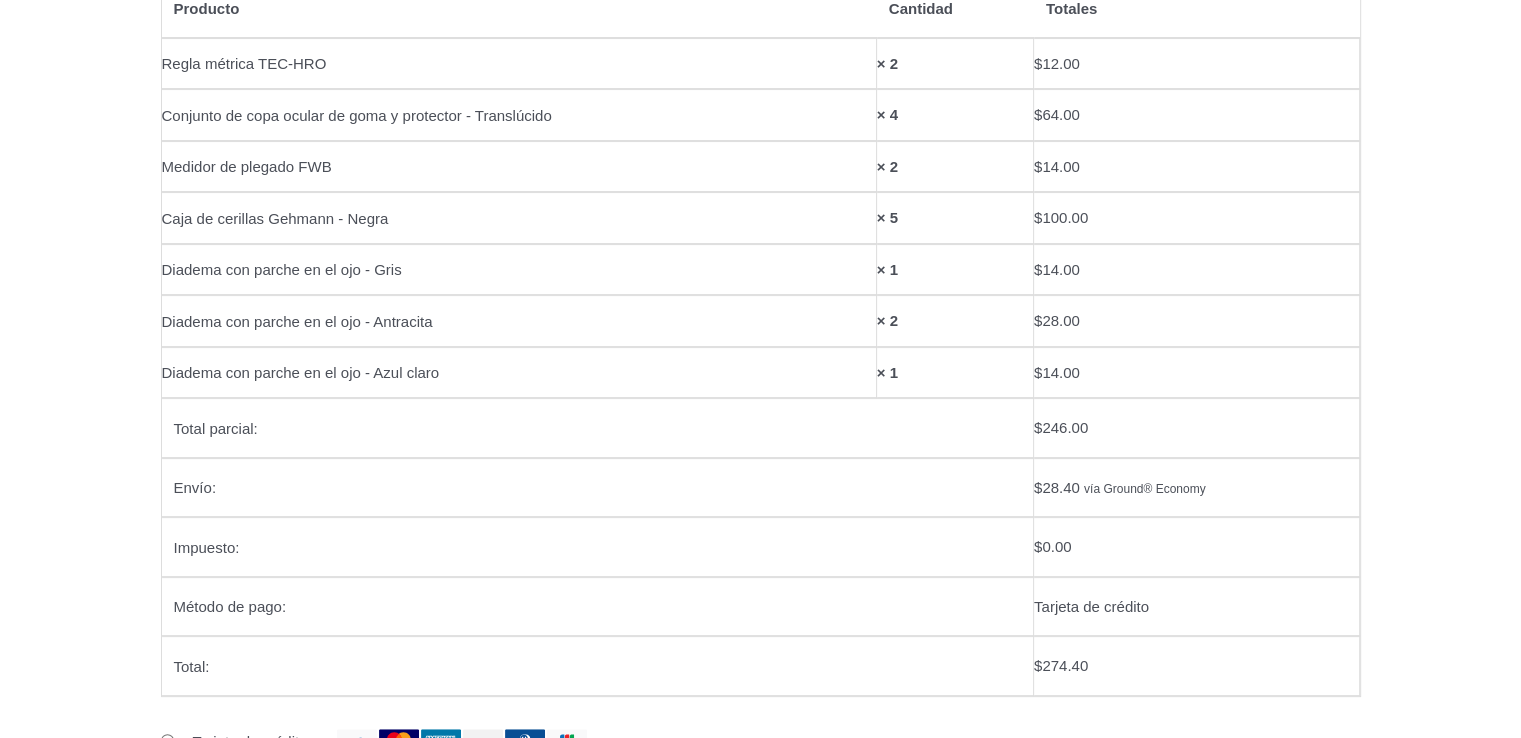 scroll, scrollTop: 497, scrollLeft: 0, axis: vertical 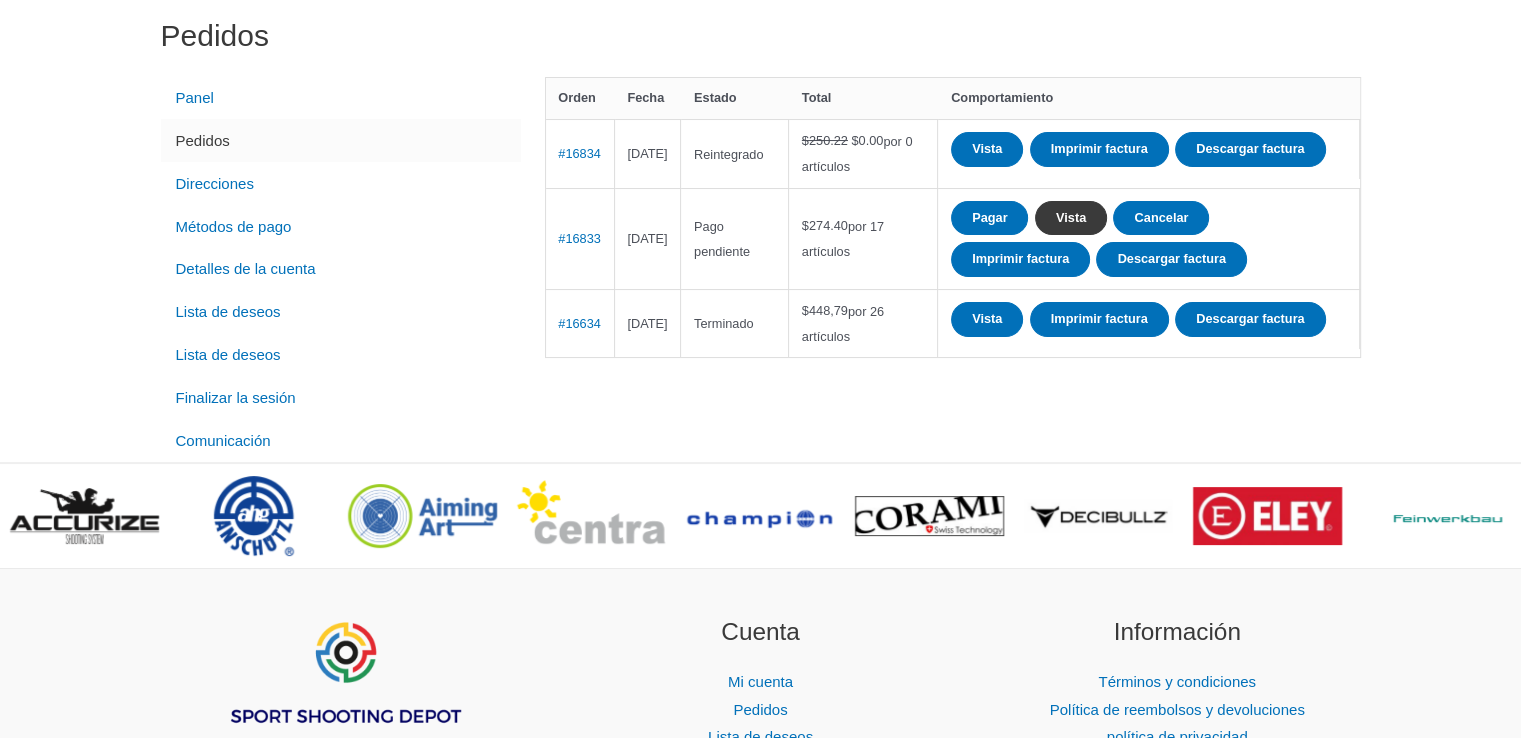 click on "Vista" at bounding box center (1071, 217) 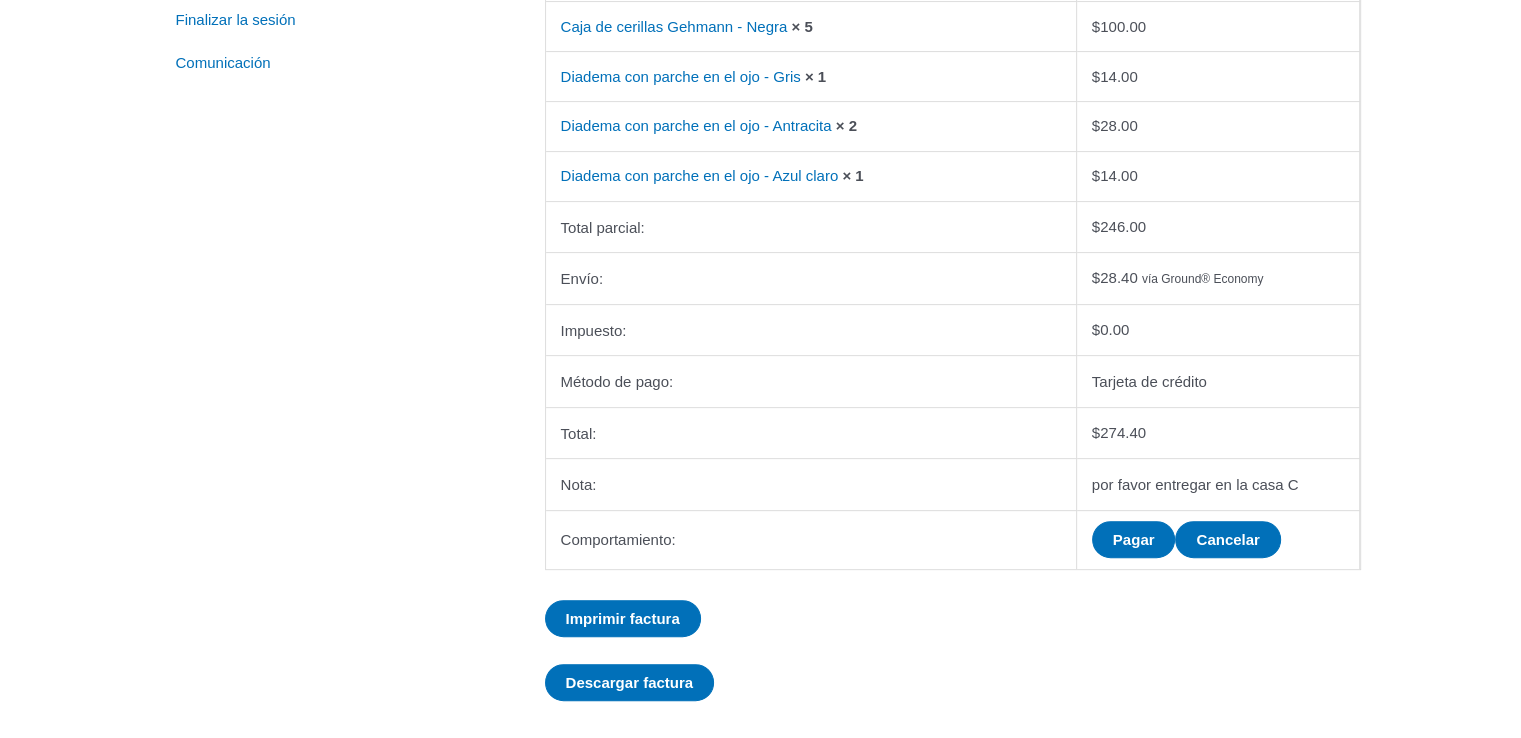 scroll, scrollTop: 600, scrollLeft: 0, axis: vertical 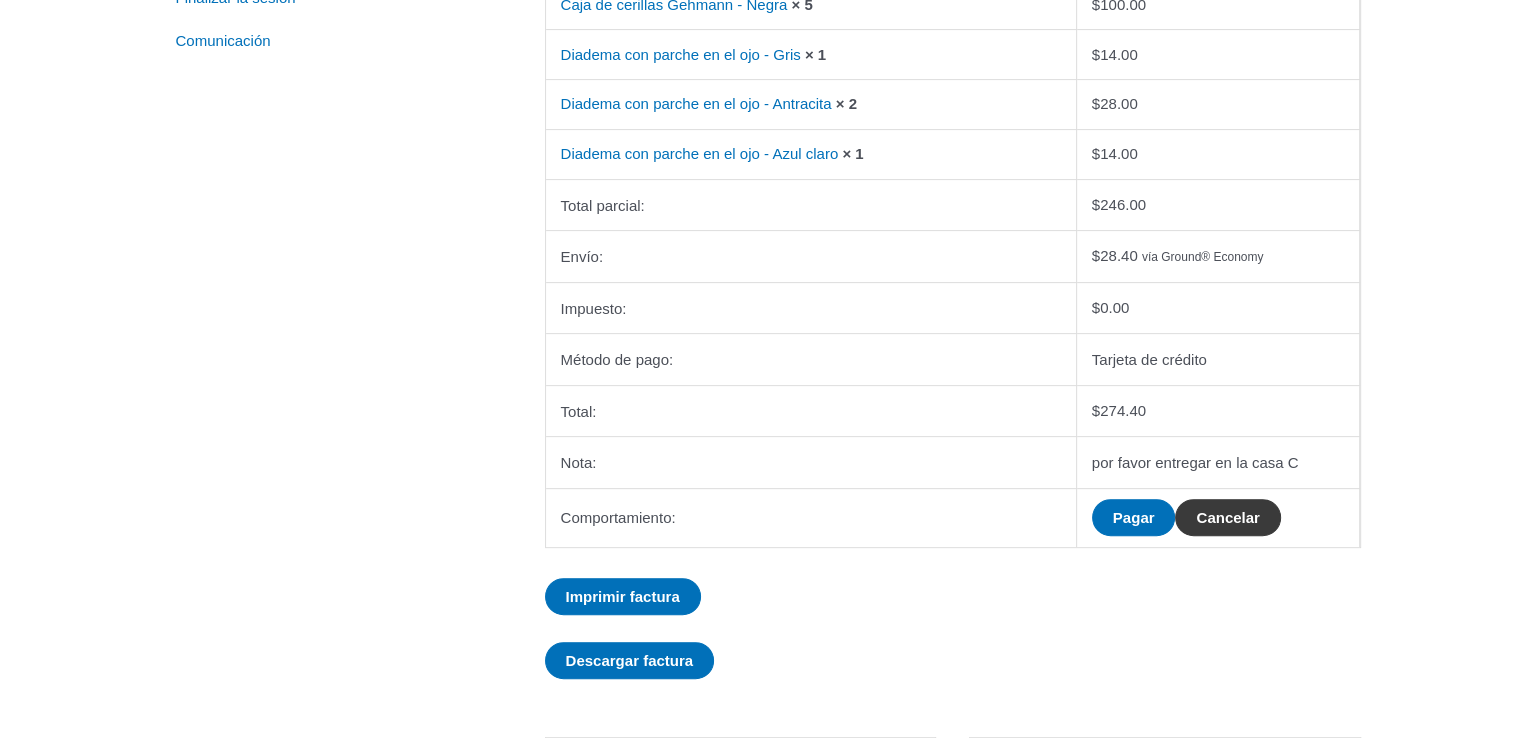 click on "Cancelar" at bounding box center (1227, 517) 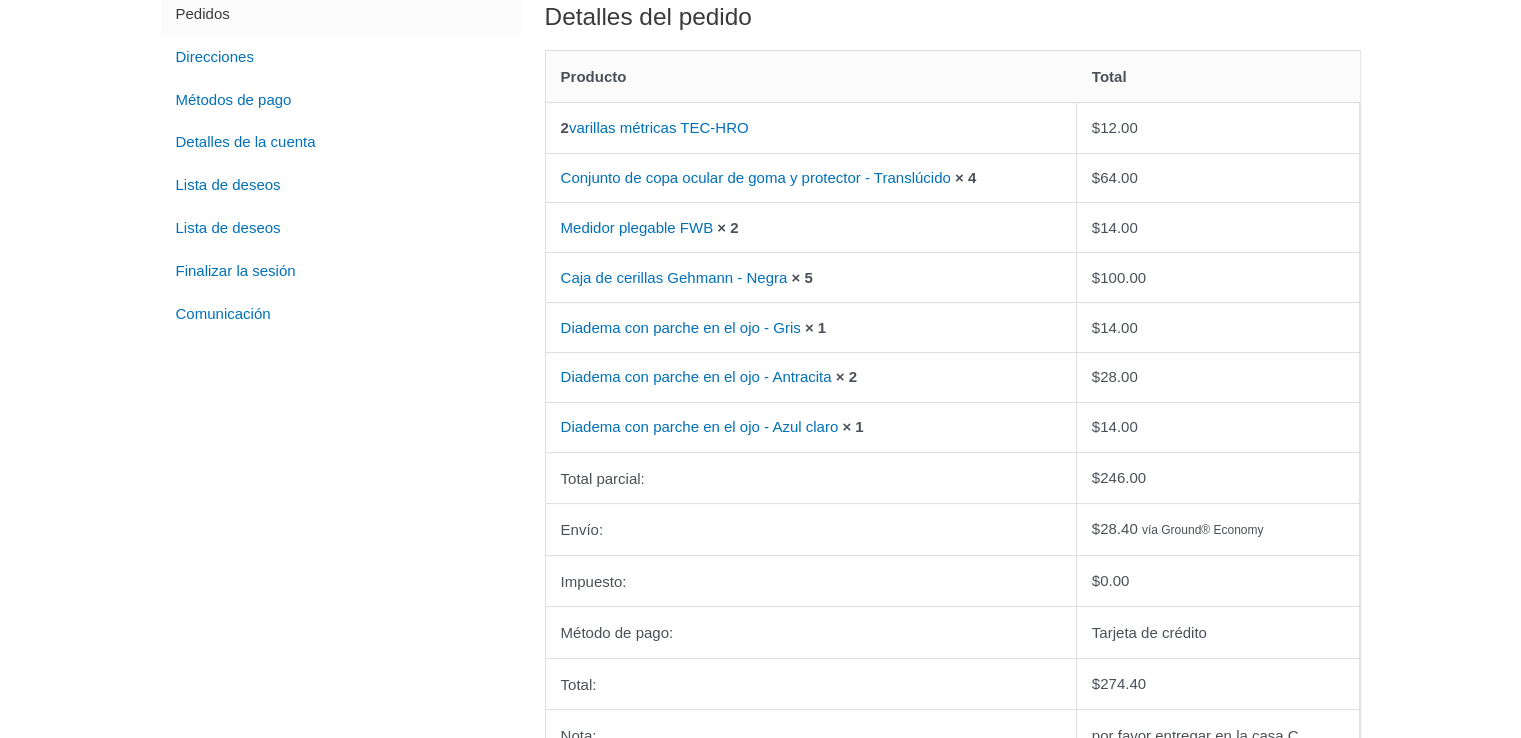 scroll, scrollTop: 177, scrollLeft: 0, axis: vertical 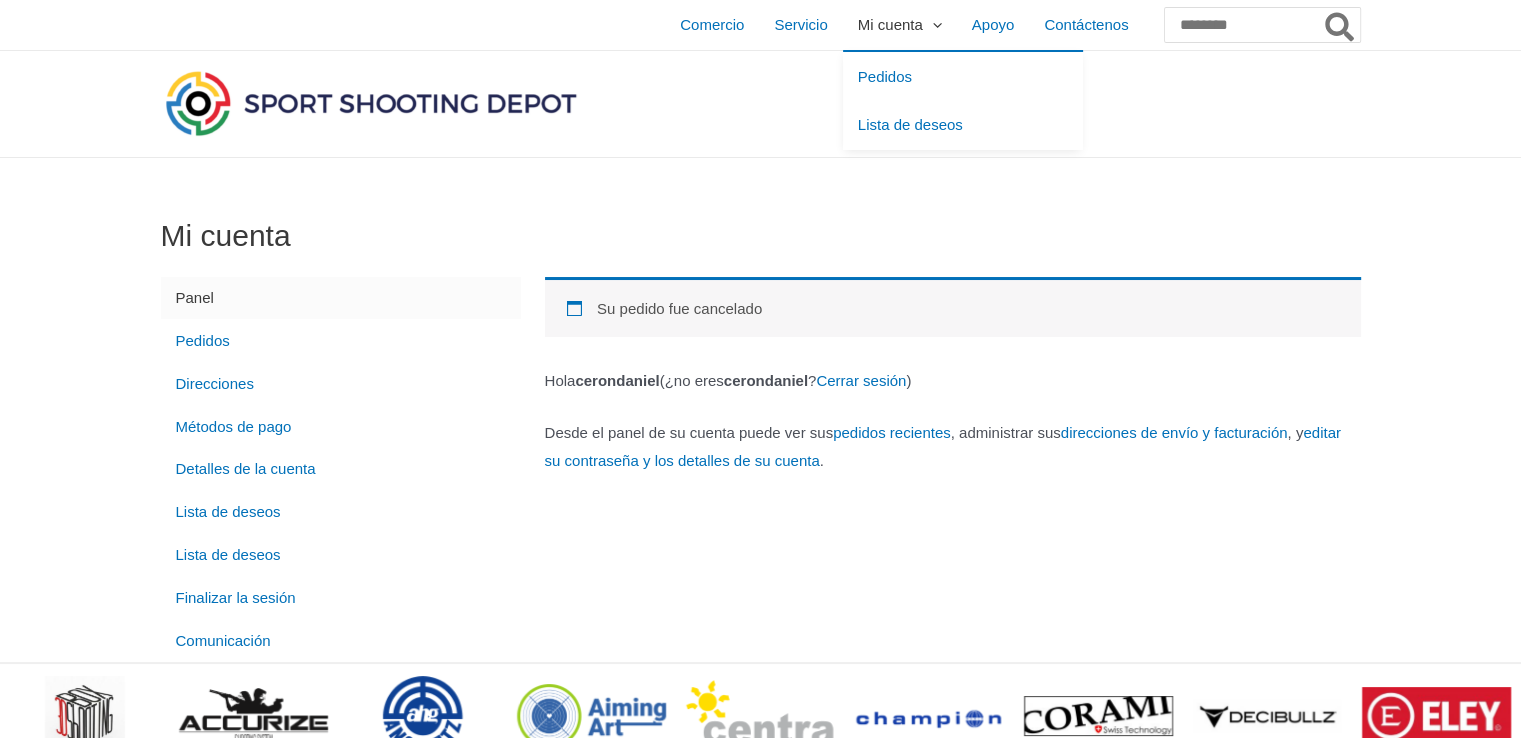 click on "Mi cuenta" at bounding box center [890, 24] 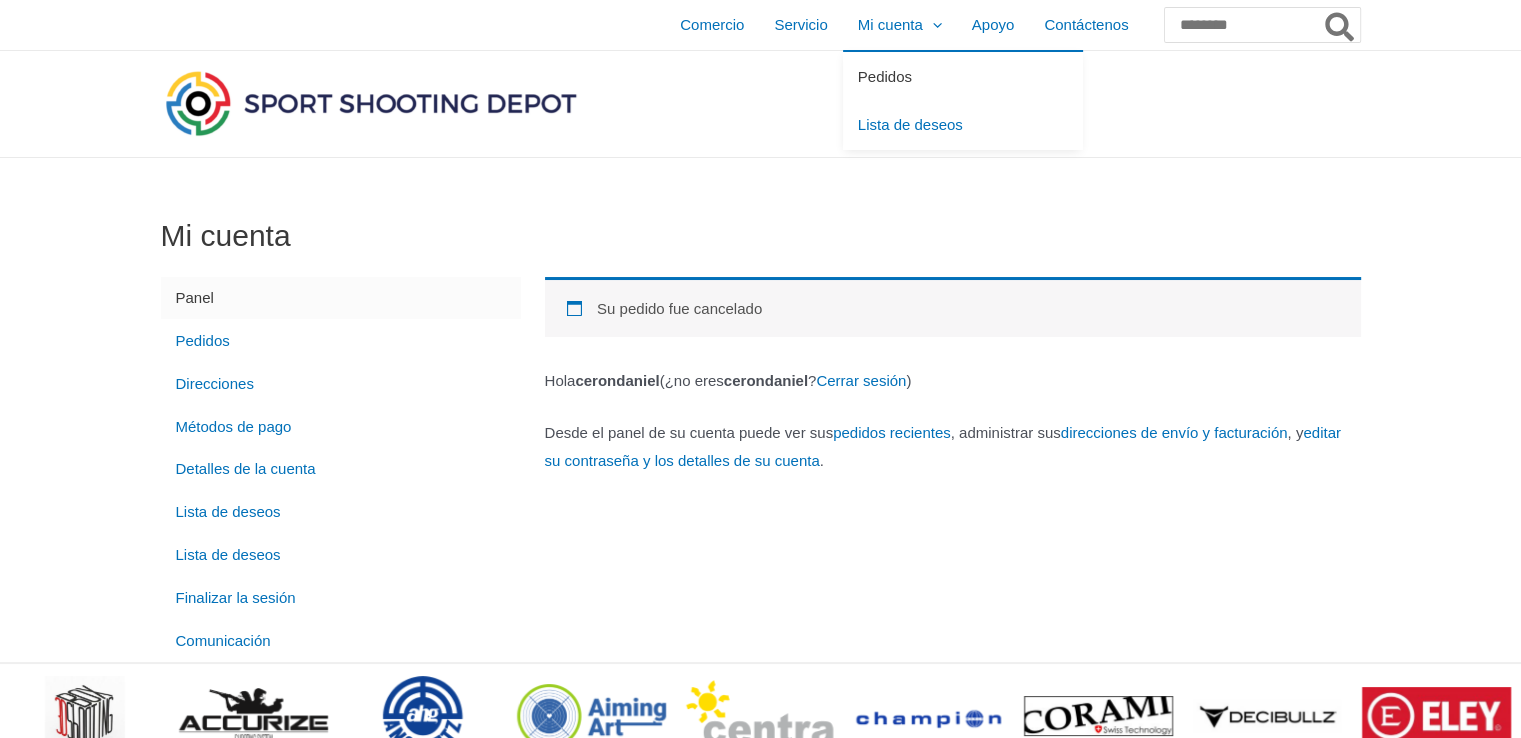 click on "Pedidos" at bounding box center [885, 76] 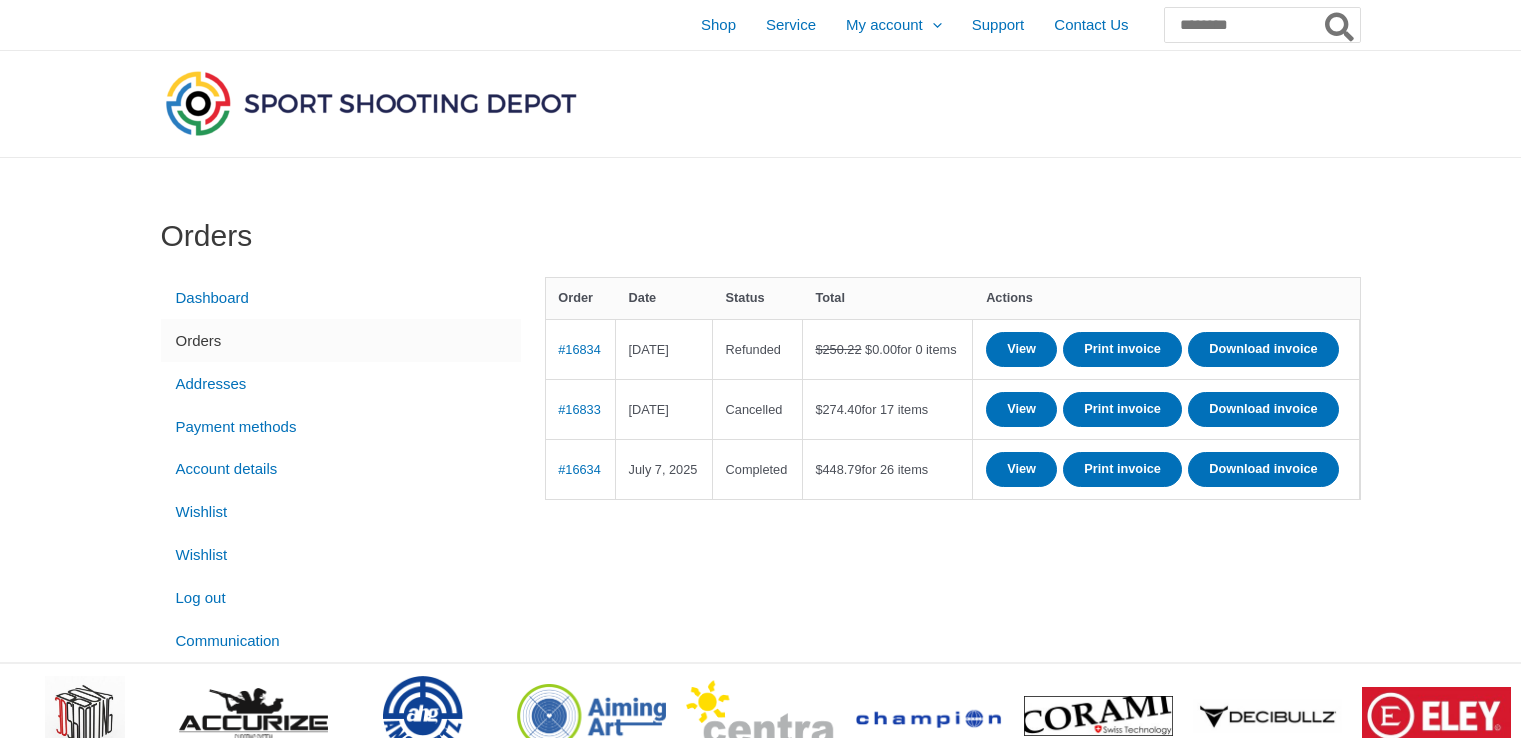scroll, scrollTop: 0, scrollLeft: 0, axis: both 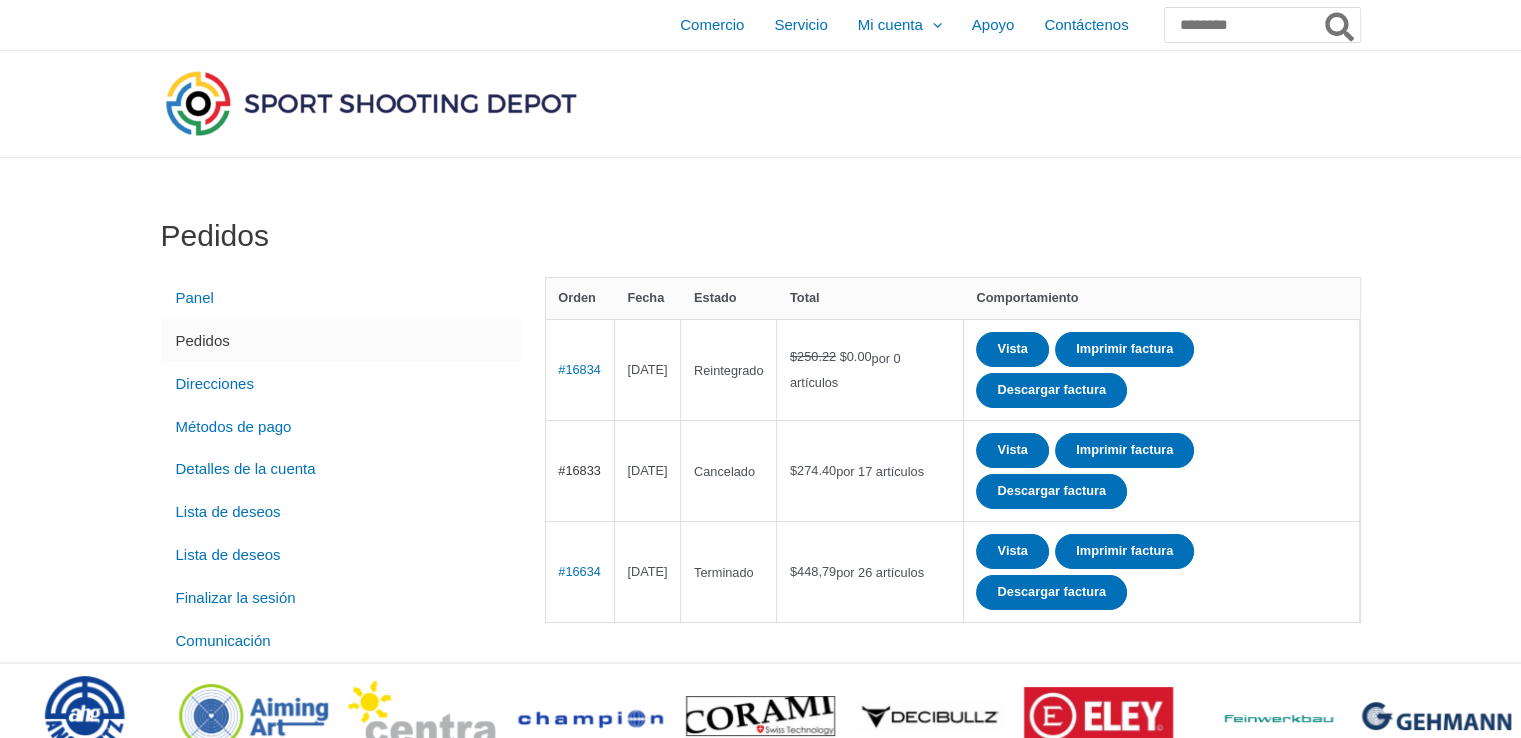 click on "#16833" at bounding box center (579, 470) 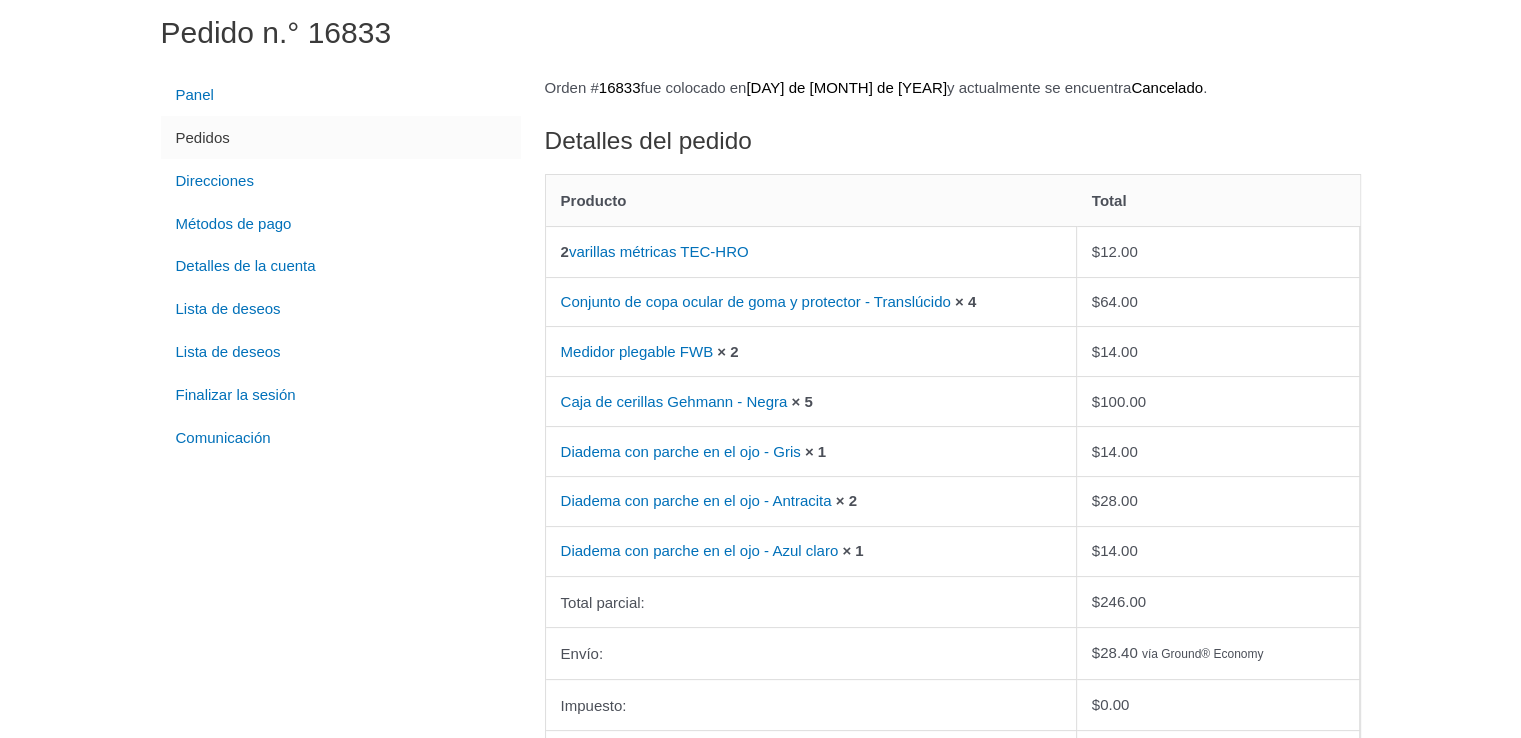 scroll, scrollTop: 200, scrollLeft: 0, axis: vertical 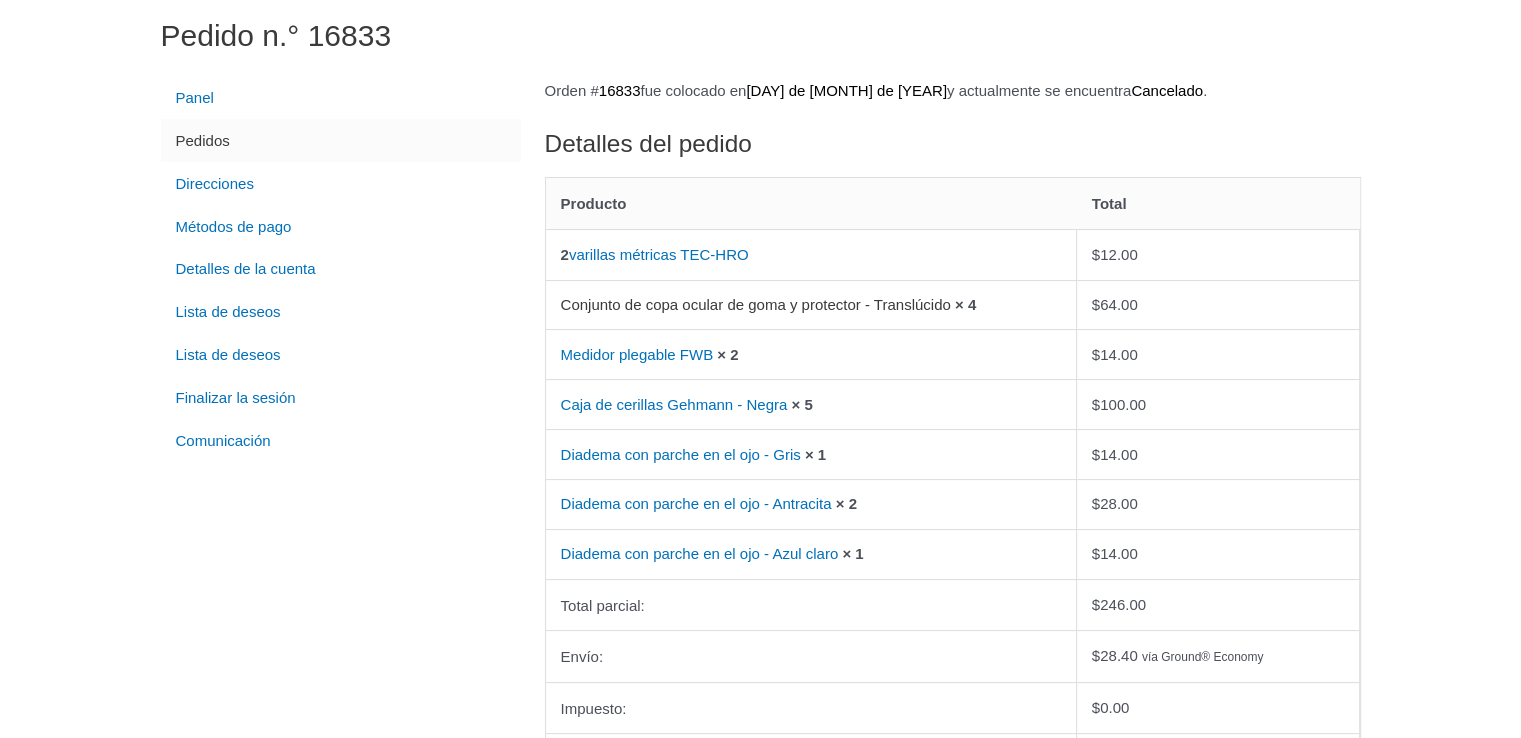 click on "Conjunto de copa ocular de goma y protector - Translúcido" at bounding box center [756, 304] 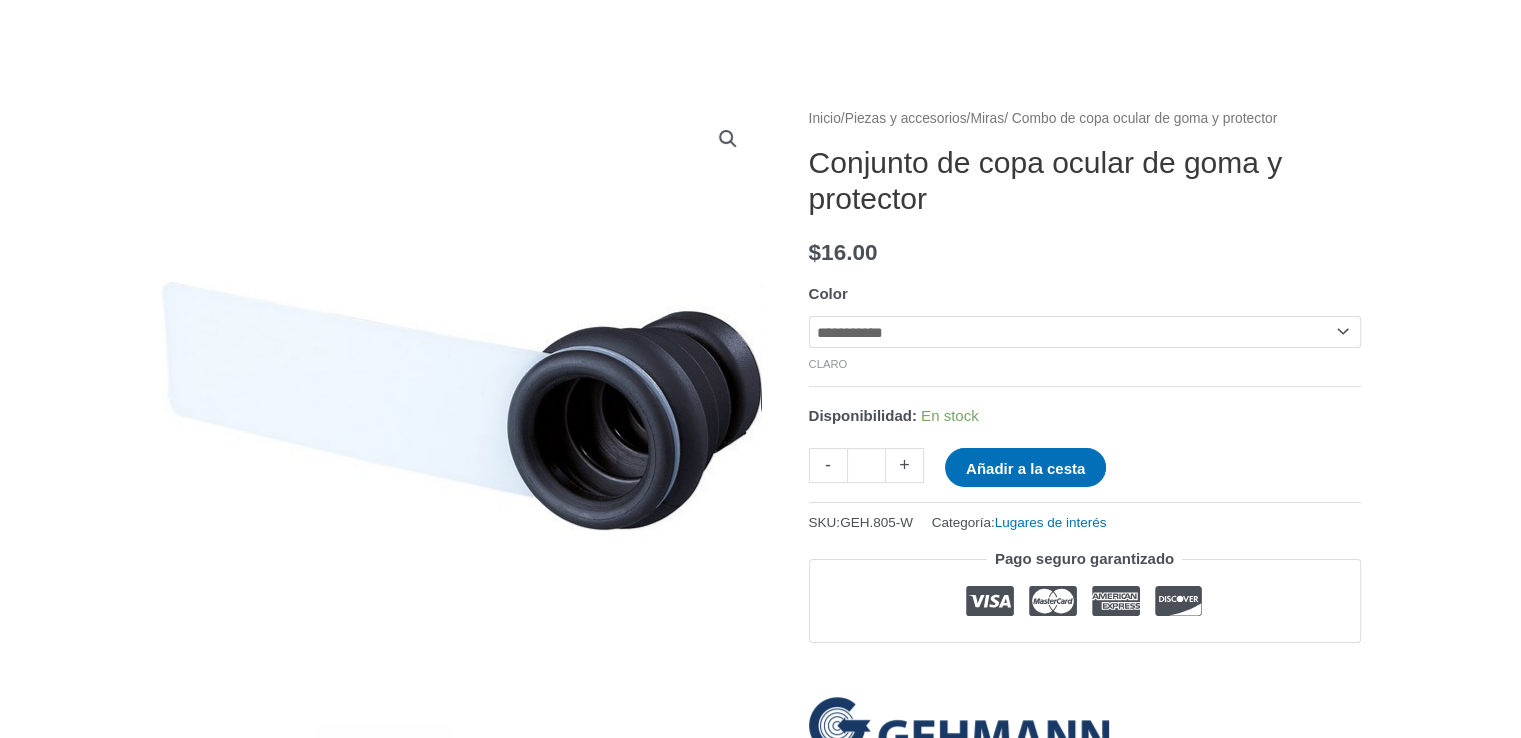 scroll, scrollTop: 200, scrollLeft: 0, axis: vertical 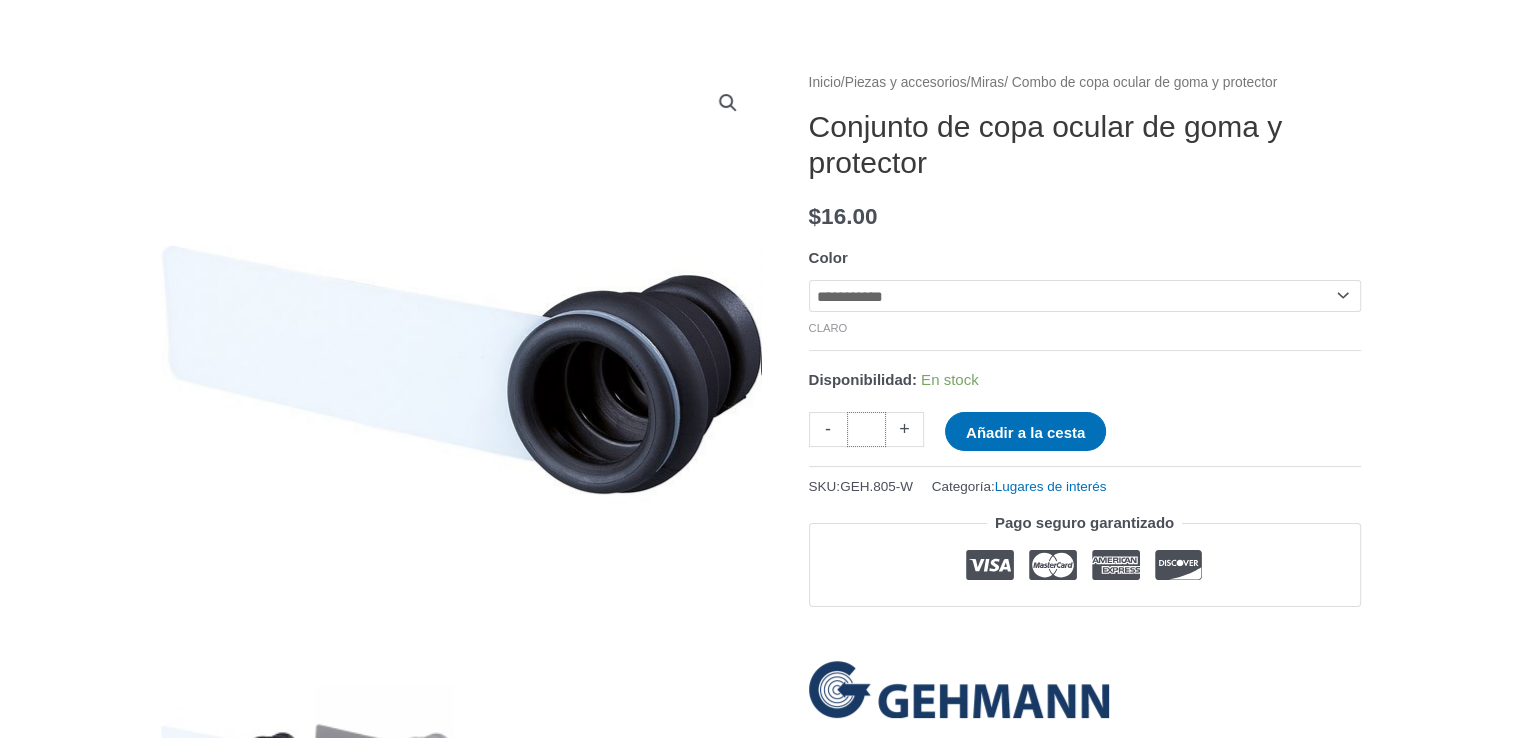 drag, startPoint x: 873, startPoint y: 460, endPoint x: 852, endPoint y: 454, distance: 21.84033 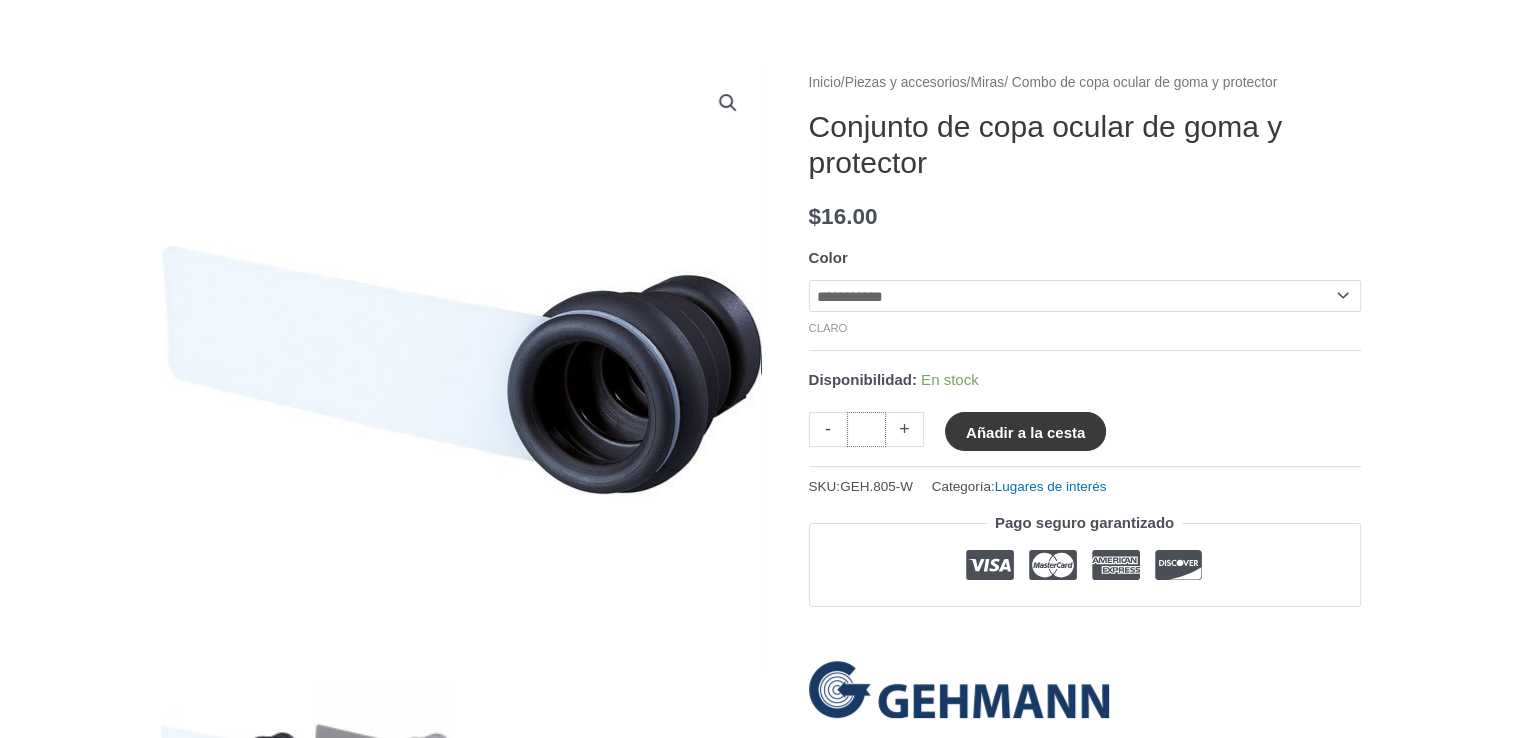 type on "*" 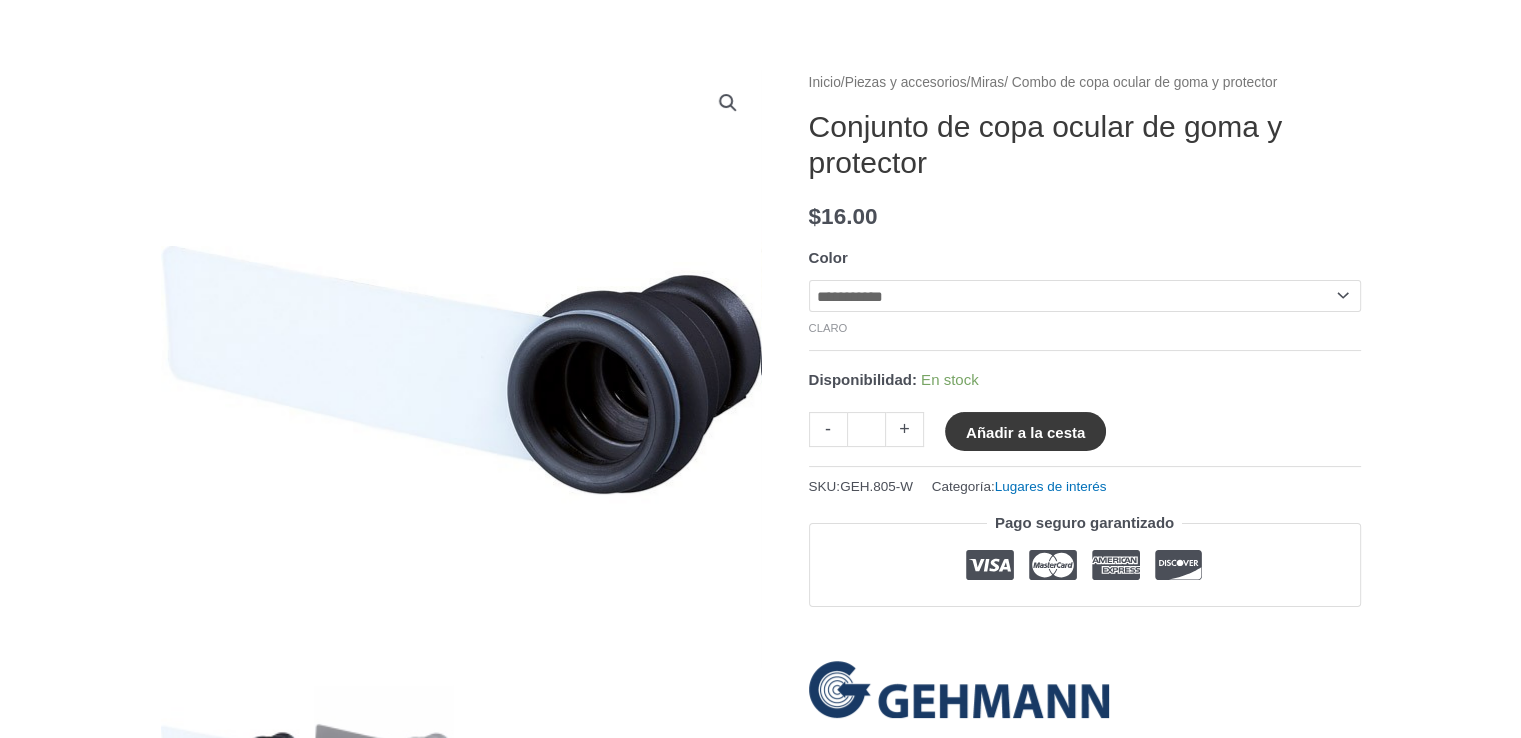 click on "Añadir a la cesta" 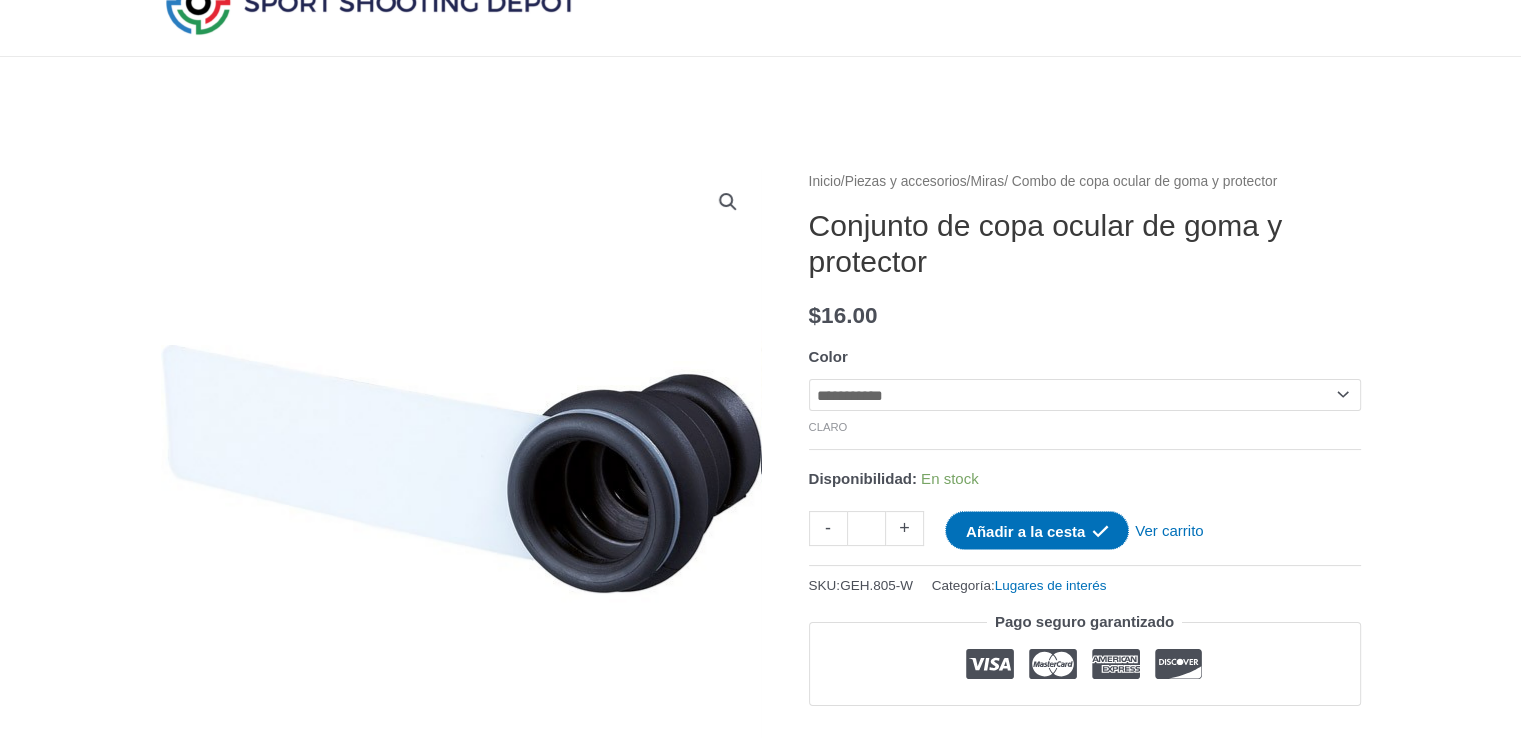 scroll, scrollTop: 0, scrollLeft: 0, axis: both 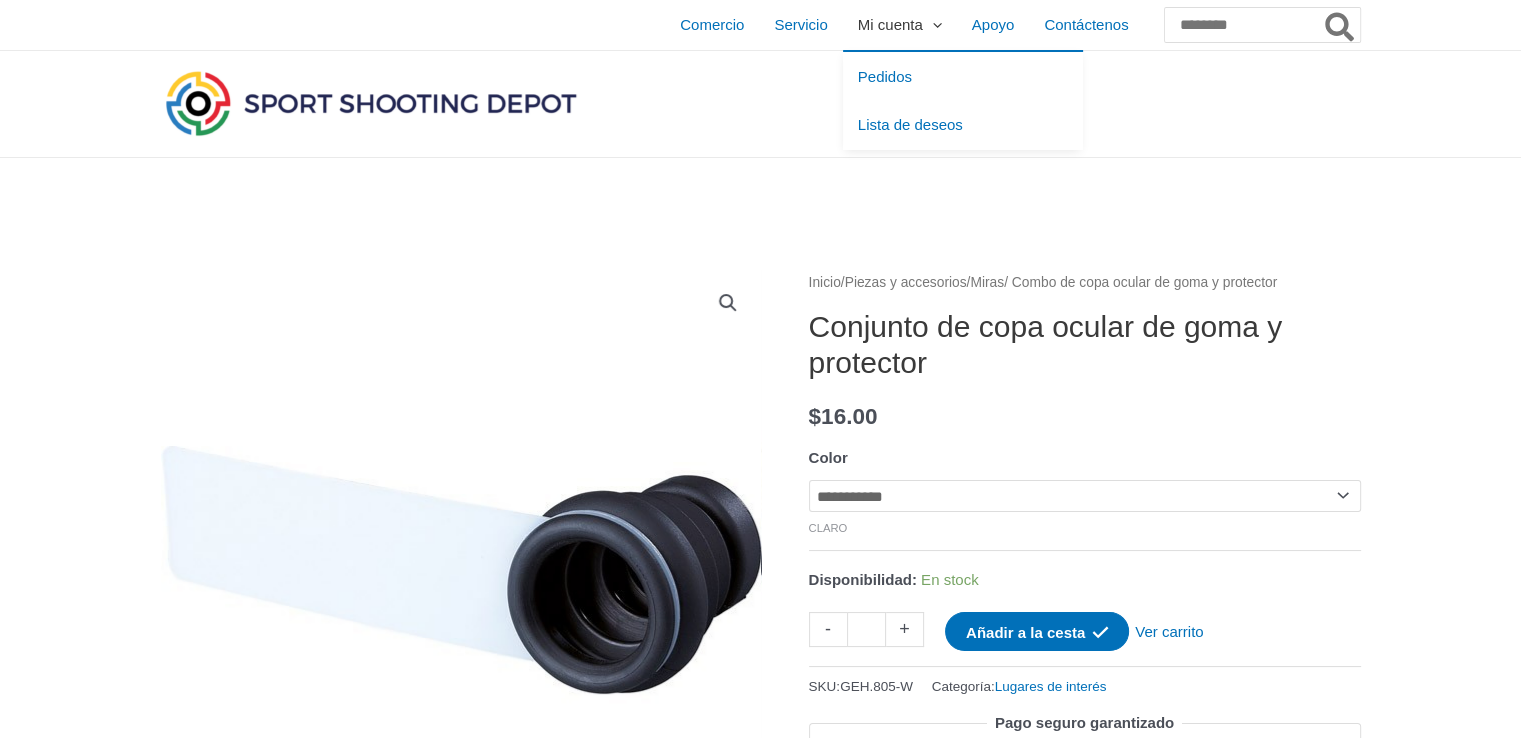click at bounding box center [932, 25] 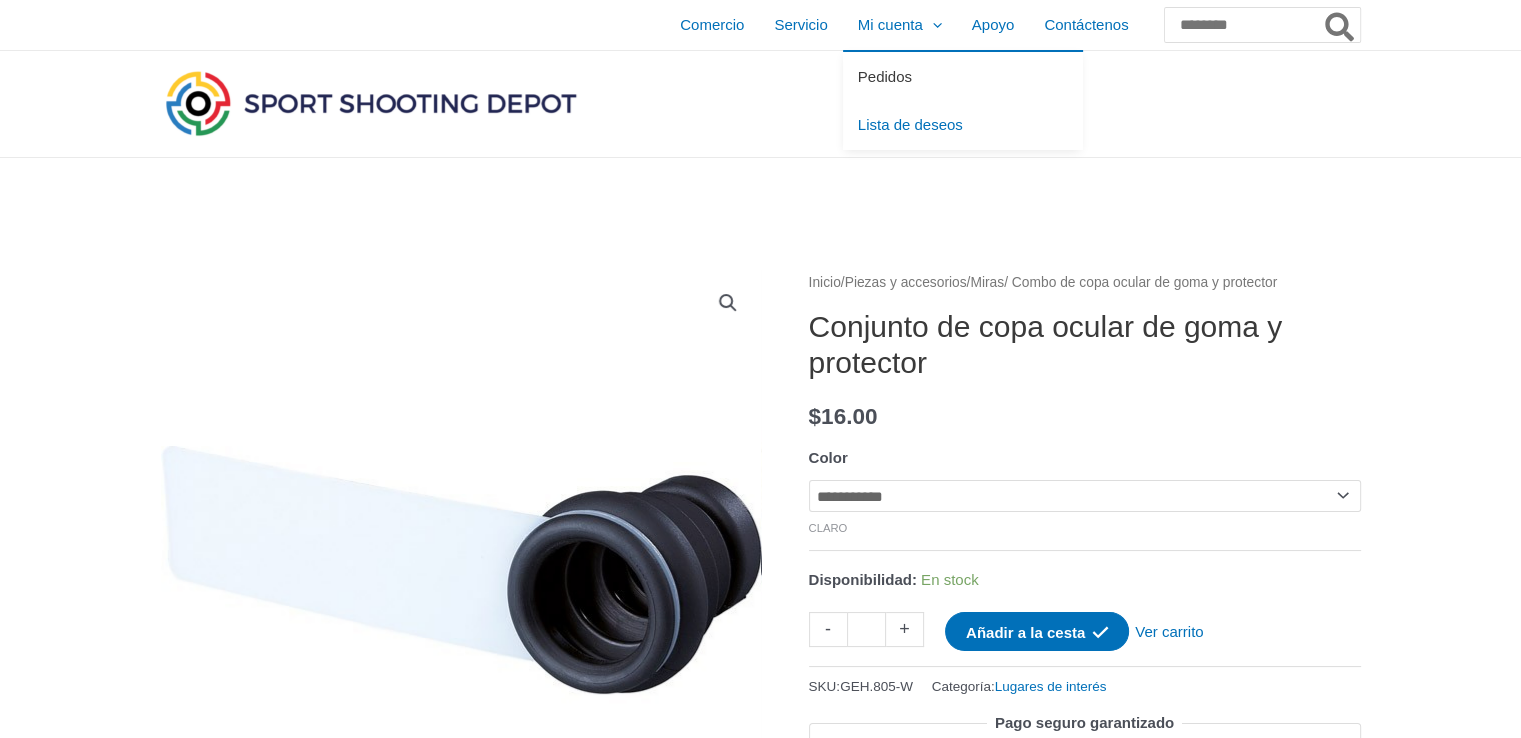 click on "Pedidos" at bounding box center [963, 76] 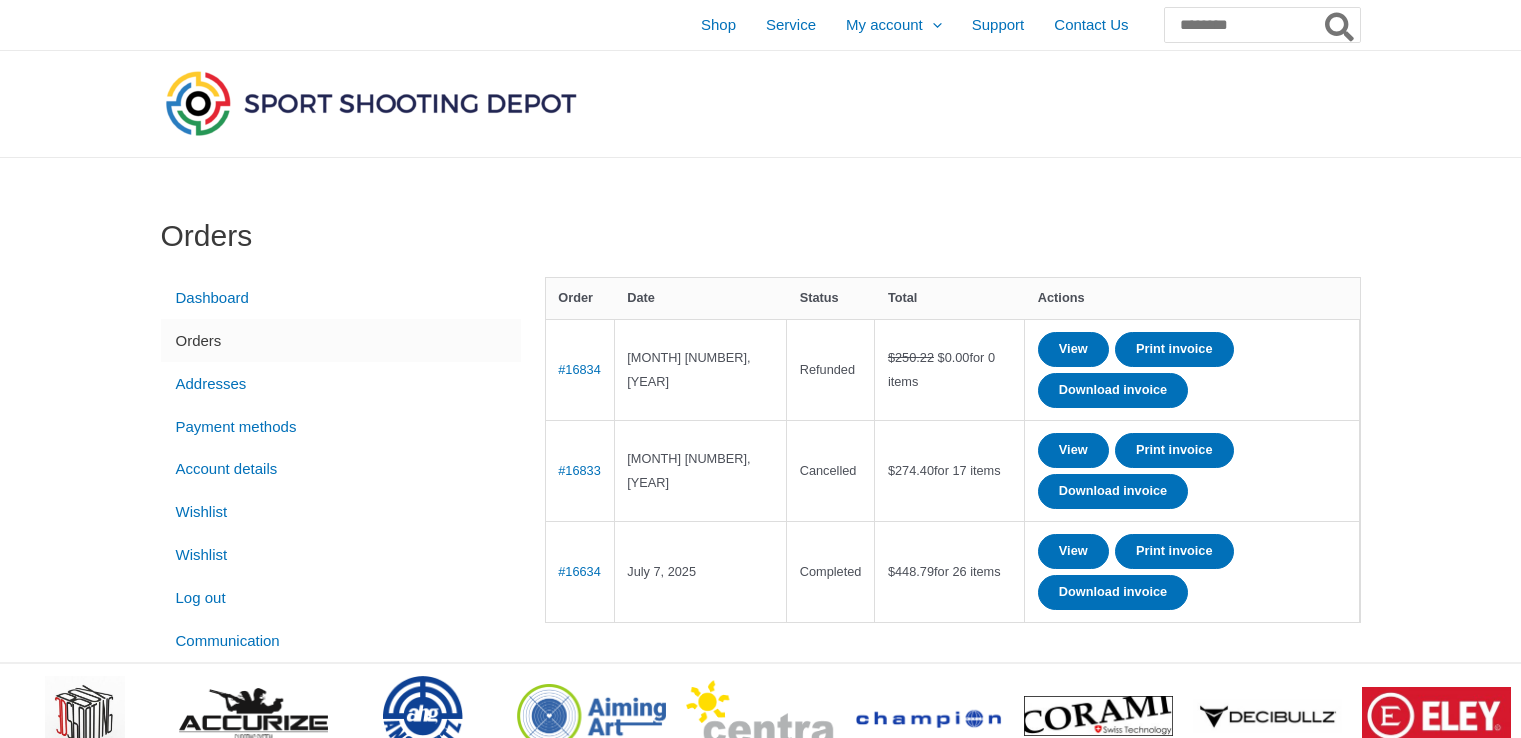 scroll, scrollTop: 0, scrollLeft: 0, axis: both 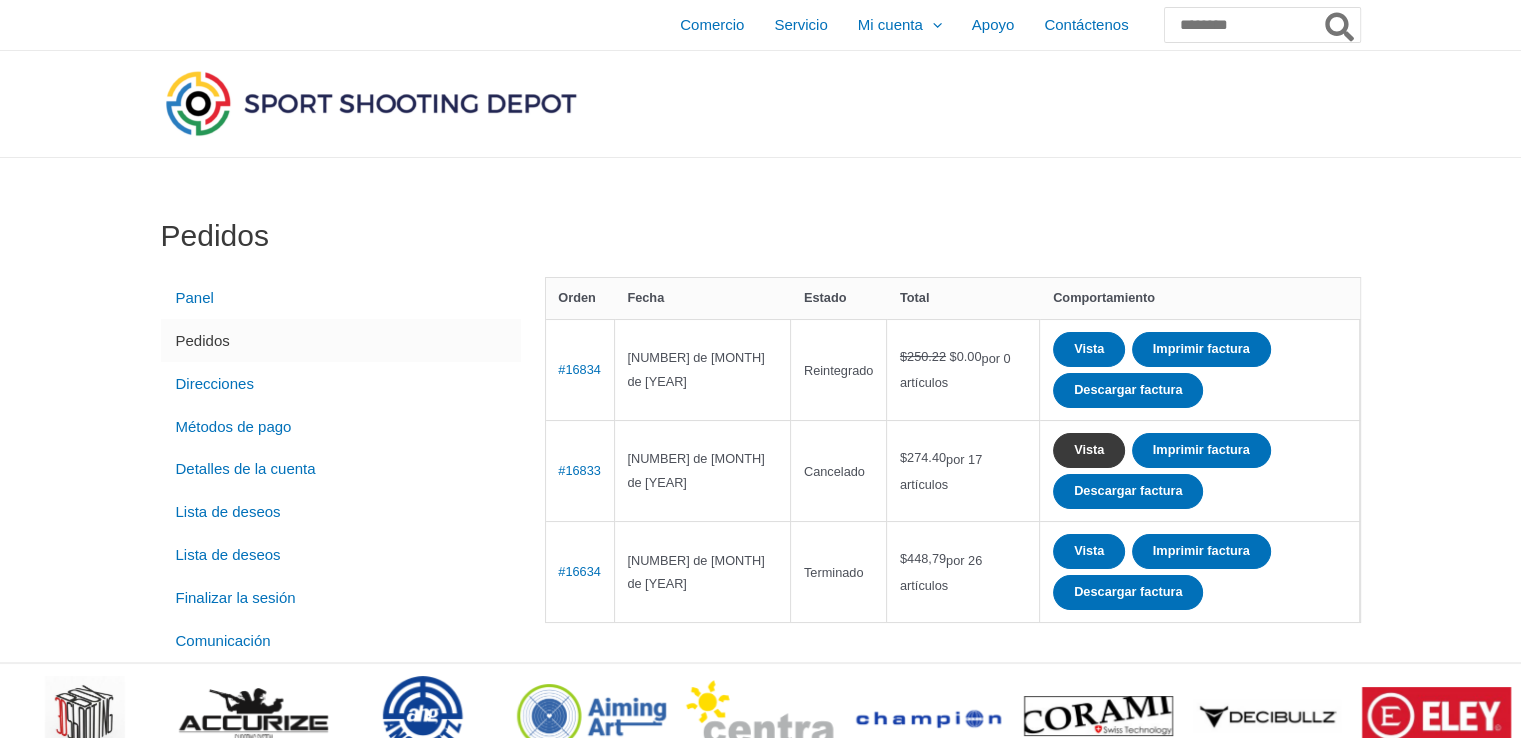 click on "Vista" at bounding box center [1089, 450] 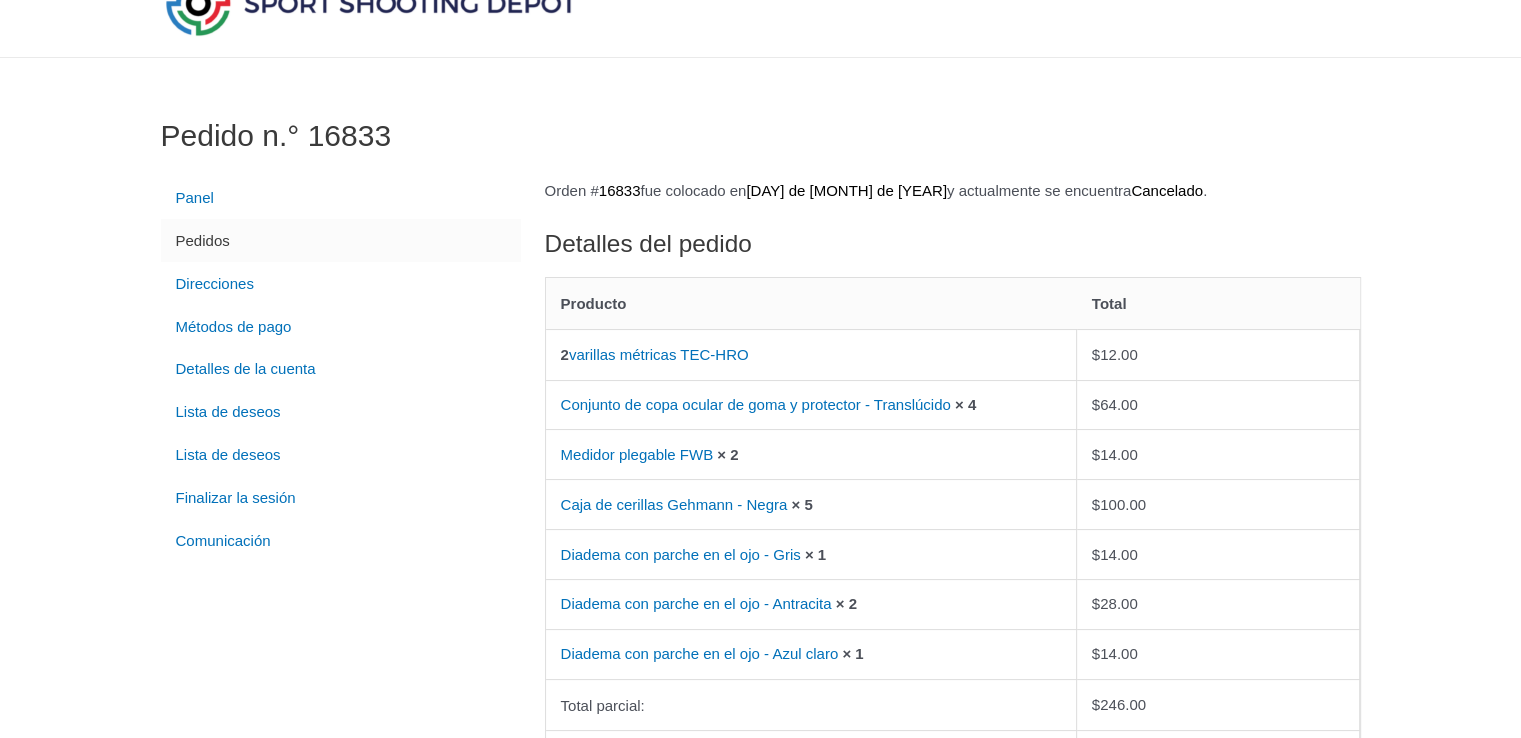scroll, scrollTop: 200, scrollLeft: 0, axis: vertical 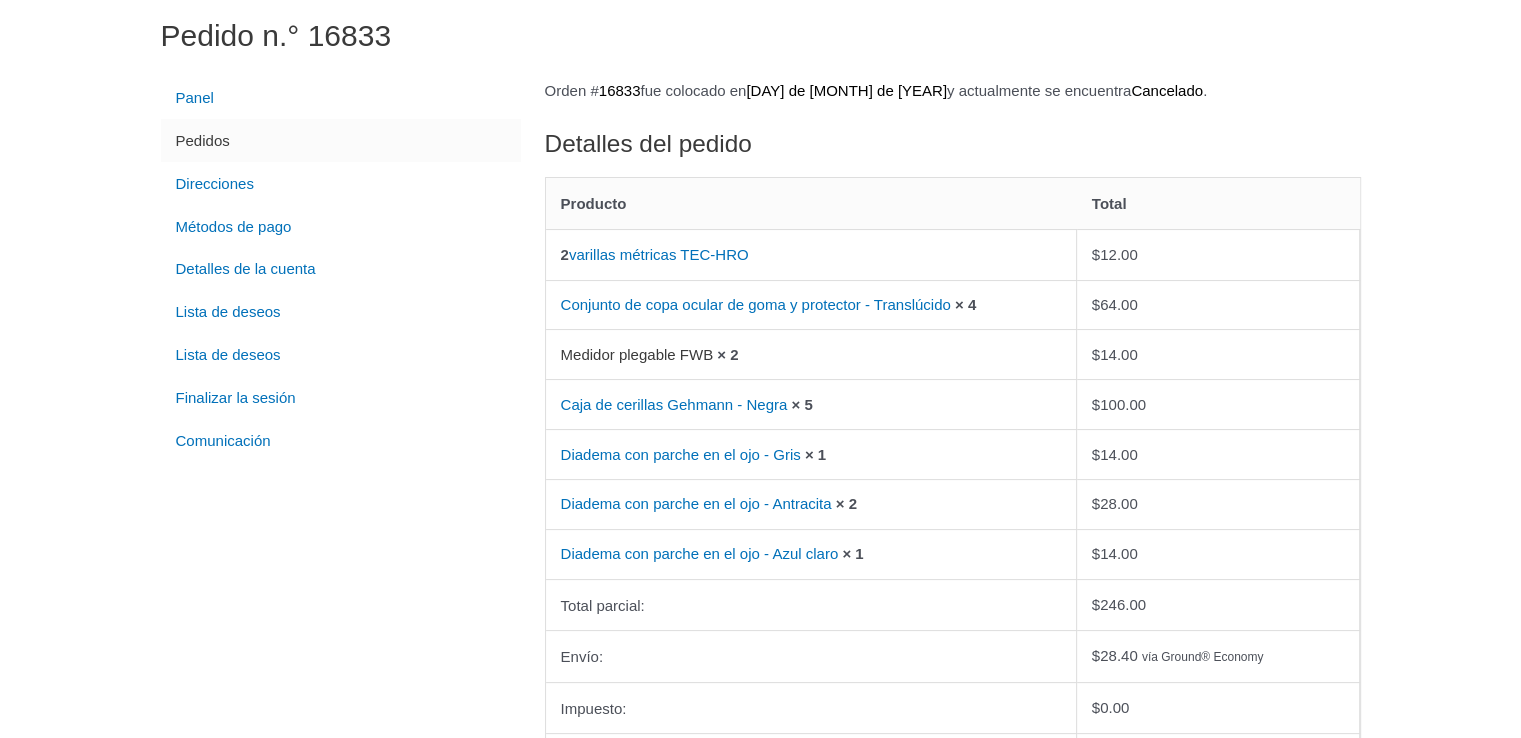 click on "Medidor plegable FWB" at bounding box center [637, 354] 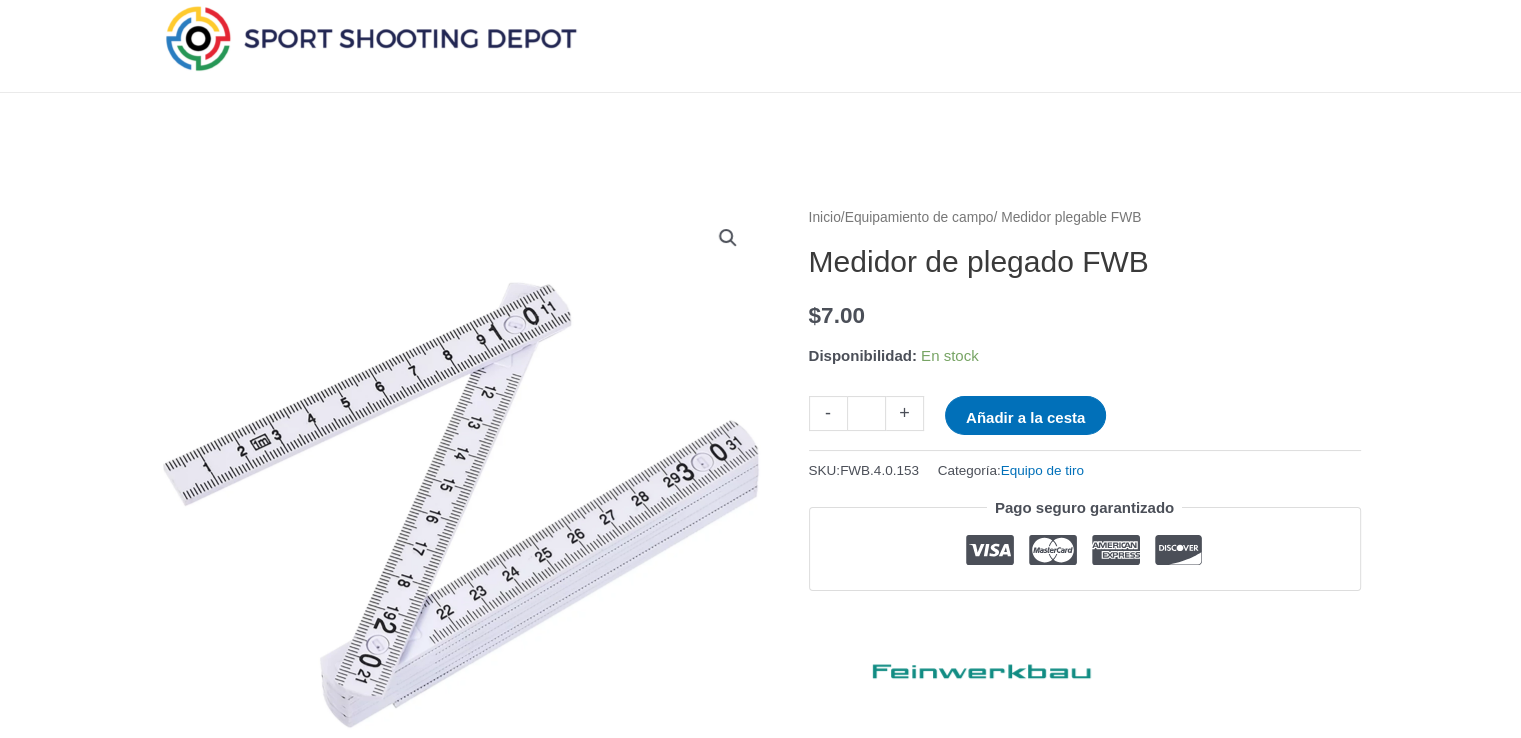 scroll, scrollTop: 100, scrollLeft: 0, axis: vertical 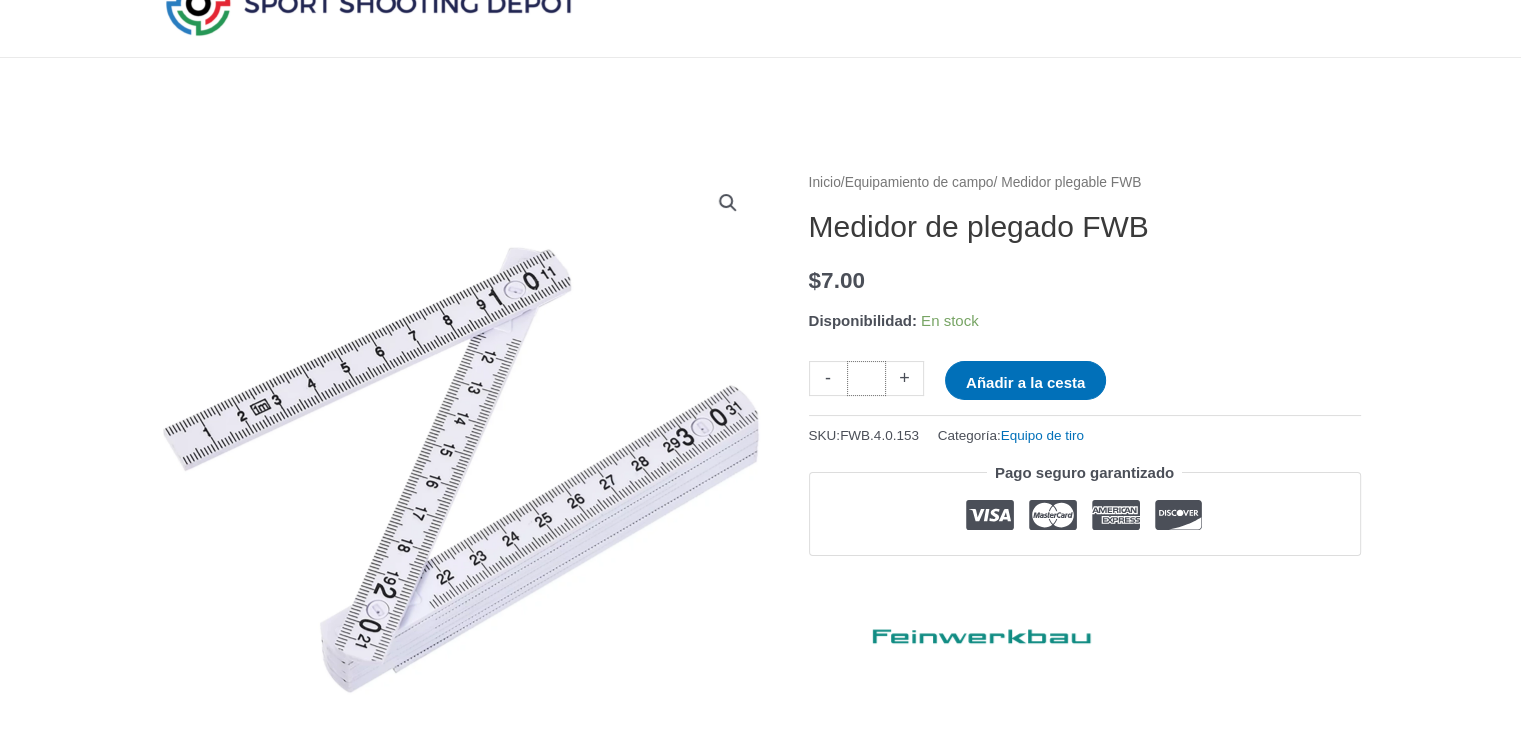 drag, startPoint x: 871, startPoint y: 378, endPoint x: 857, endPoint y: 373, distance: 14.866069 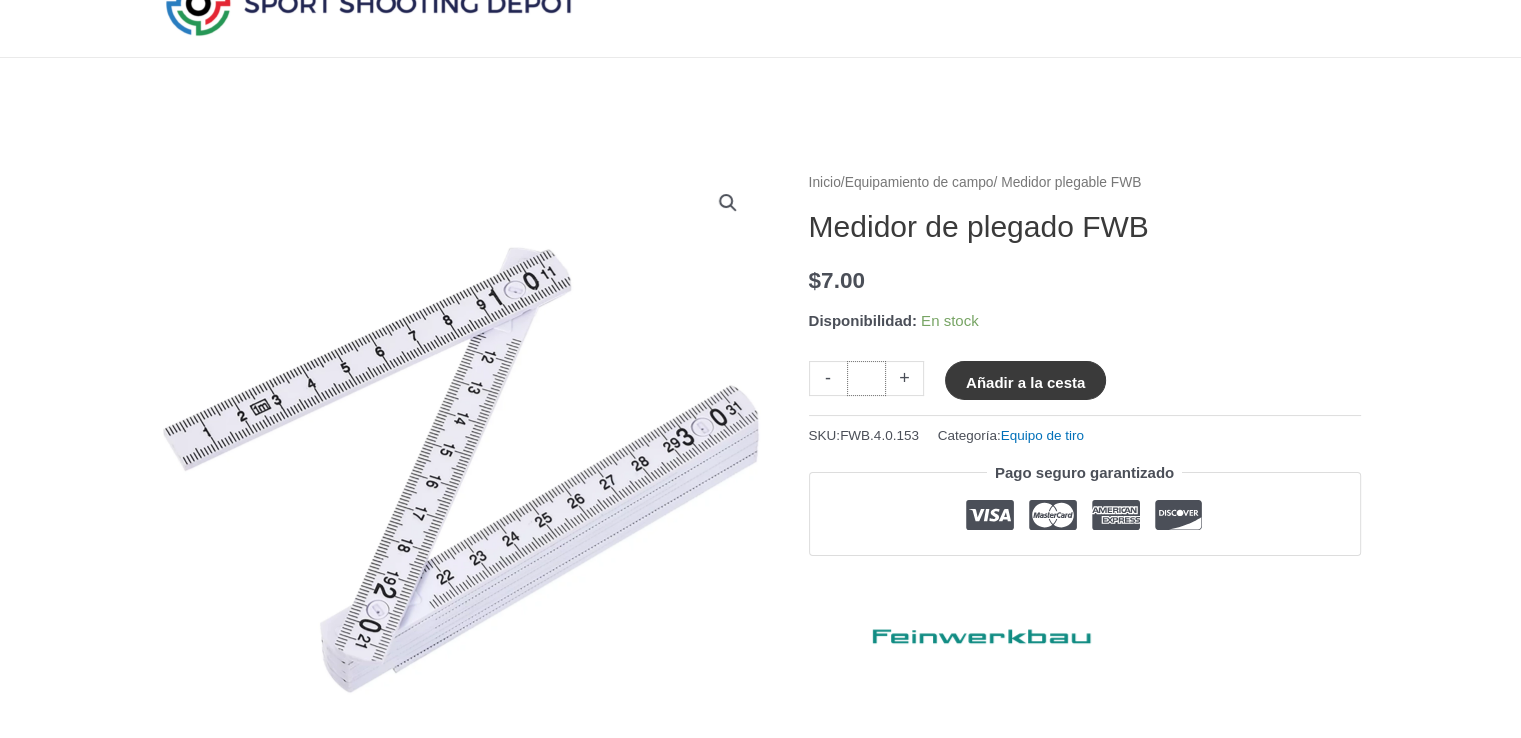 type on "*" 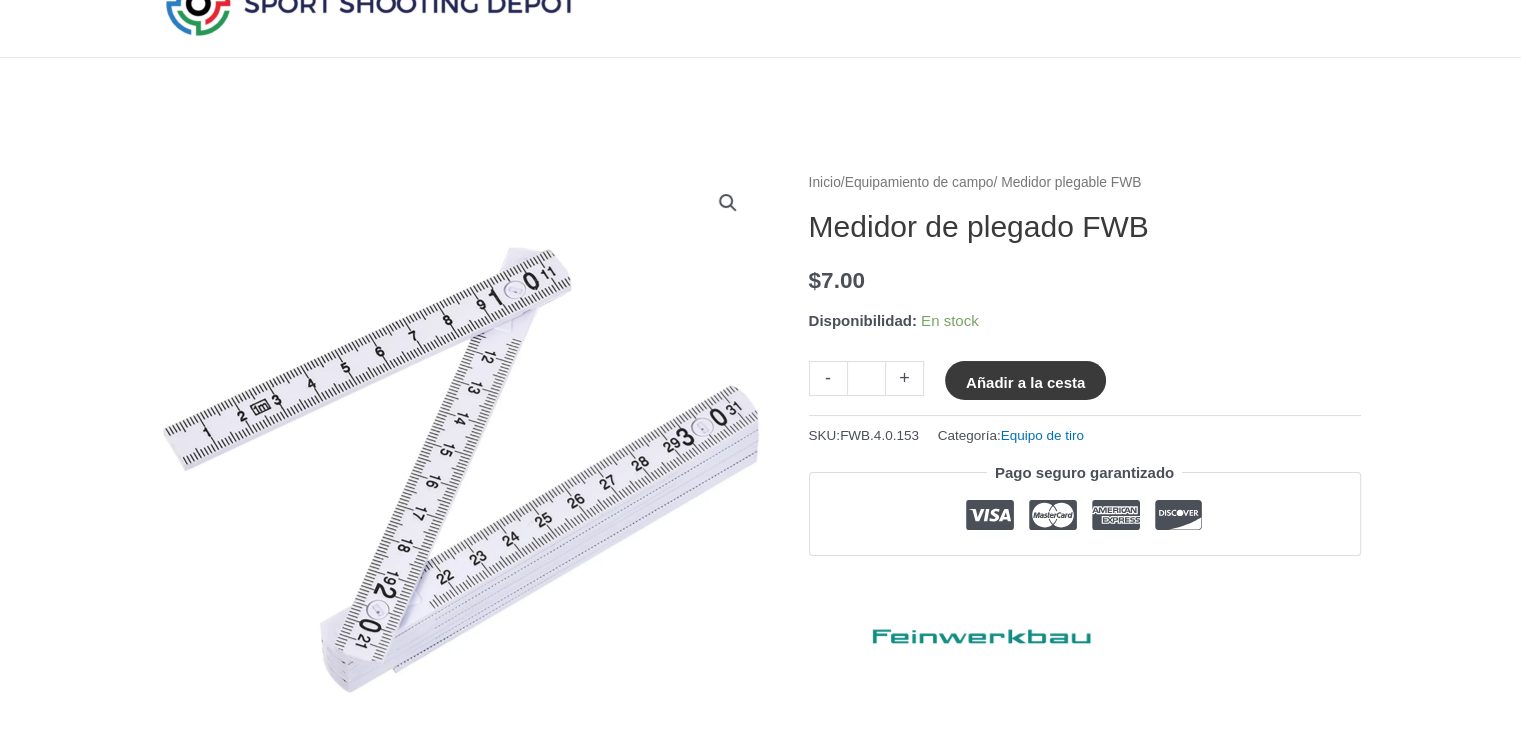 click on "Añadir a la cesta" at bounding box center (1025, 381) 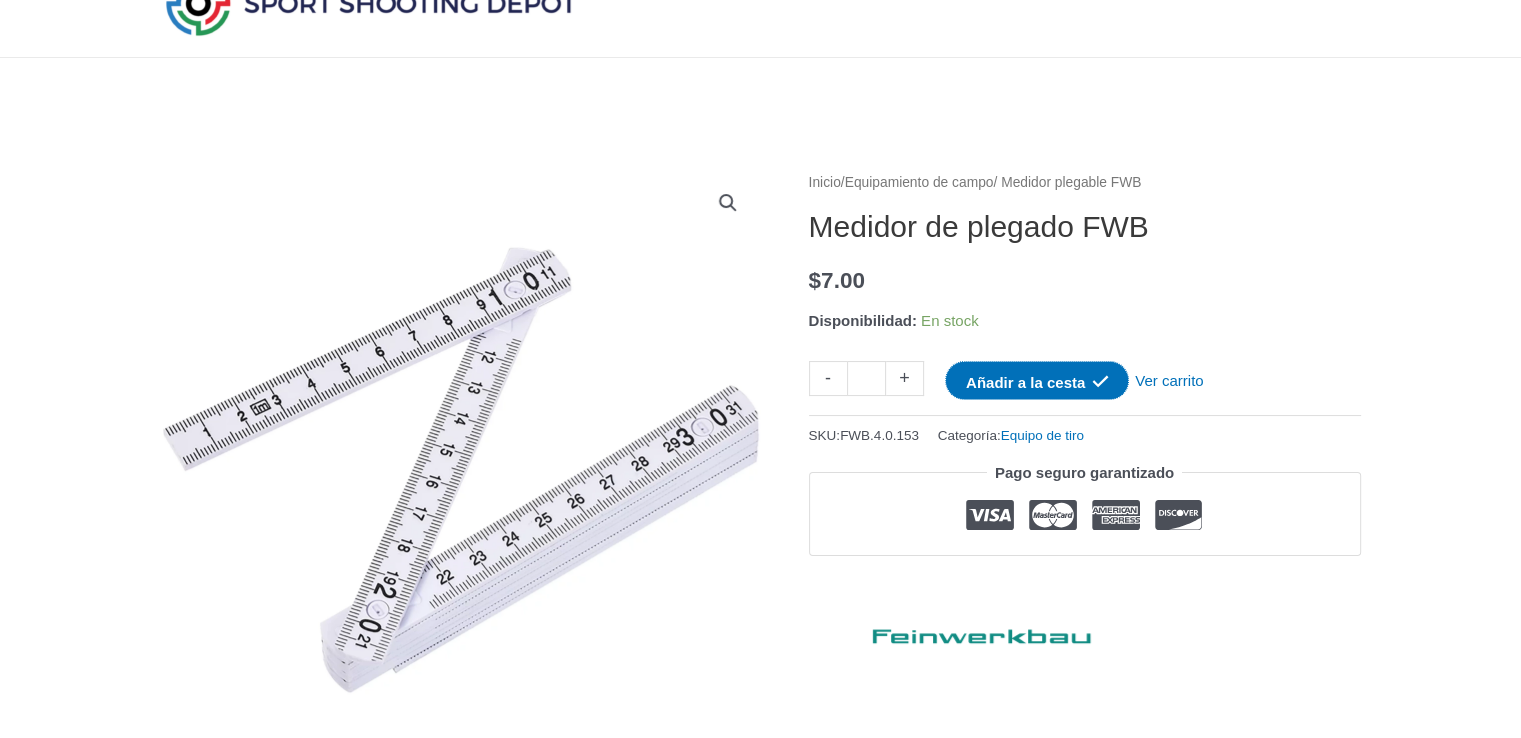 scroll, scrollTop: 0, scrollLeft: 0, axis: both 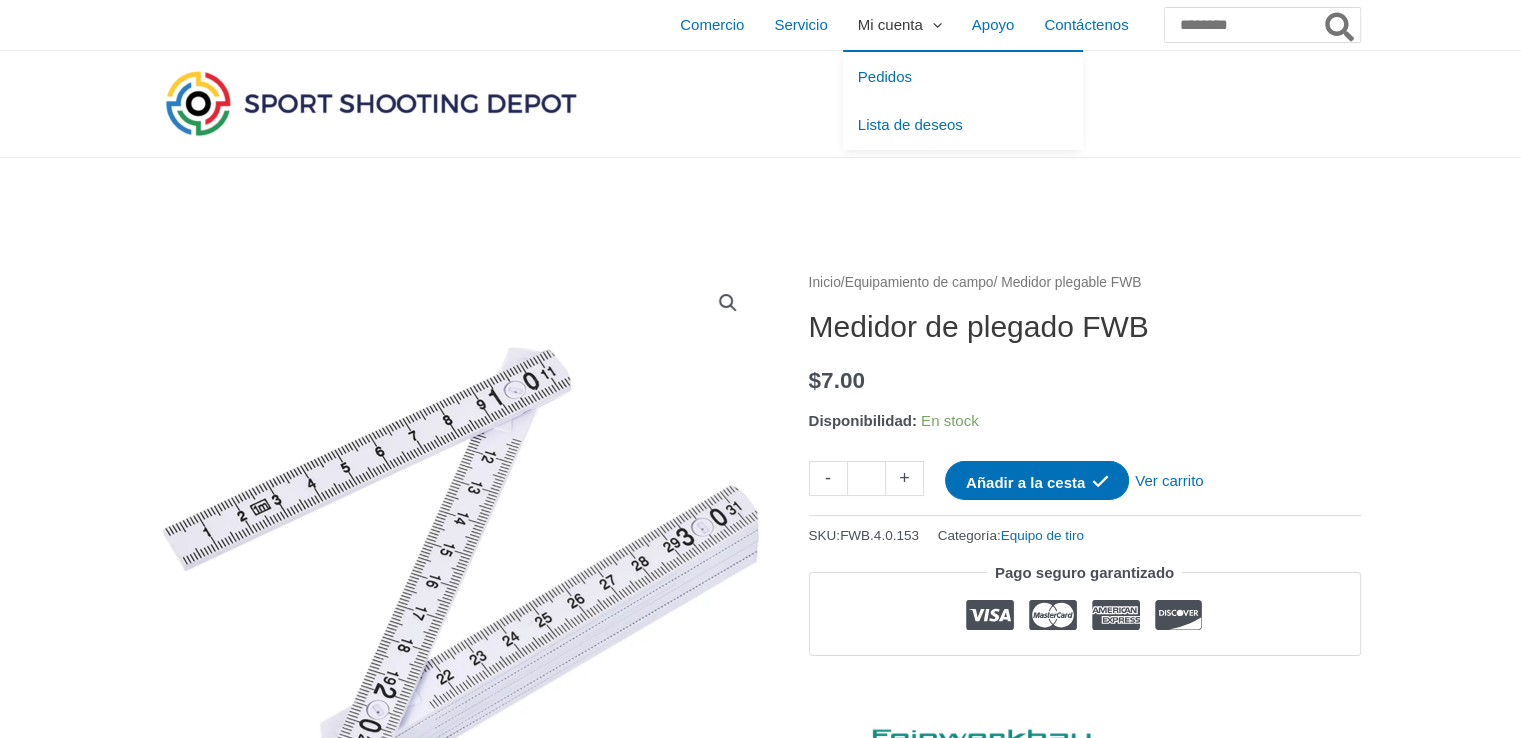 click at bounding box center [932, 24] 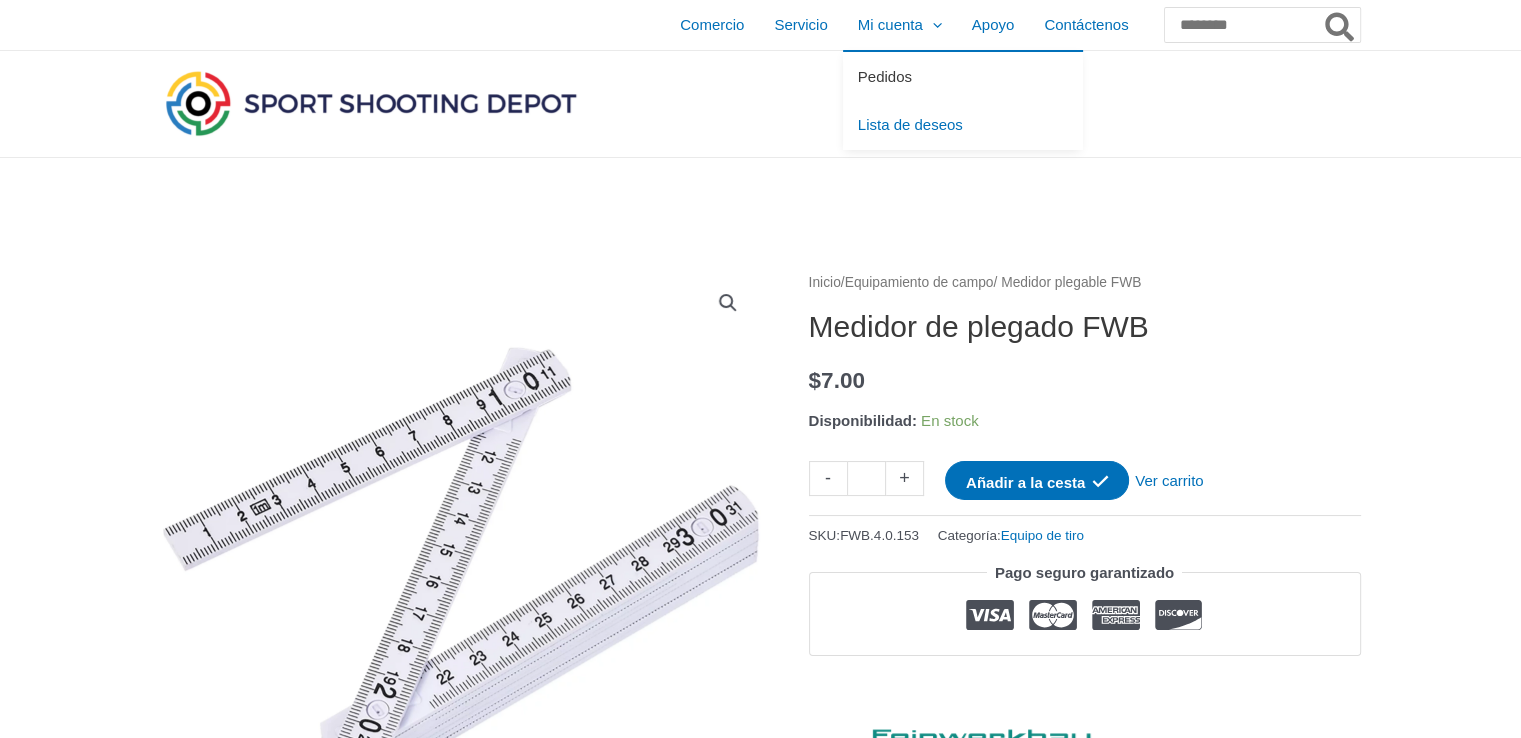 click on "Pedidos" at bounding box center (885, 76) 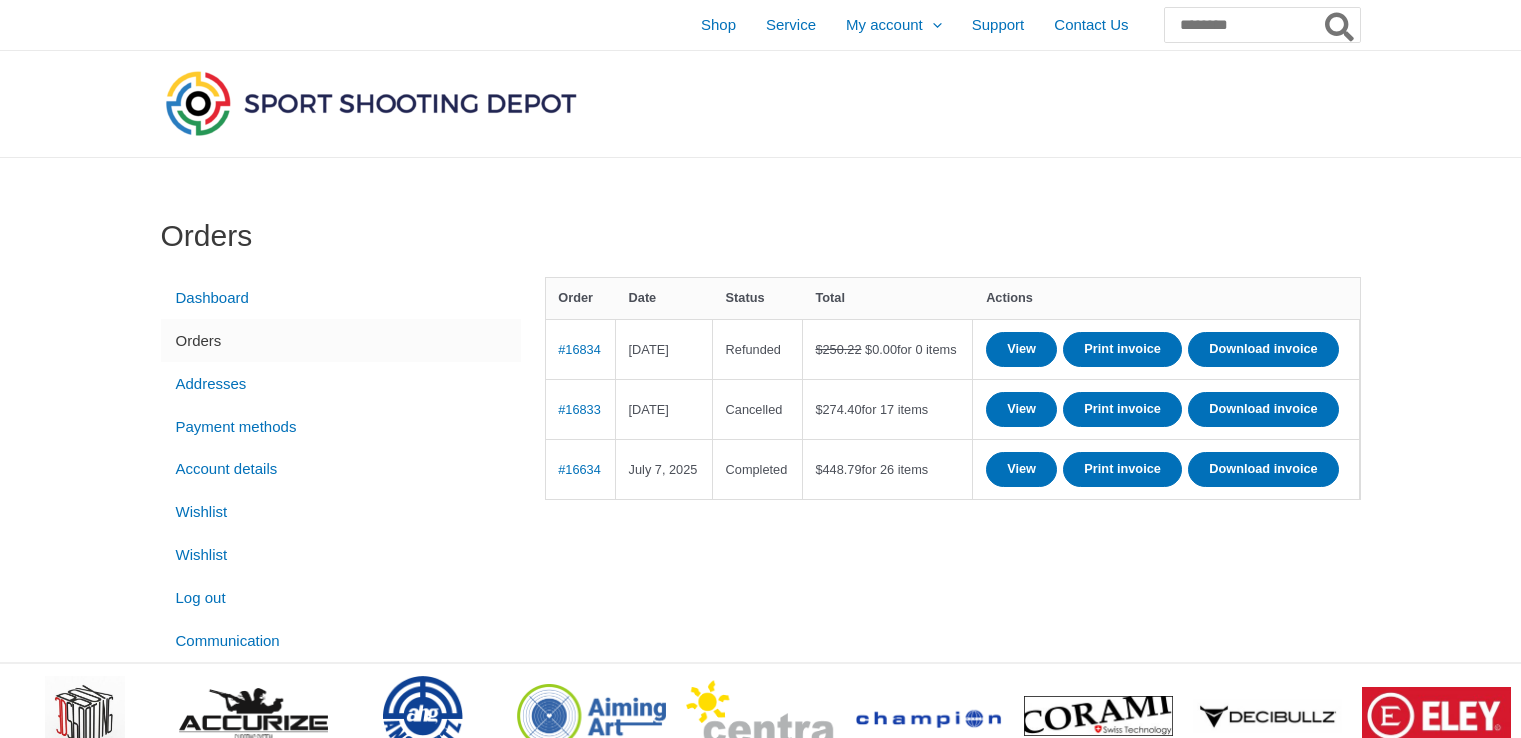 scroll, scrollTop: 0, scrollLeft: 0, axis: both 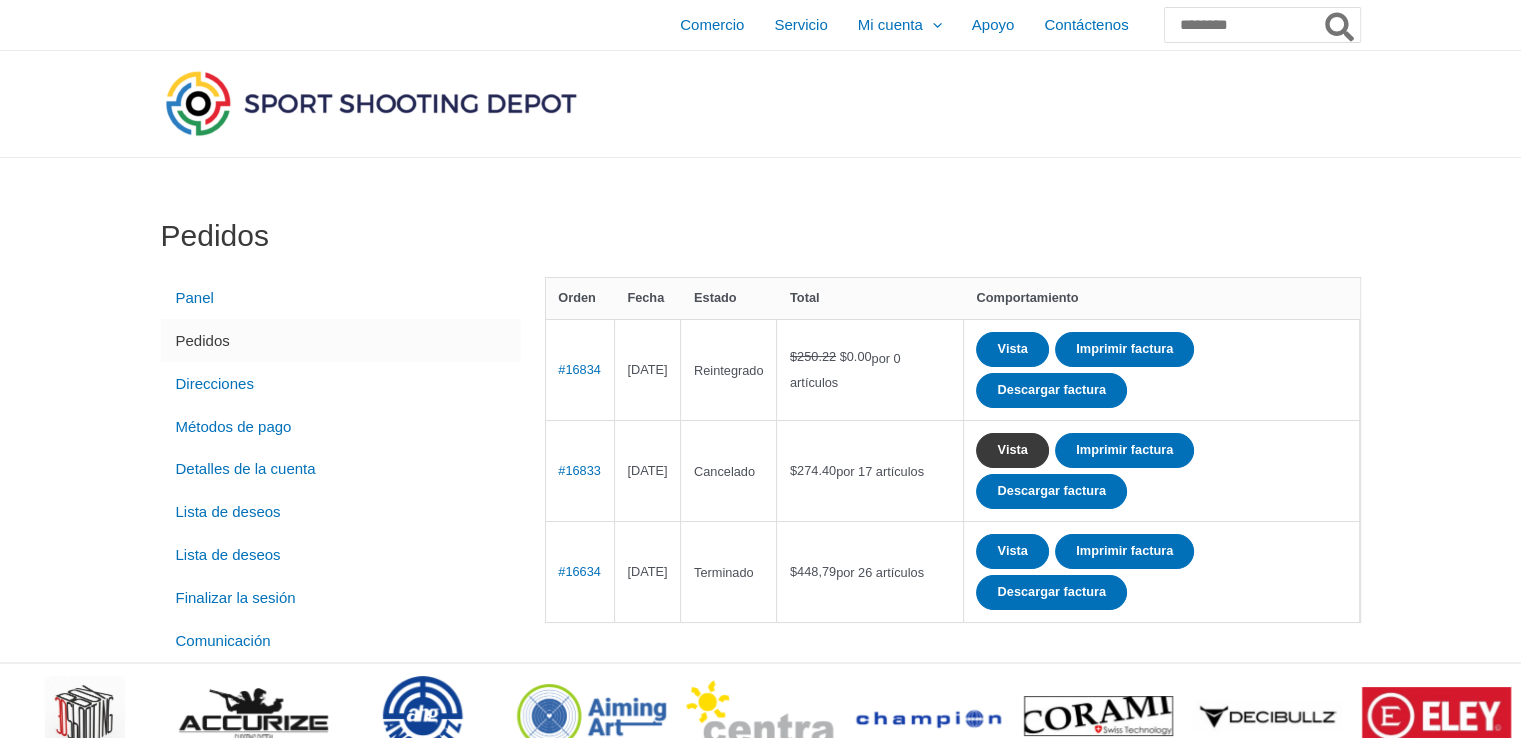 click on "Vista" at bounding box center [1012, 450] 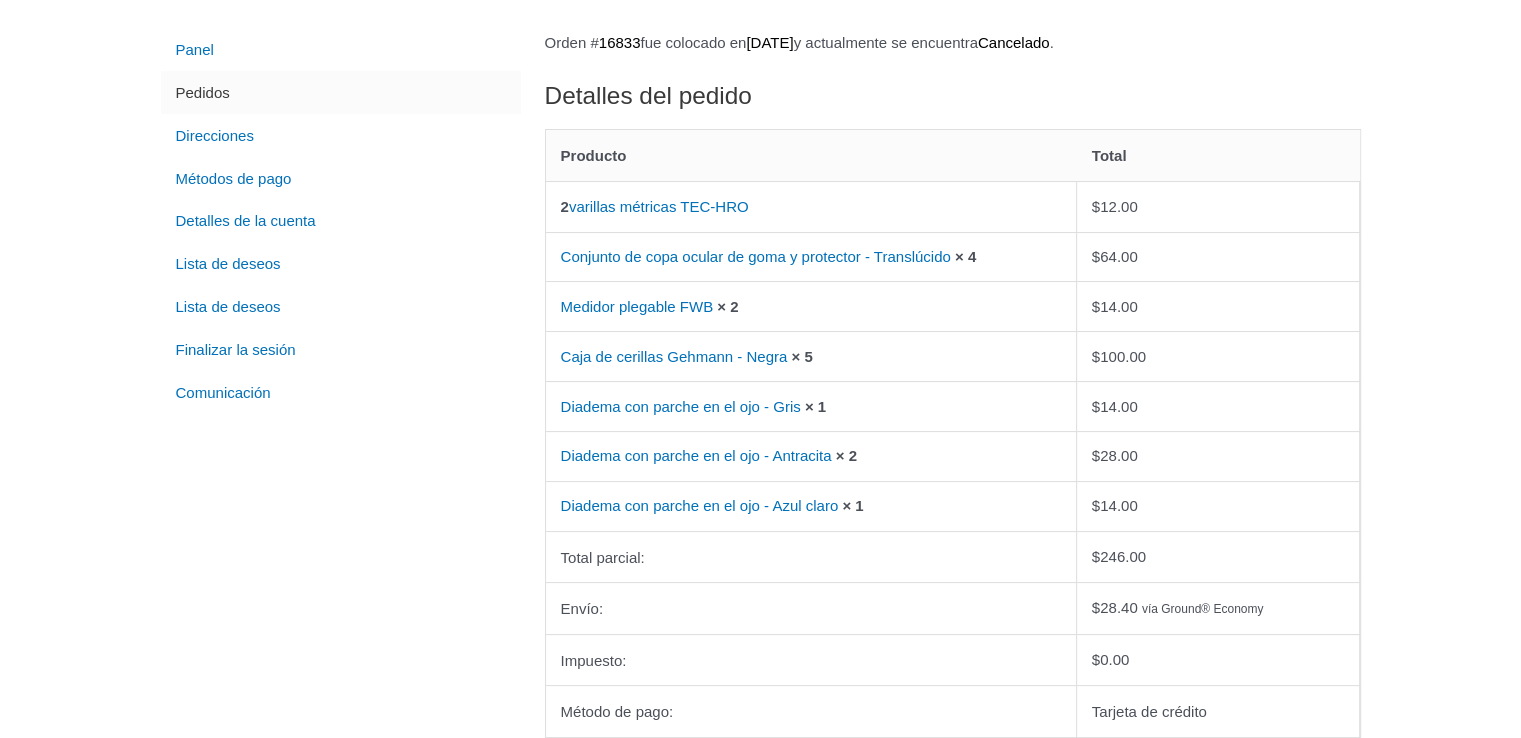 scroll, scrollTop: 400, scrollLeft: 0, axis: vertical 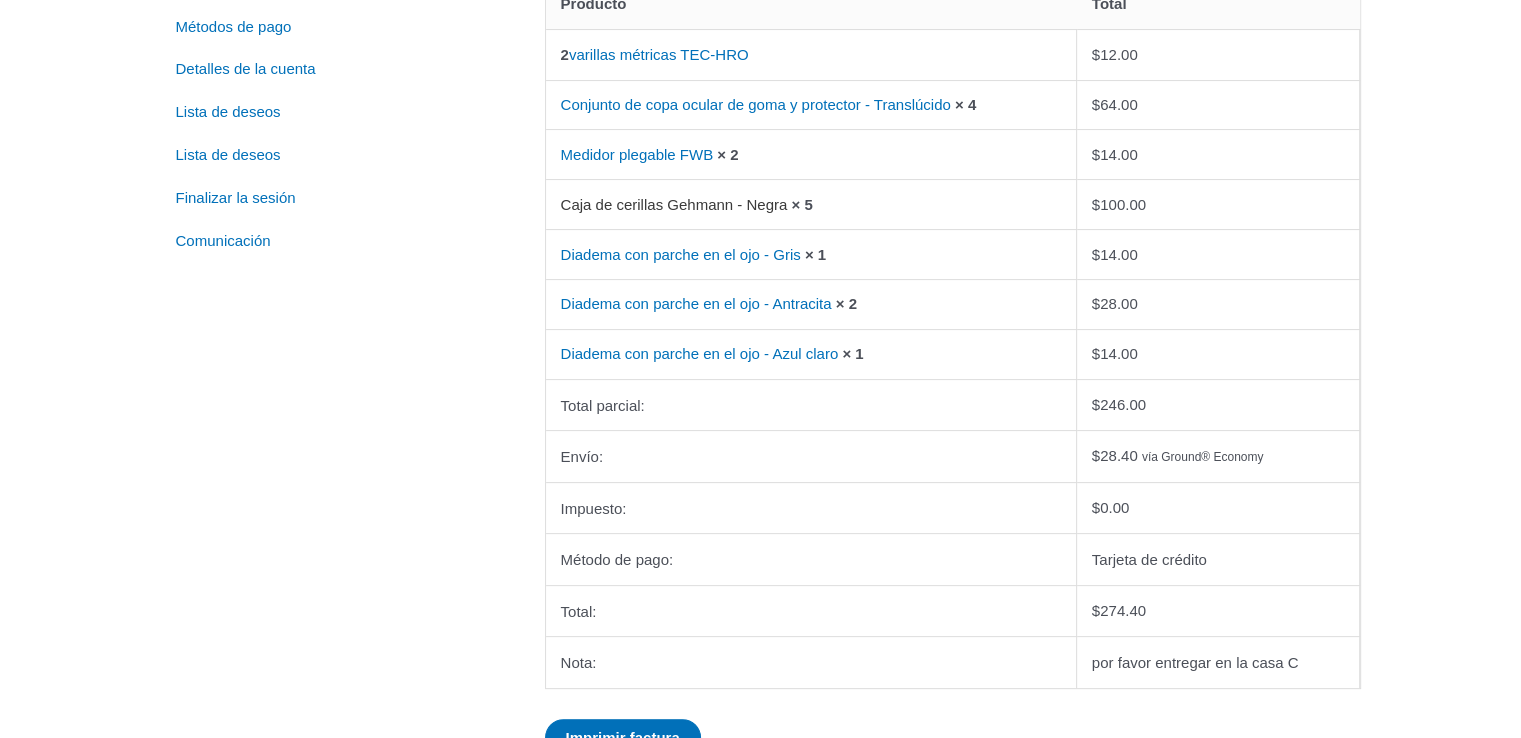 click on "Caja de cerillas Gehmann - Negra" at bounding box center [674, 204] 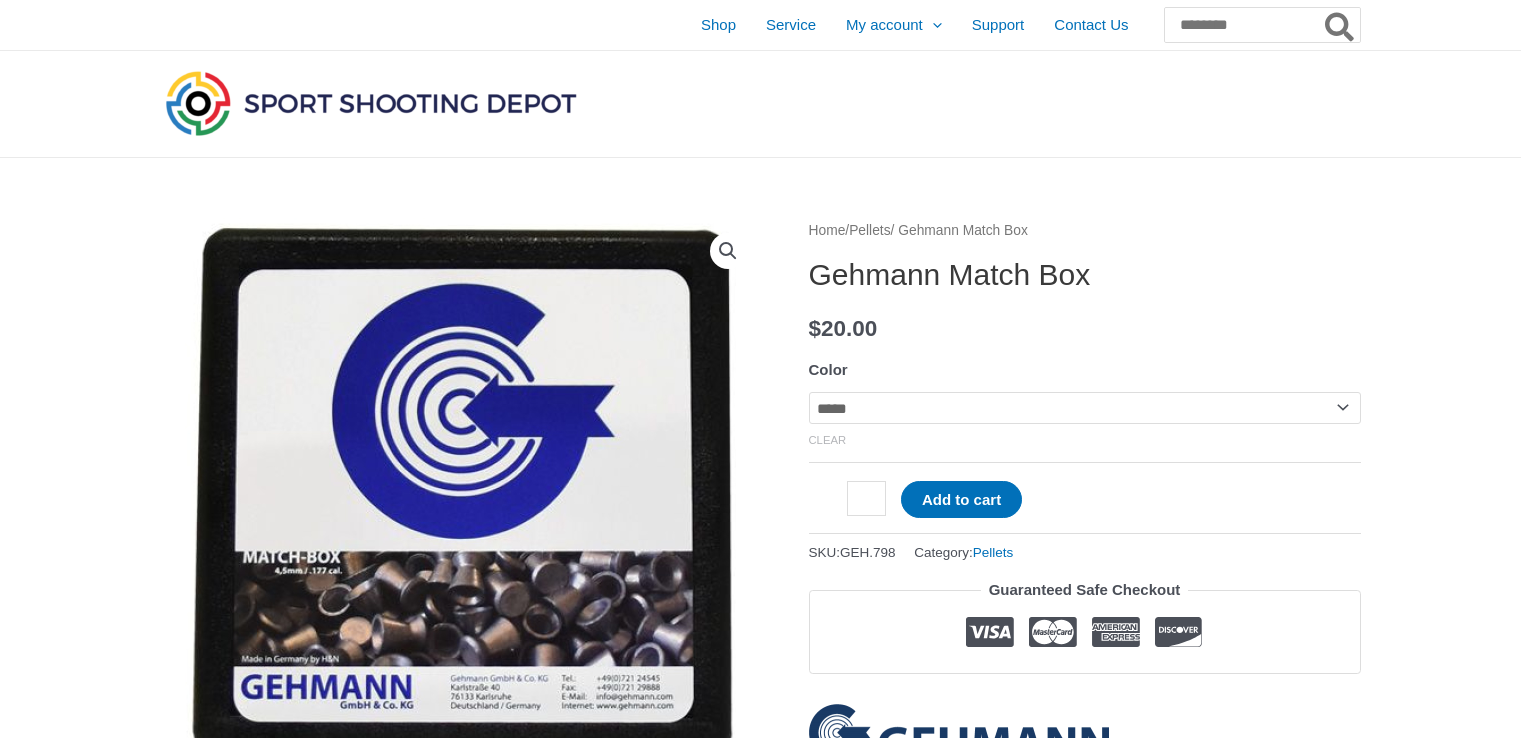 scroll, scrollTop: 0, scrollLeft: 0, axis: both 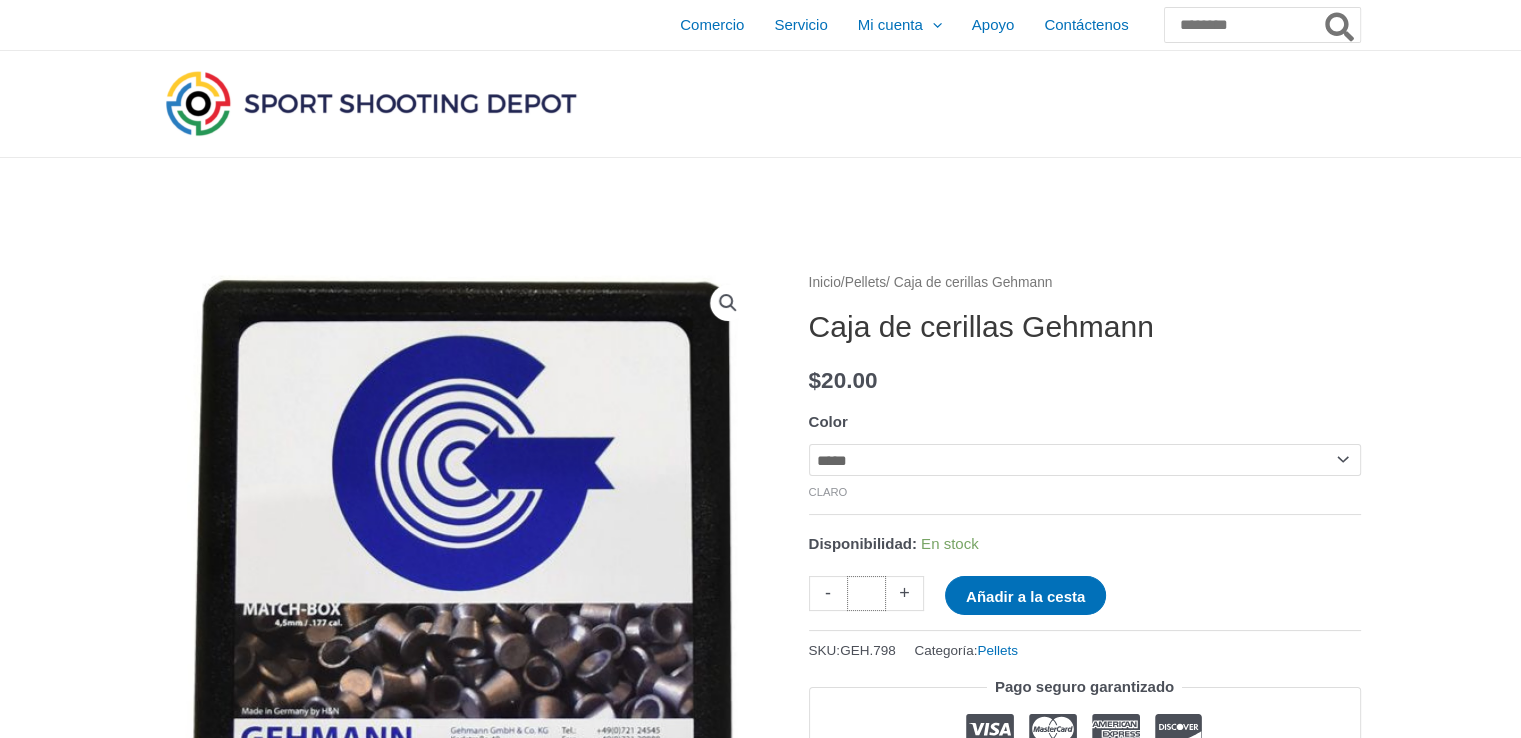 drag, startPoint x: 876, startPoint y: 602, endPoint x: 841, endPoint y: 602, distance: 35 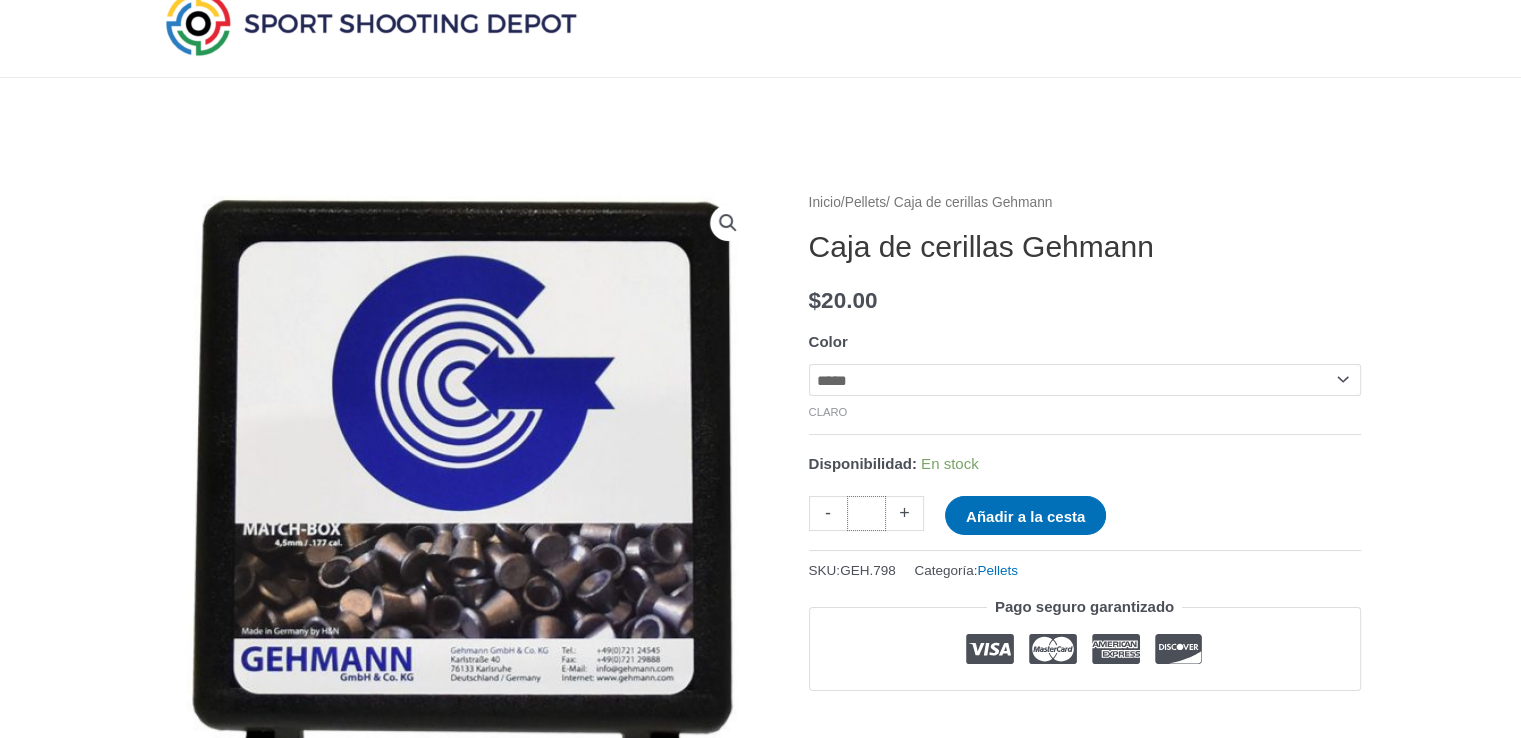 scroll, scrollTop: 200, scrollLeft: 0, axis: vertical 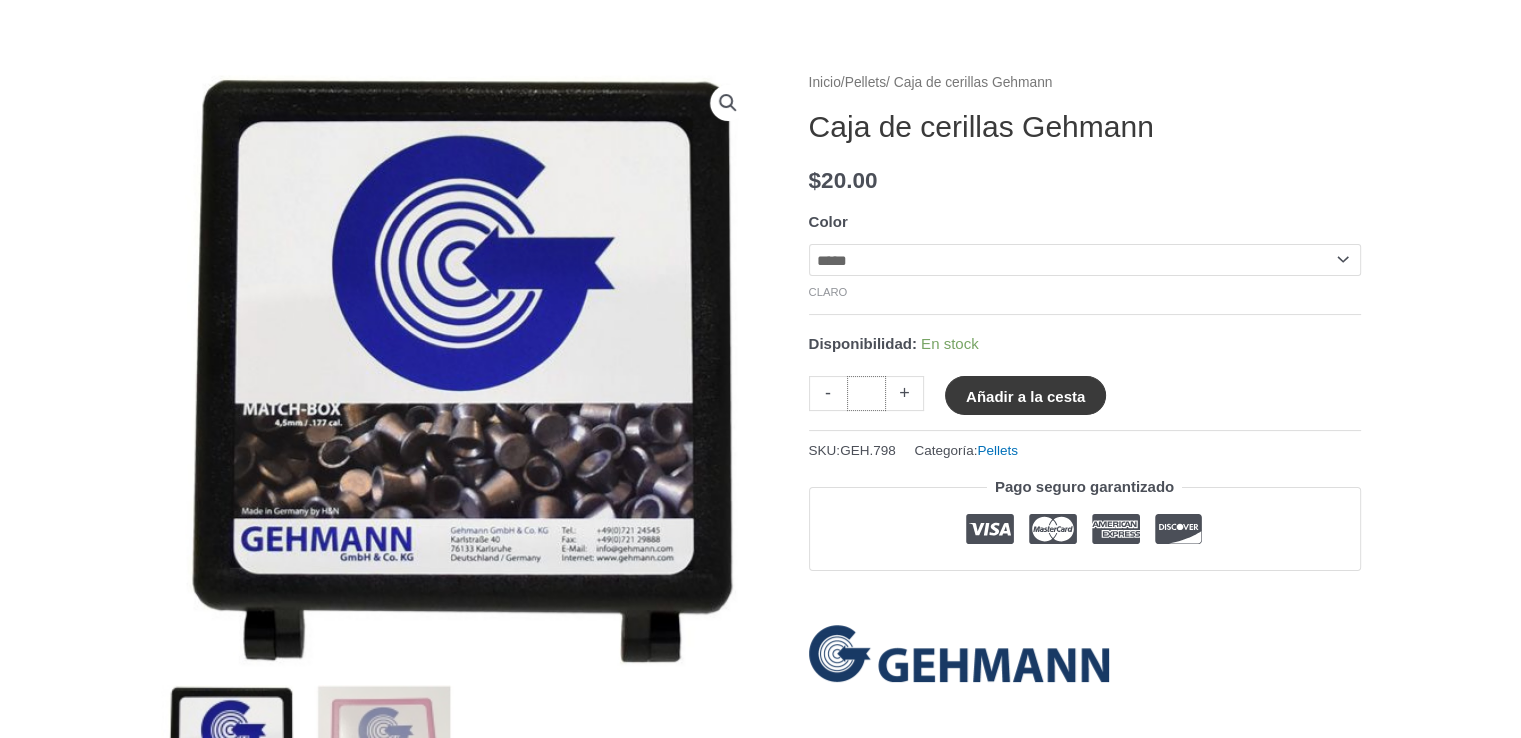 type on "*" 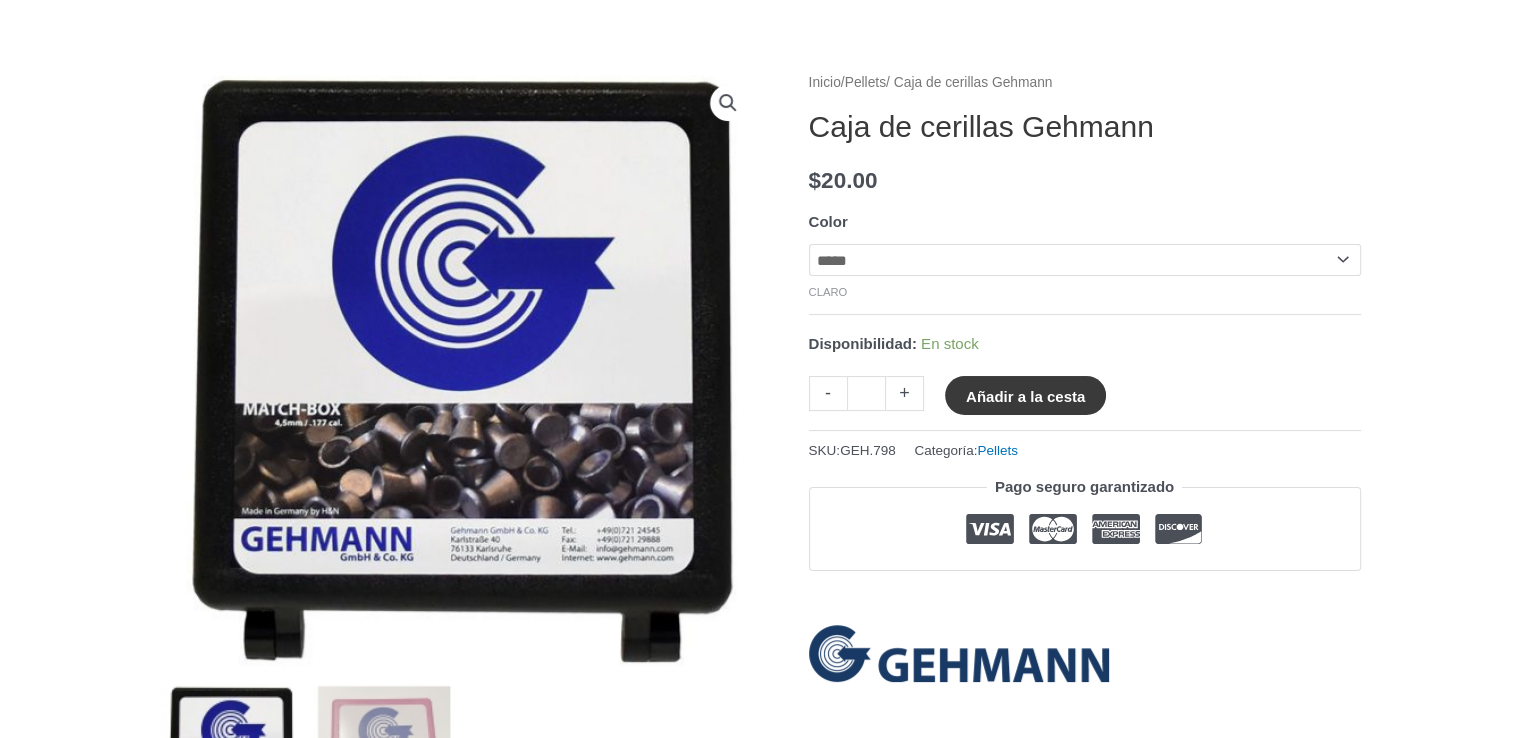 click on "Añadir a la cesta" 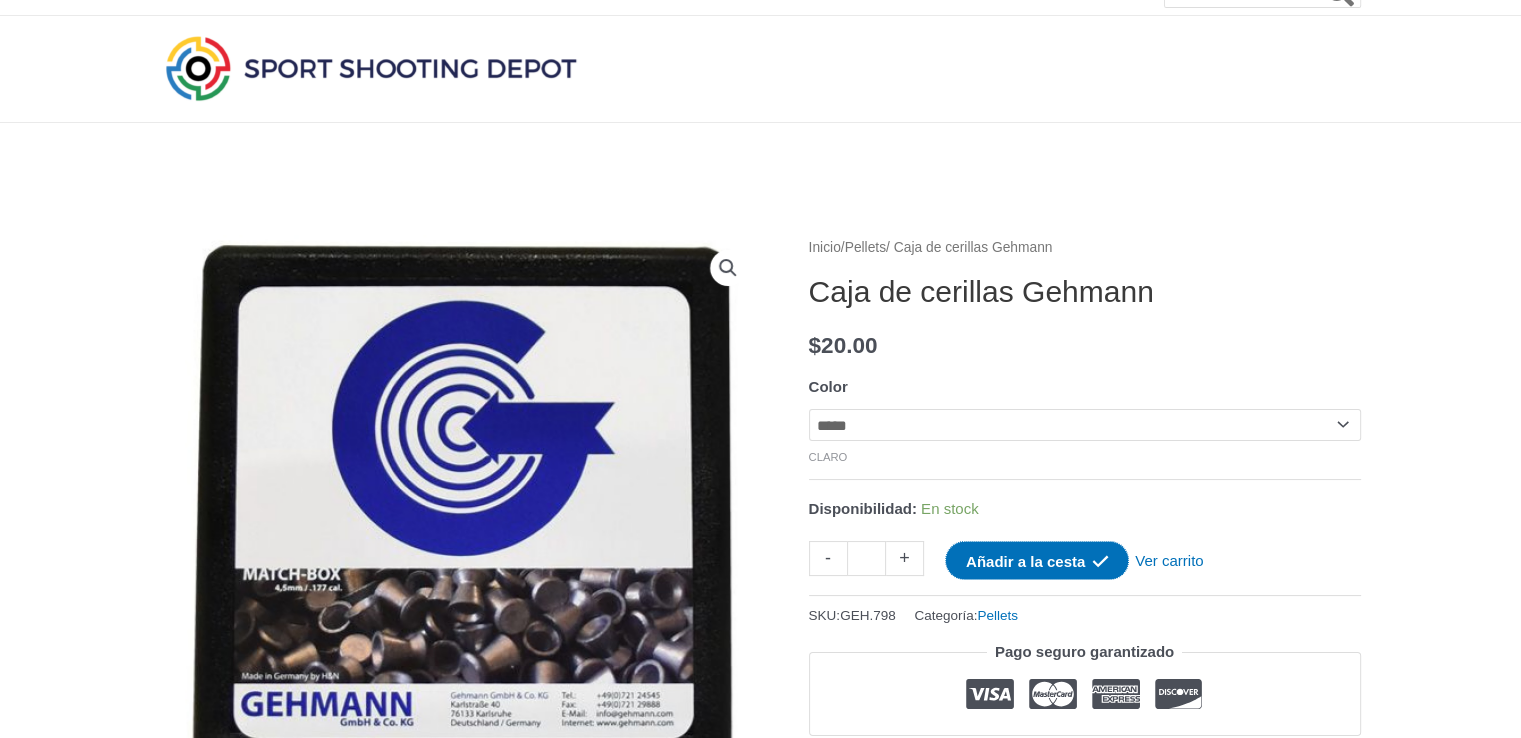scroll, scrollTop: 0, scrollLeft: 0, axis: both 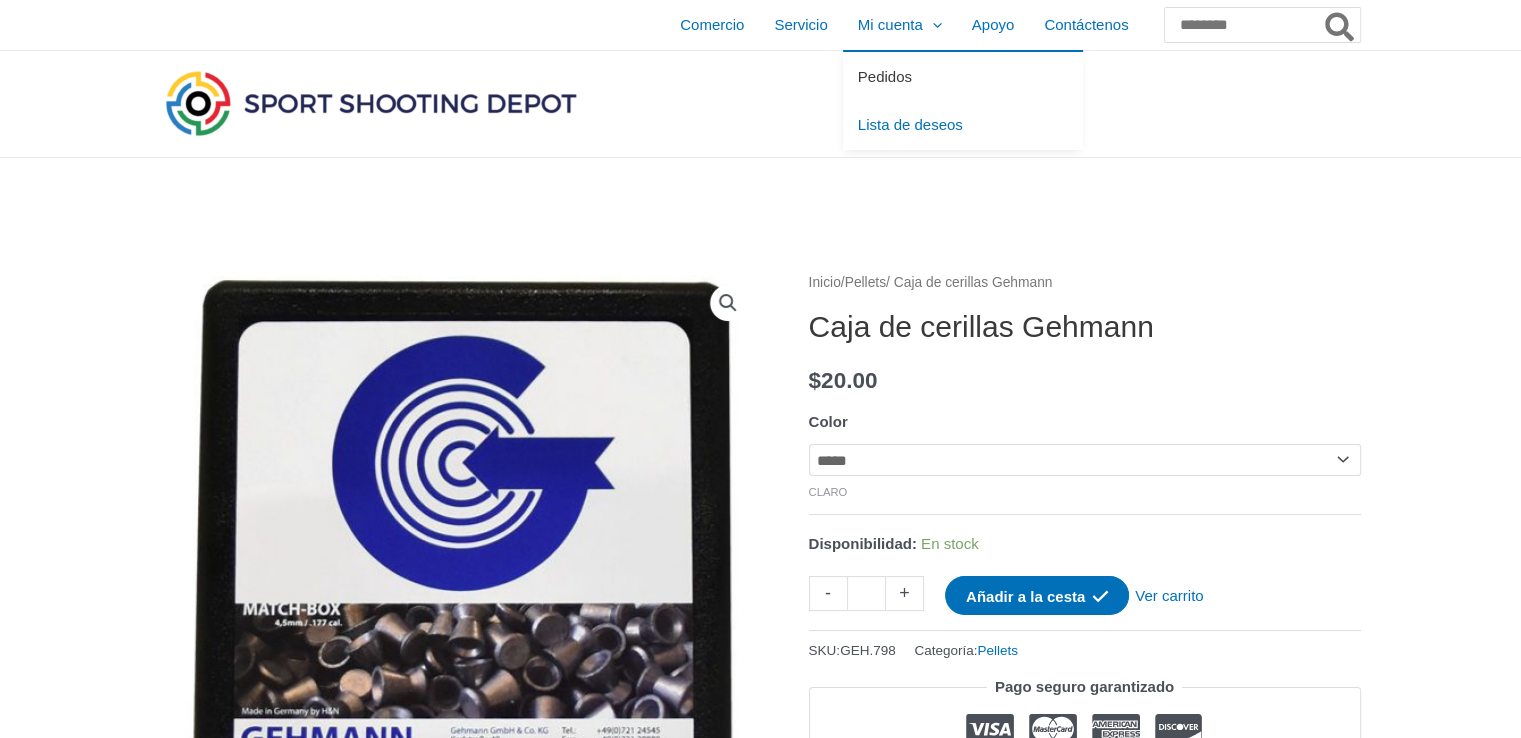 click on "Pedidos" at bounding box center [963, 76] 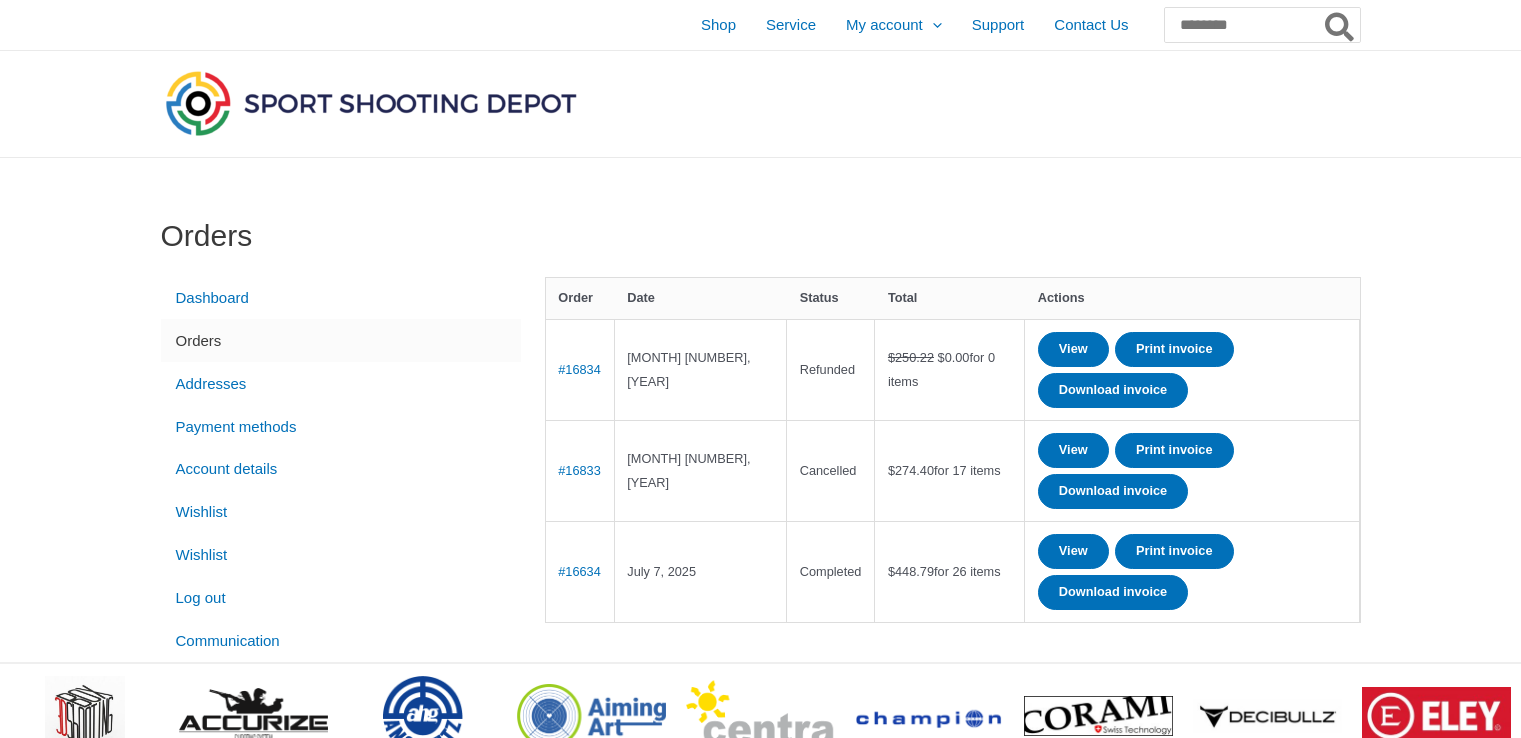 scroll, scrollTop: 0, scrollLeft: 0, axis: both 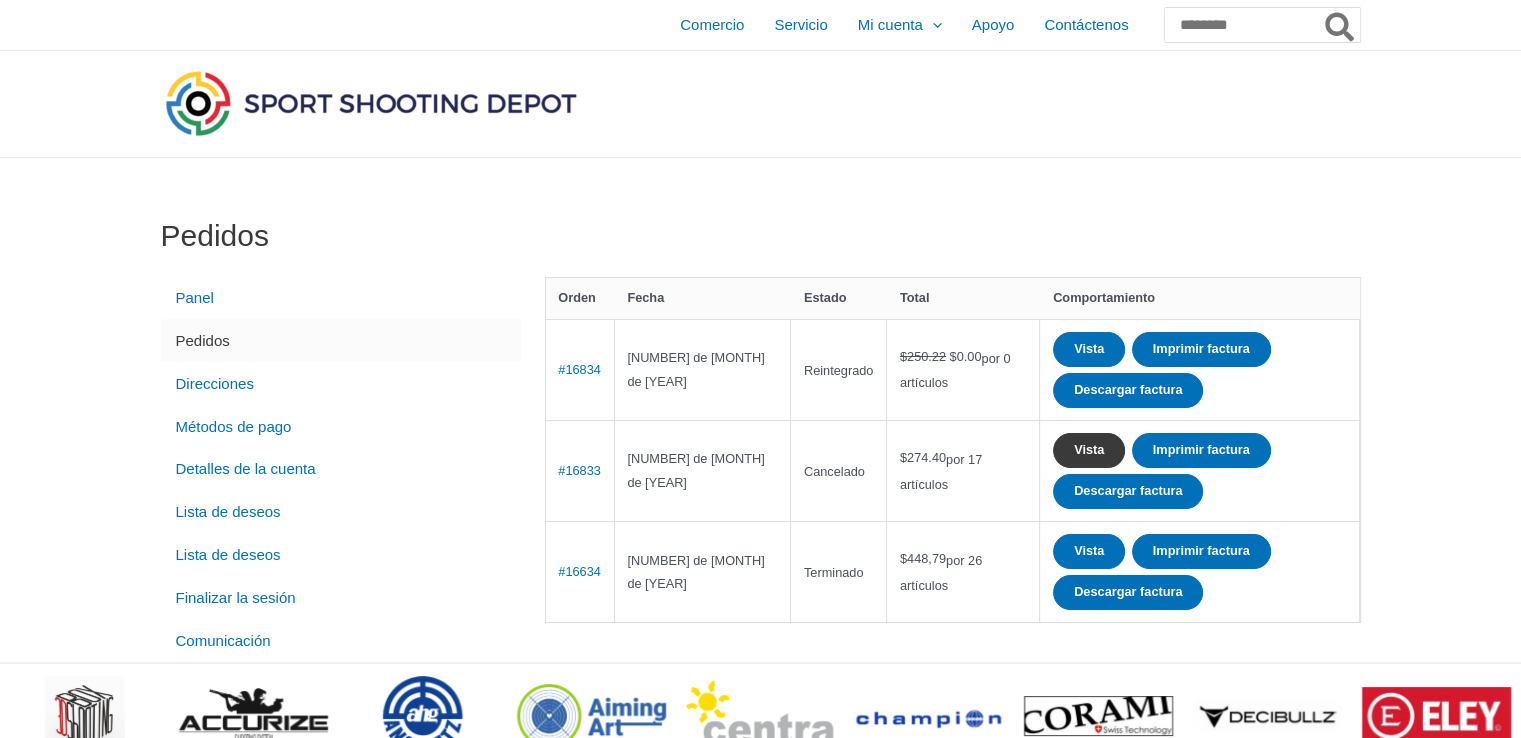 click on "Vista" at bounding box center (1089, 449) 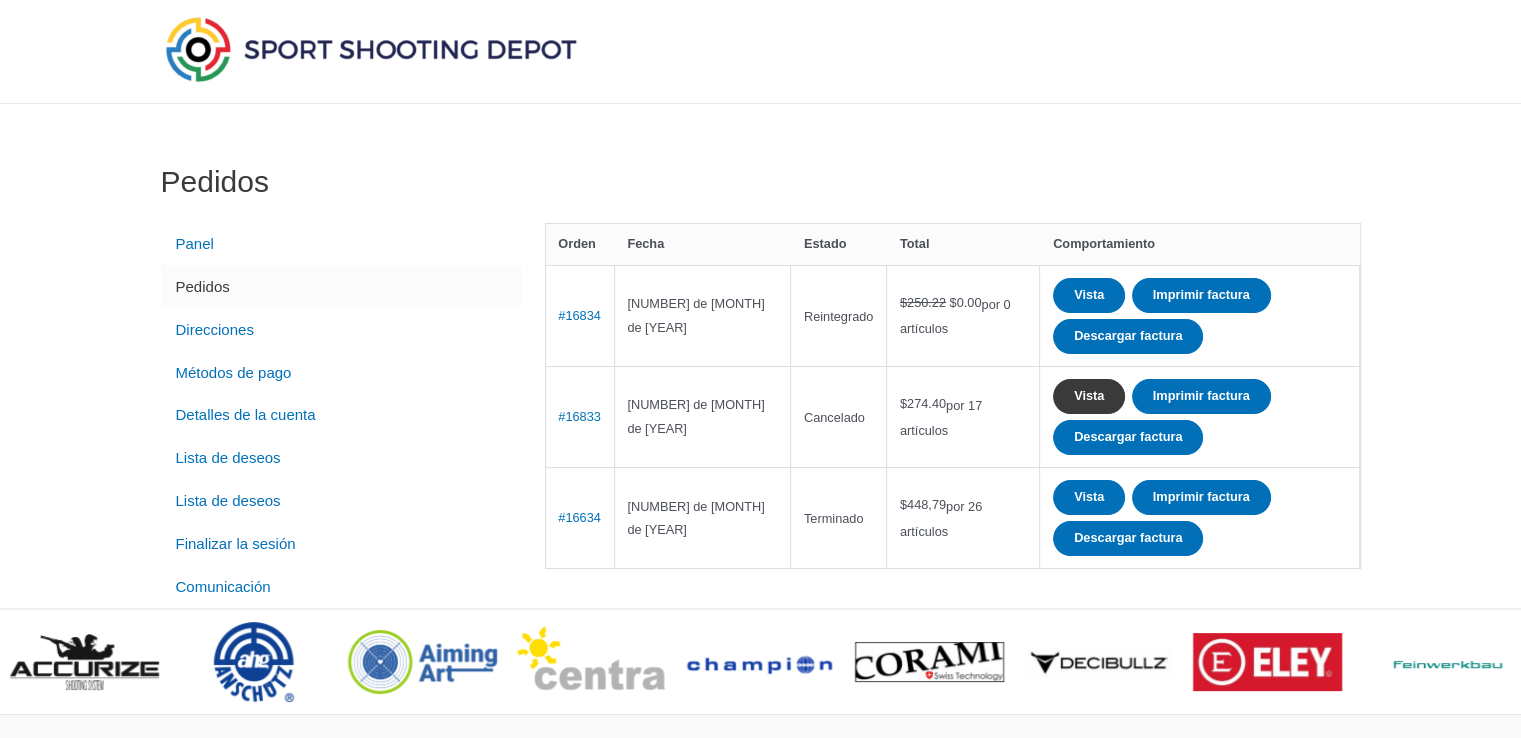 scroll, scrollTop: 100, scrollLeft: 0, axis: vertical 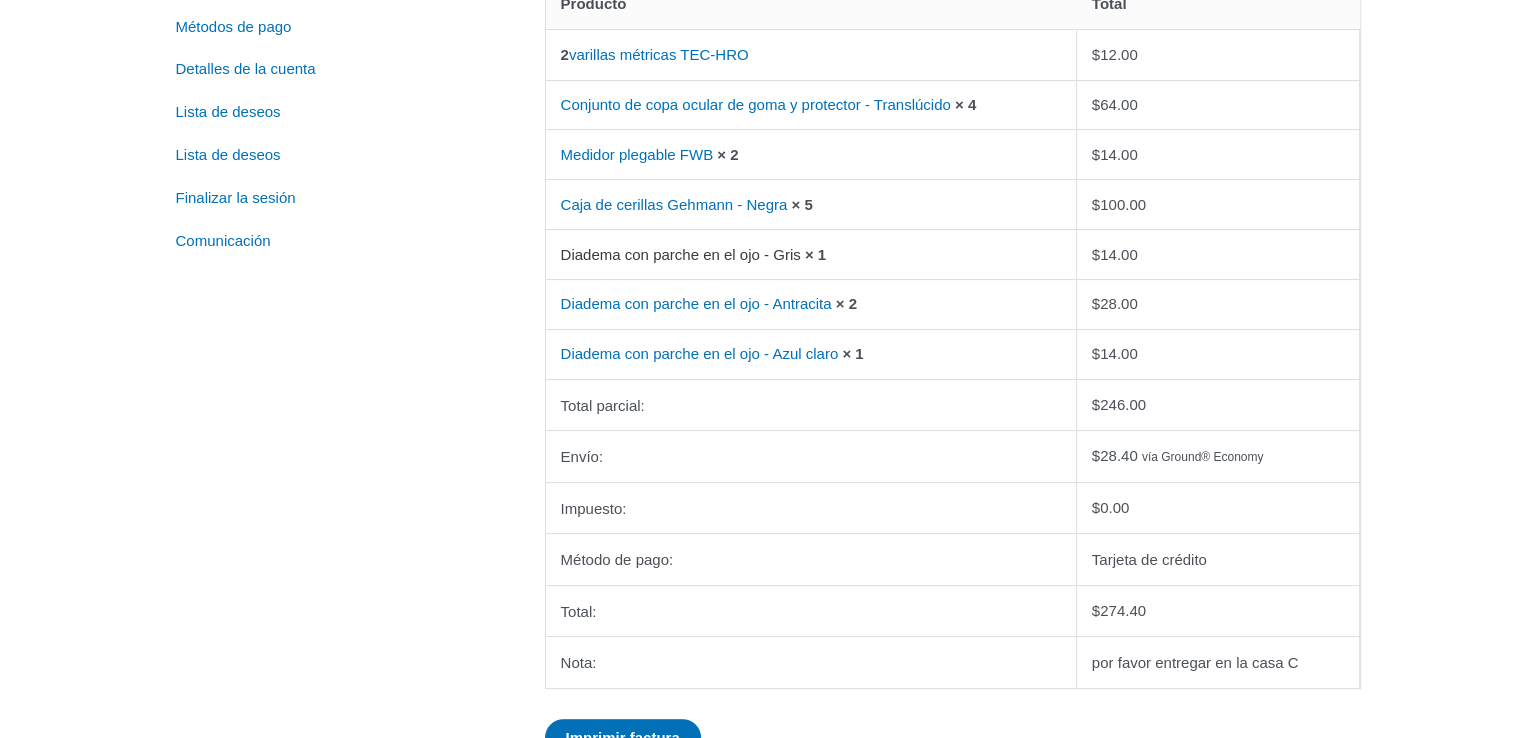 click on "Diadema con parche en el ojo - Gris" at bounding box center (681, 254) 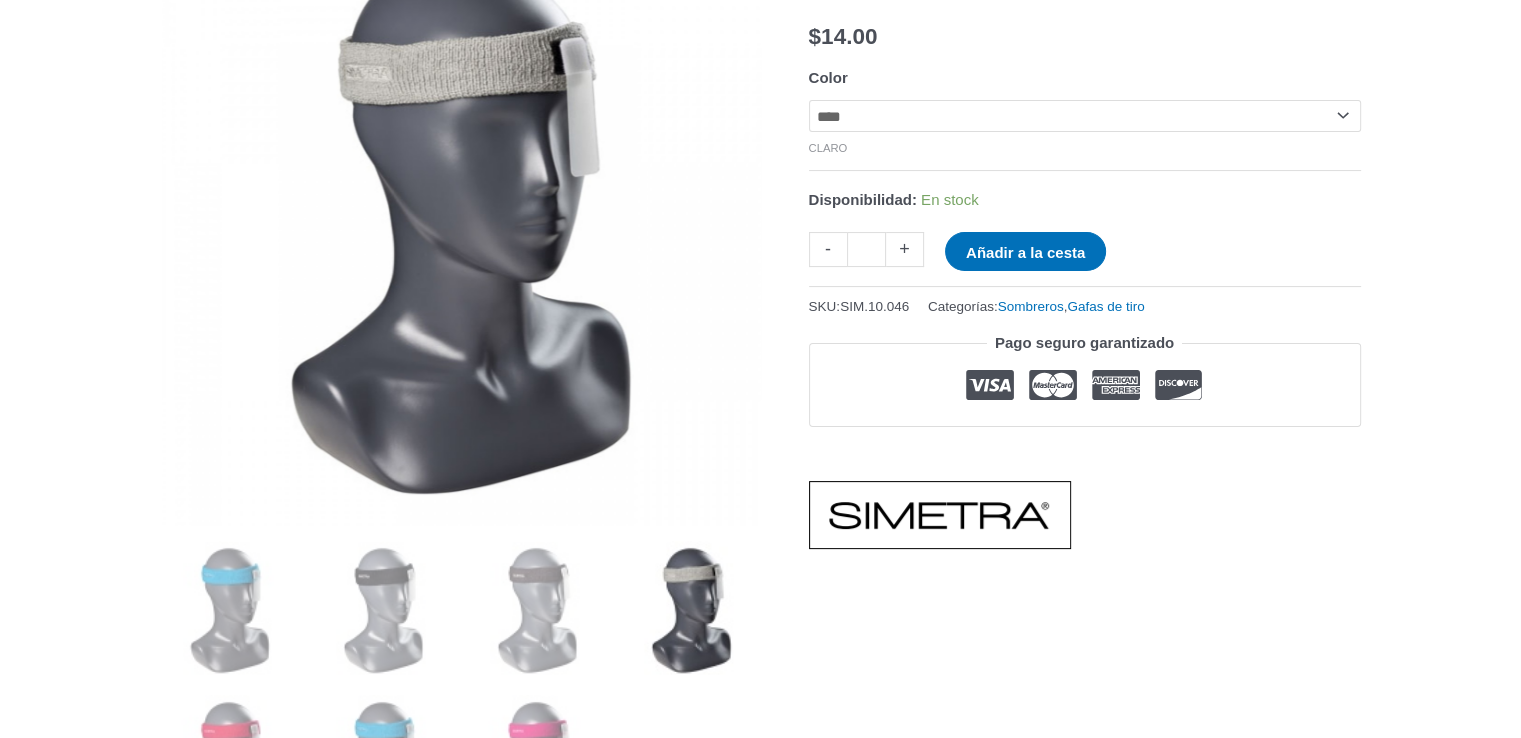 scroll, scrollTop: 300, scrollLeft: 0, axis: vertical 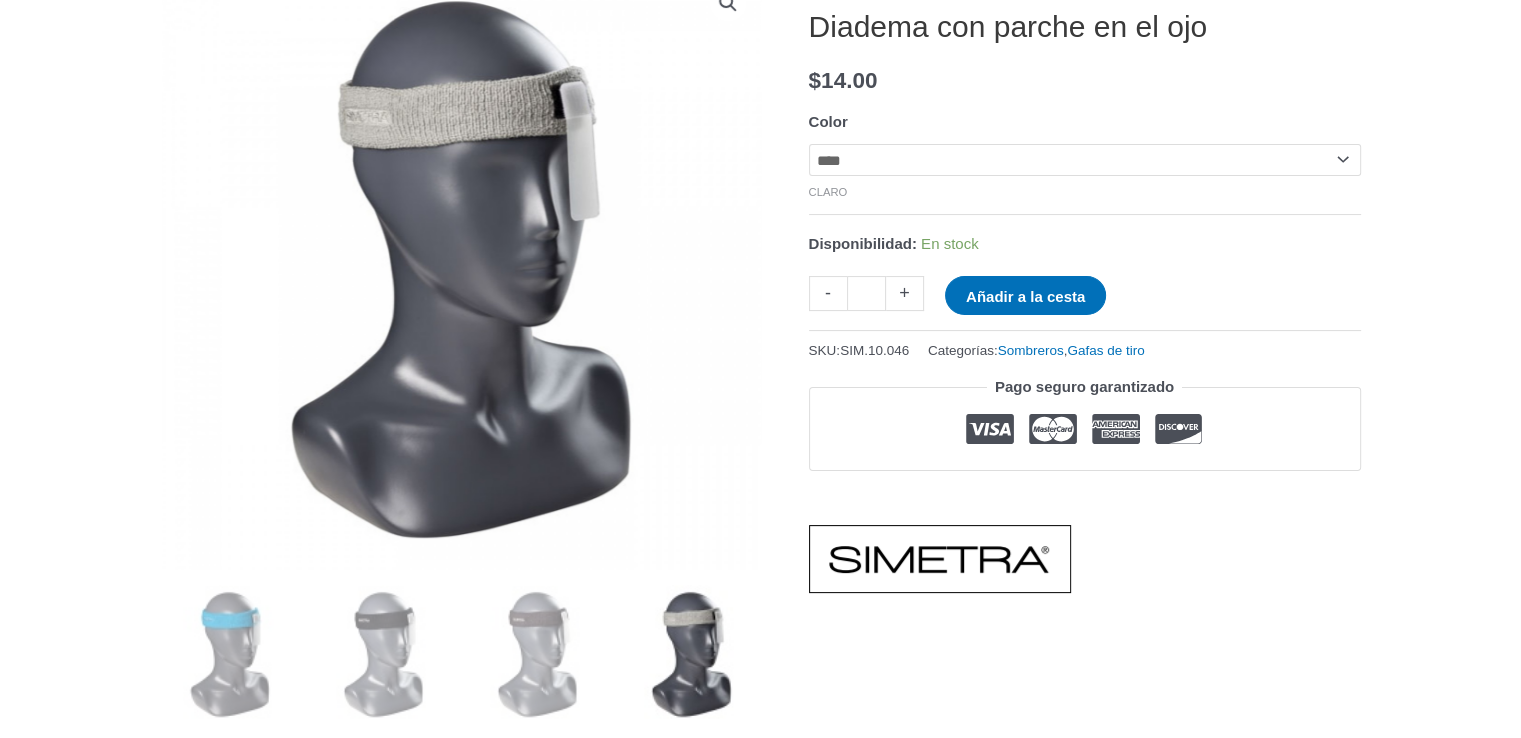 click on "**********" 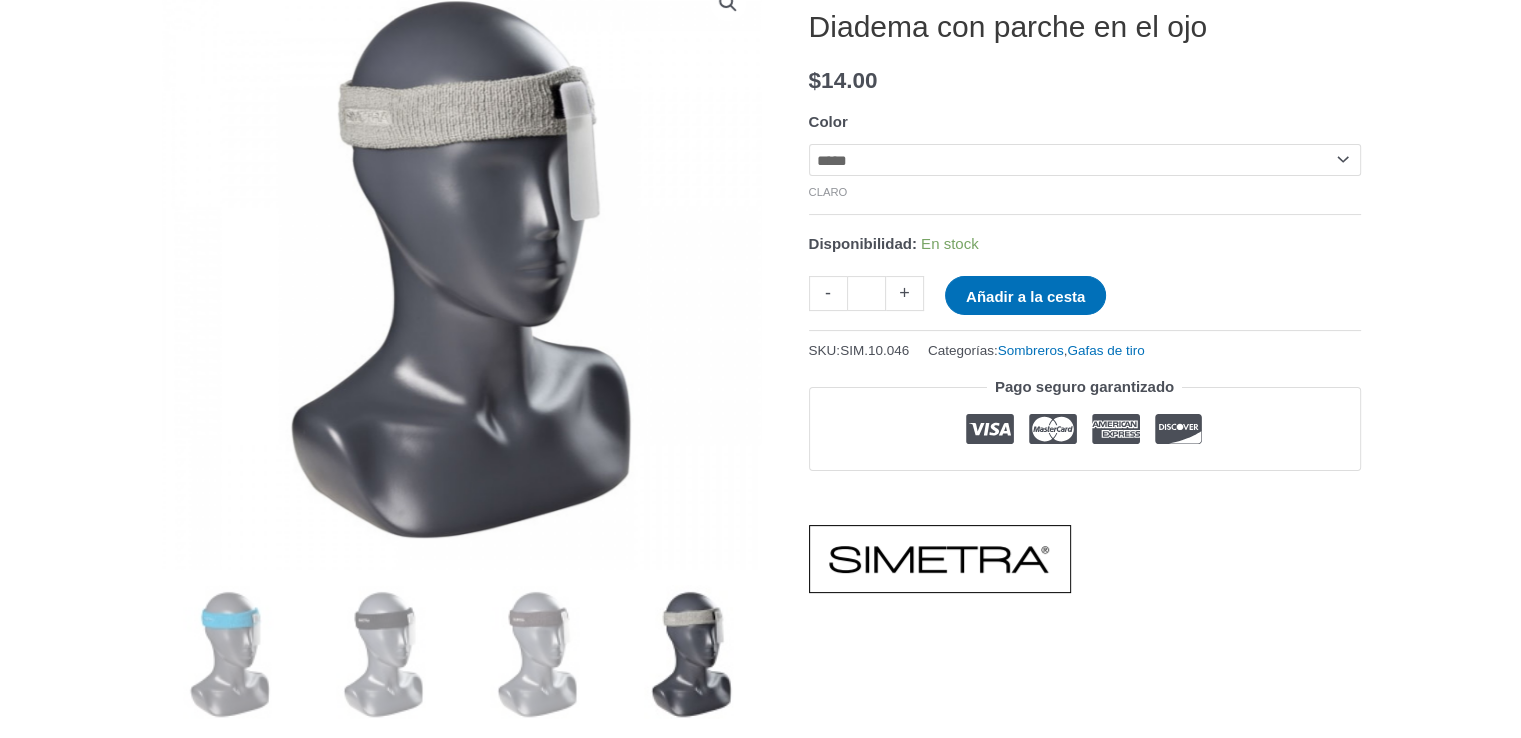 click on "**********" 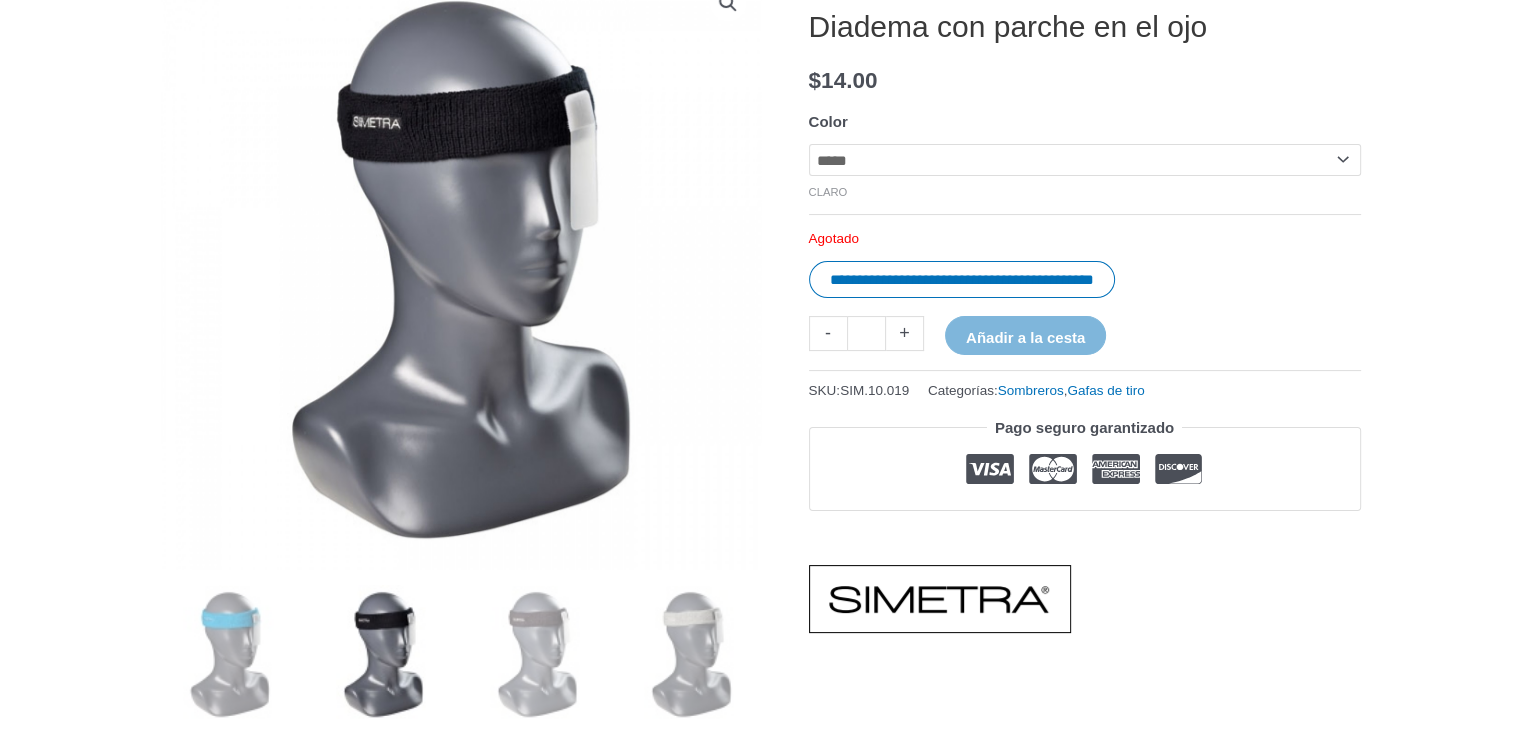 click on "**********" 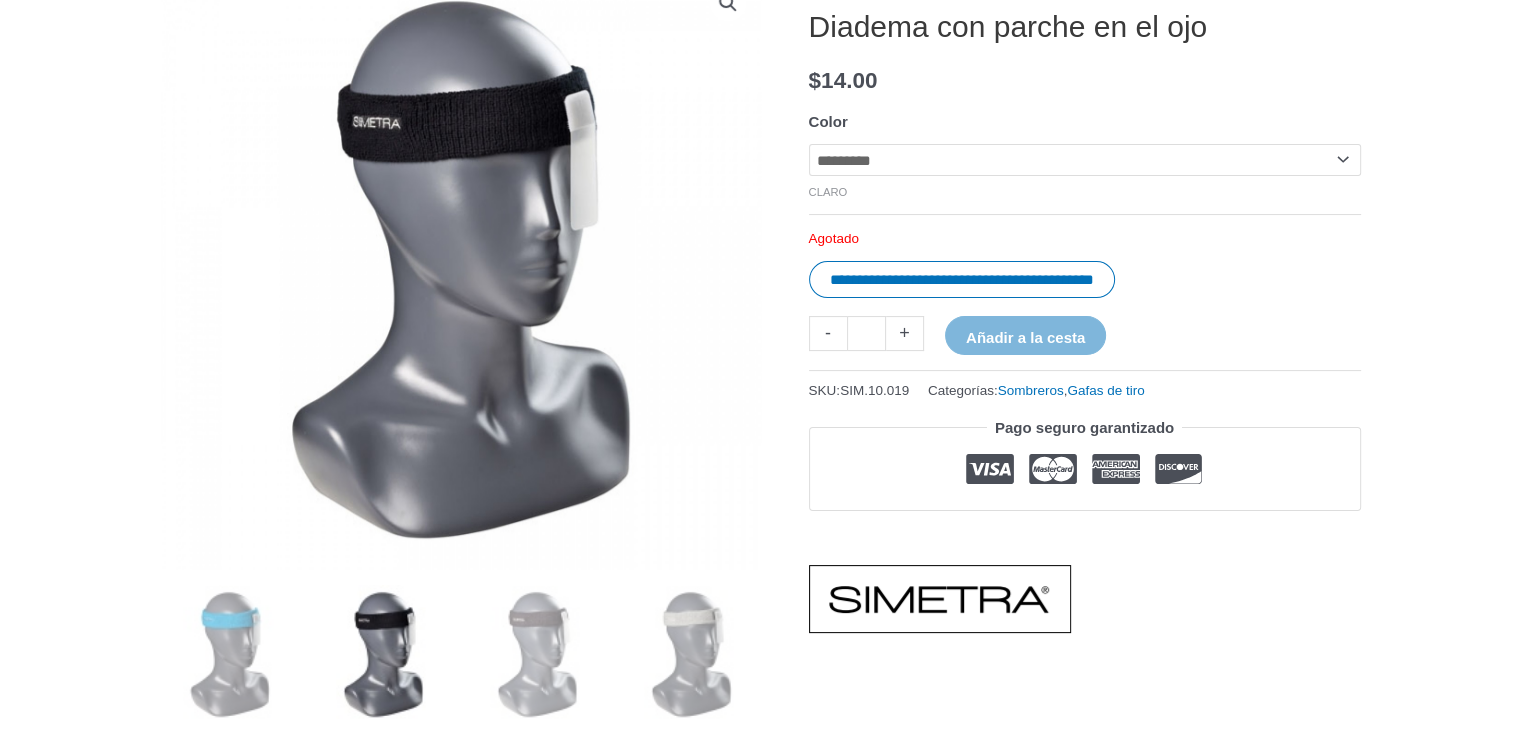 click on "**********" 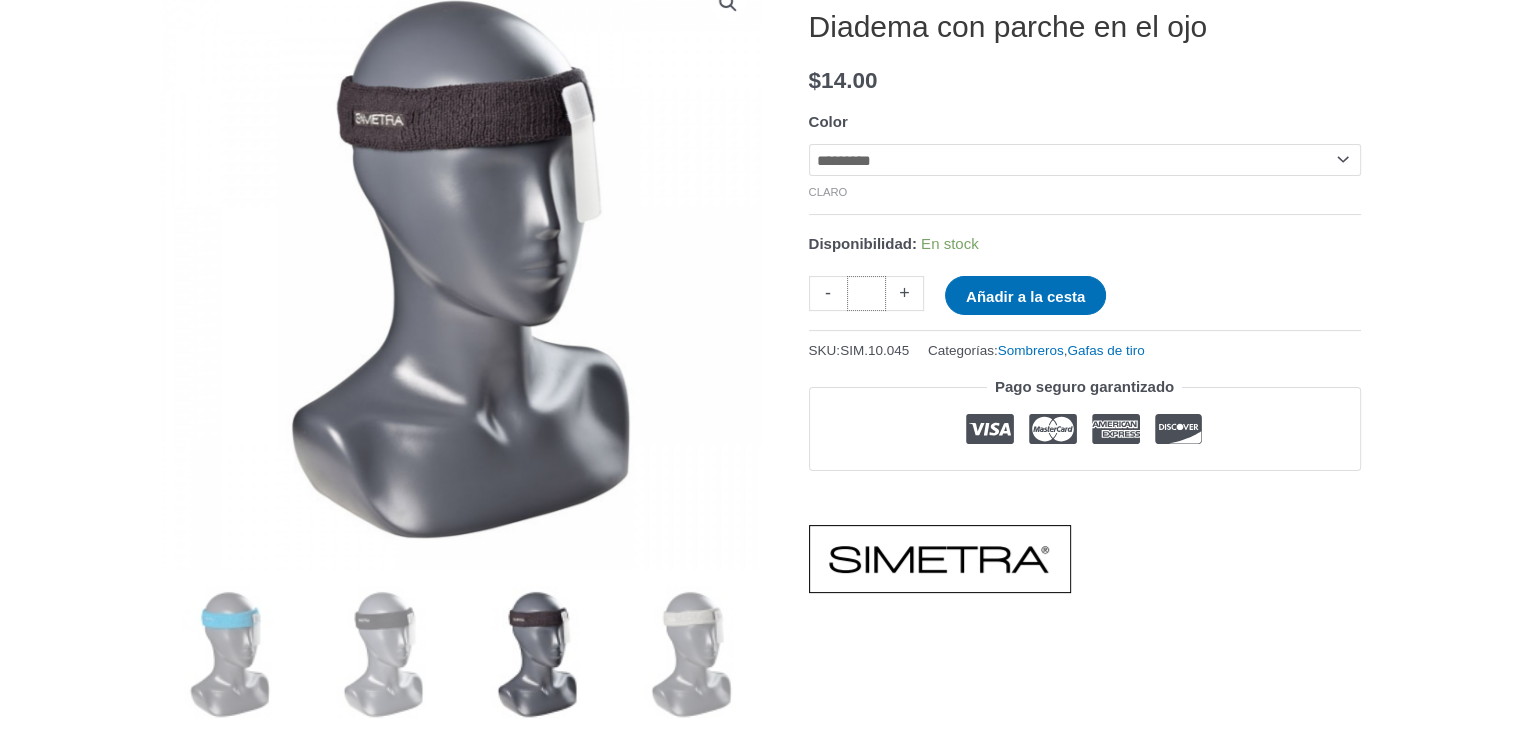 click on "*" 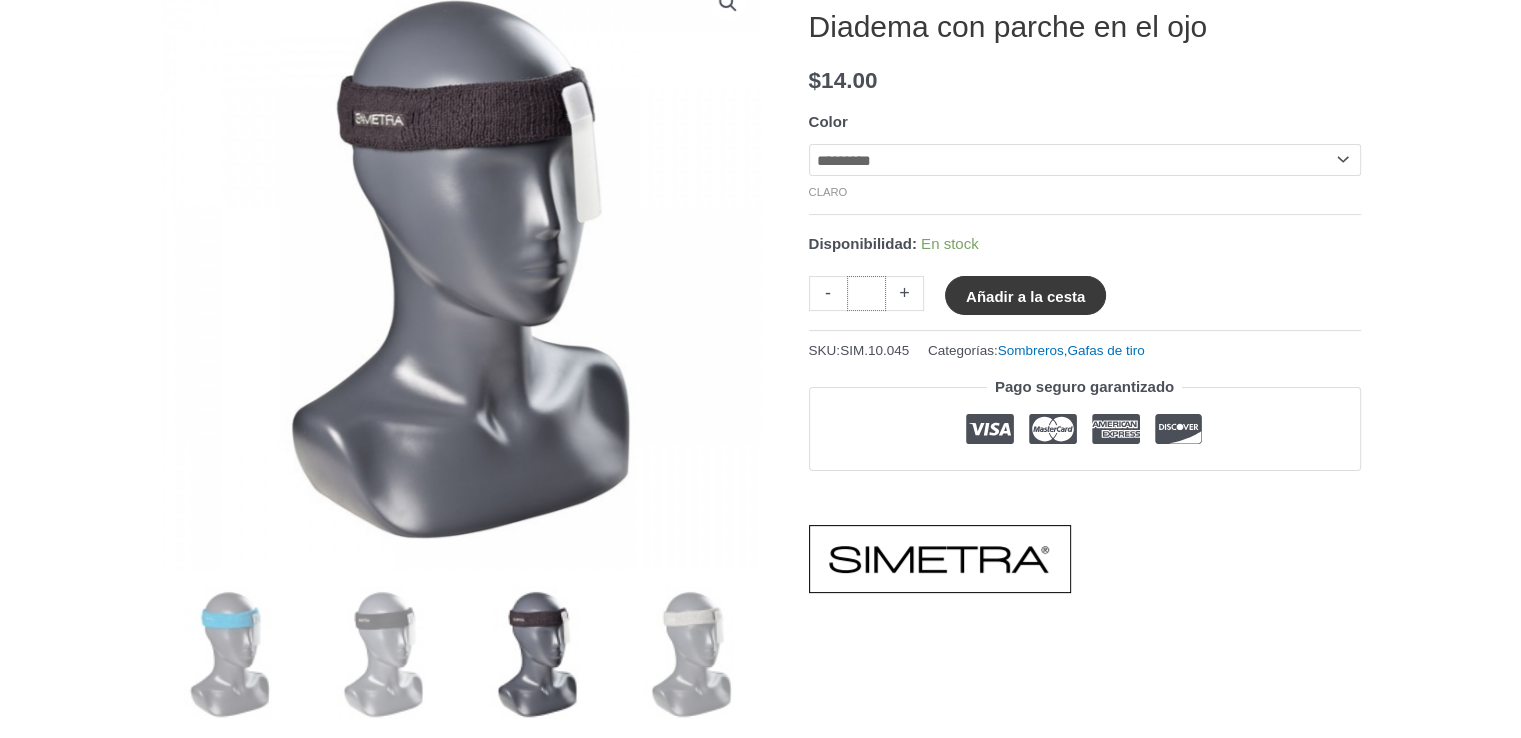 type on "*" 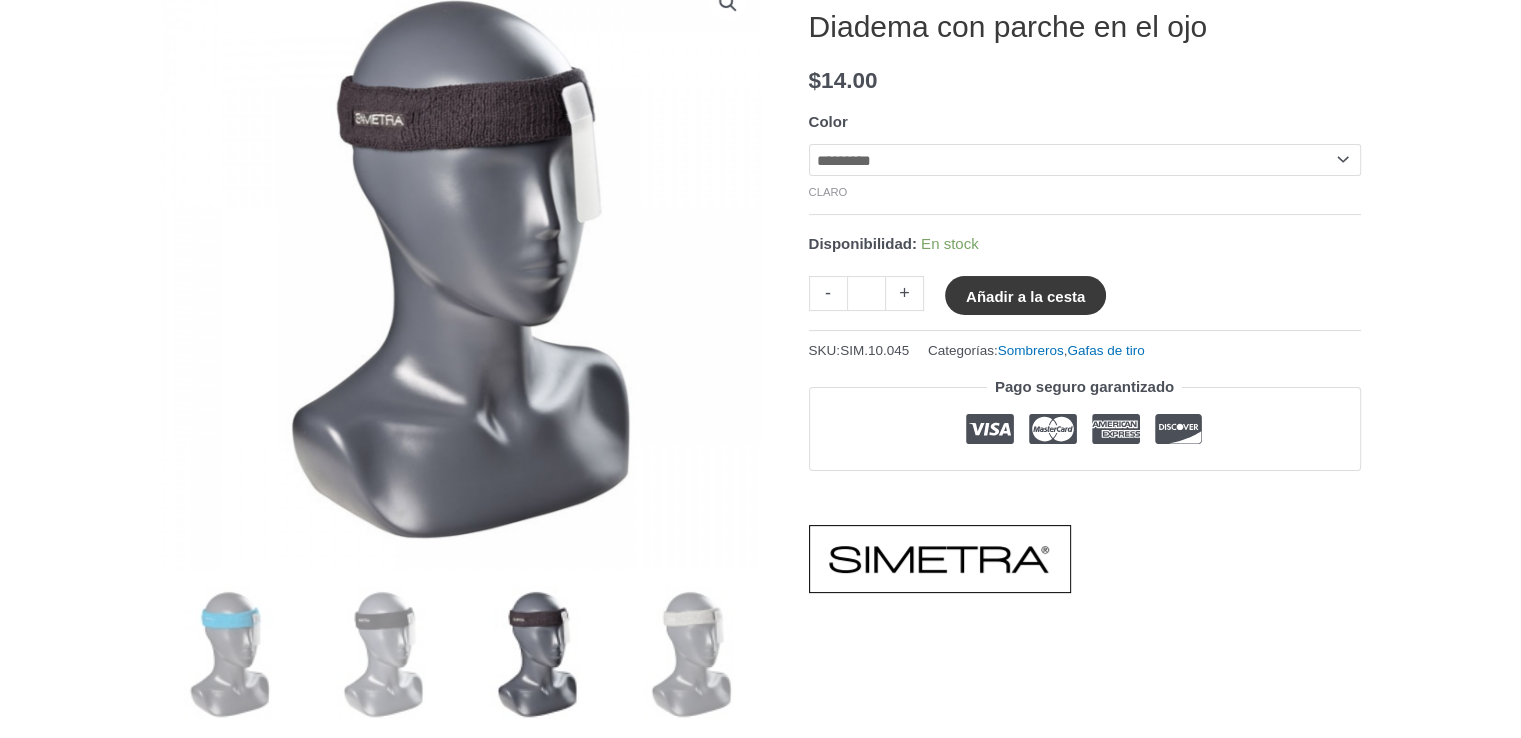 click on "Añadir a la cesta" 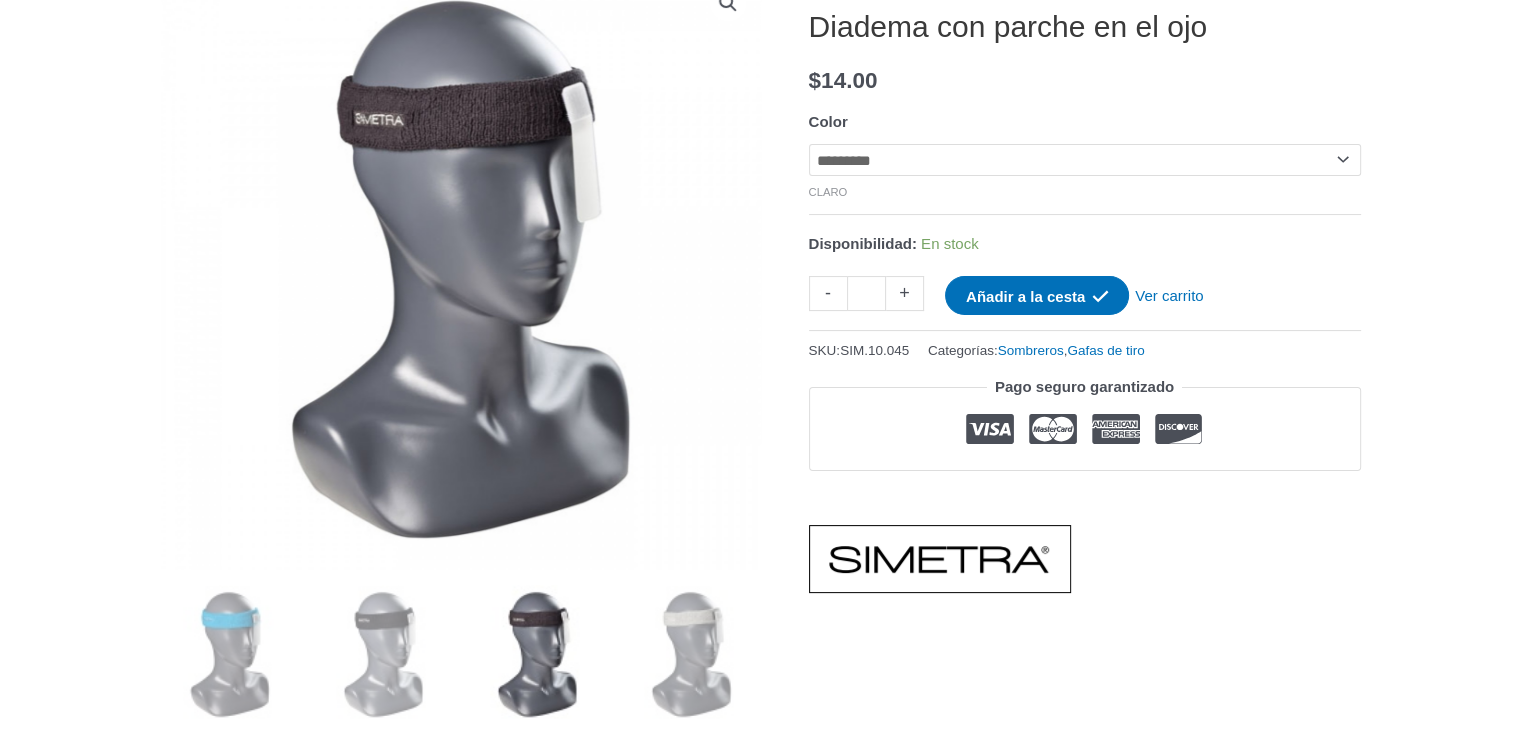 click on "**********" 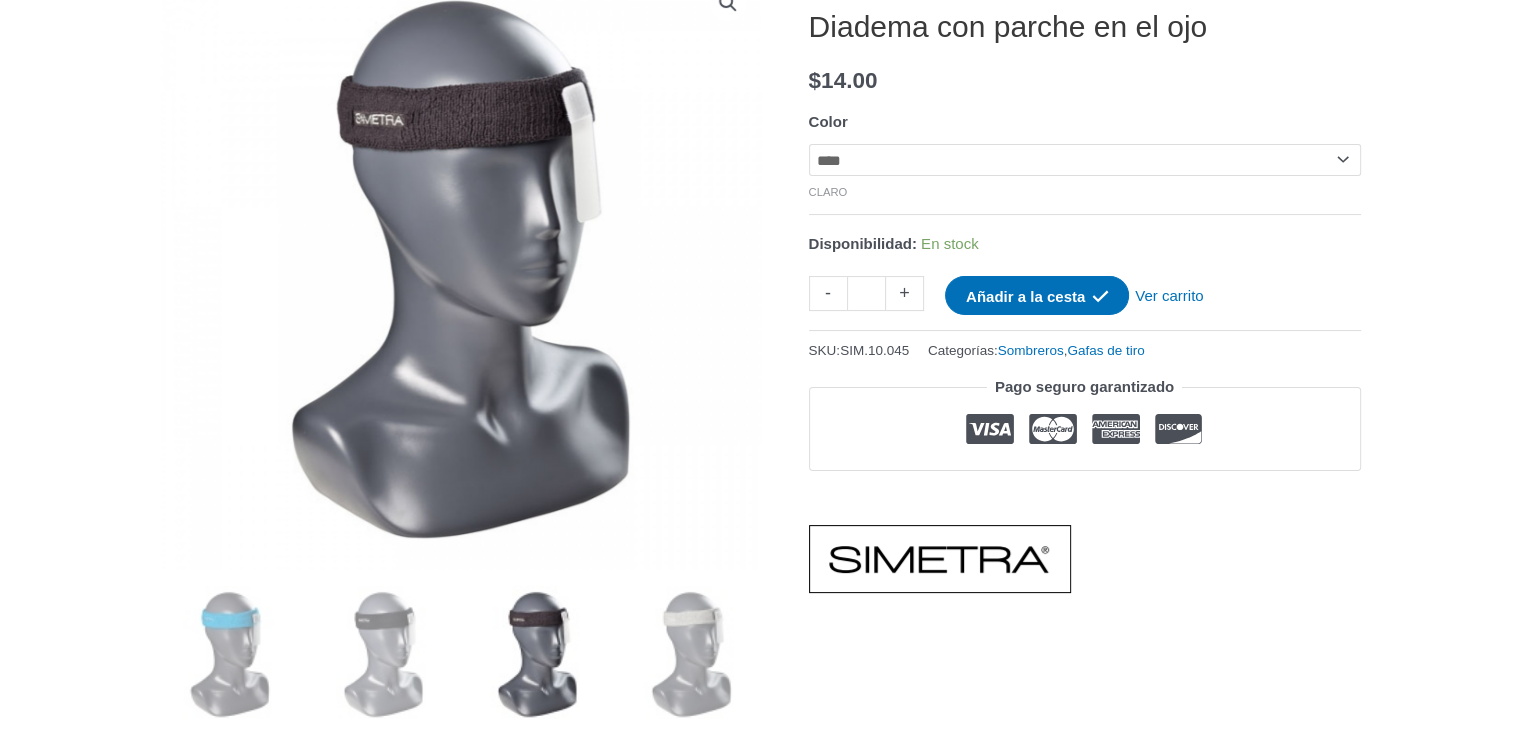 click on "**********" 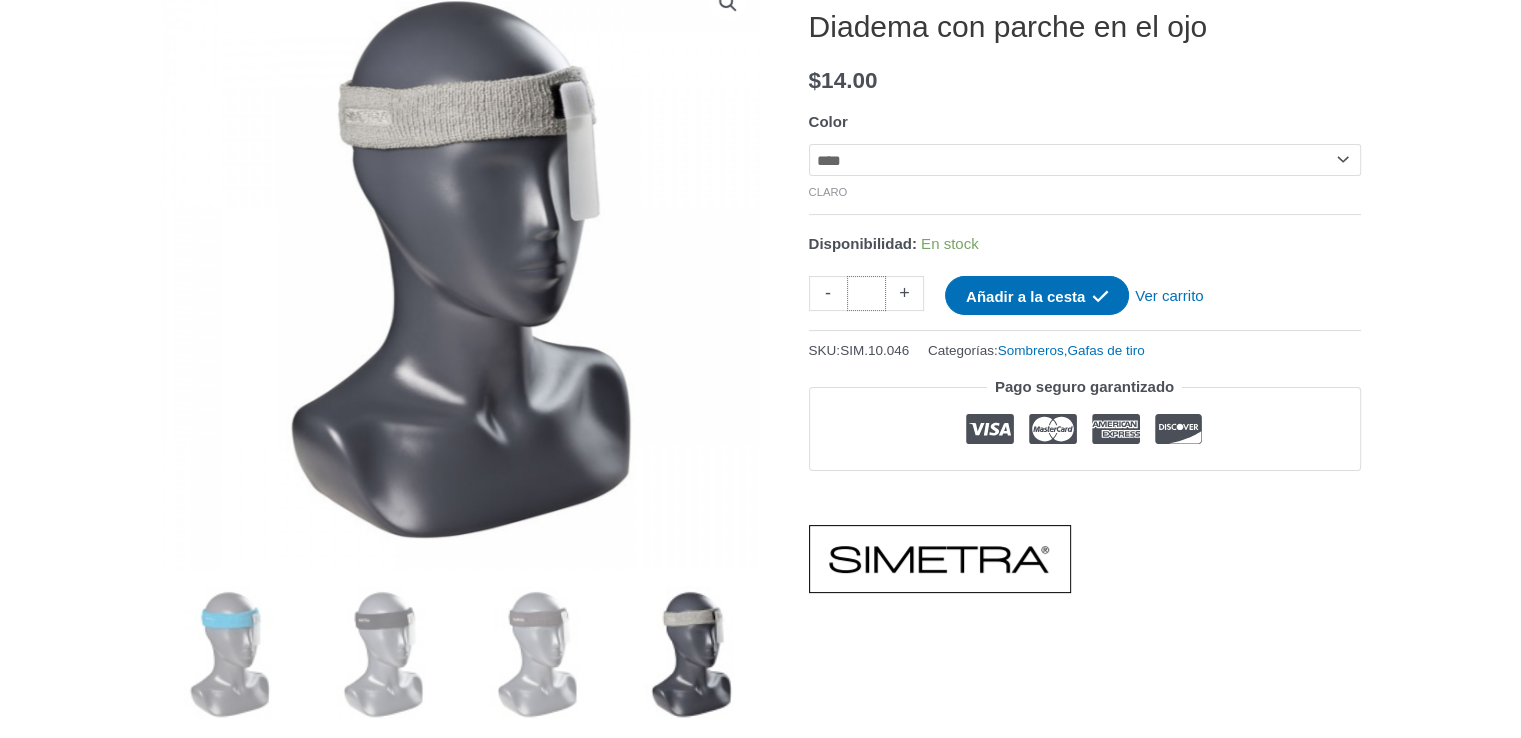 click on "*" 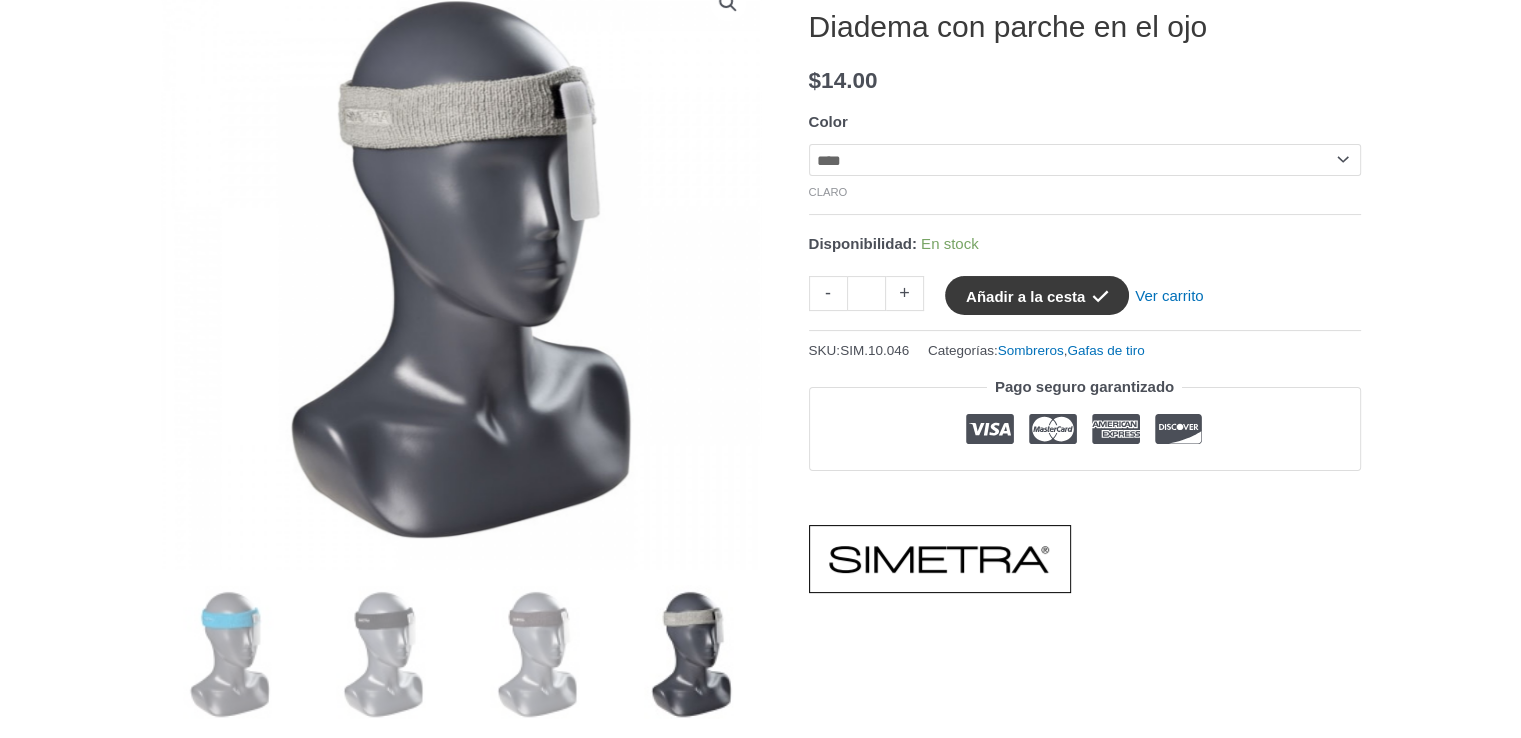 click on "Añadir a la cesta" 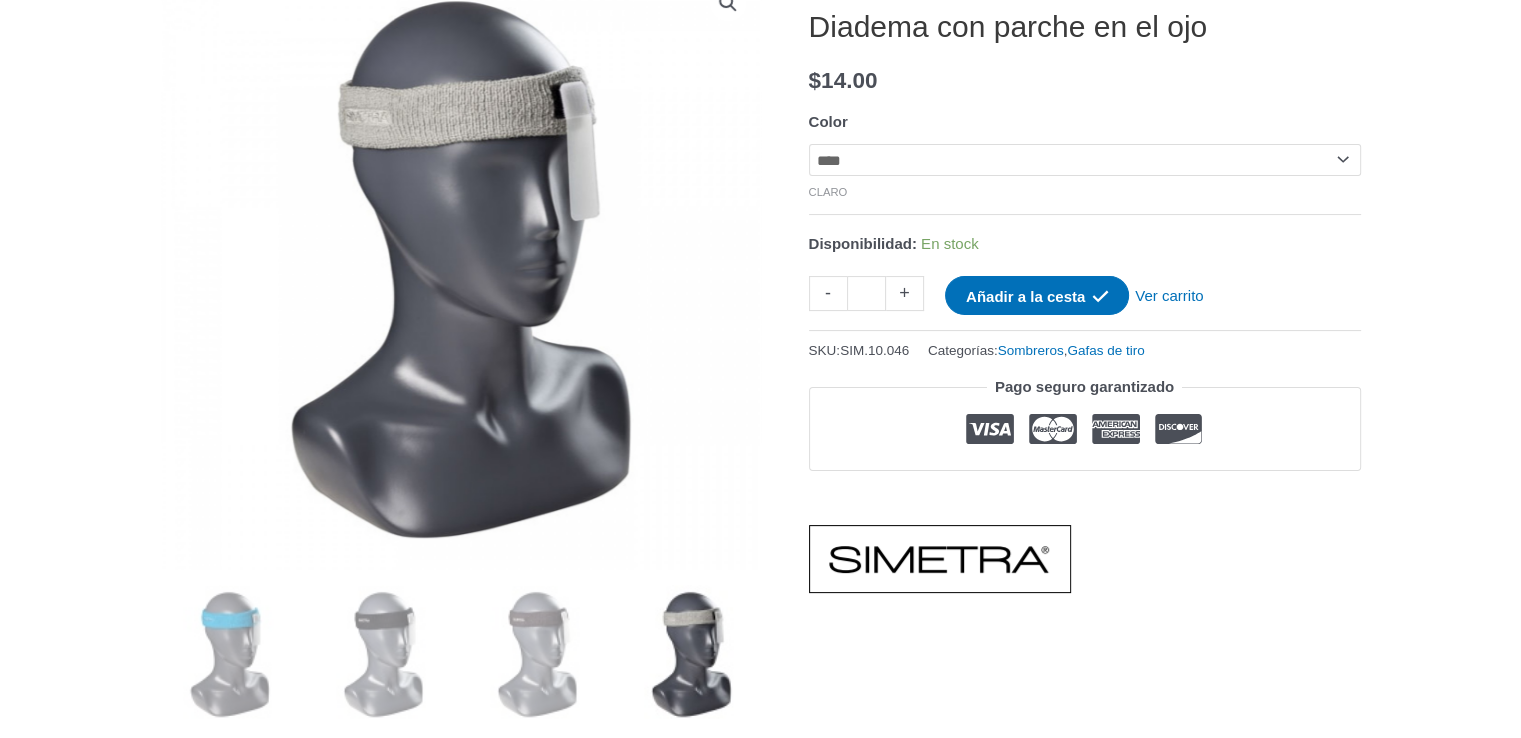 click on "**********" 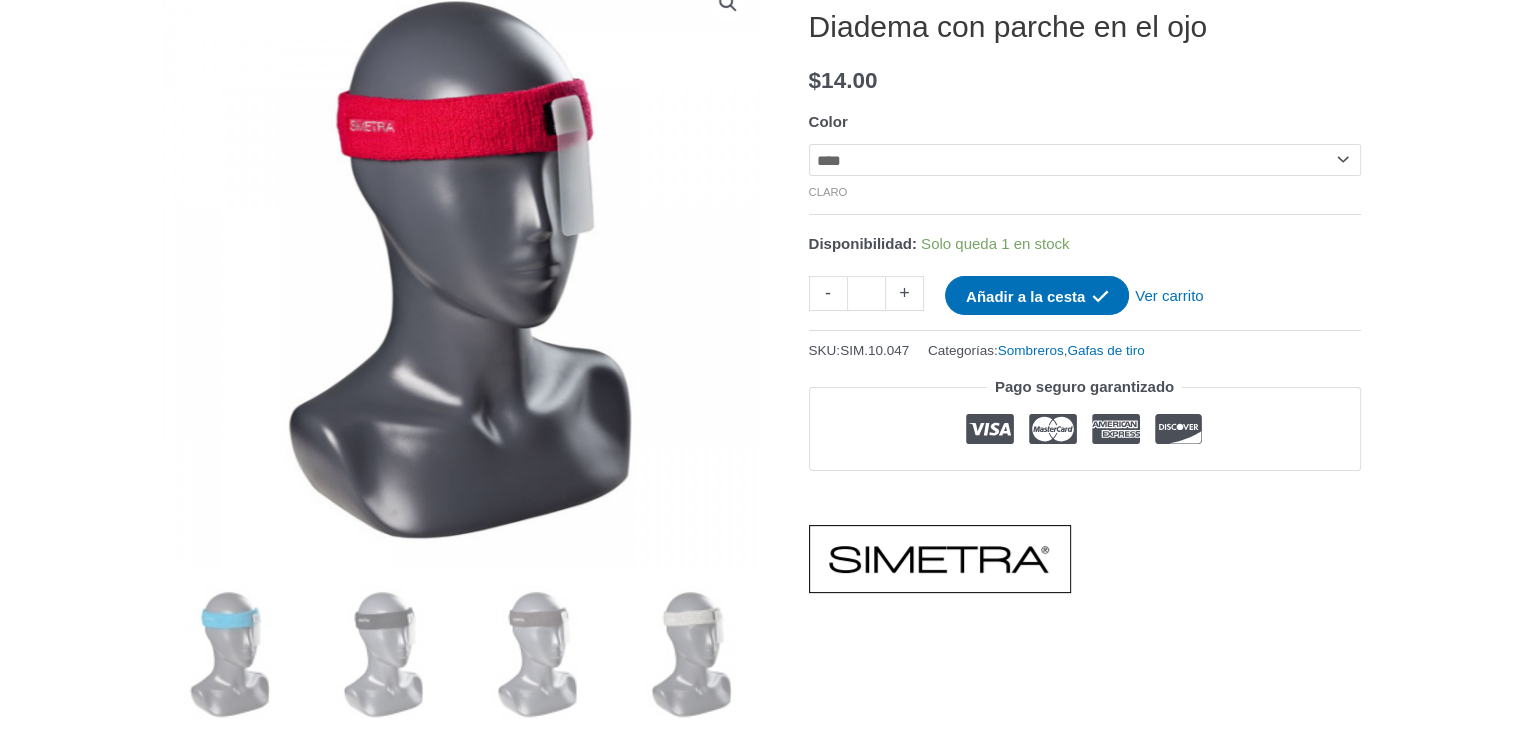 click on "**********" 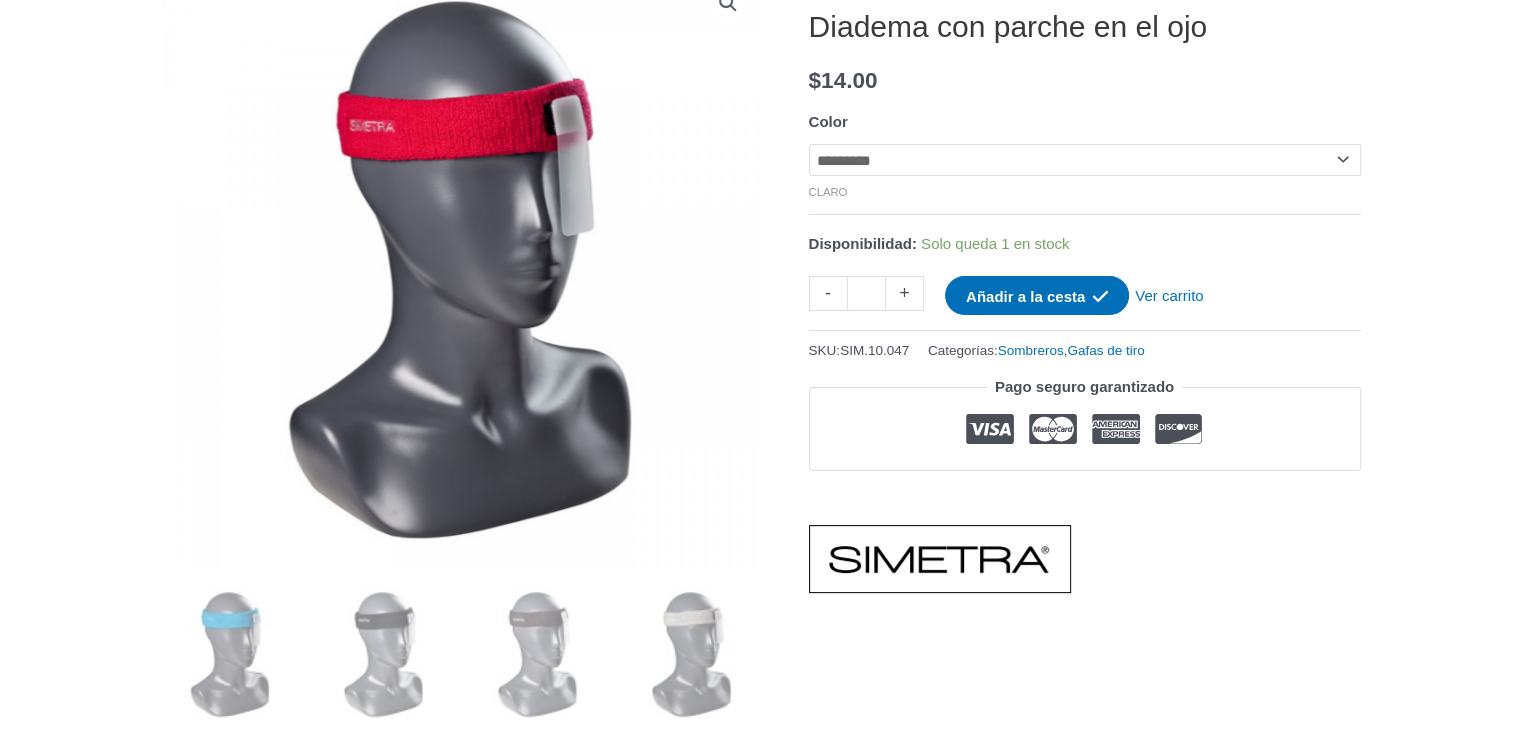 click on "**********" 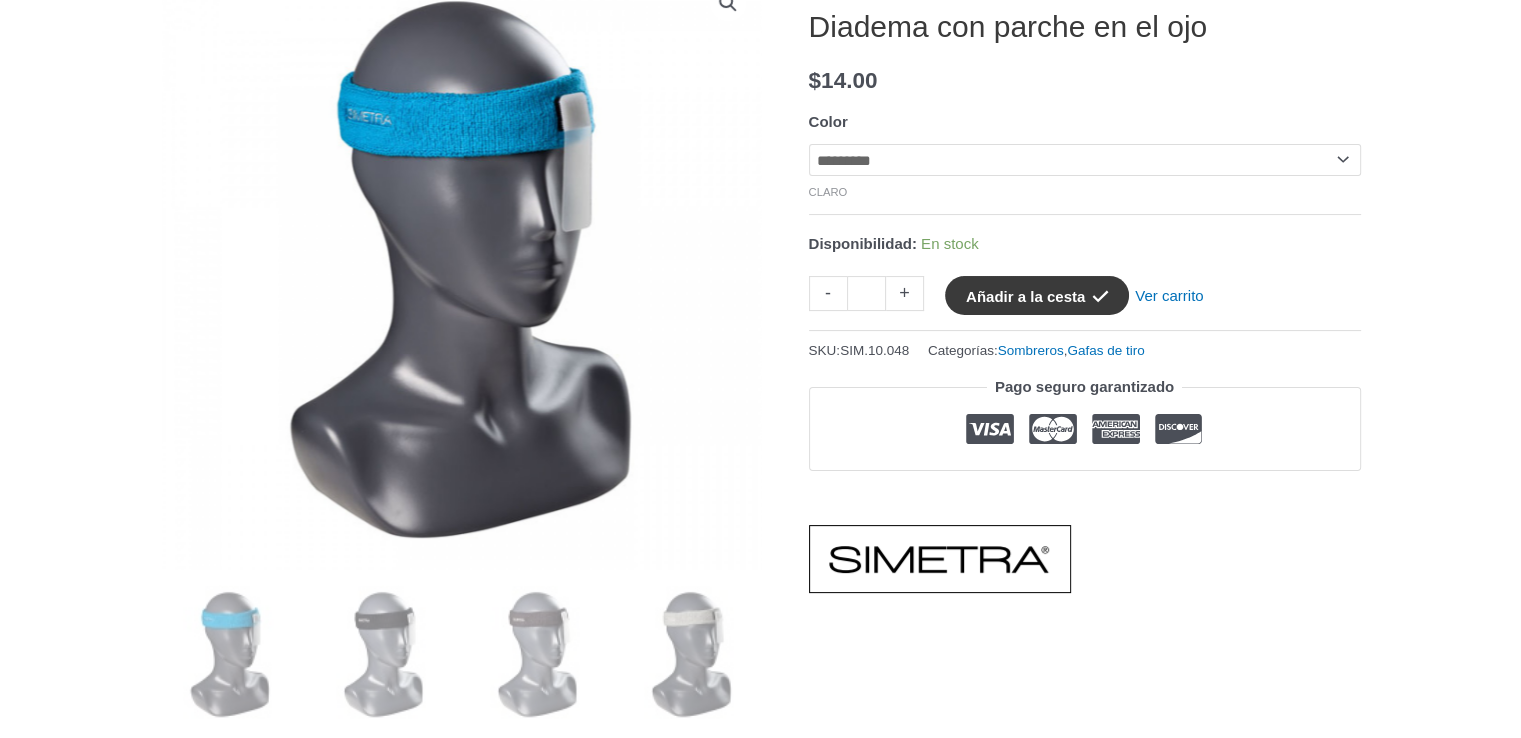 click on "Añadir a la cesta" 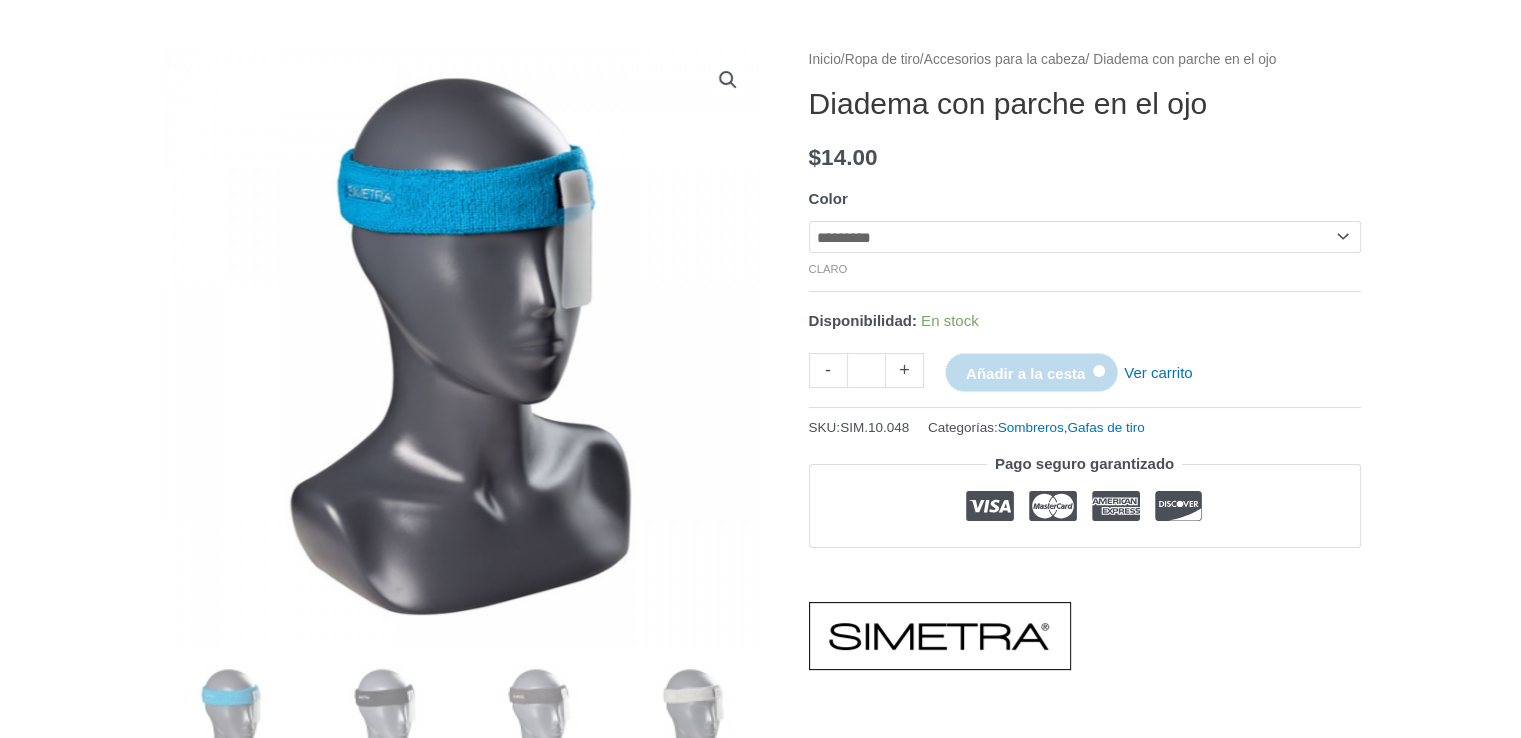 scroll, scrollTop: 0, scrollLeft: 0, axis: both 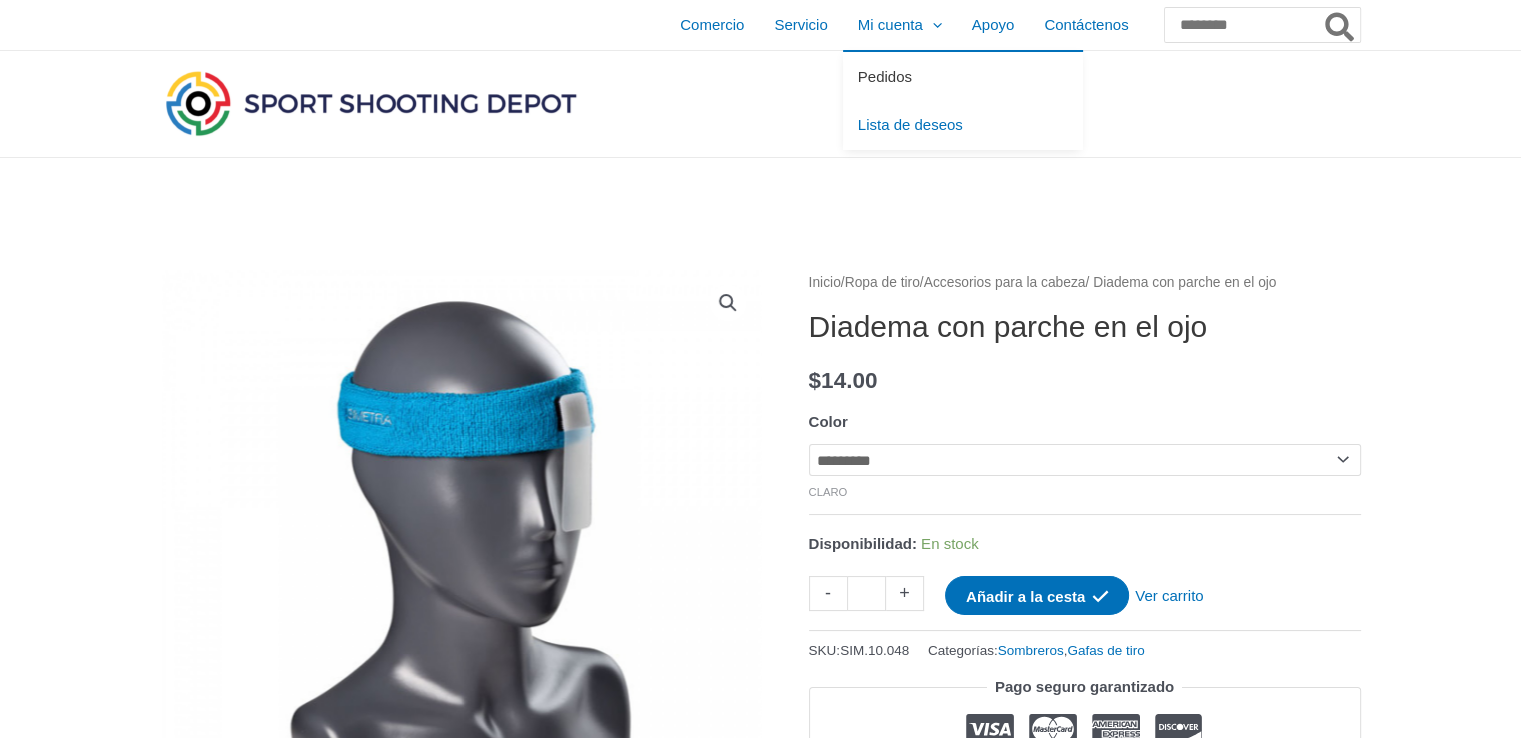 click on "Pedidos" at bounding box center [885, 76] 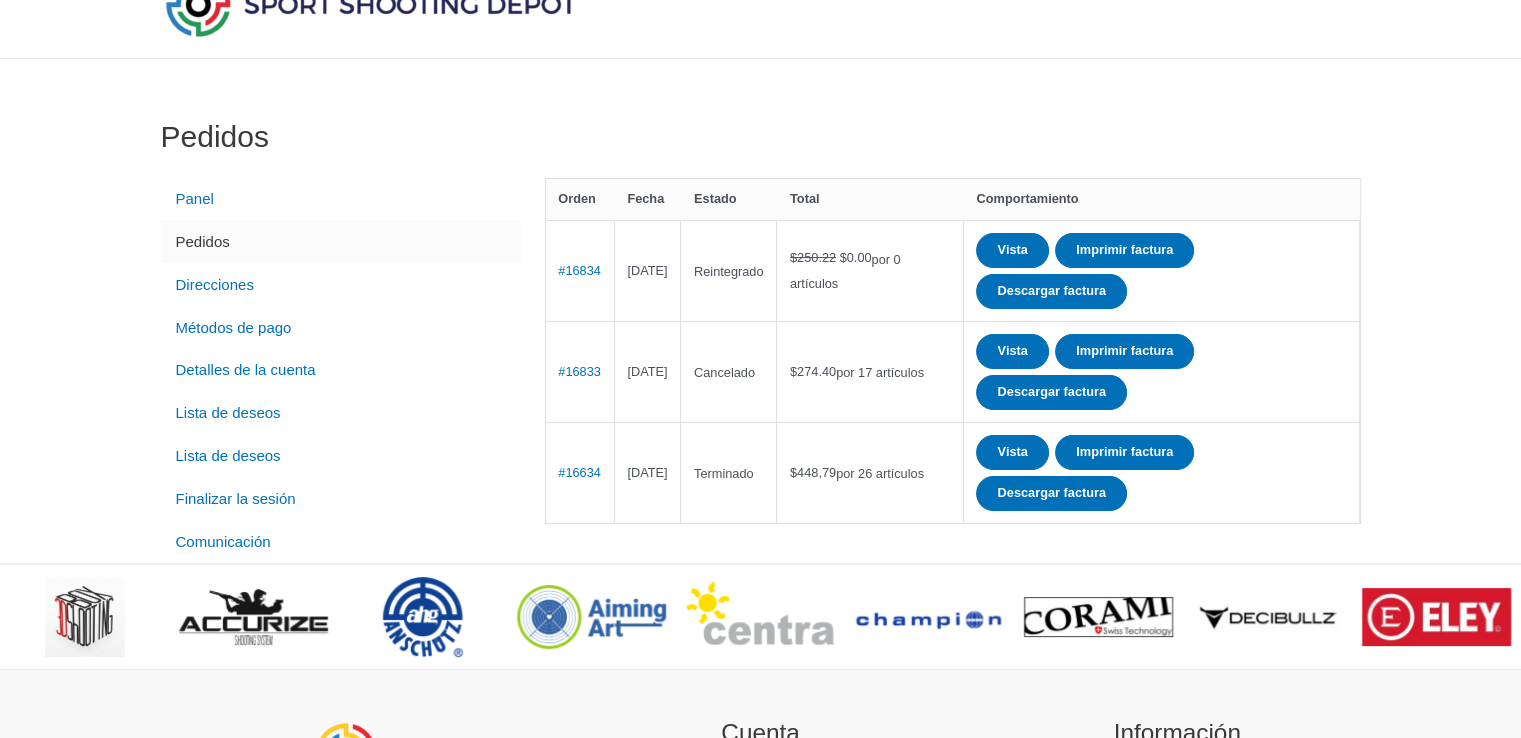 scroll, scrollTop: 100, scrollLeft: 0, axis: vertical 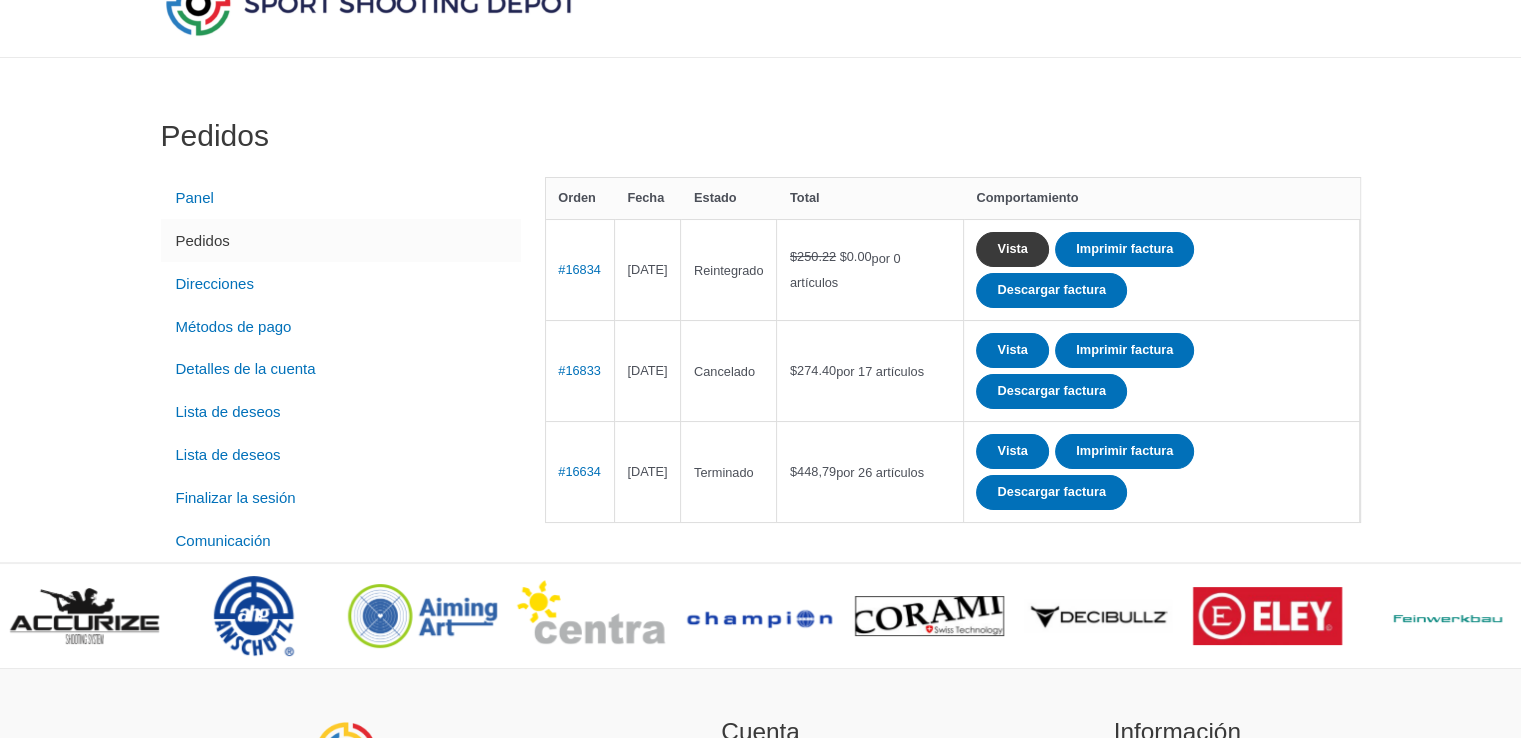 click on "Vista" at bounding box center (1012, 248) 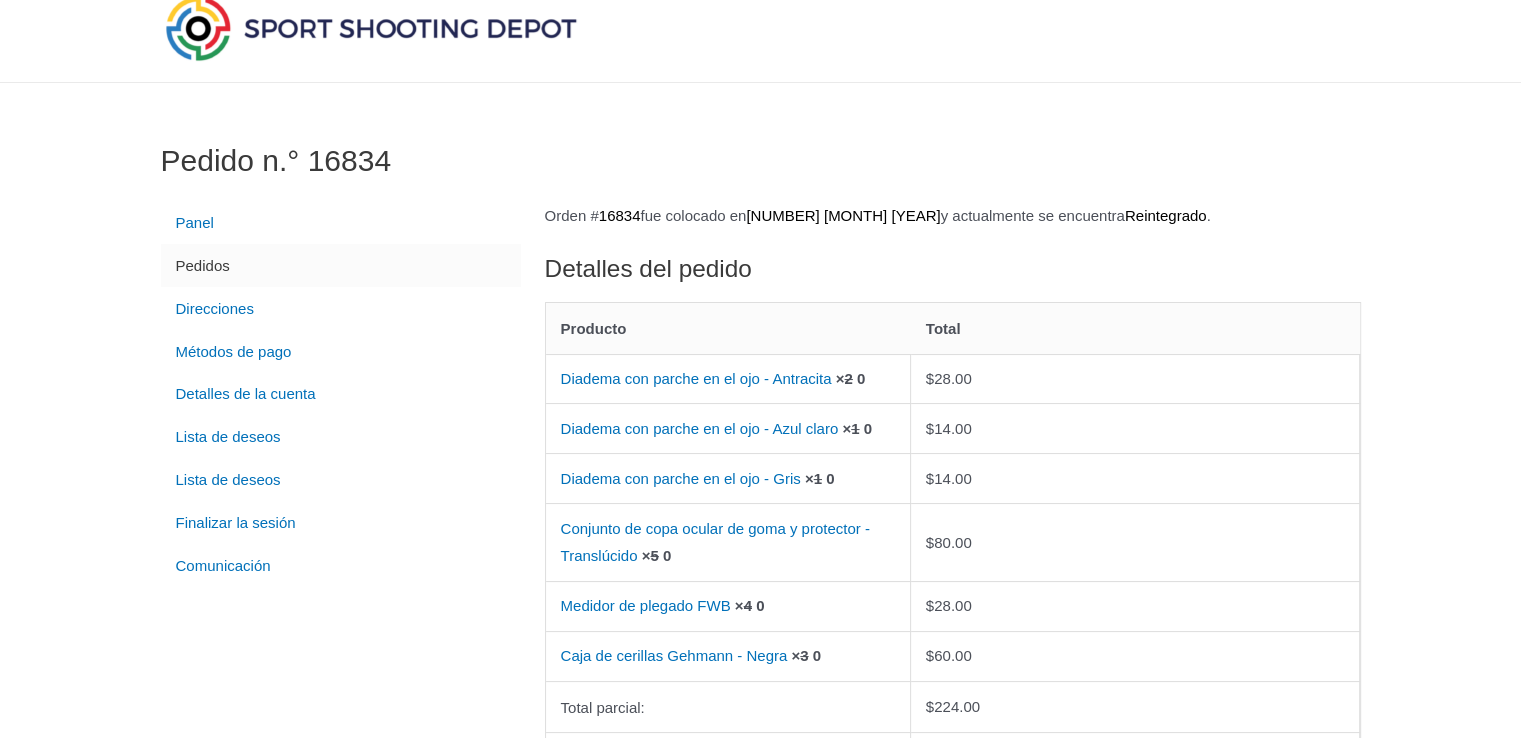 scroll, scrollTop: 0, scrollLeft: 0, axis: both 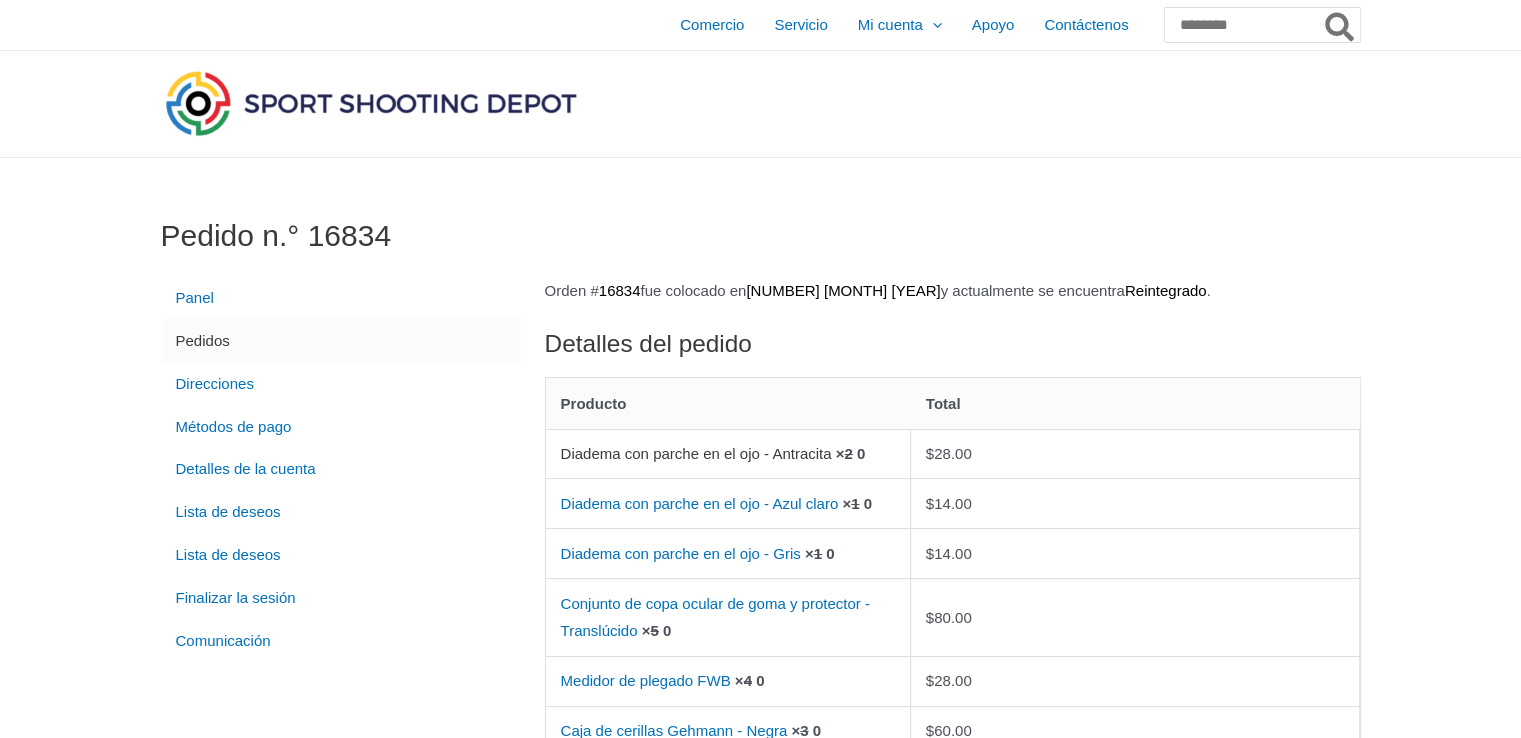 click on "Diadema con parche en el ojo - Antracita" at bounding box center (696, 453) 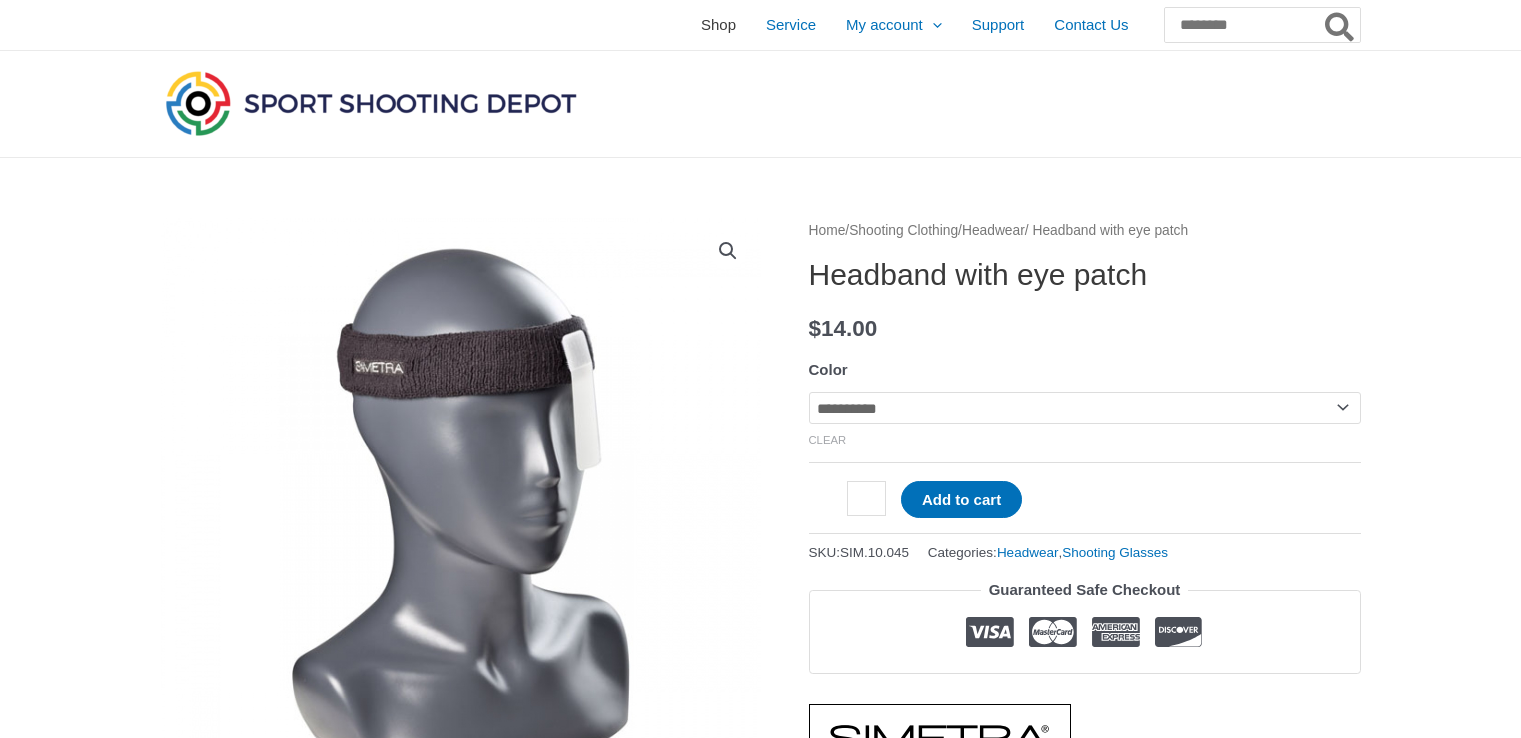 scroll, scrollTop: 0, scrollLeft: 0, axis: both 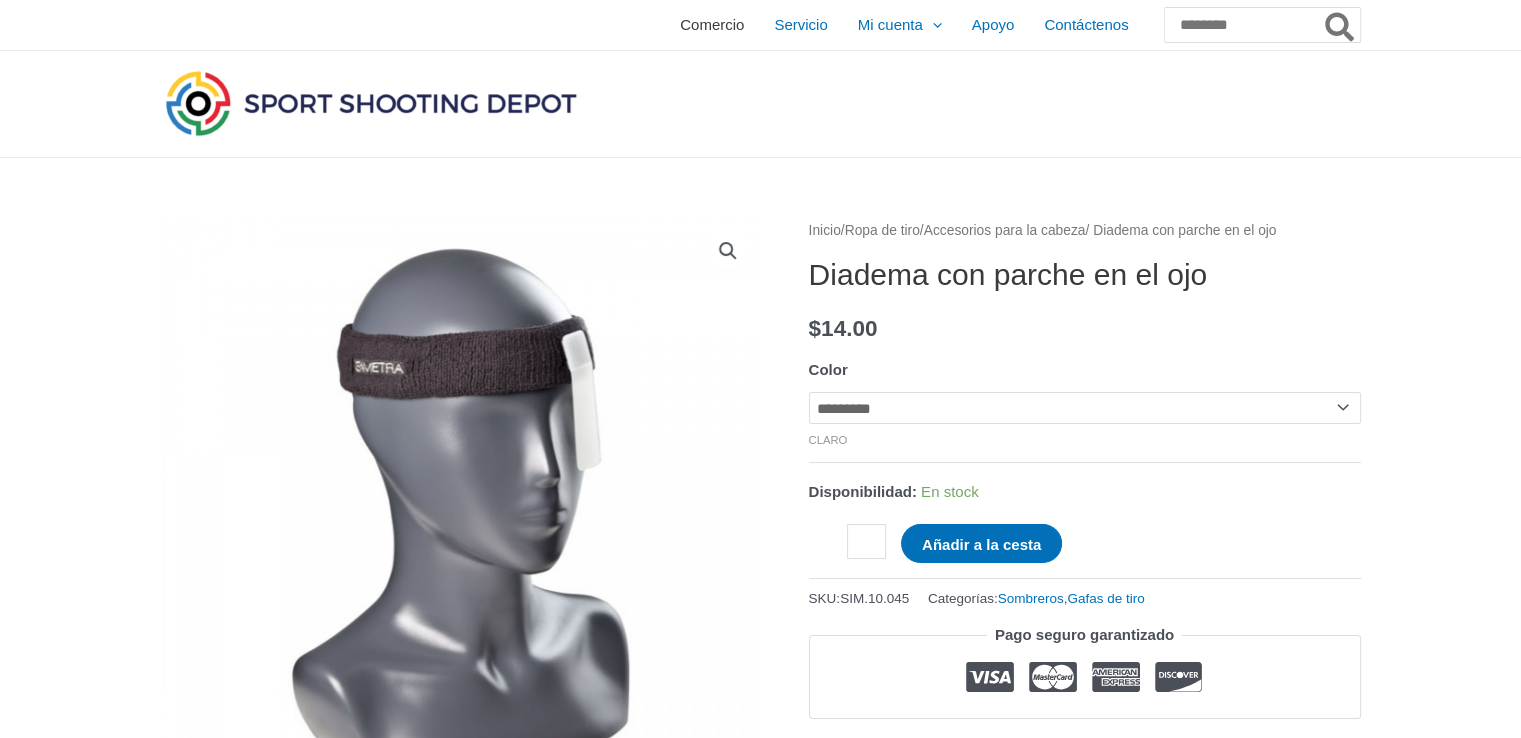 click on "Comercio" at bounding box center (712, 24) 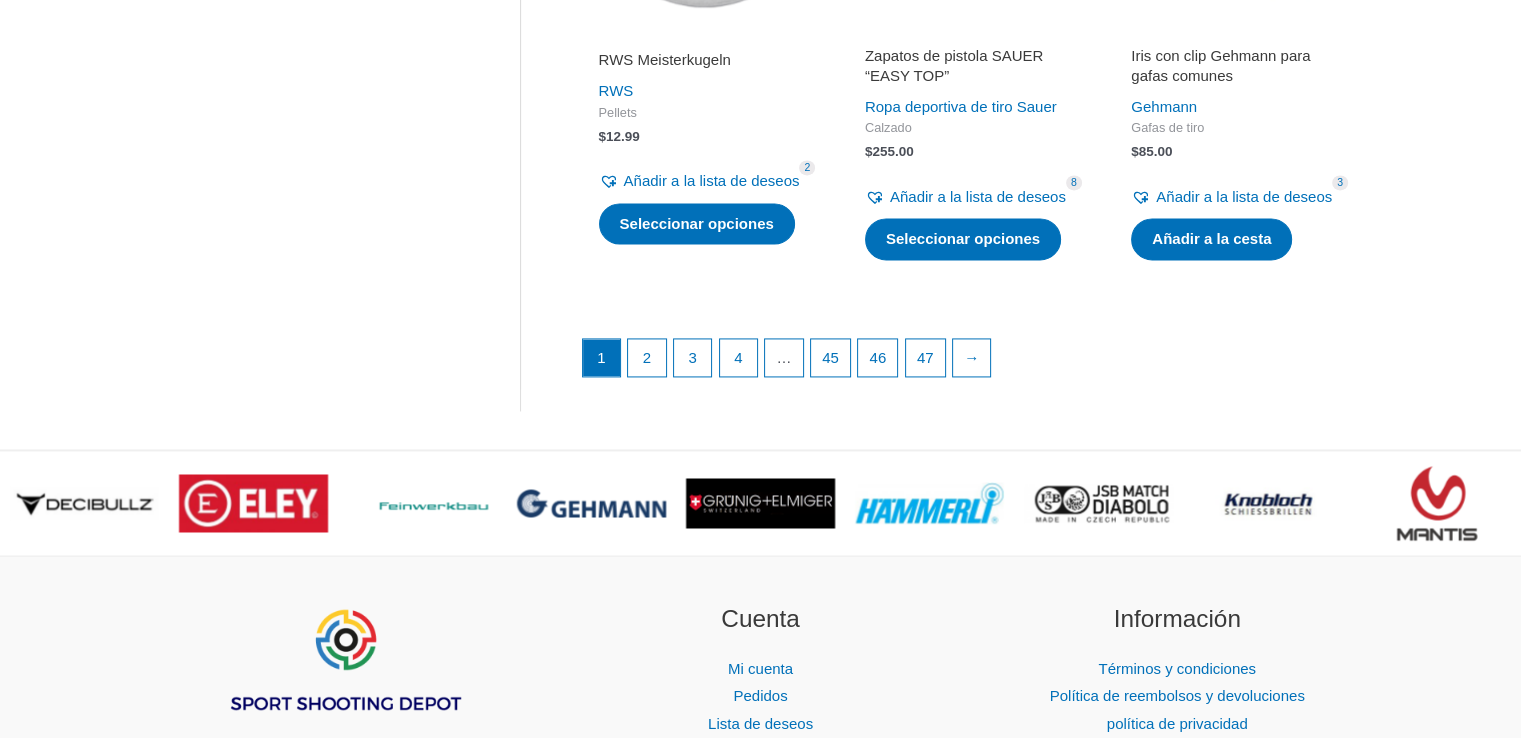 scroll, scrollTop: 2900, scrollLeft: 0, axis: vertical 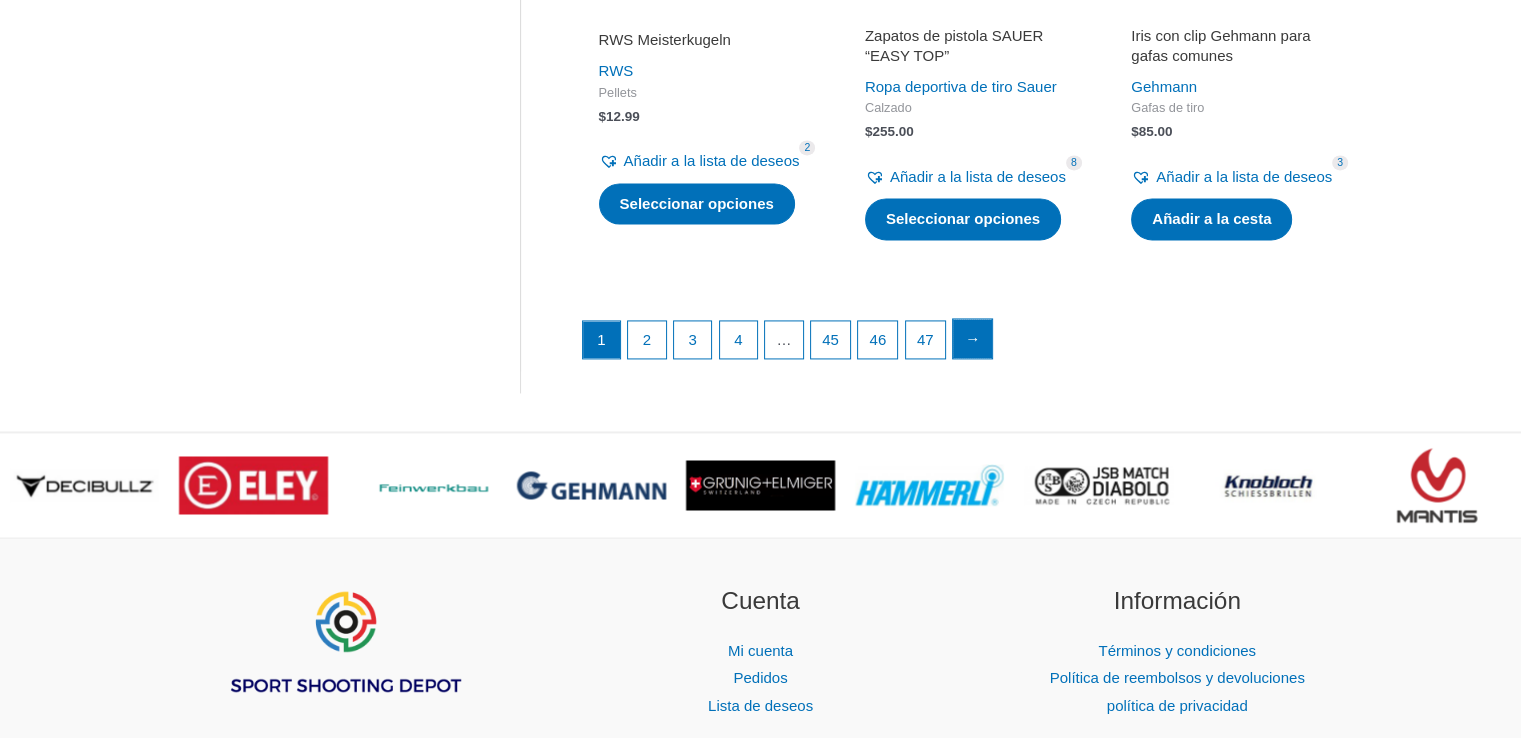click on "→" at bounding box center [972, 338] 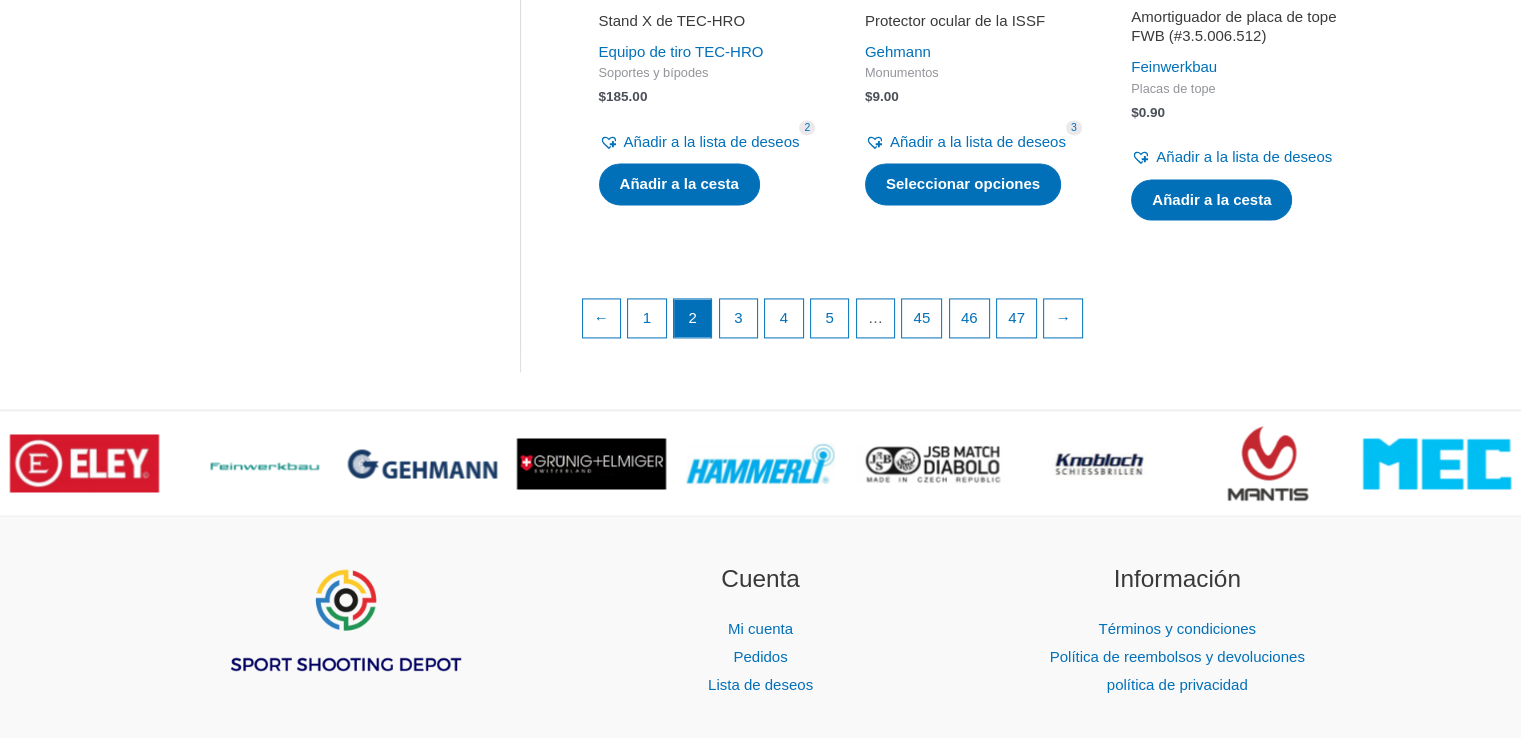 scroll, scrollTop: 2900, scrollLeft: 0, axis: vertical 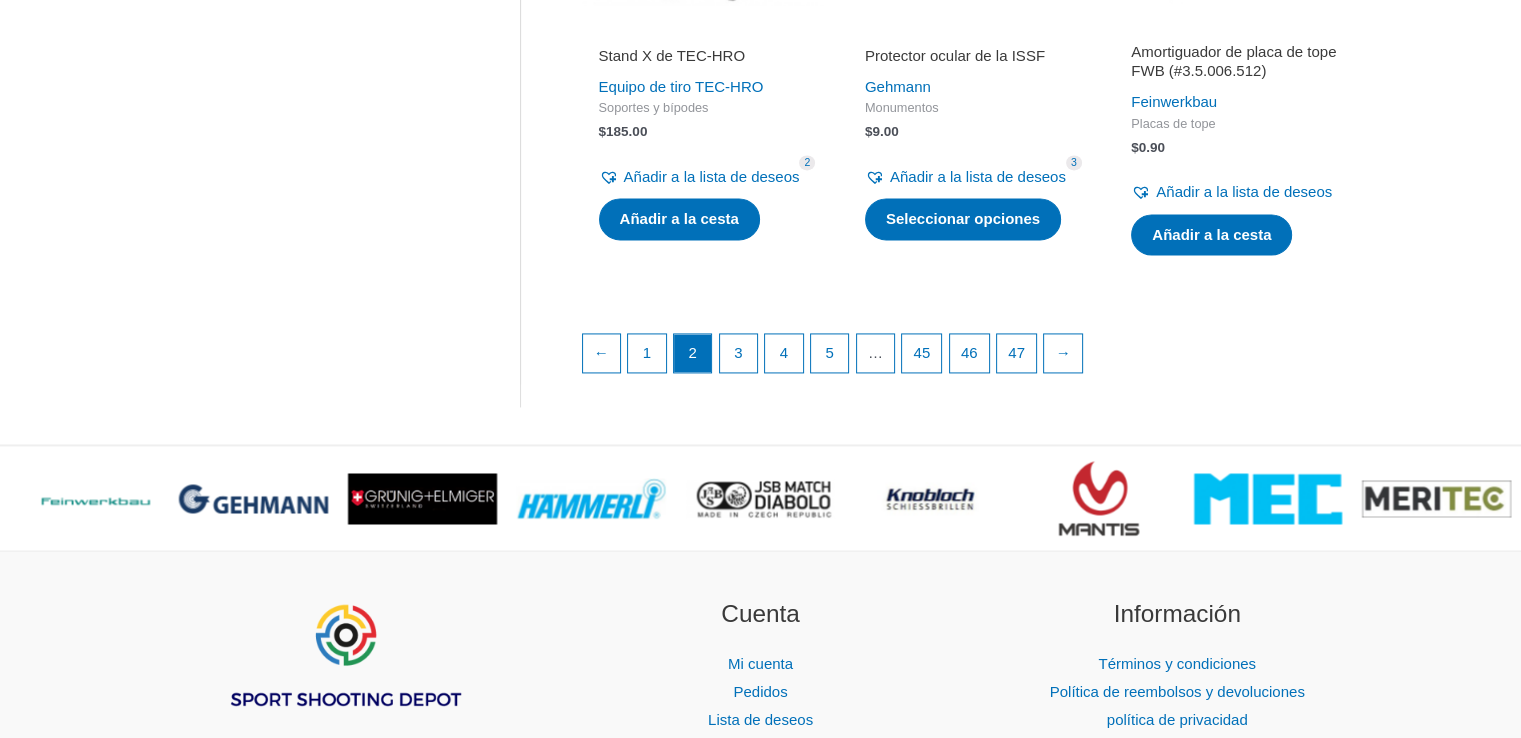 click on "Protector ocular de la ISSF" at bounding box center [970, 59] 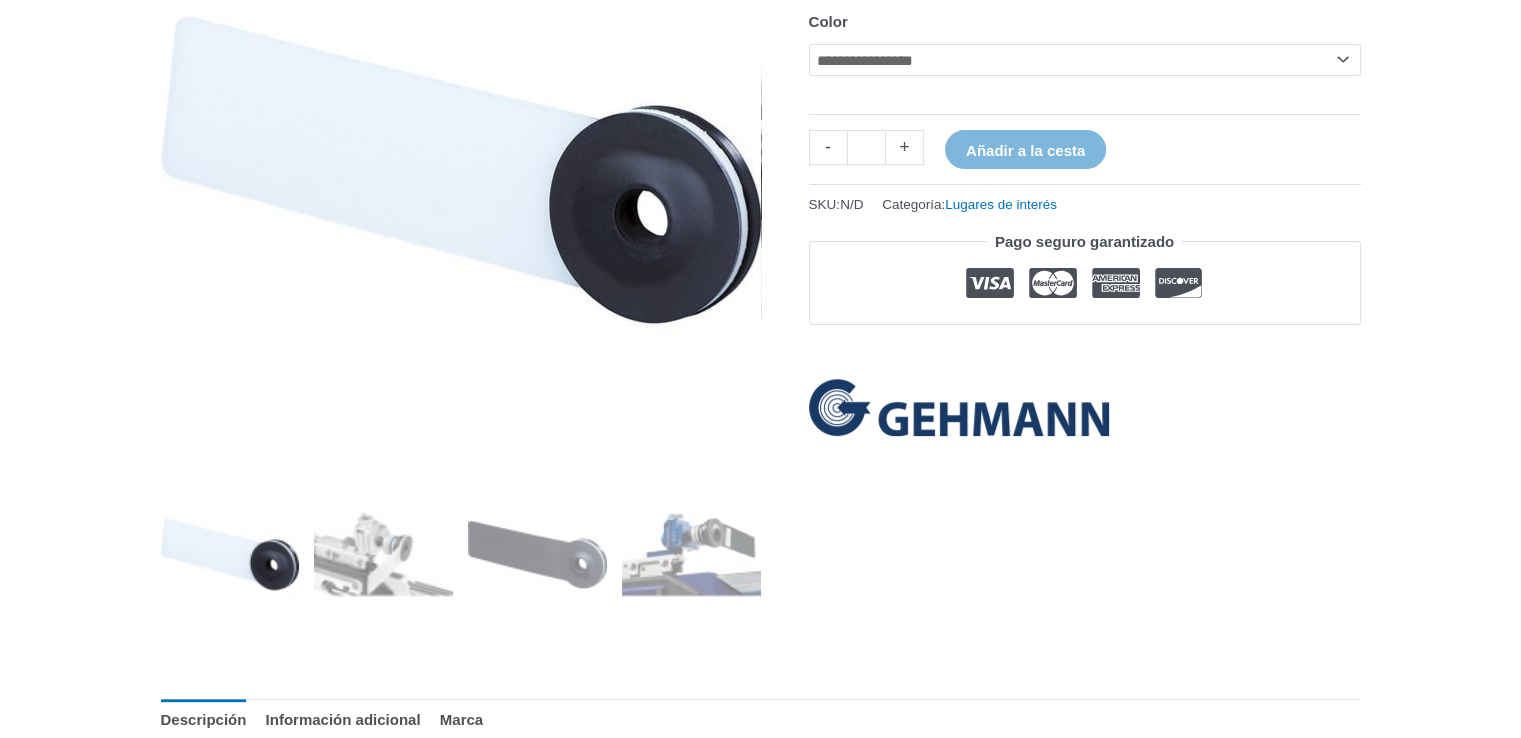 scroll, scrollTop: 500, scrollLeft: 0, axis: vertical 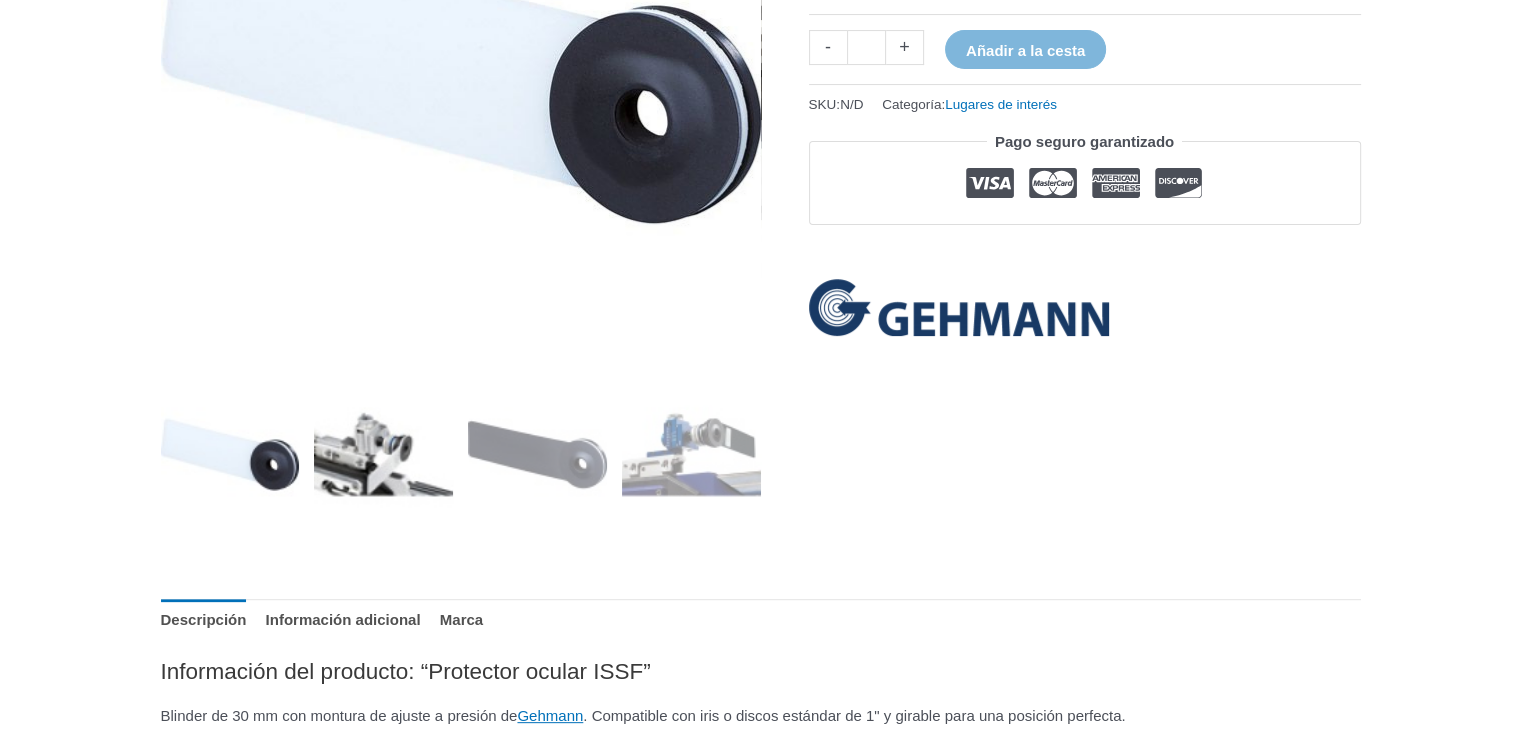 click at bounding box center [383, 454] 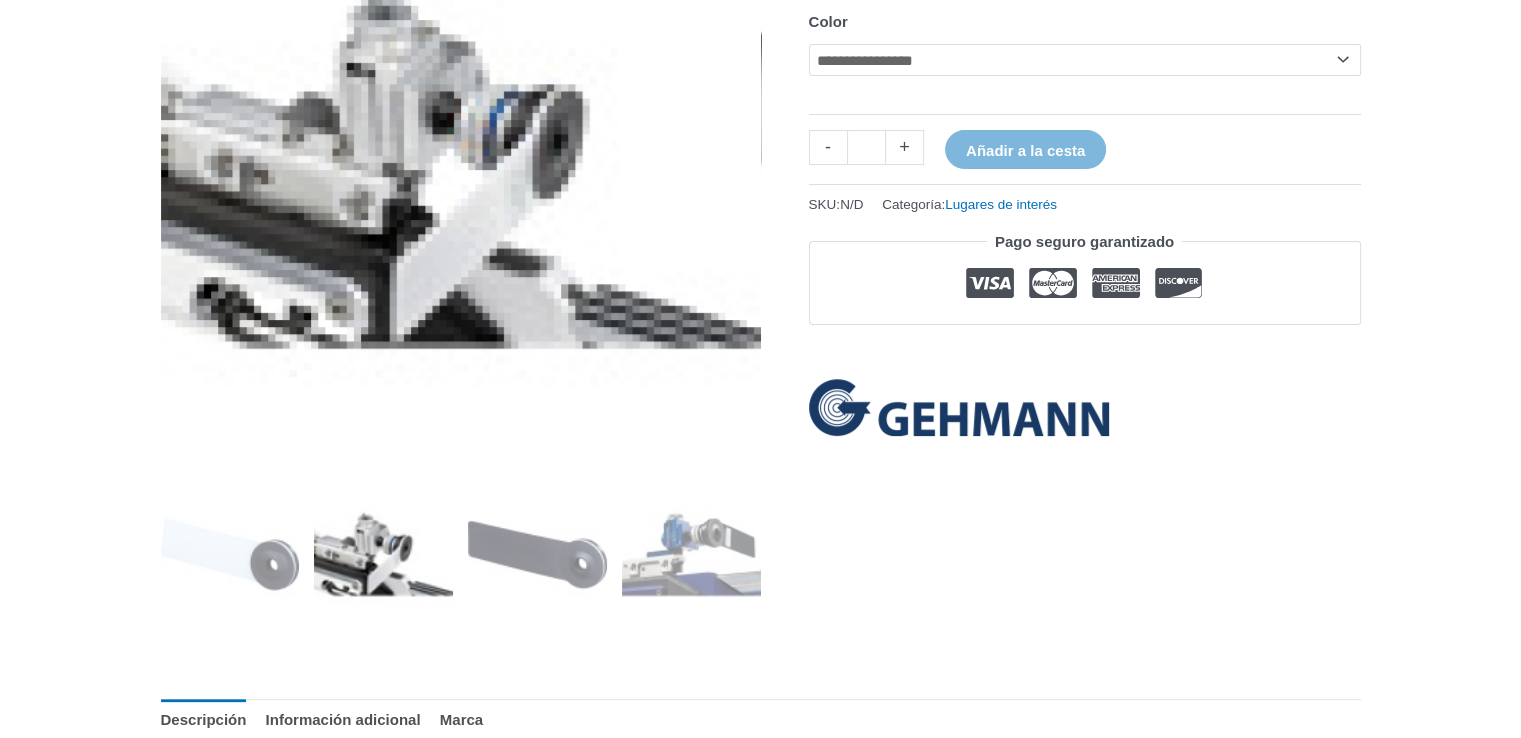 scroll, scrollTop: 300, scrollLeft: 0, axis: vertical 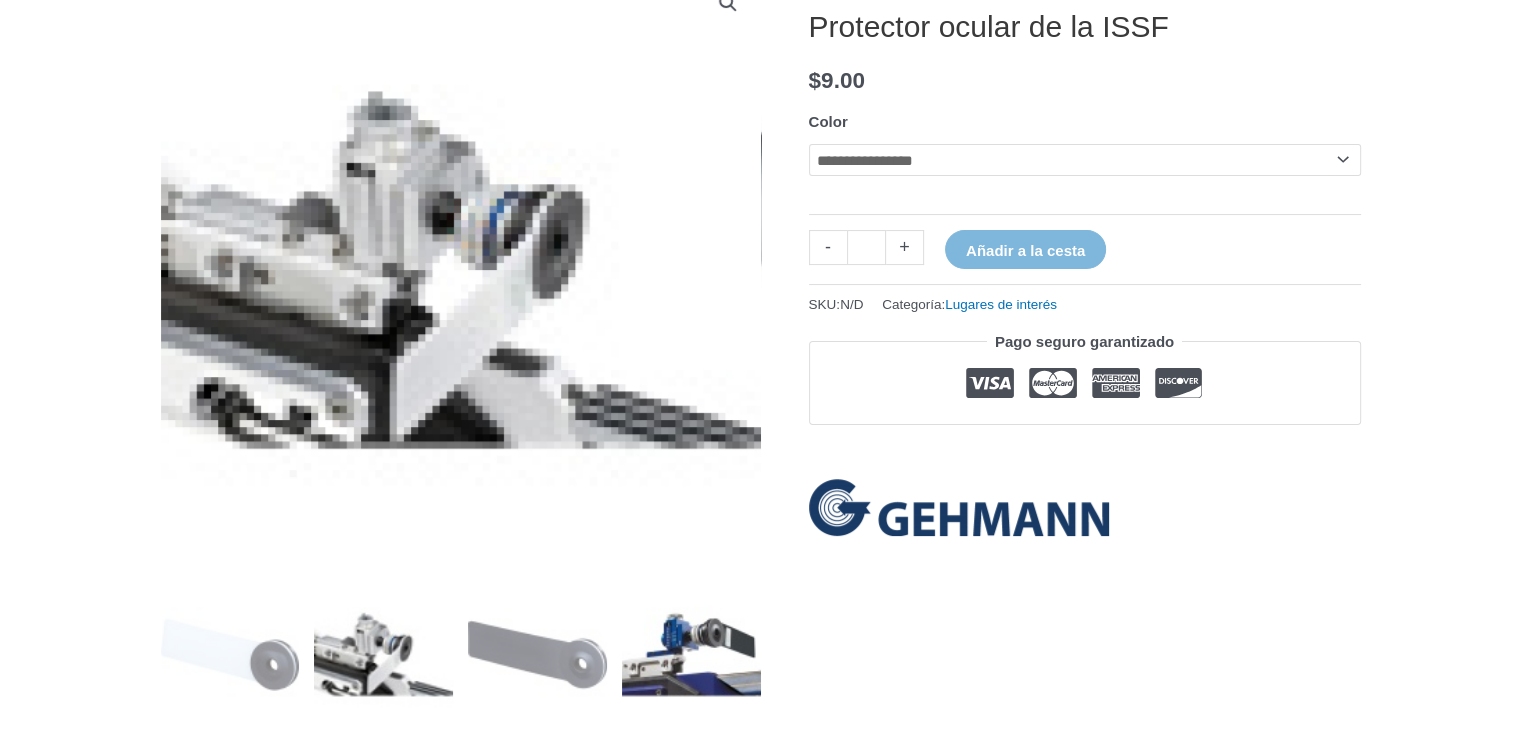 click at bounding box center [691, 654] 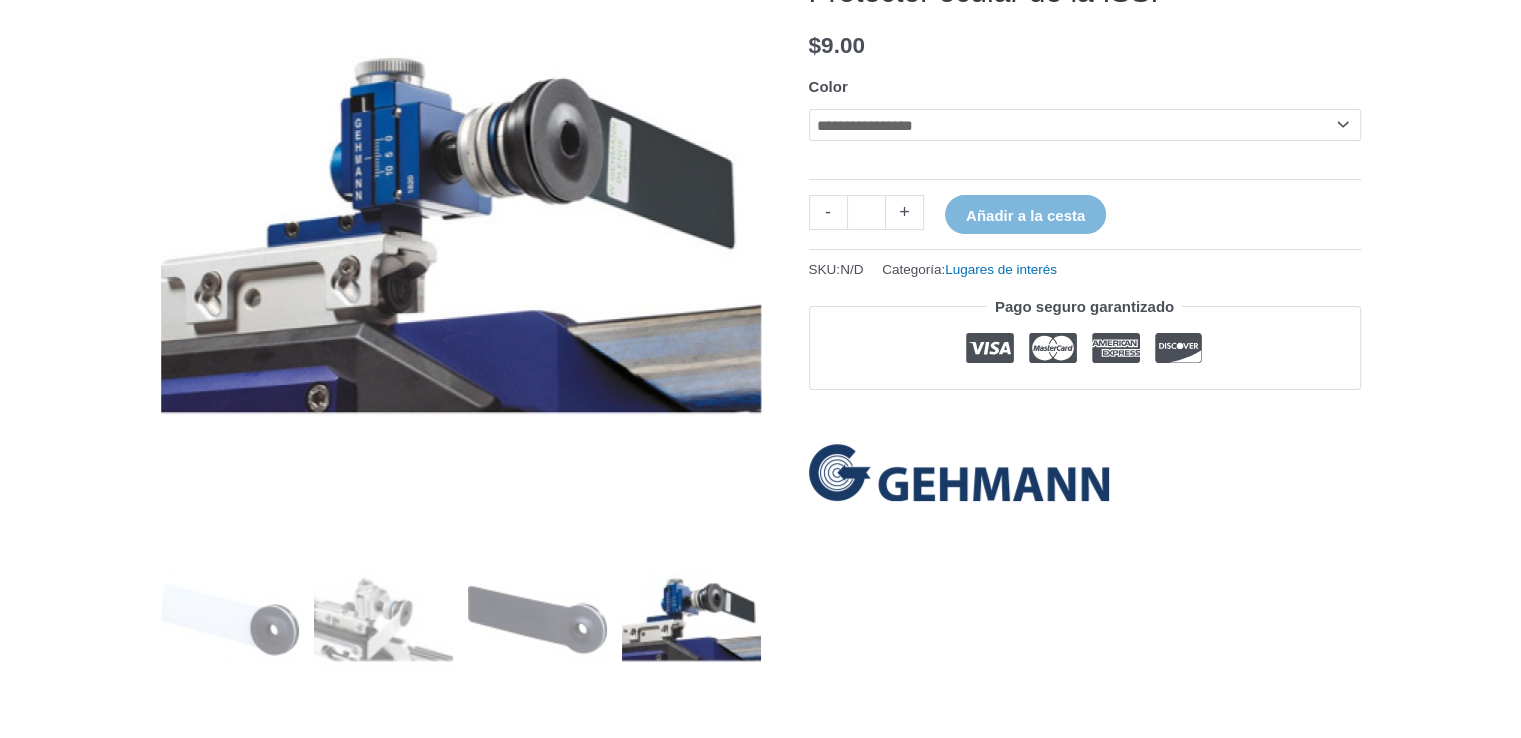 scroll, scrollTop: 400, scrollLeft: 0, axis: vertical 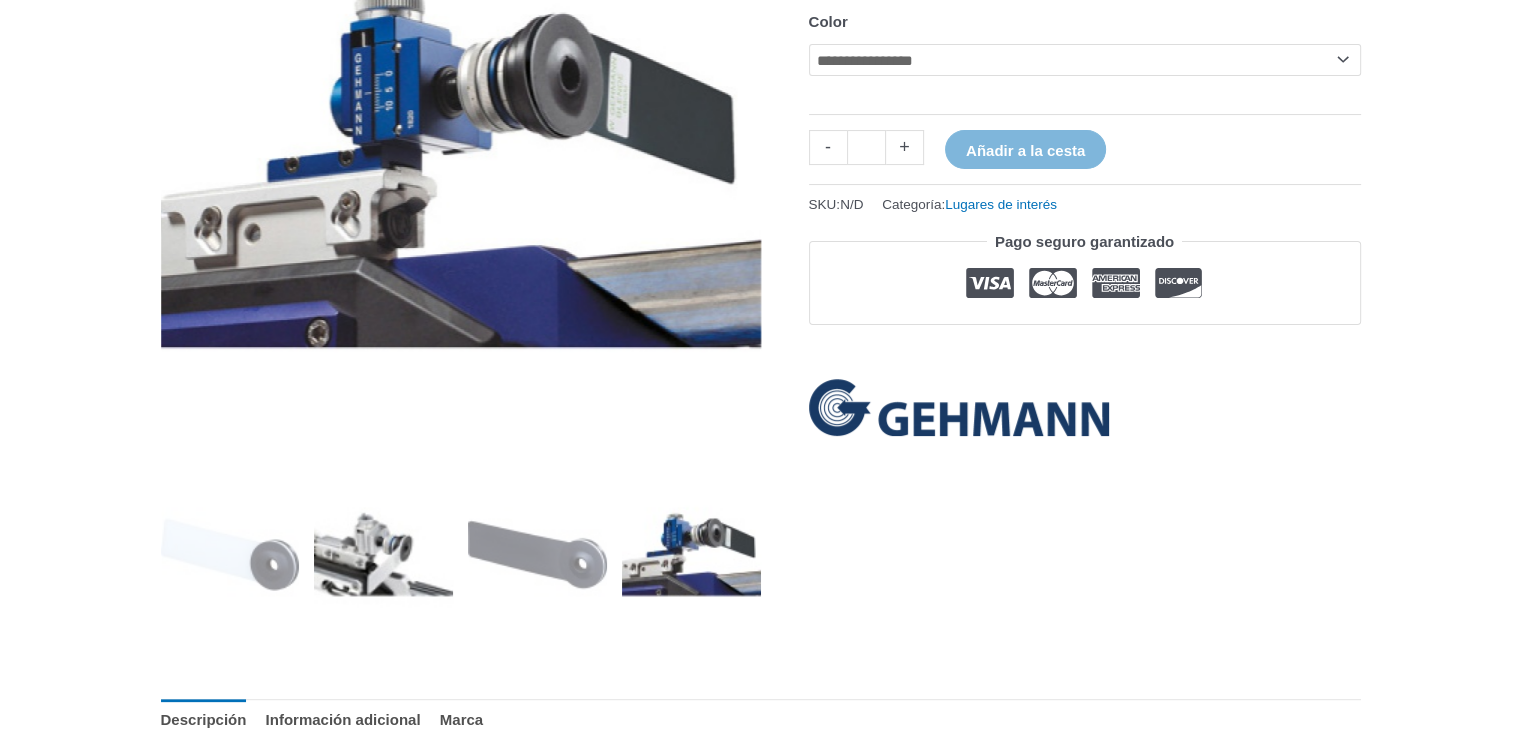 click at bounding box center [383, 554] 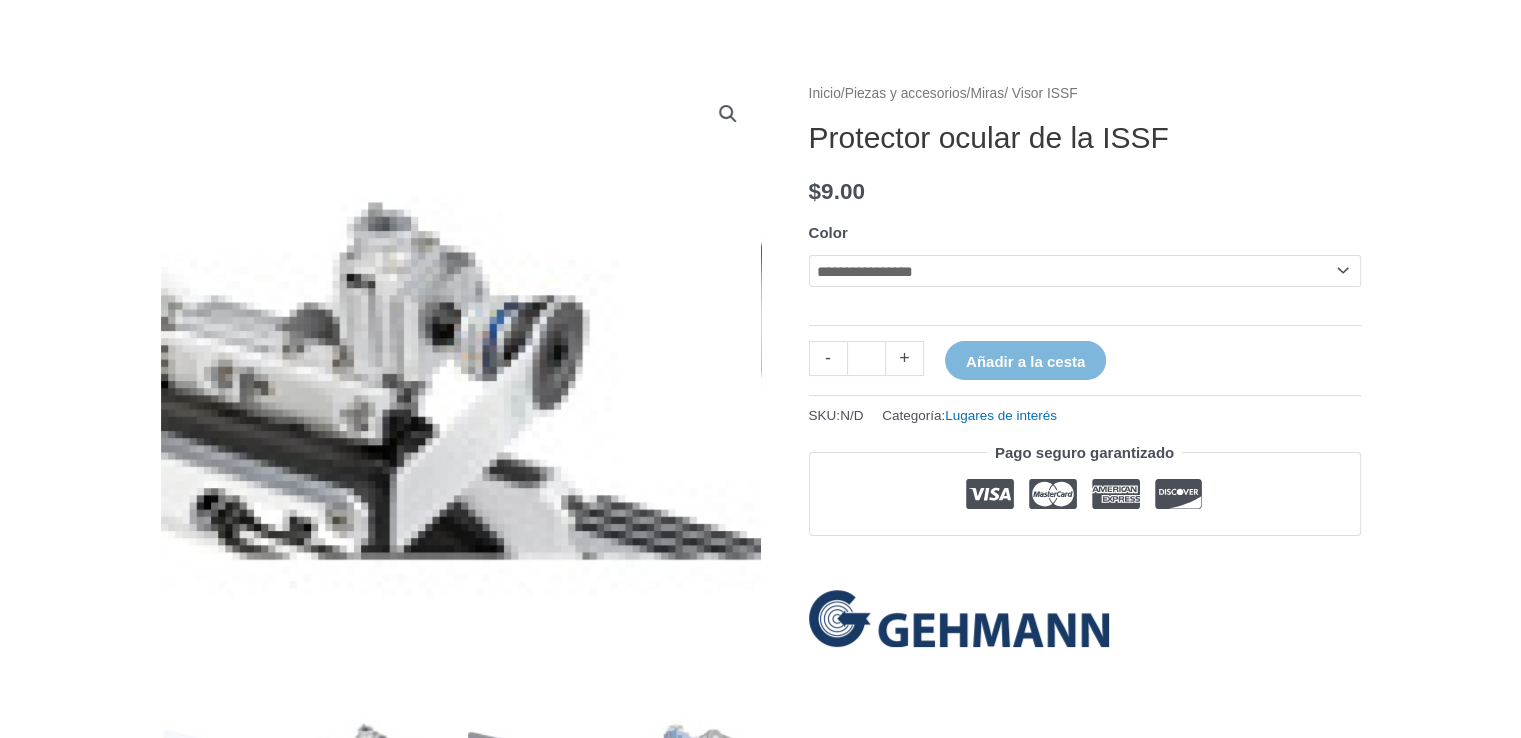 scroll, scrollTop: 100, scrollLeft: 0, axis: vertical 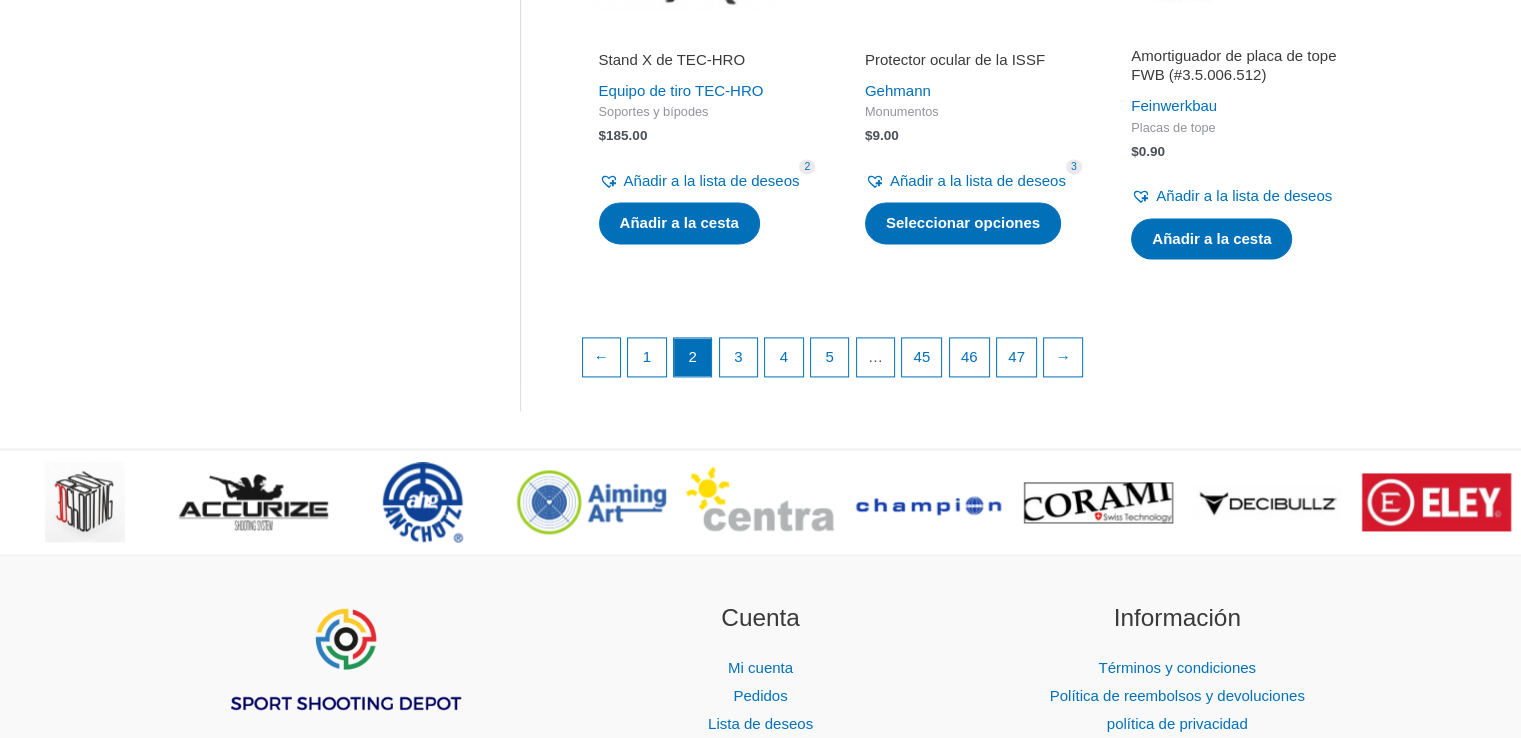 click on "←
1
2
3
4
5
…
45
46
47
→" at bounding box center (970, 362) 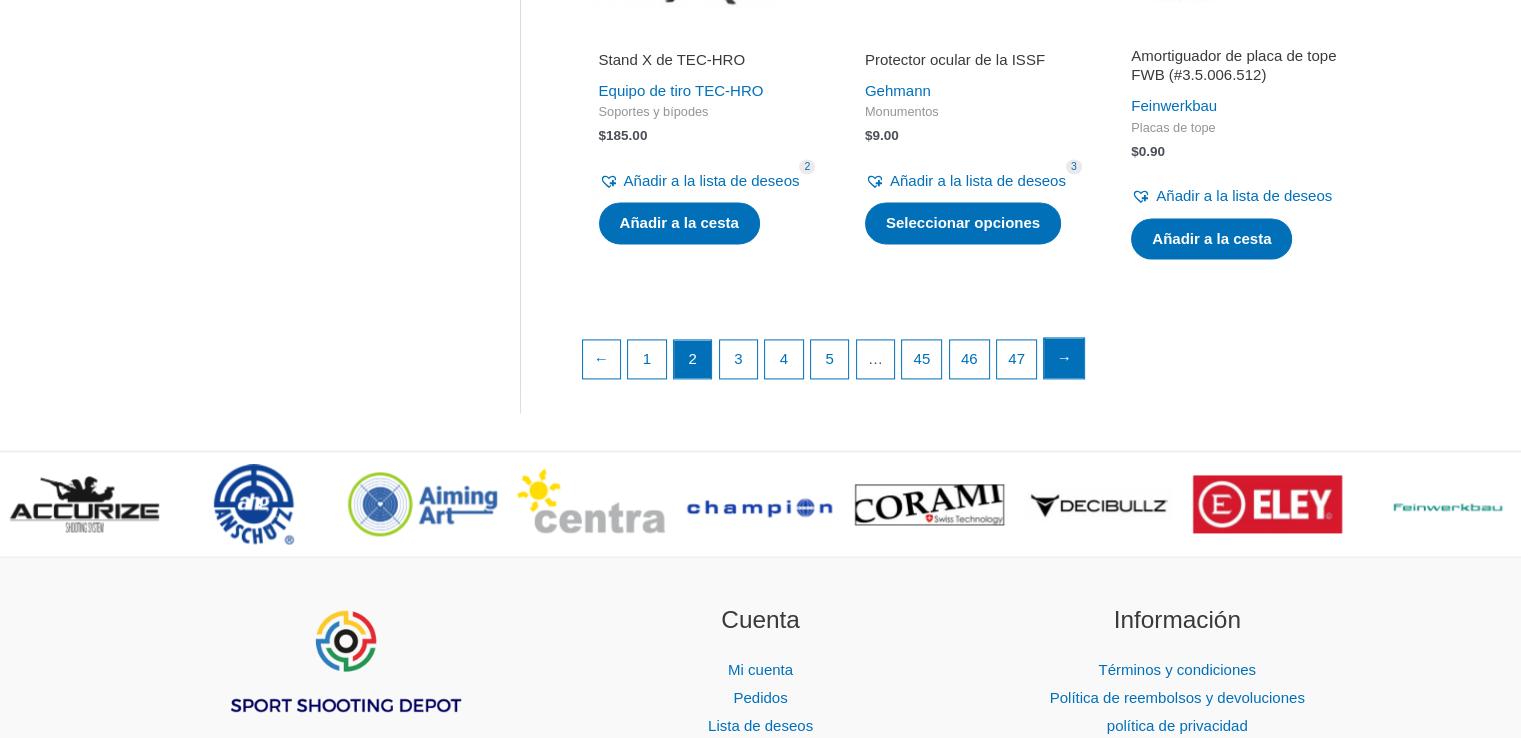 click on "→" at bounding box center (1064, 357) 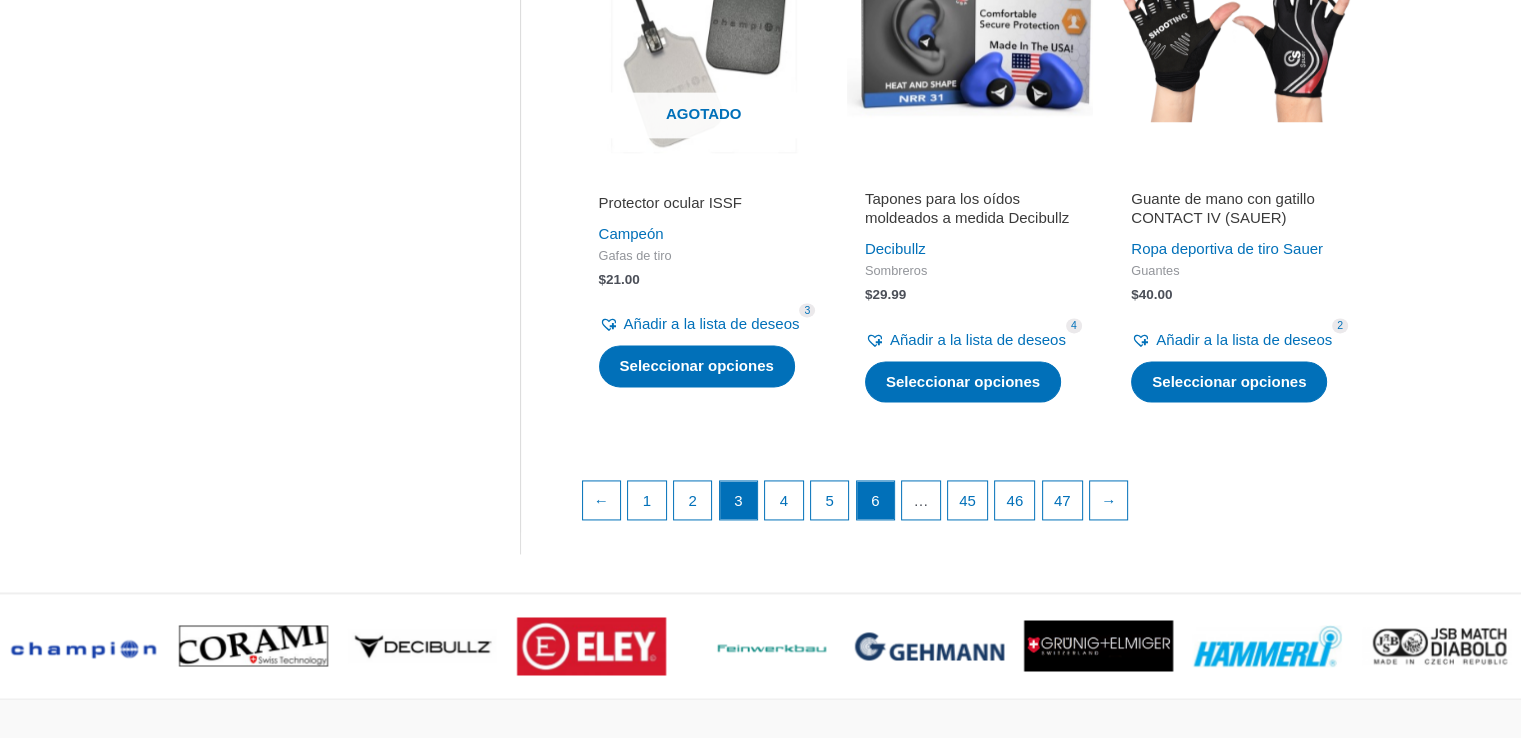 scroll, scrollTop: 2900, scrollLeft: 0, axis: vertical 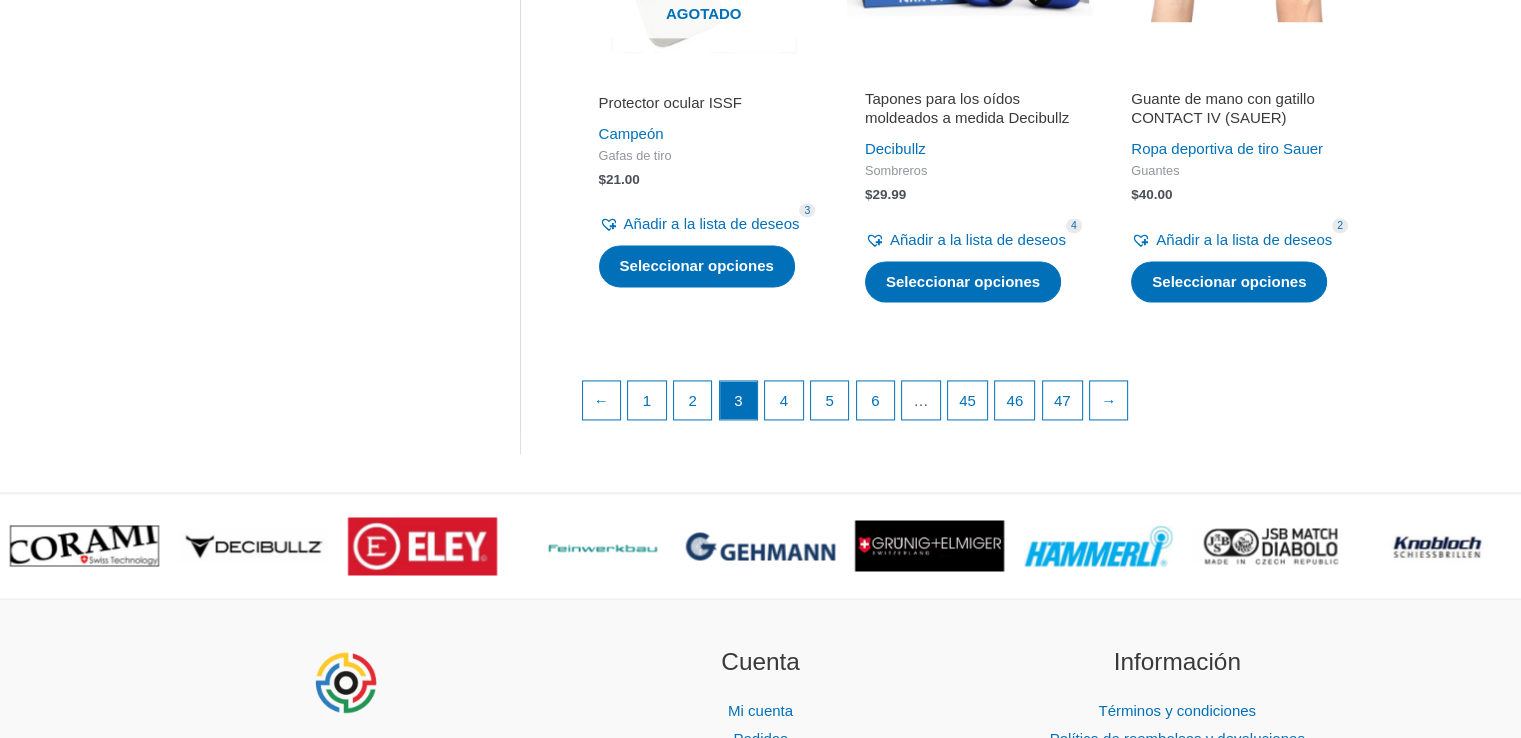 click on "Tapones para los oídos moldeados a medida Decibullz" at bounding box center [967, 108] 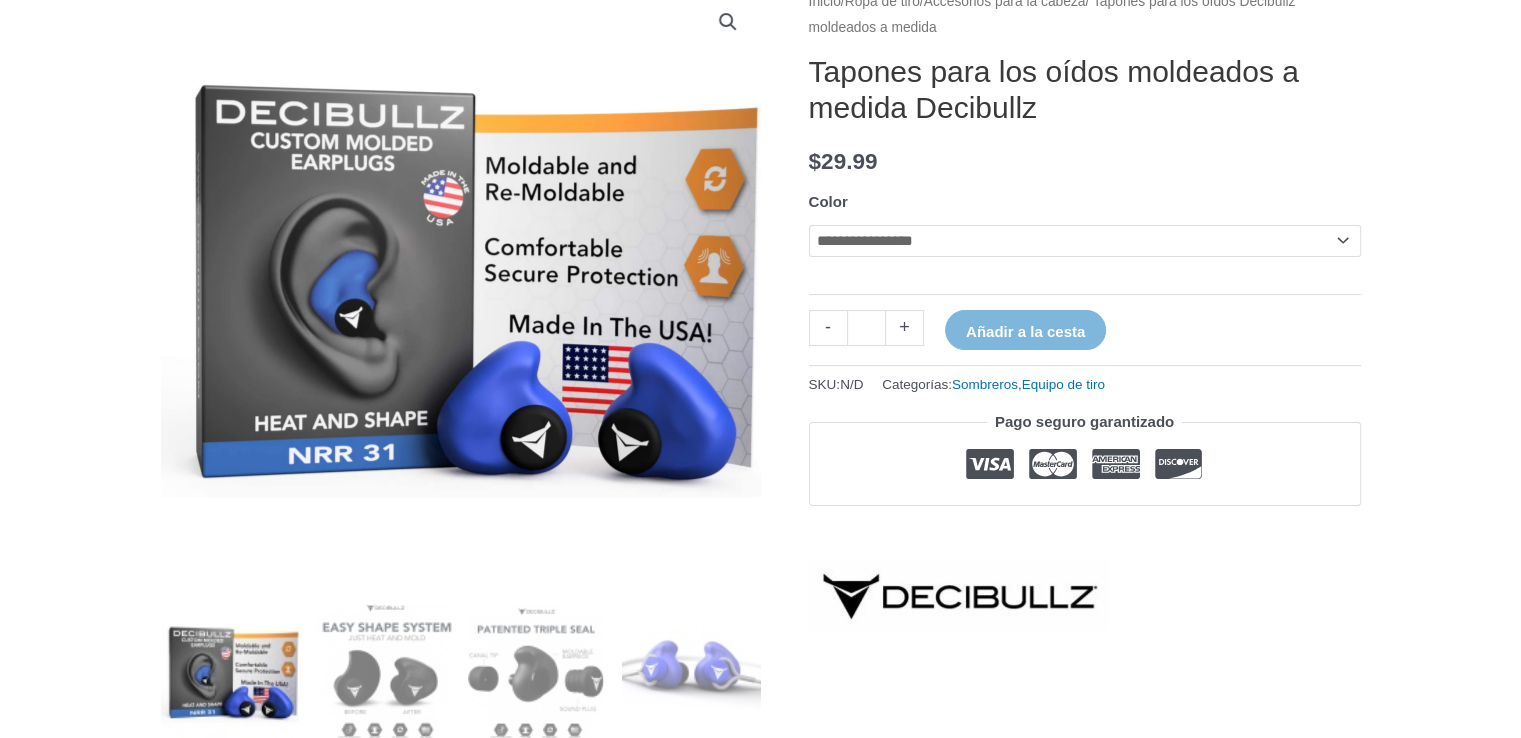 scroll, scrollTop: 300, scrollLeft: 0, axis: vertical 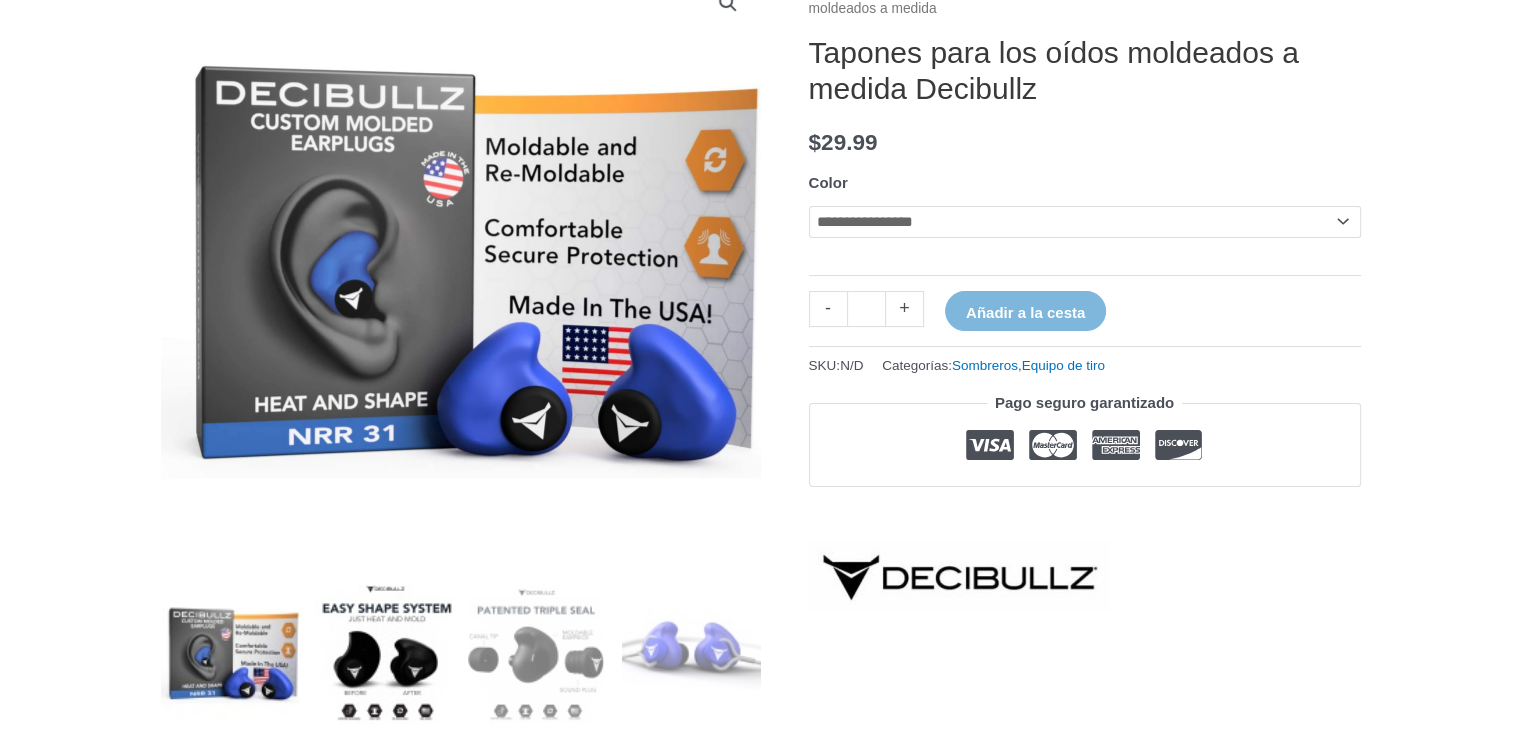 click at bounding box center [383, 654] 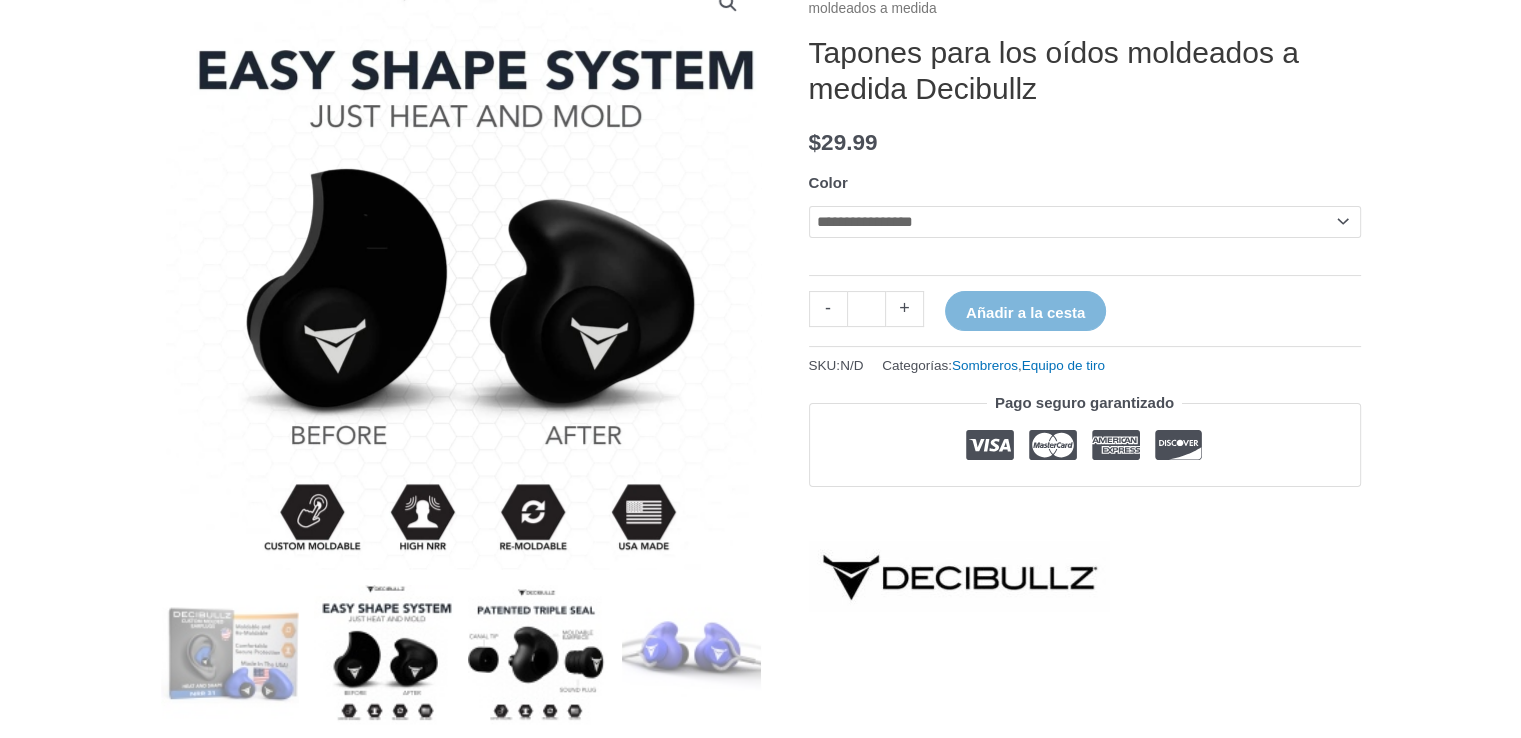 click at bounding box center (537, 654) 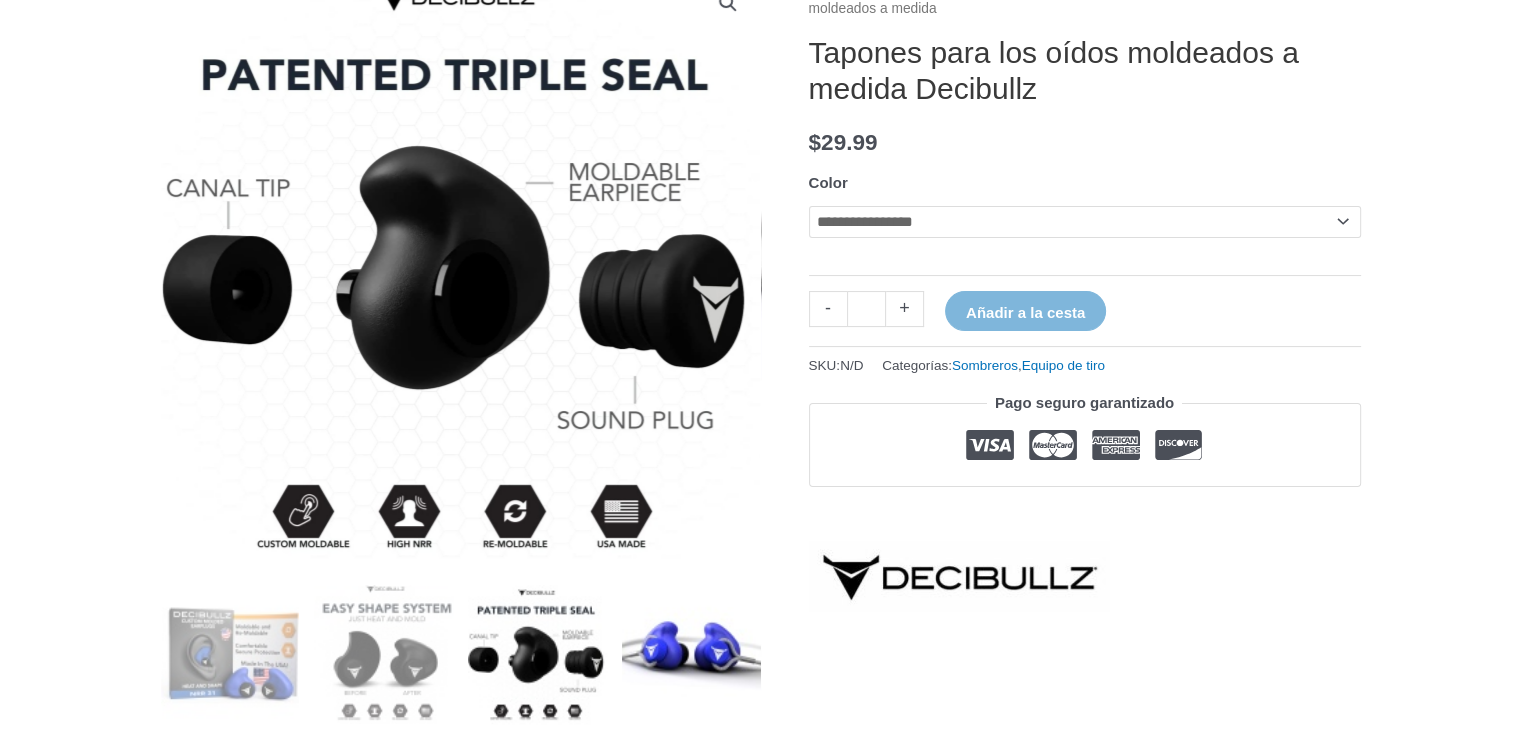 click at bounding box center [691, 654] 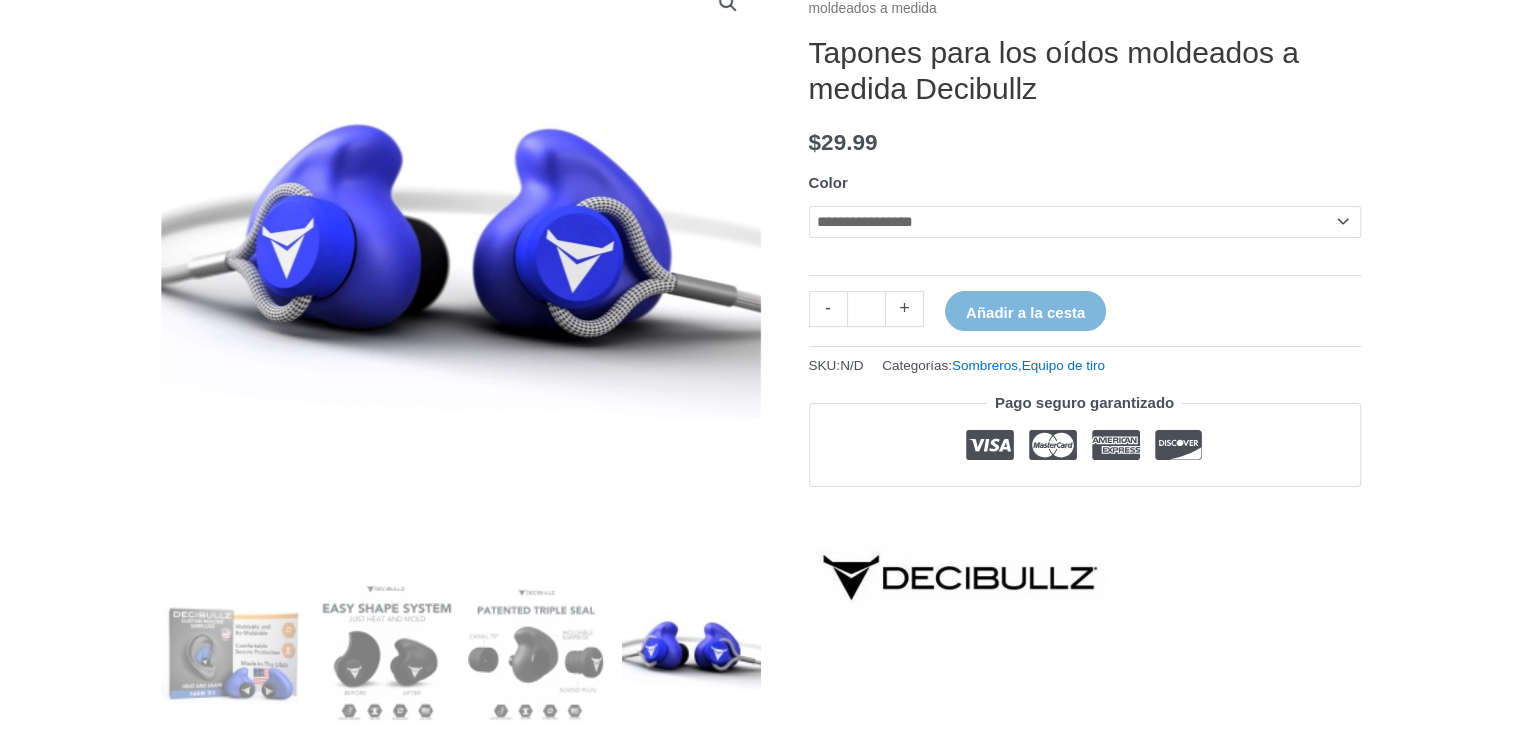 click on "**********" 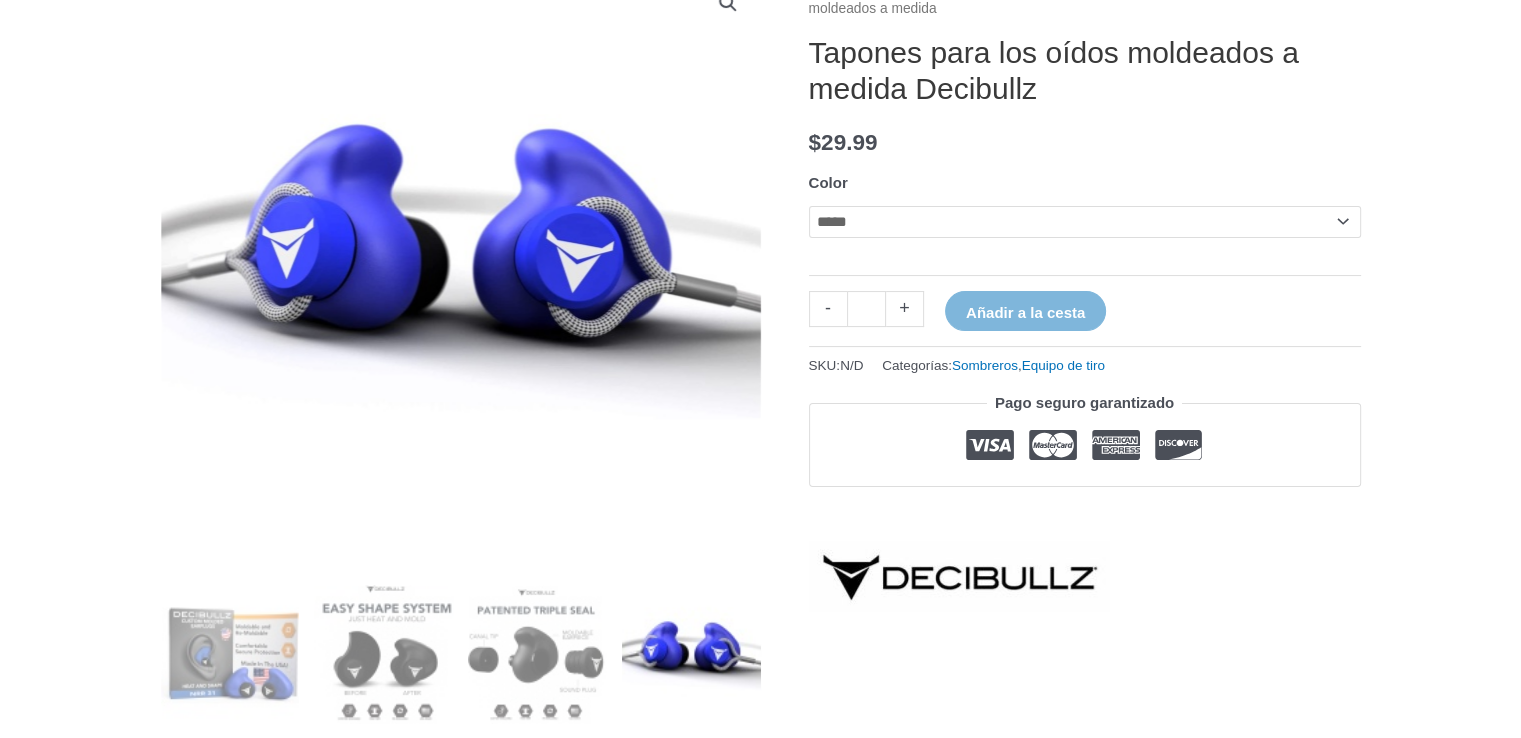 click on "**********" 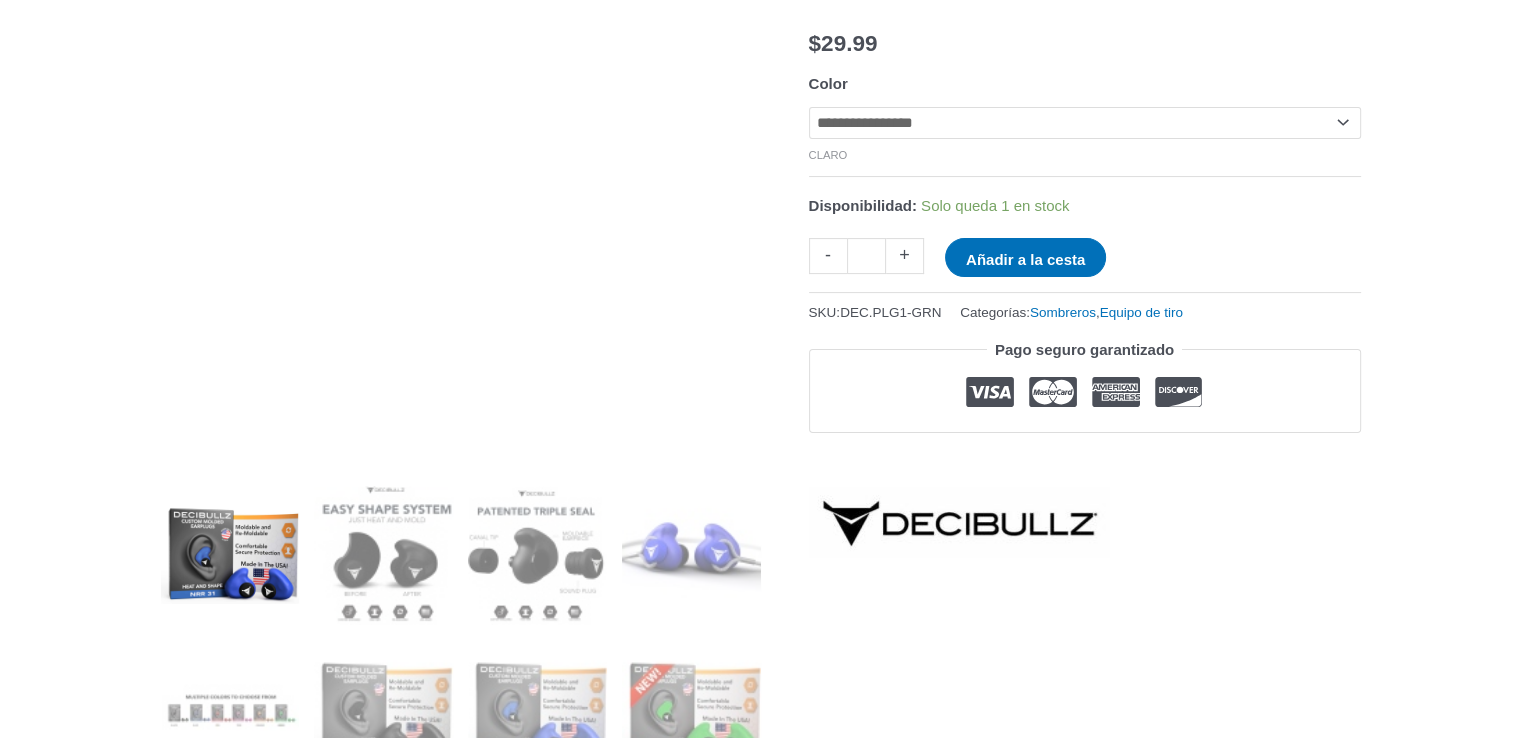 scroll, scrollTop: 400, scrollLeft: 0, axis: vertical 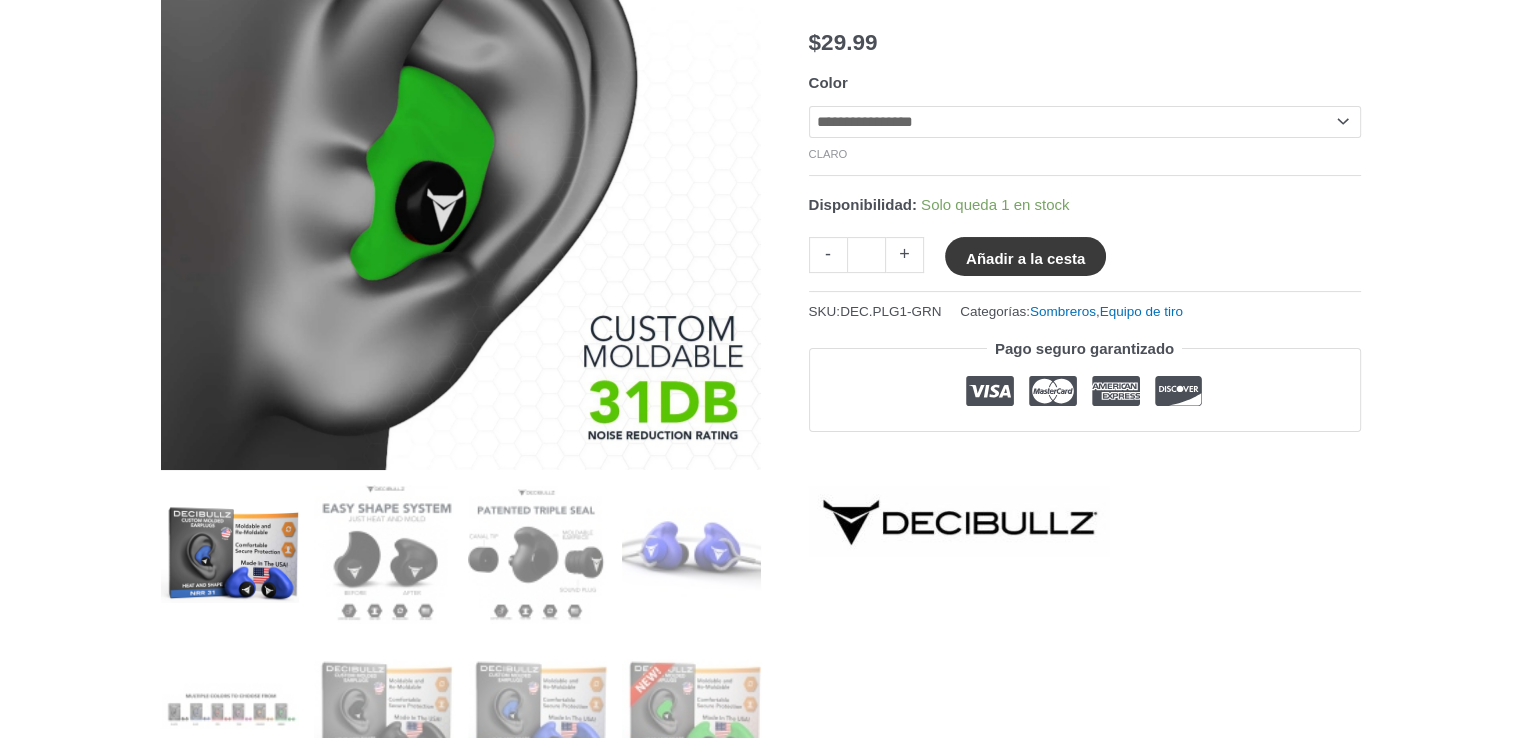 click on "Añadir a la cesta" 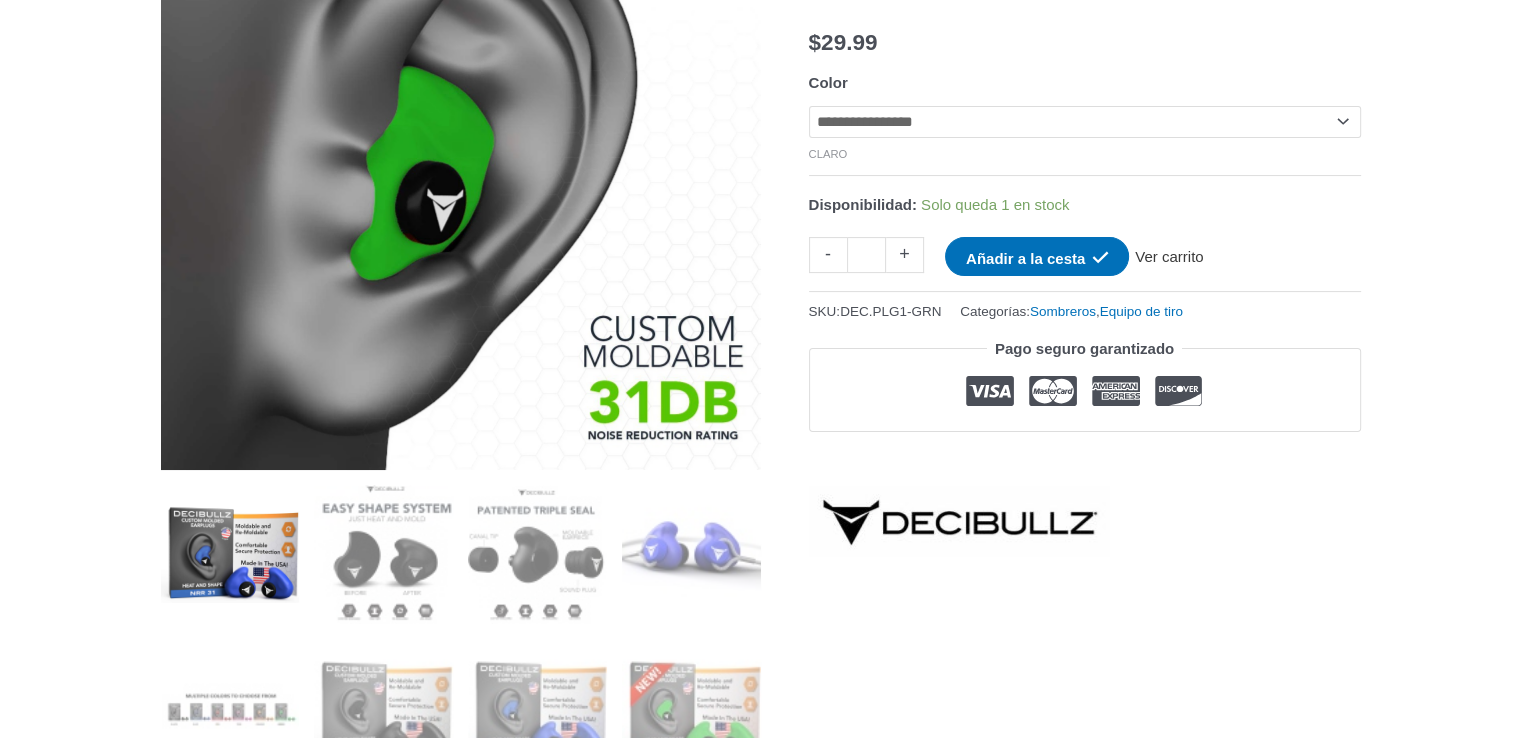 click on "Ver carrito" 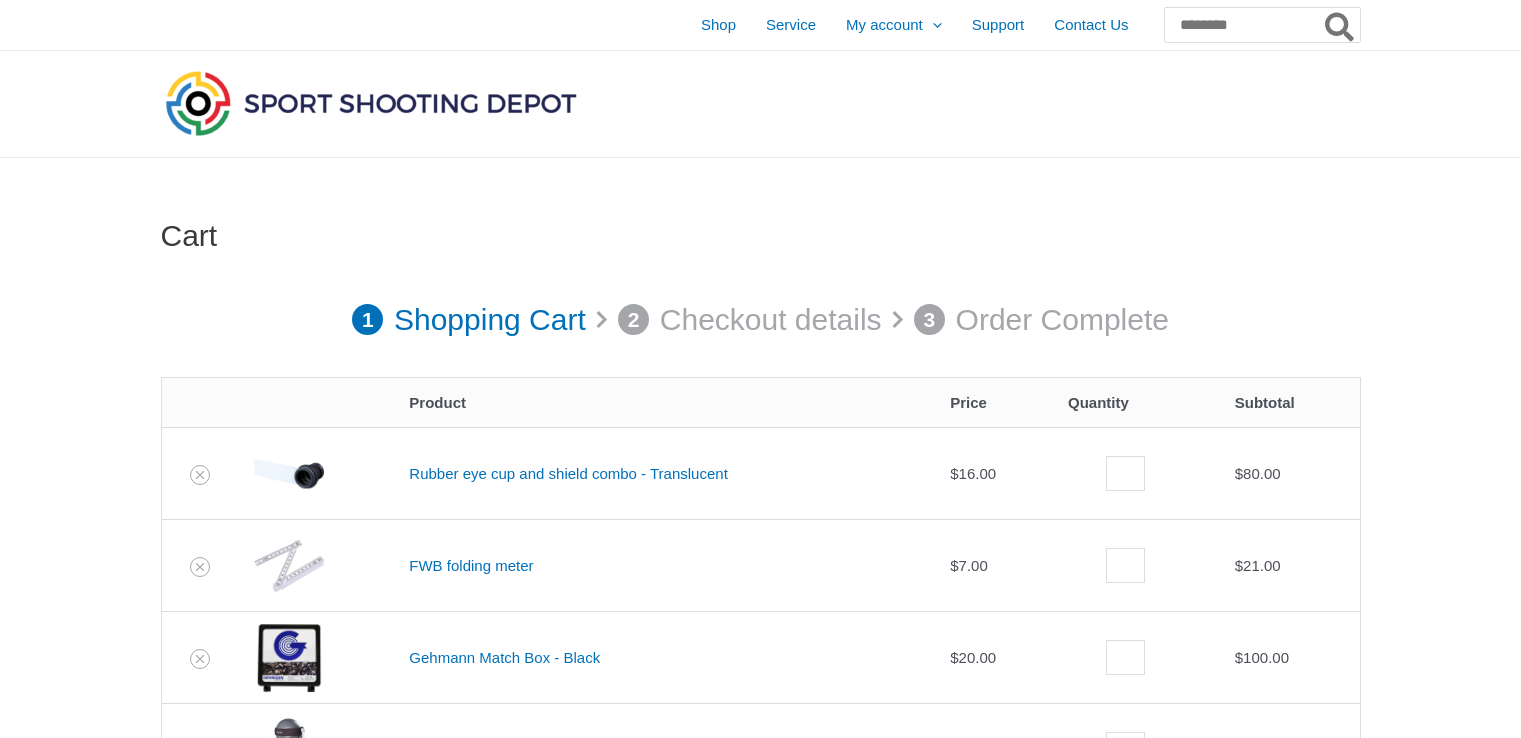 scroll, scrollTop: 0, scrollLeft: 0, axis: both 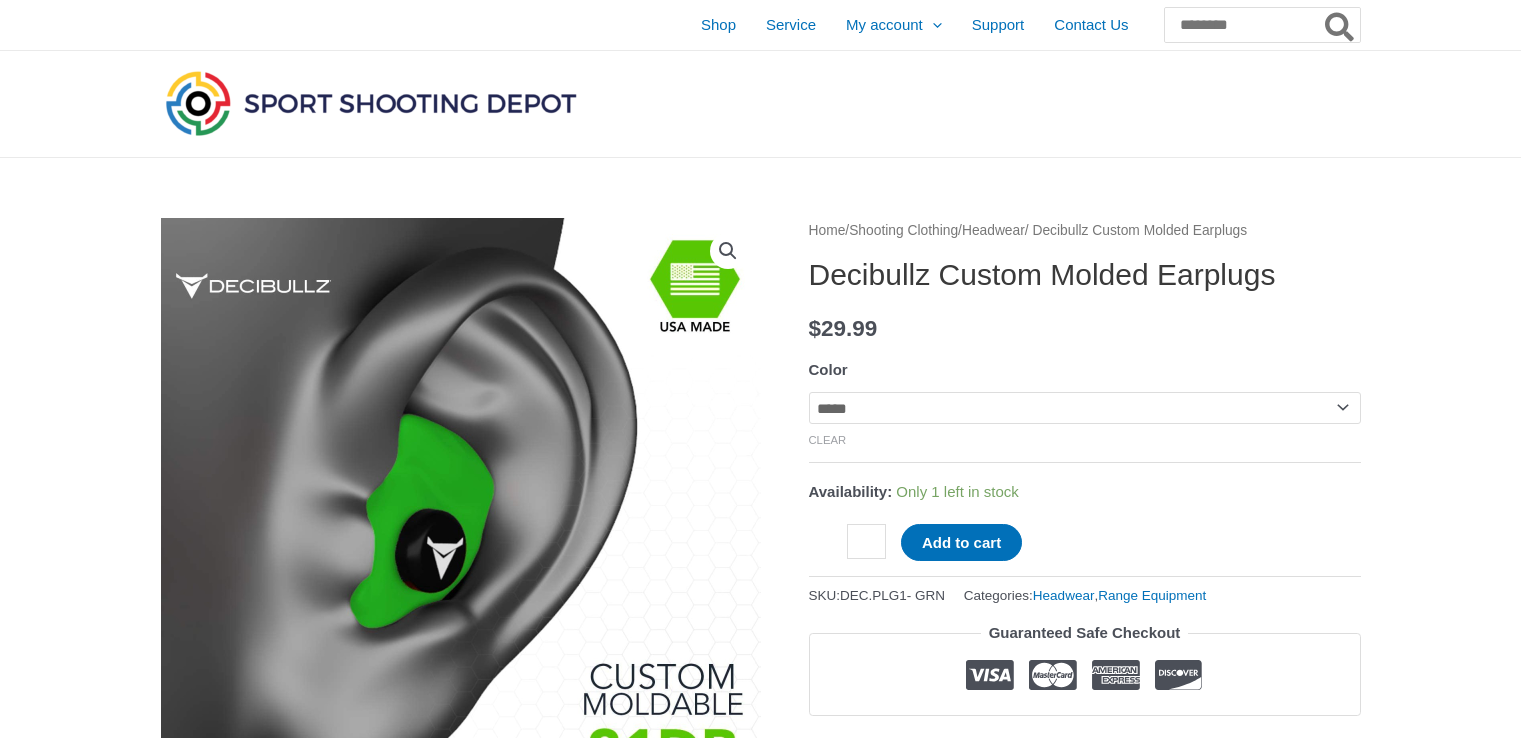 select on "*****" 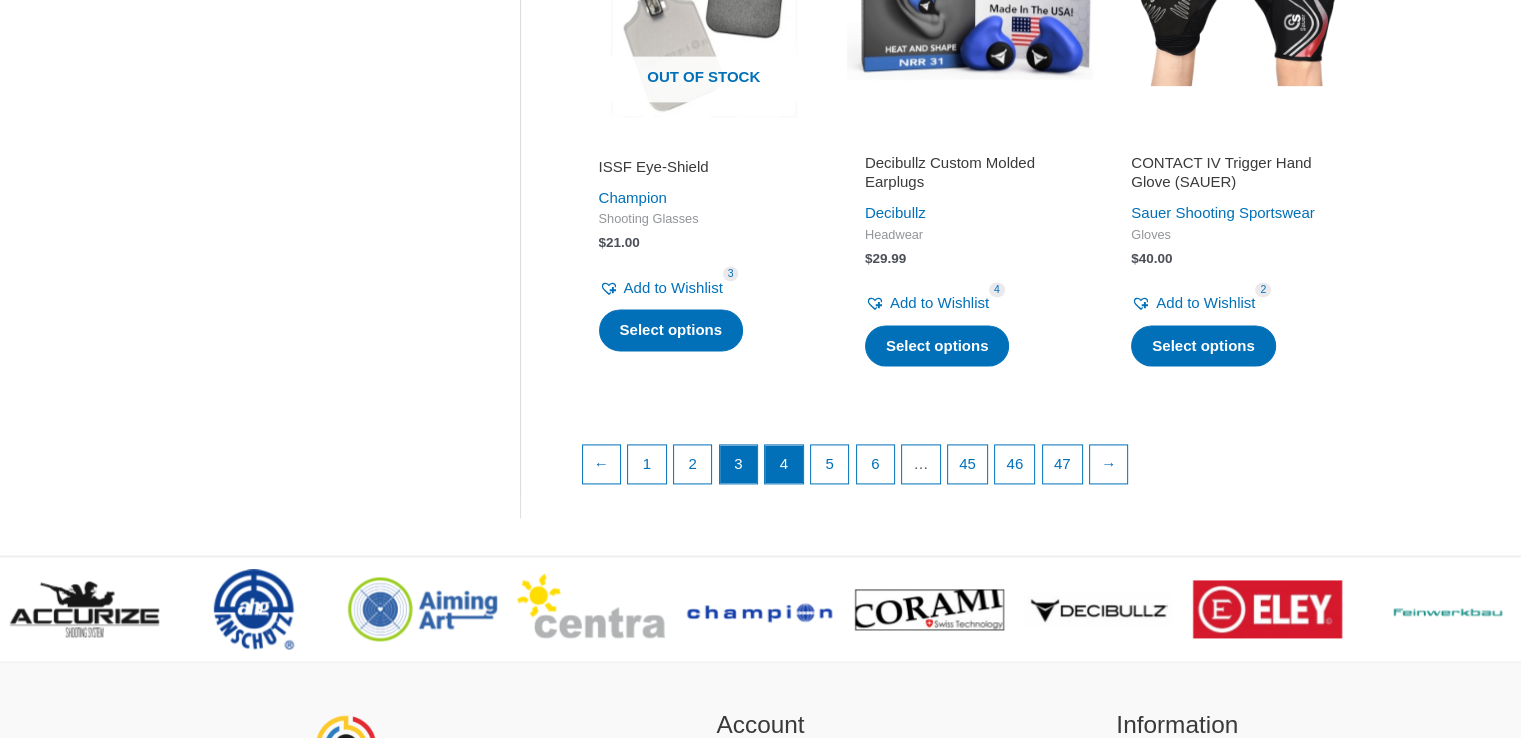 scroll, scrollTop: 2900, scrollLeft: 0, axis: vertical 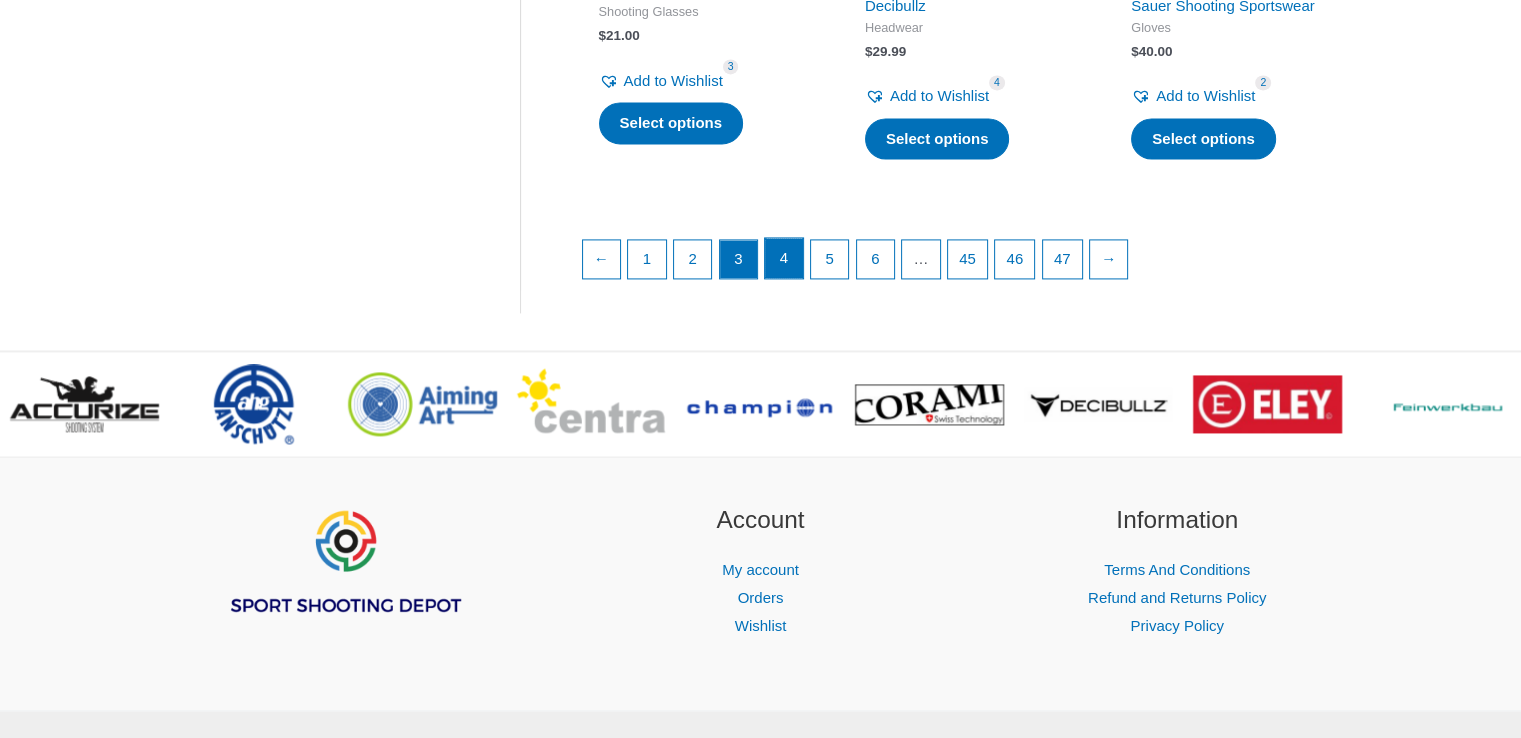 click on "4" at bounding box center (784, 258) 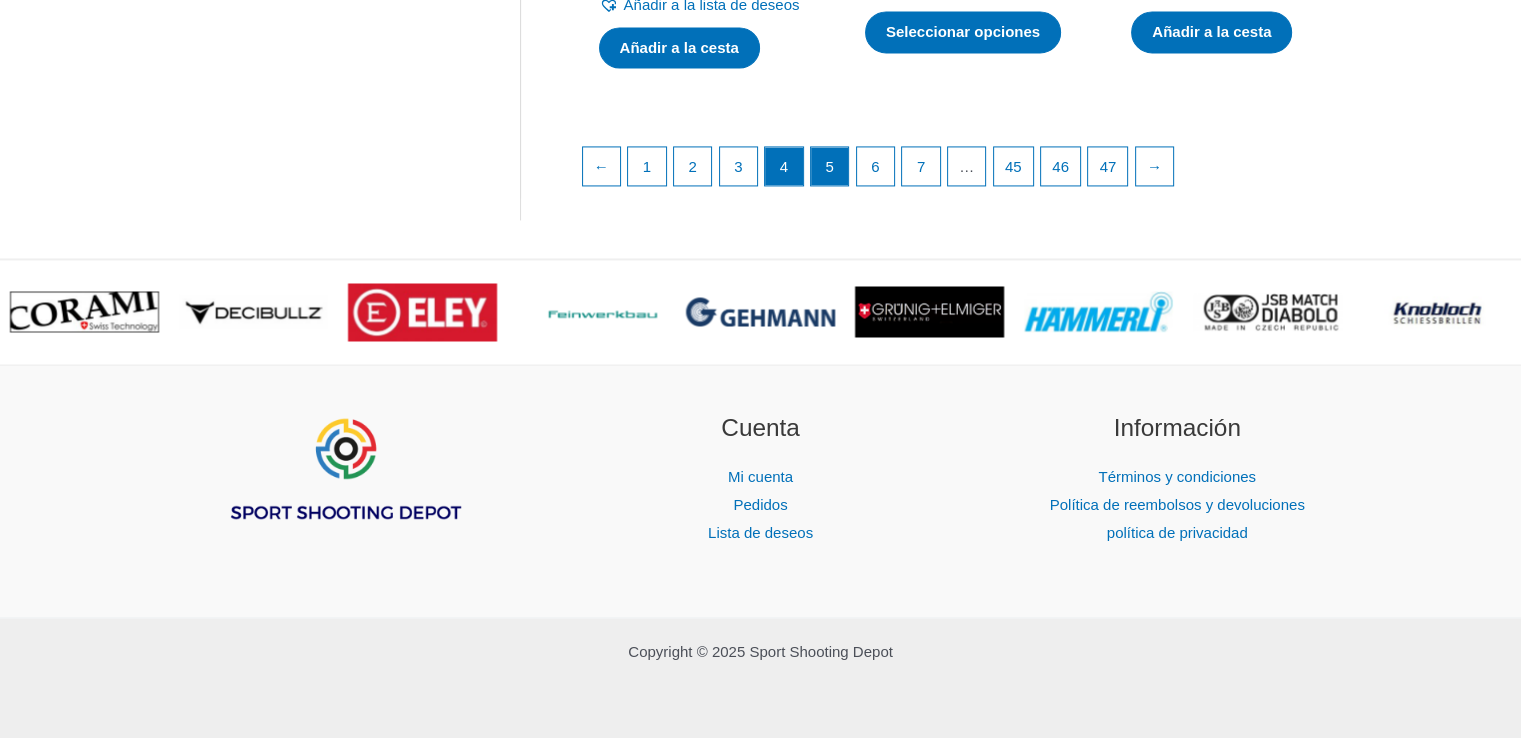 scroll, scrollTop: 3200, scrollLeft: 0, axis: vertical 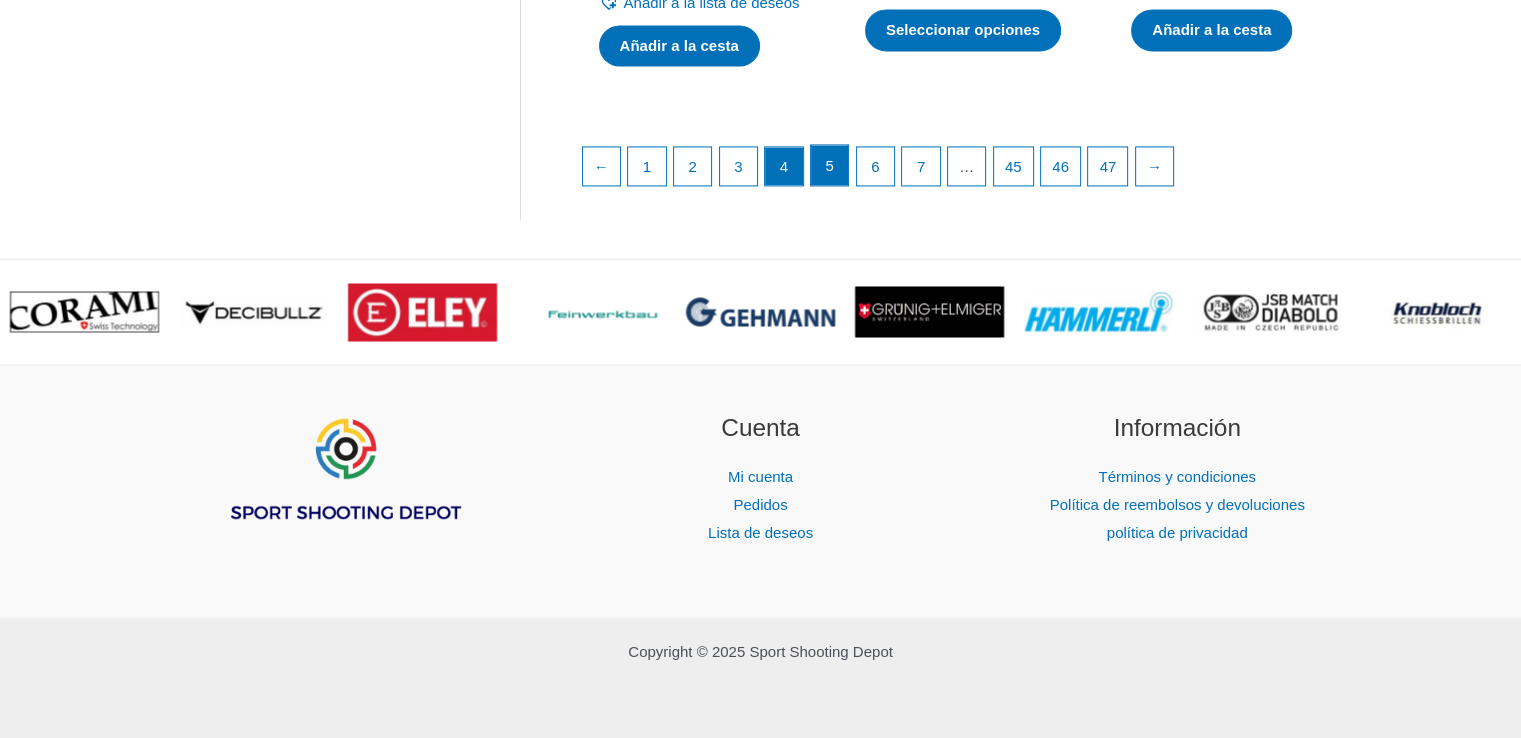 click on "5" at bounding box center (830, 165) 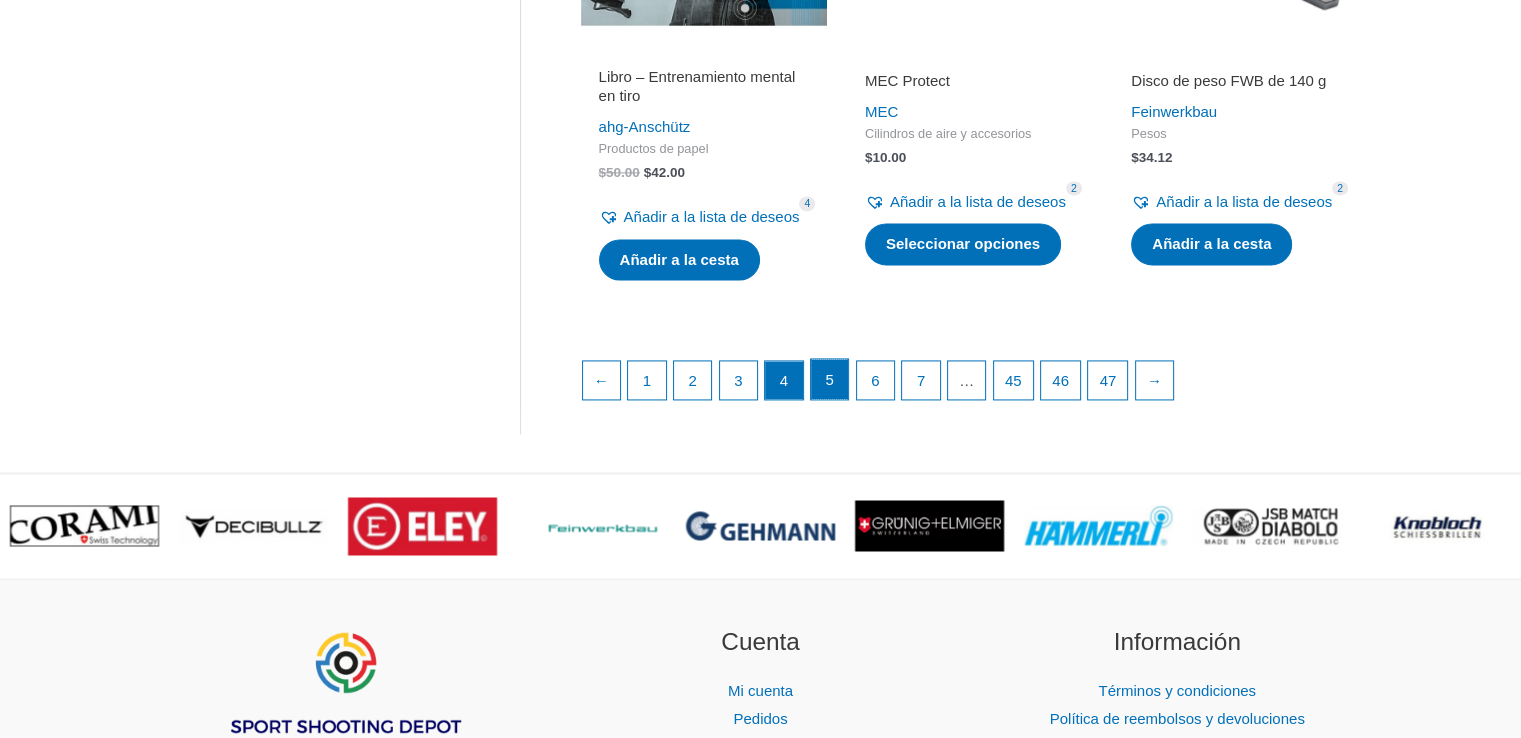 scroll, scrollTop: 2800, scrollLeft: 0, axis: vertical 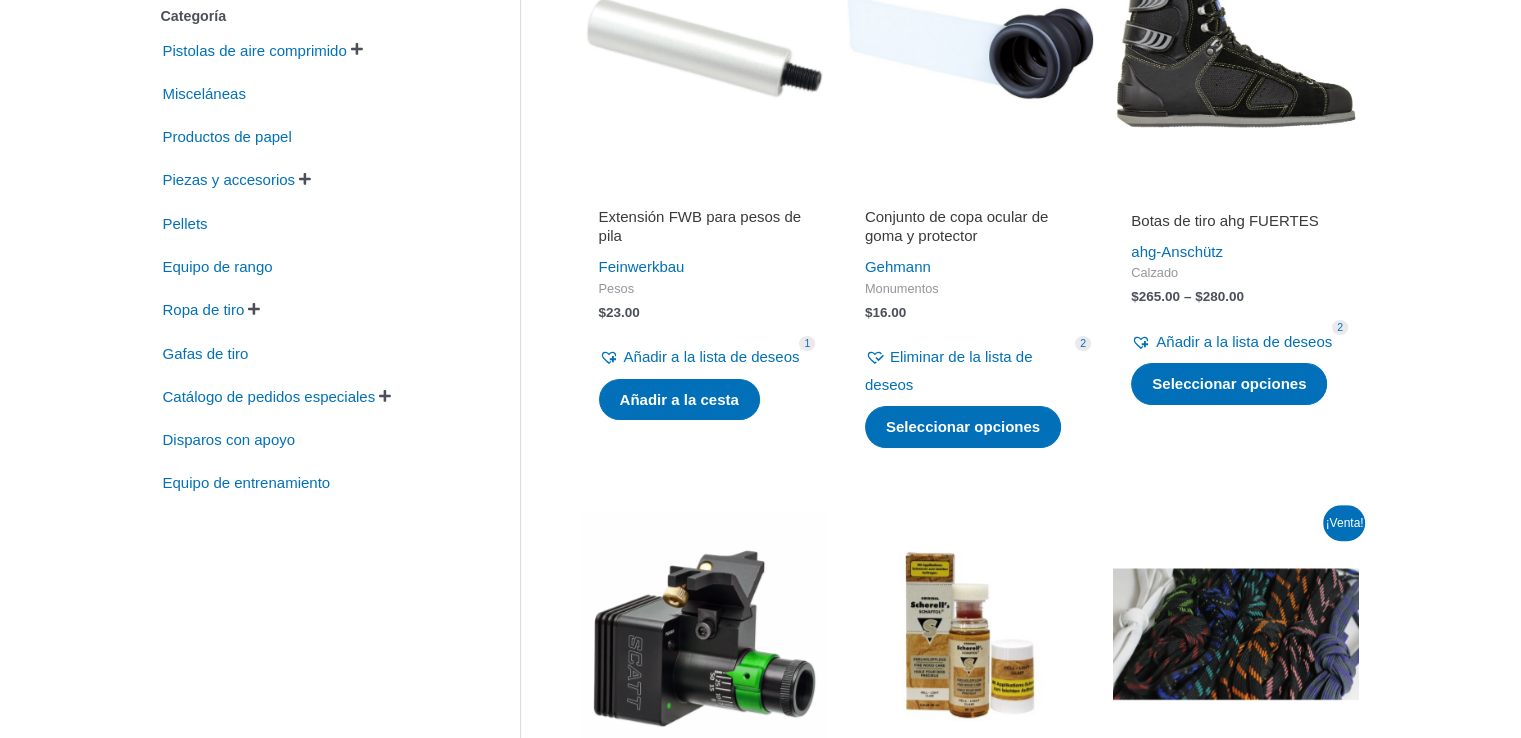 click on "Extensión FWB para pesos de pila" at bounding box center (700, 226) 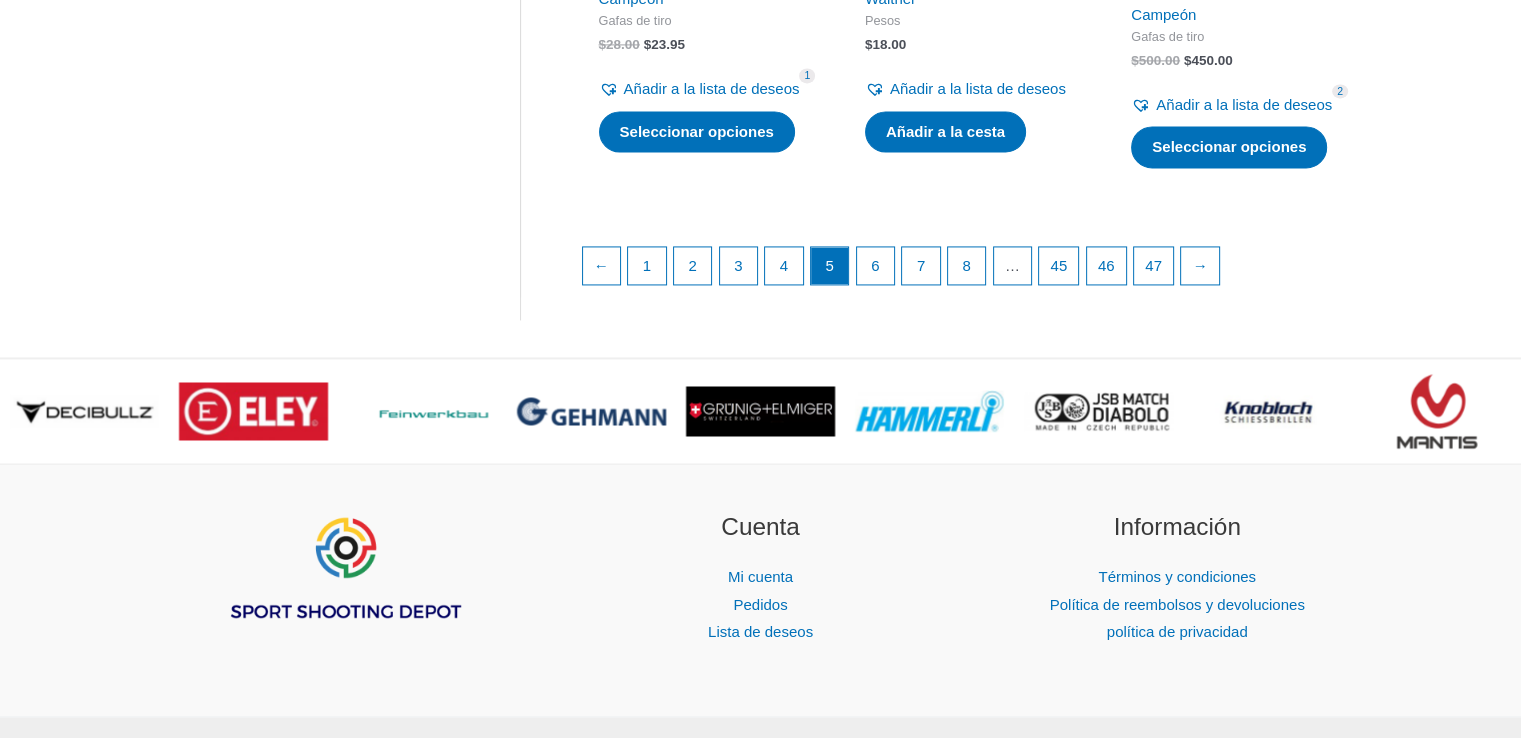 scroll, scrollTop: 3100, scrollLeft: 0, axis: vertical 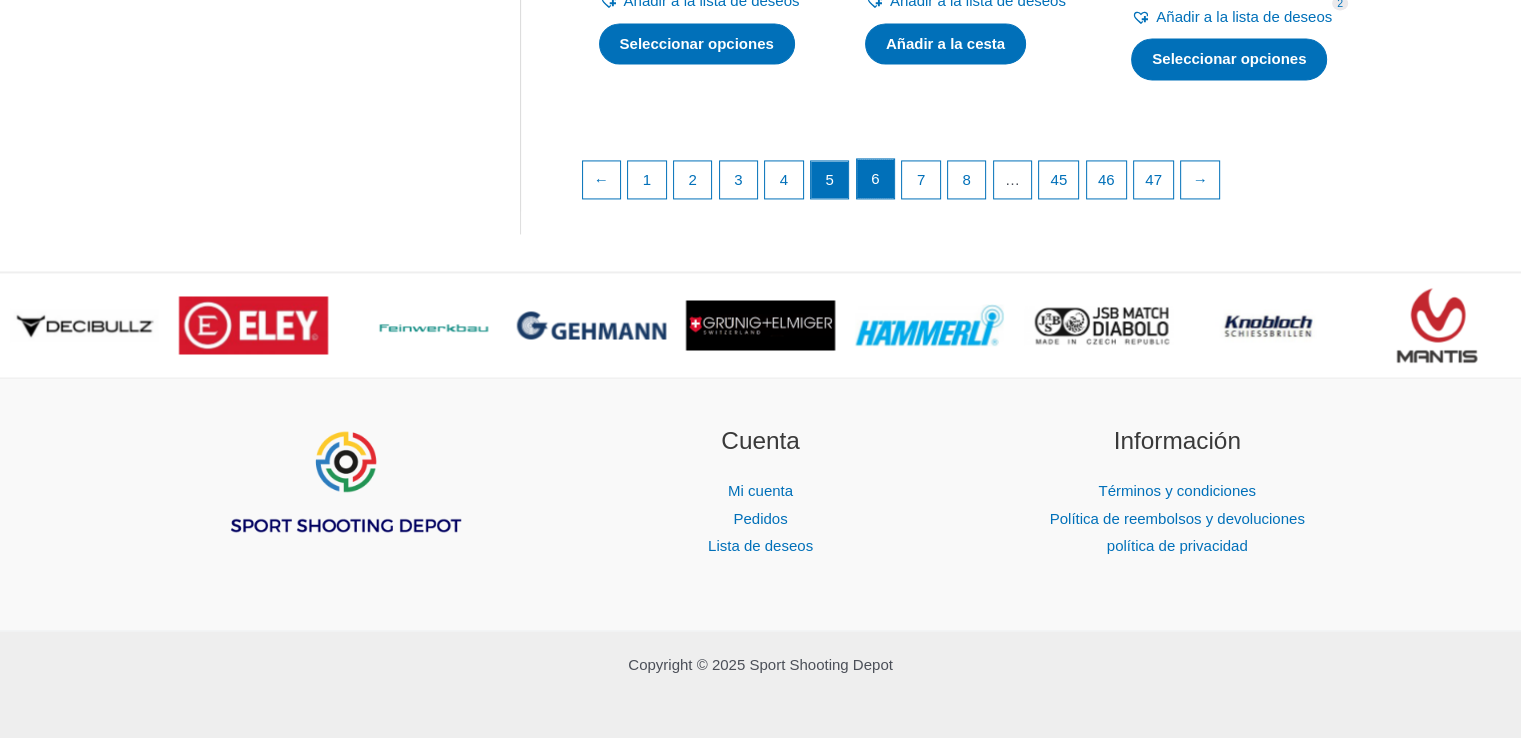 click on "6" at bounding box center (876, 179) 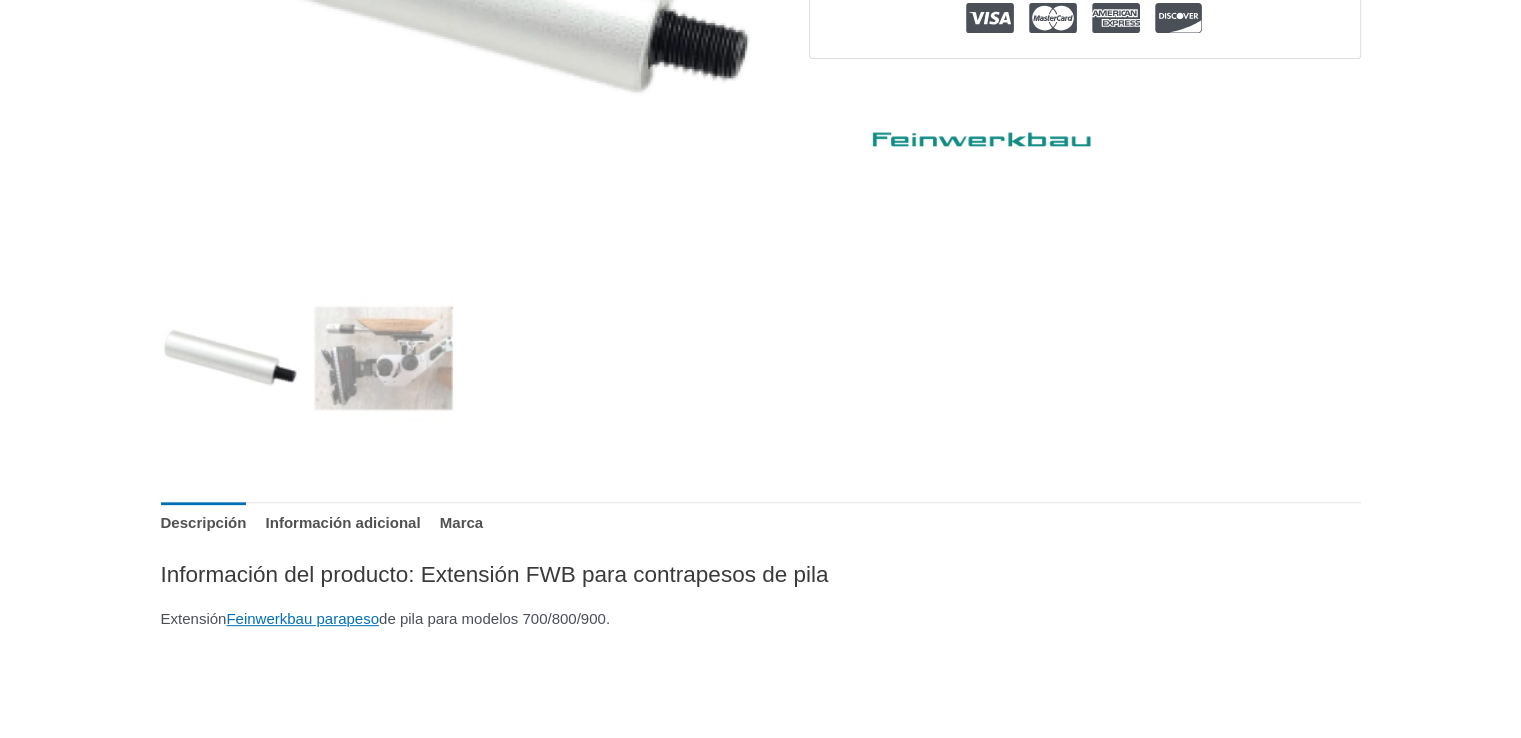 scroll, scrollTop: 600, scrollLeft: 0, axis: vertical 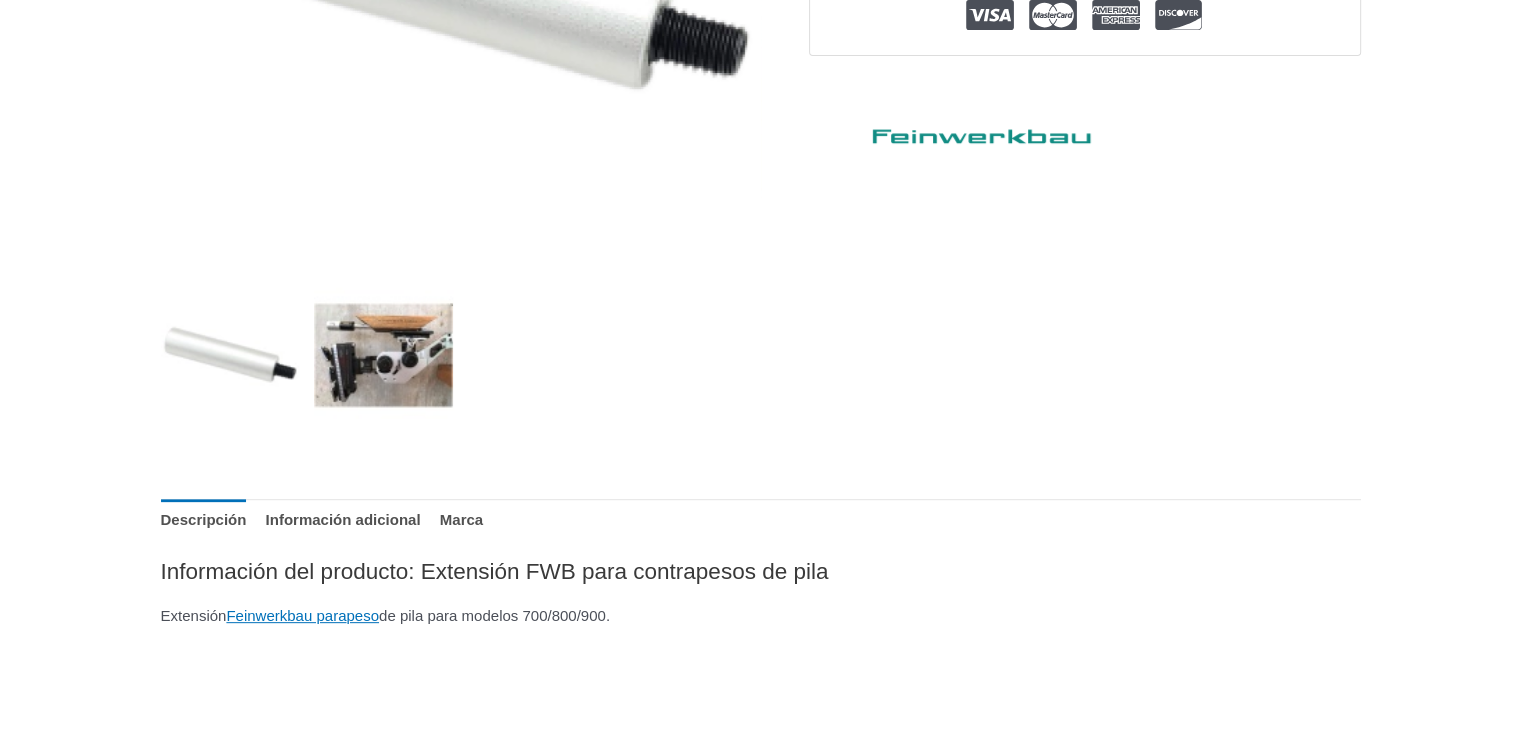 click at bounding box center (383, 354) 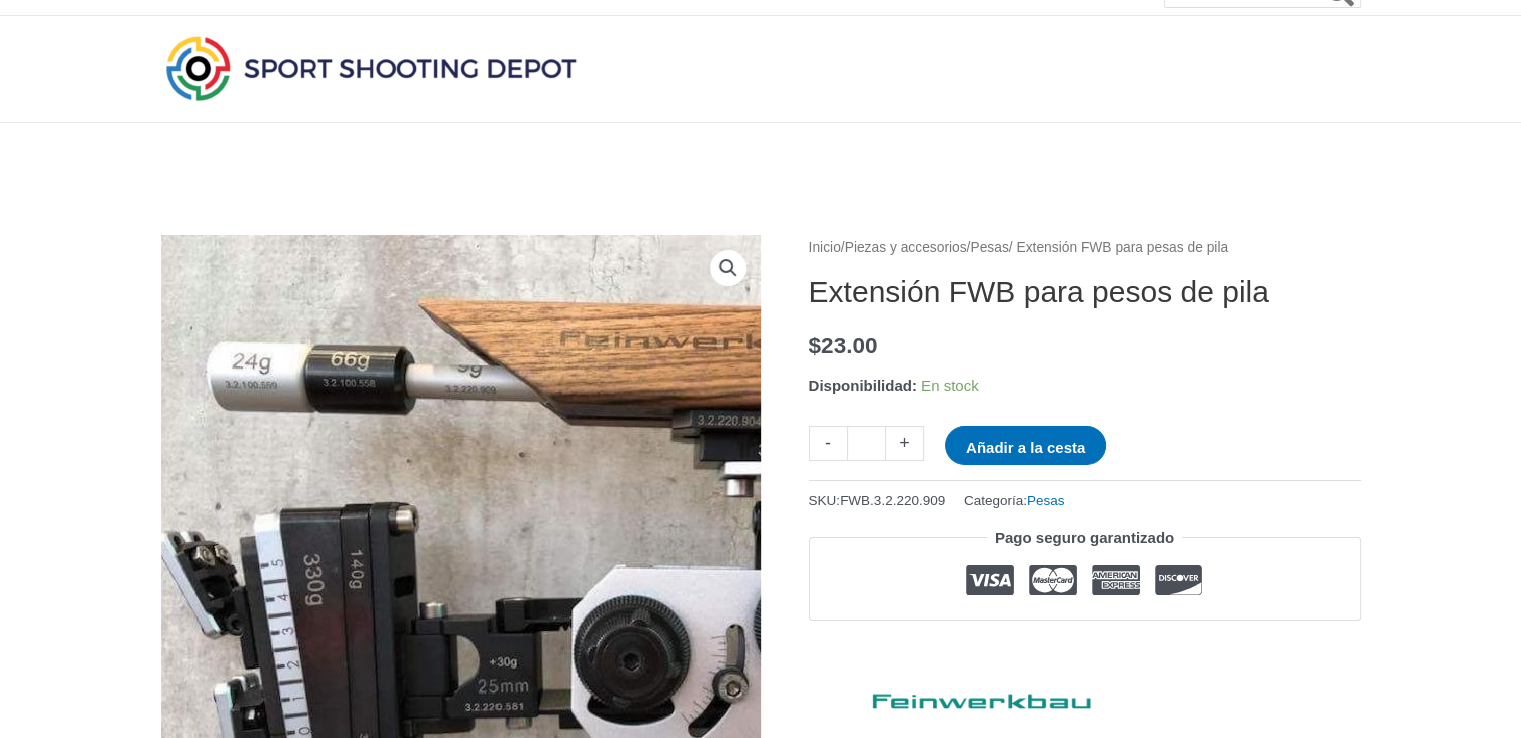 scroll, scrollTop: 0, scrollLeft: 0, axis: both 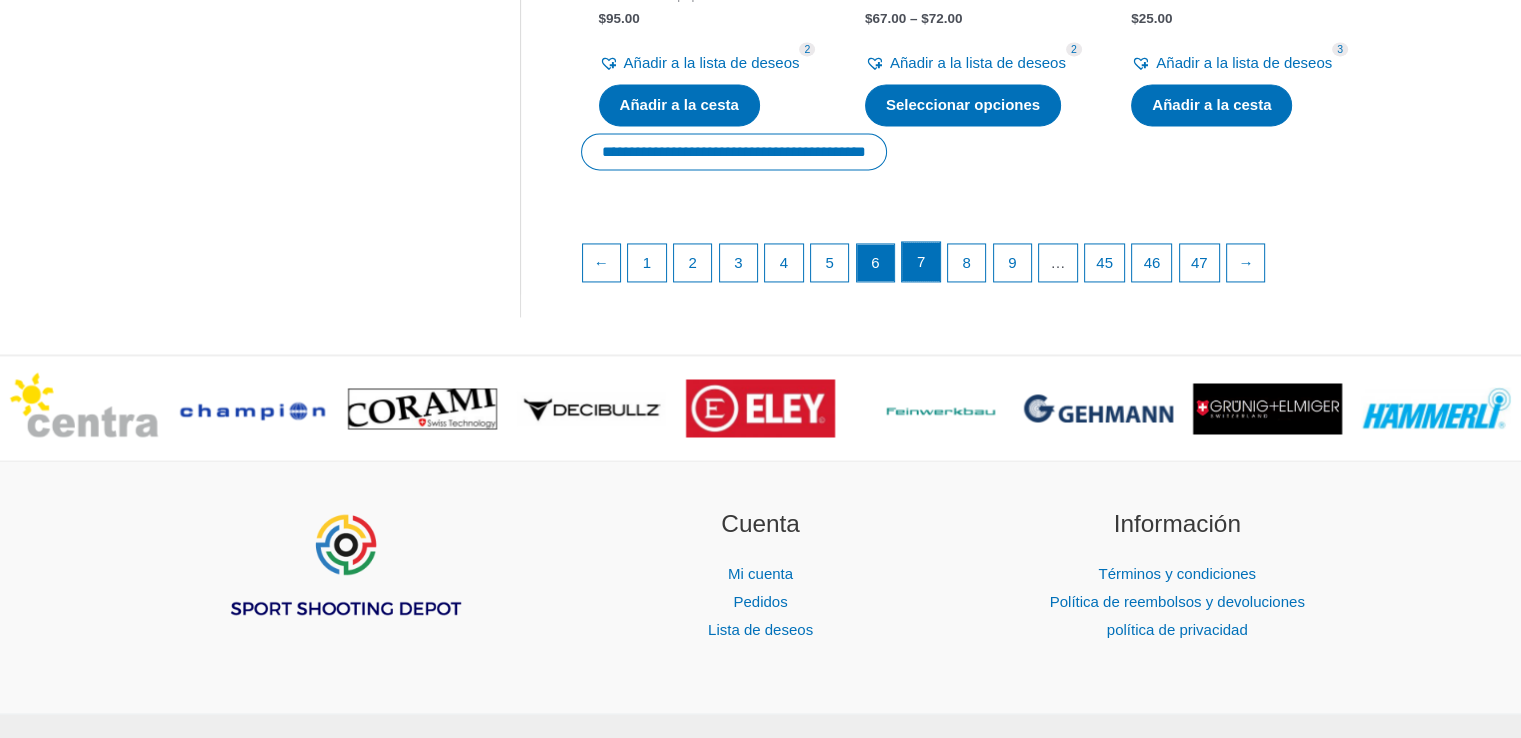 click on "7" at bounding box center [921, 262] 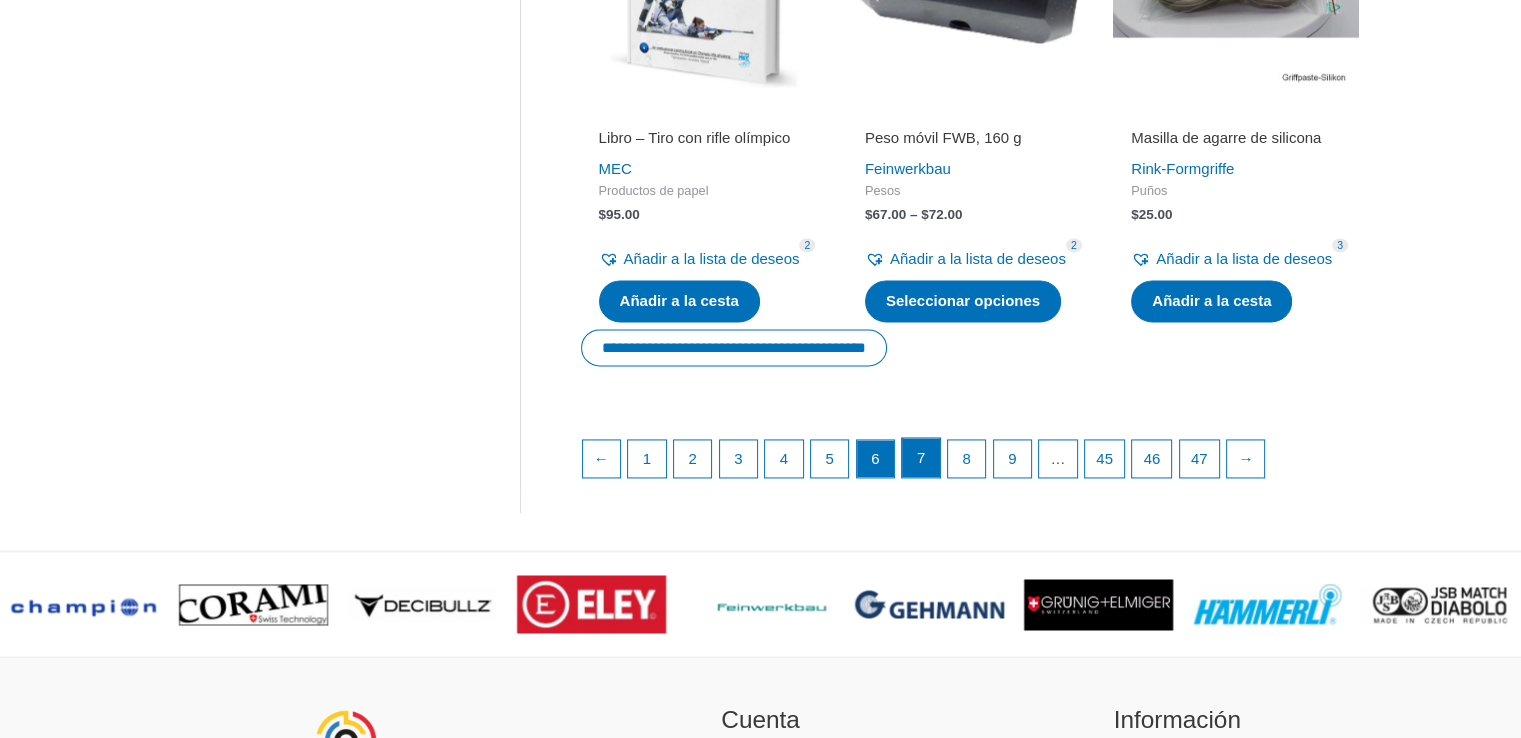 scroll, scrollTop: 2900, scrollLeft: 0, axis: vertical 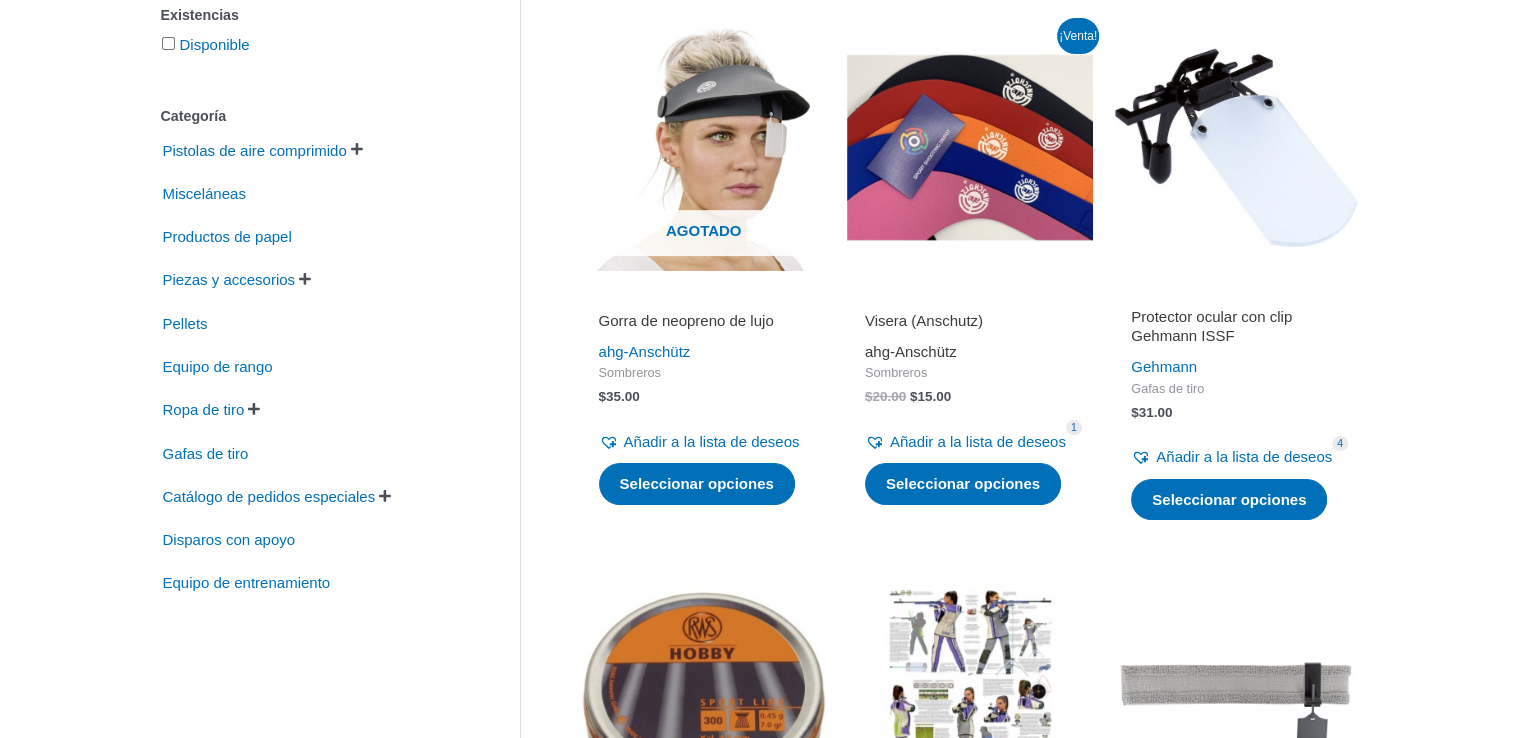 click on "ahg-Anschütz" at bounding box center (911, 351) 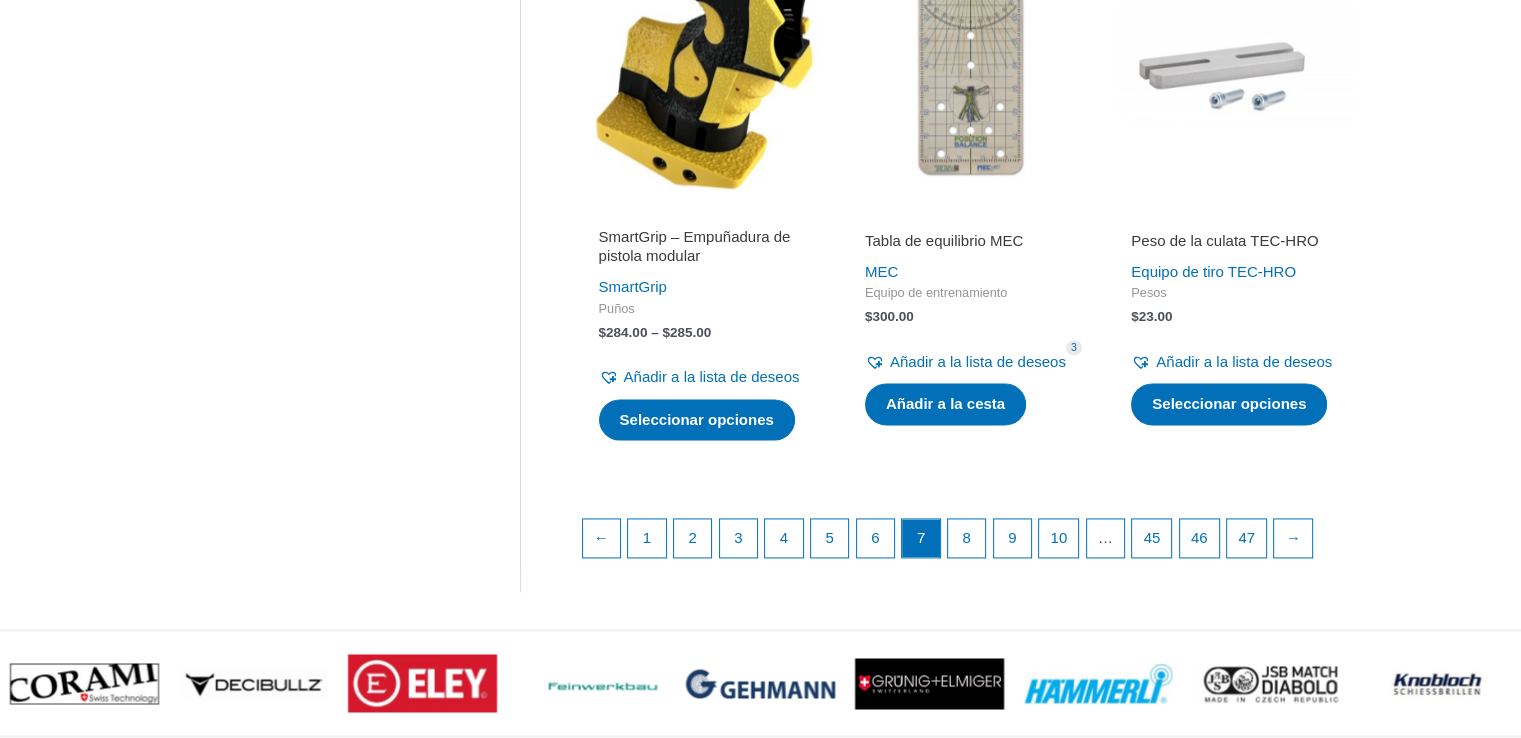 scroll, scrollTop: 2900, scrollLeft: 0, axis: vertical 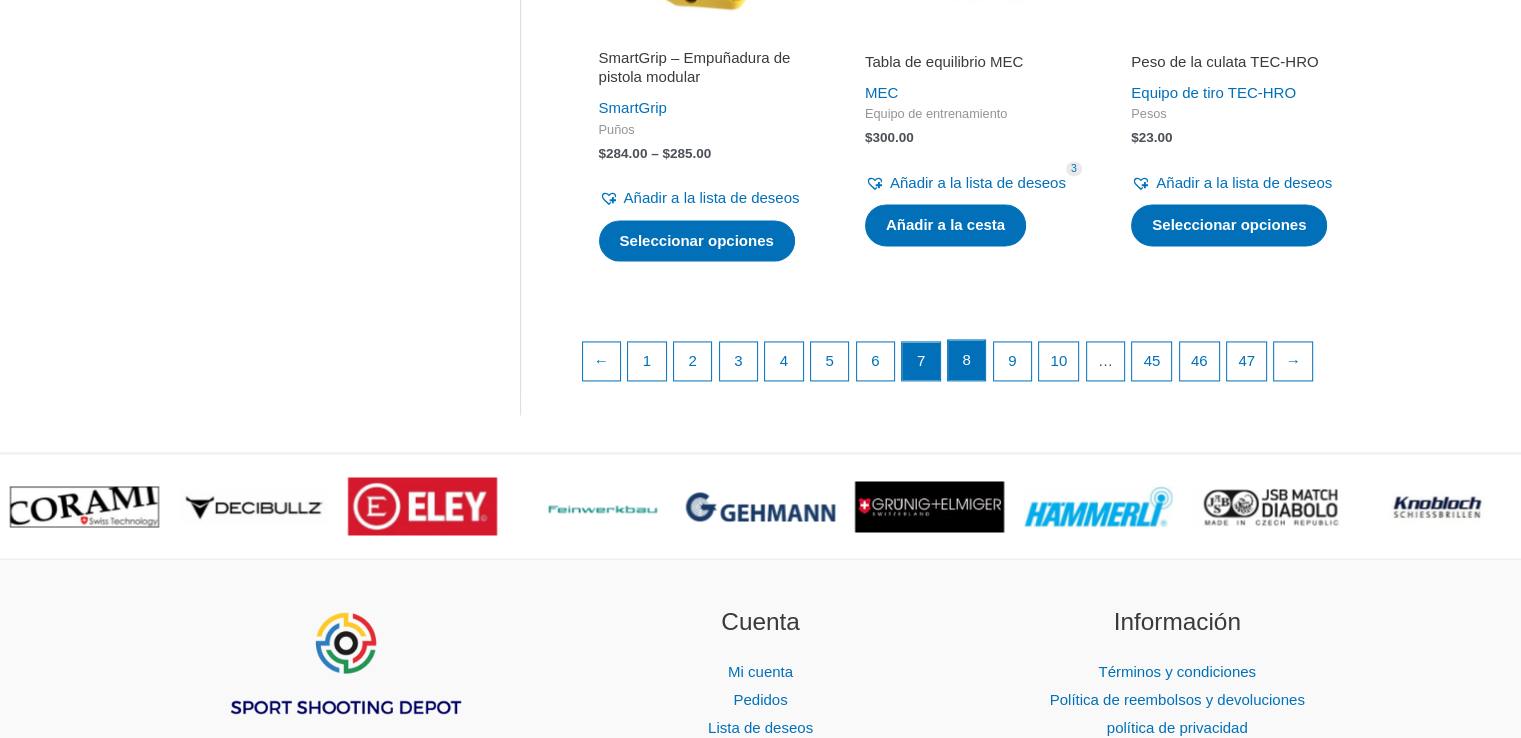 click on "8" at bounding box center [967, 360] 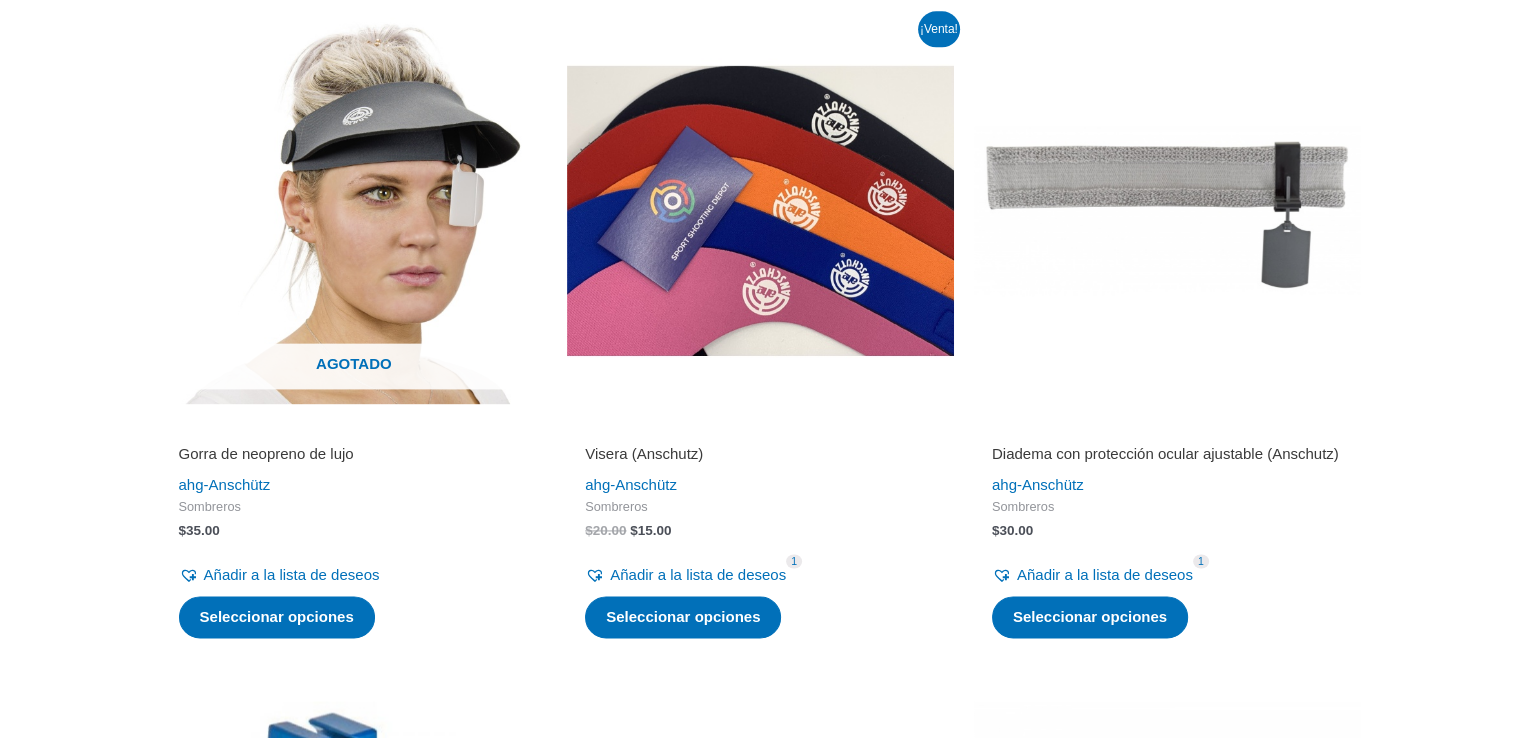 scroll, scrollTop: 2700, scrollLeft: 0, axis: vertical 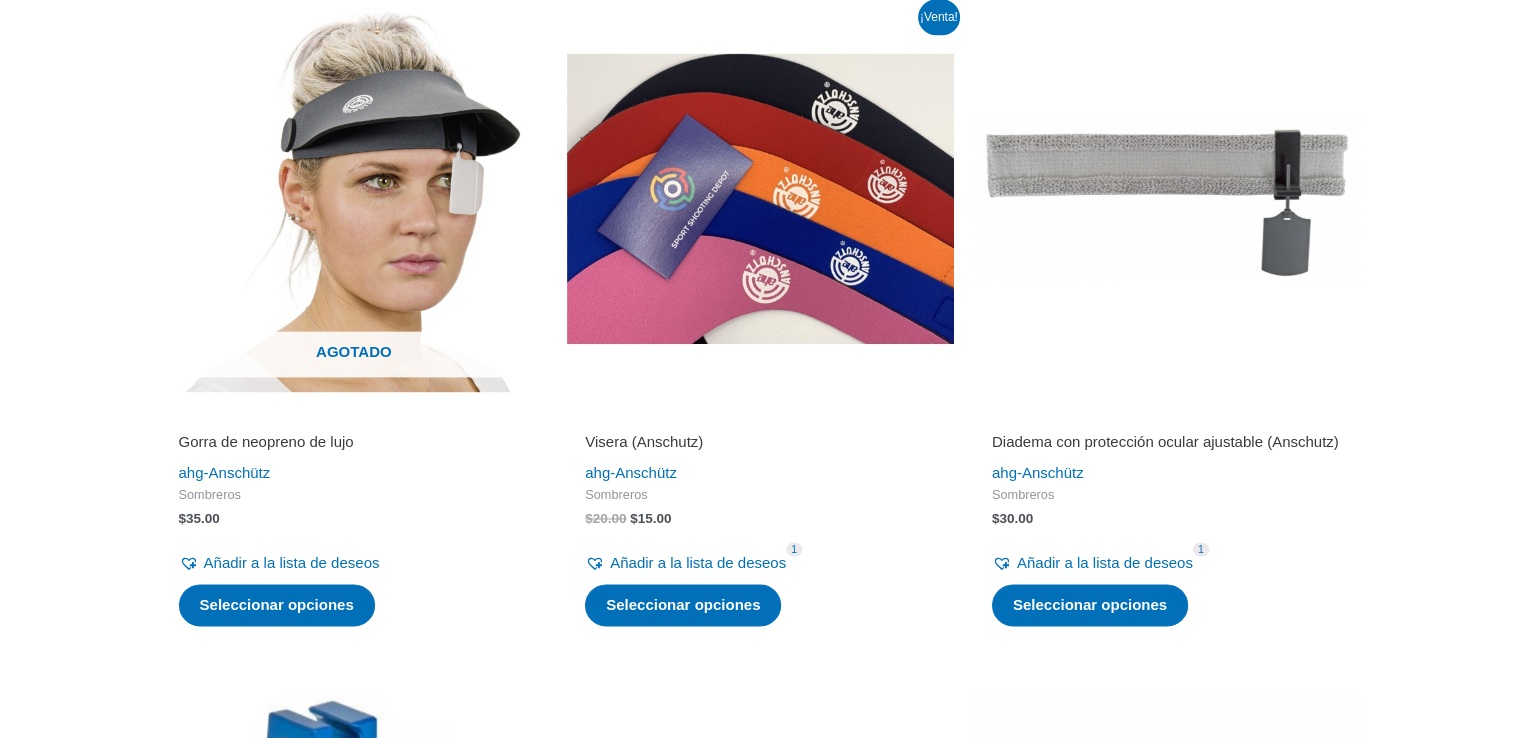 click at bounding box center (760, 198) 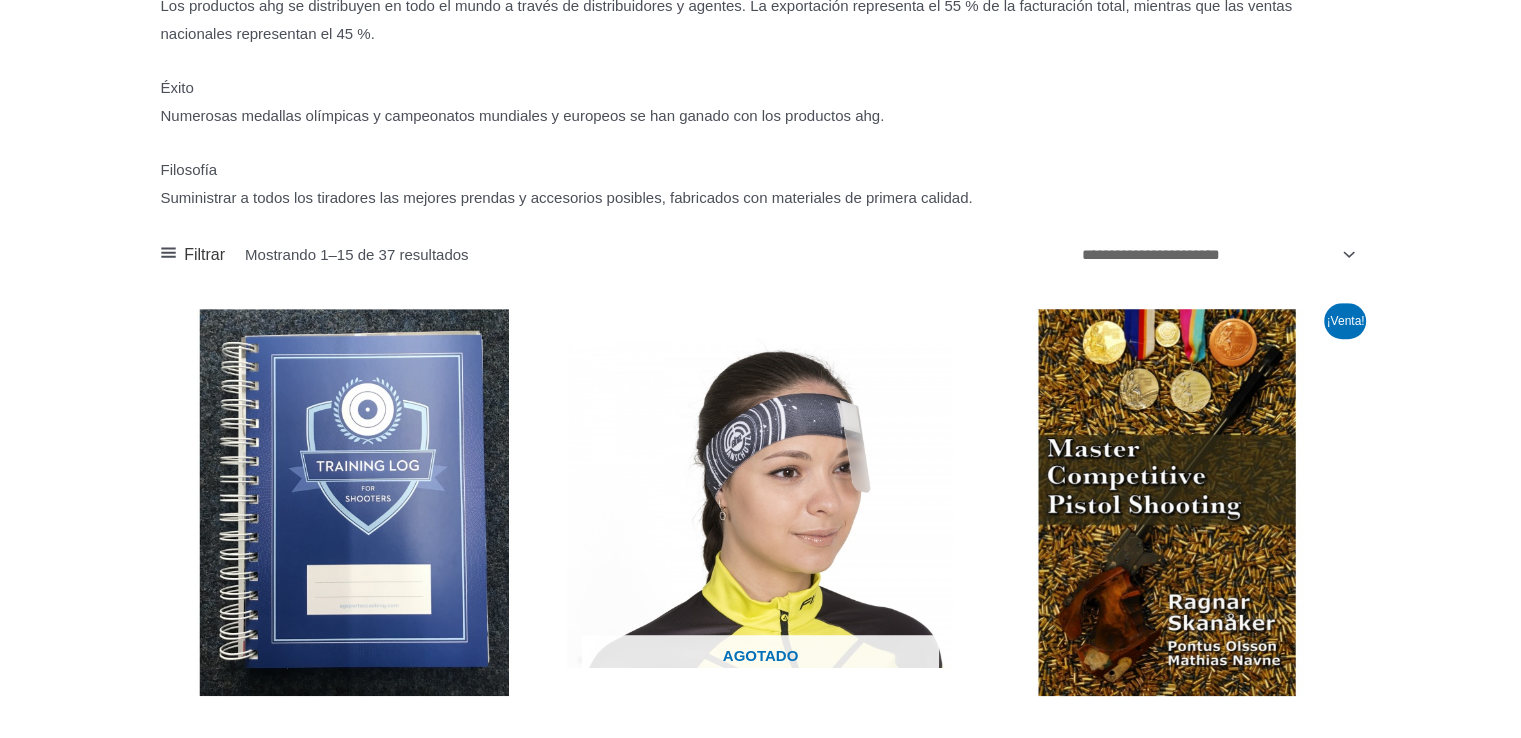 scroll, scrollTop: 800, scrollLeft: 0, axis: vertical 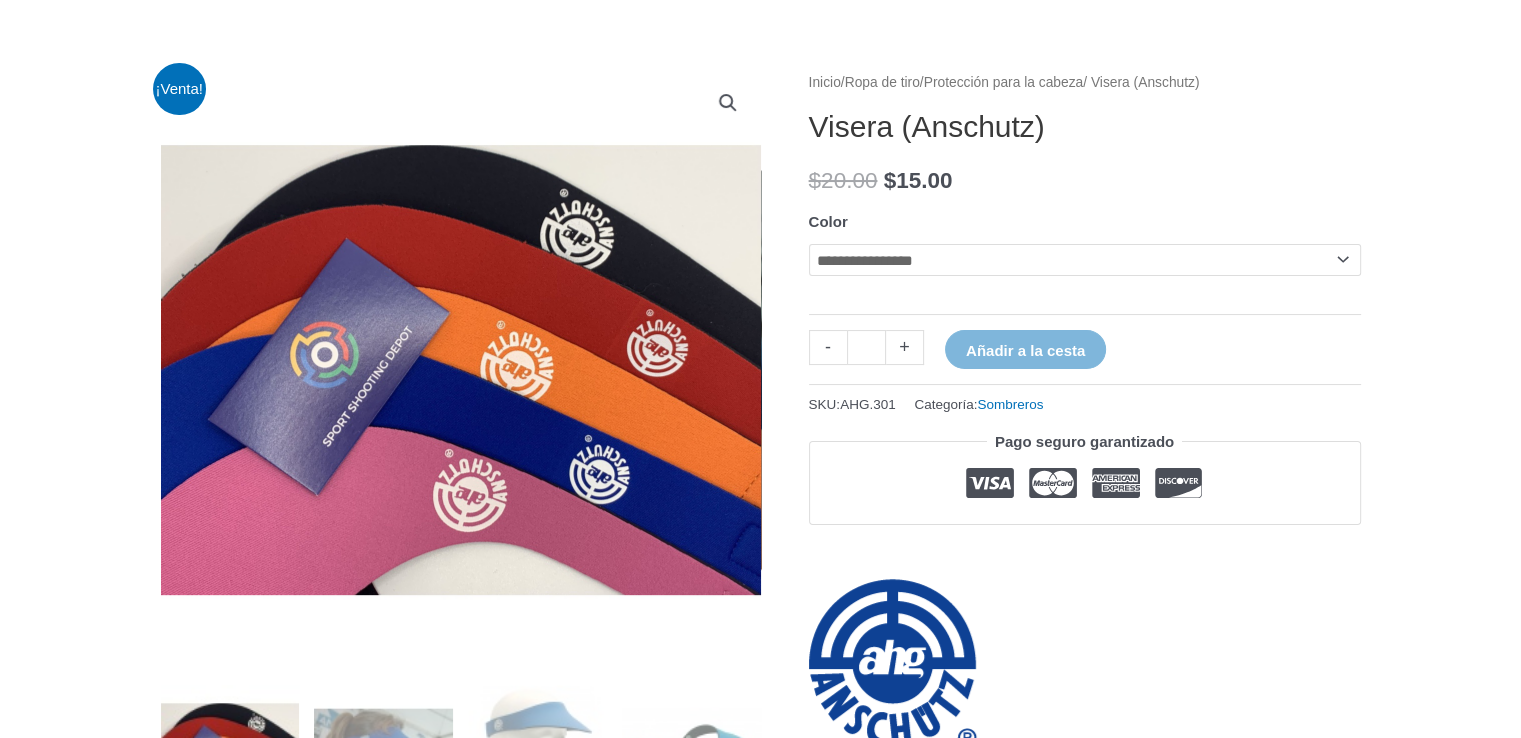 click on "**********" 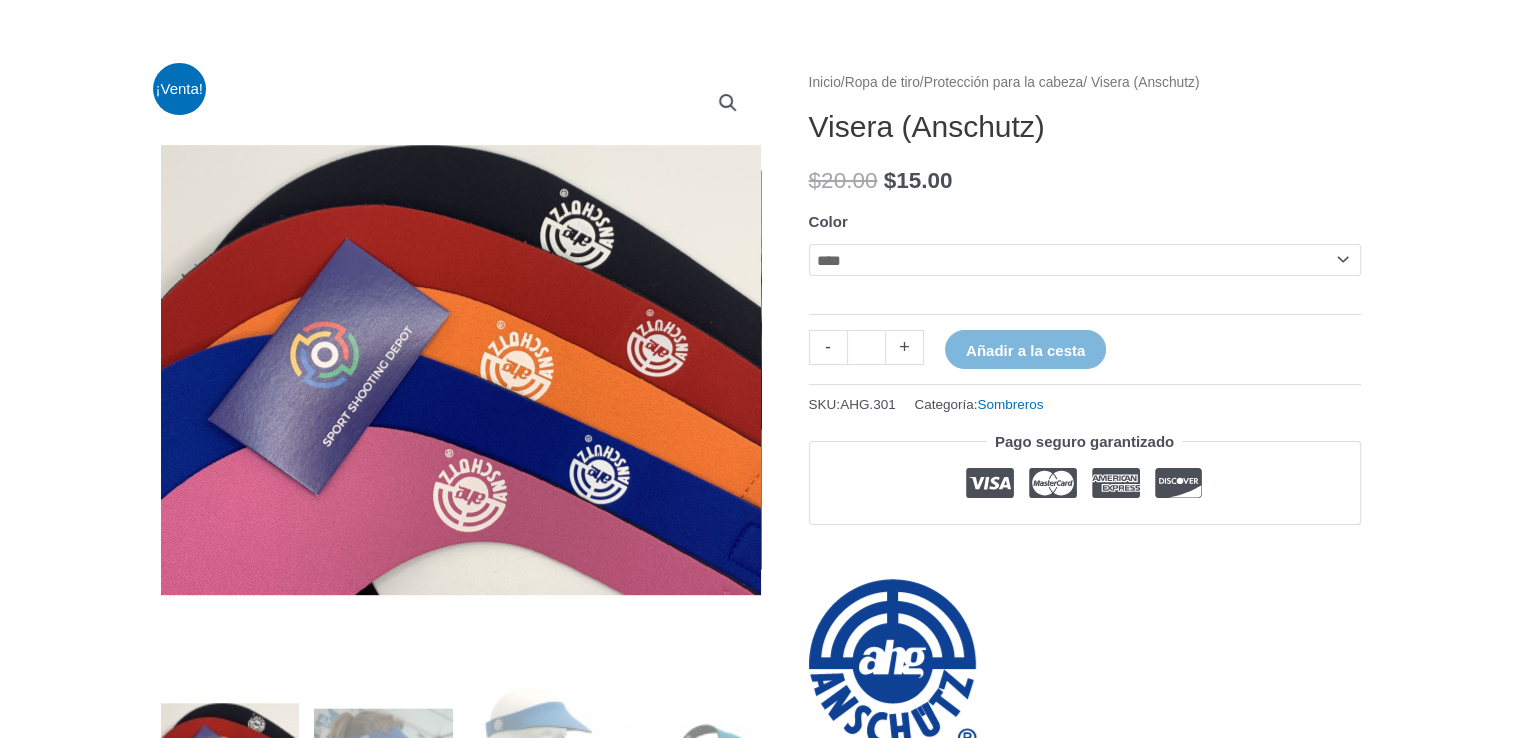 click on "**********" 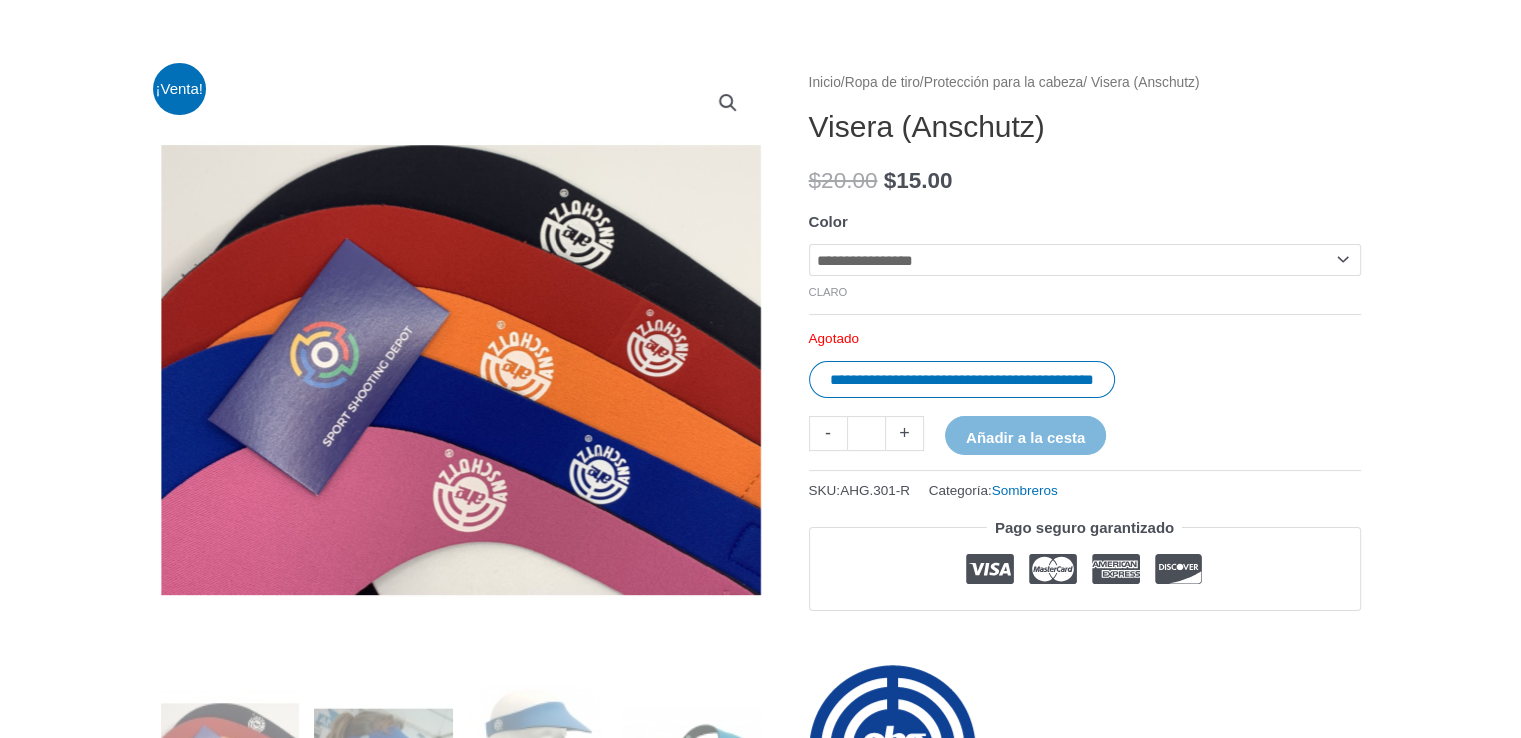 click on "**********" 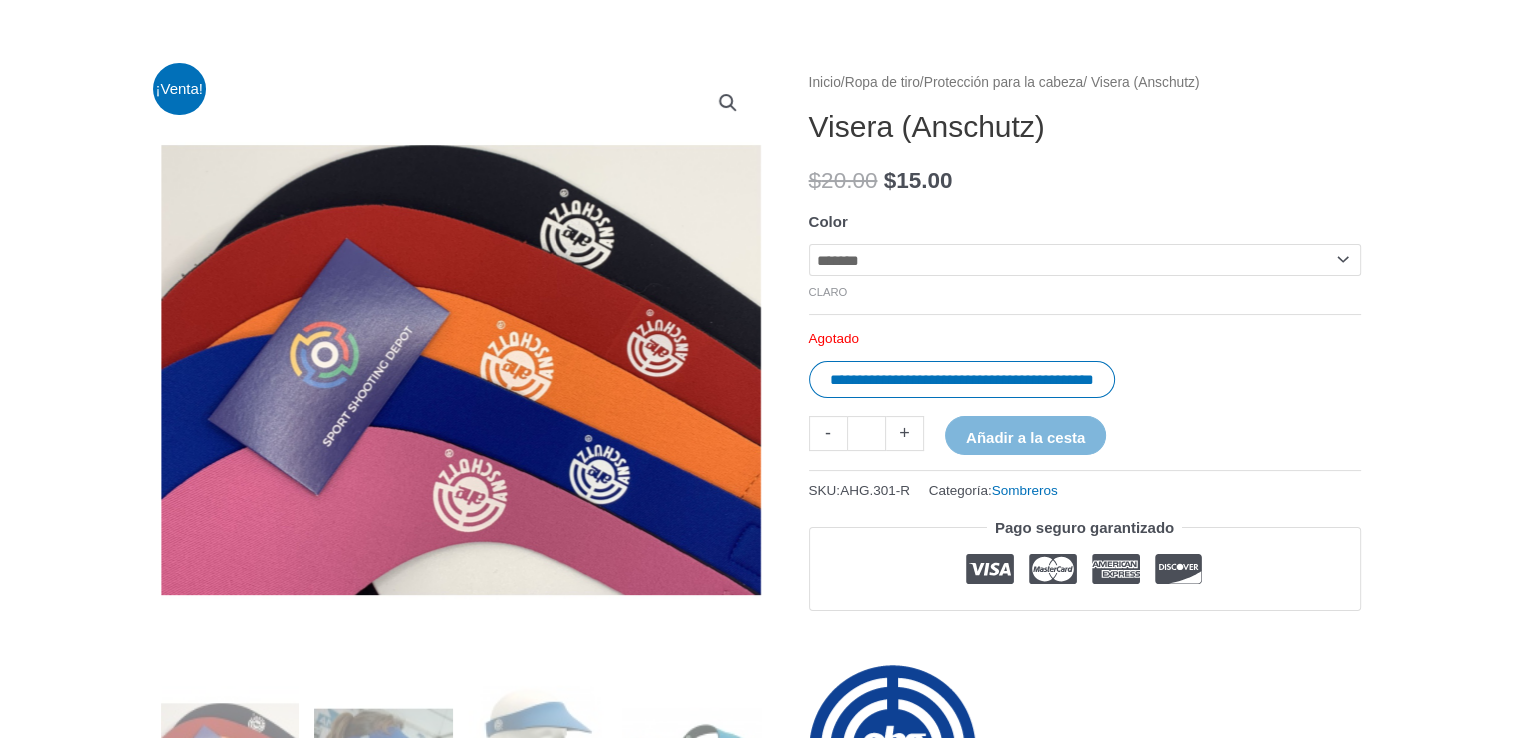 click on "**********" 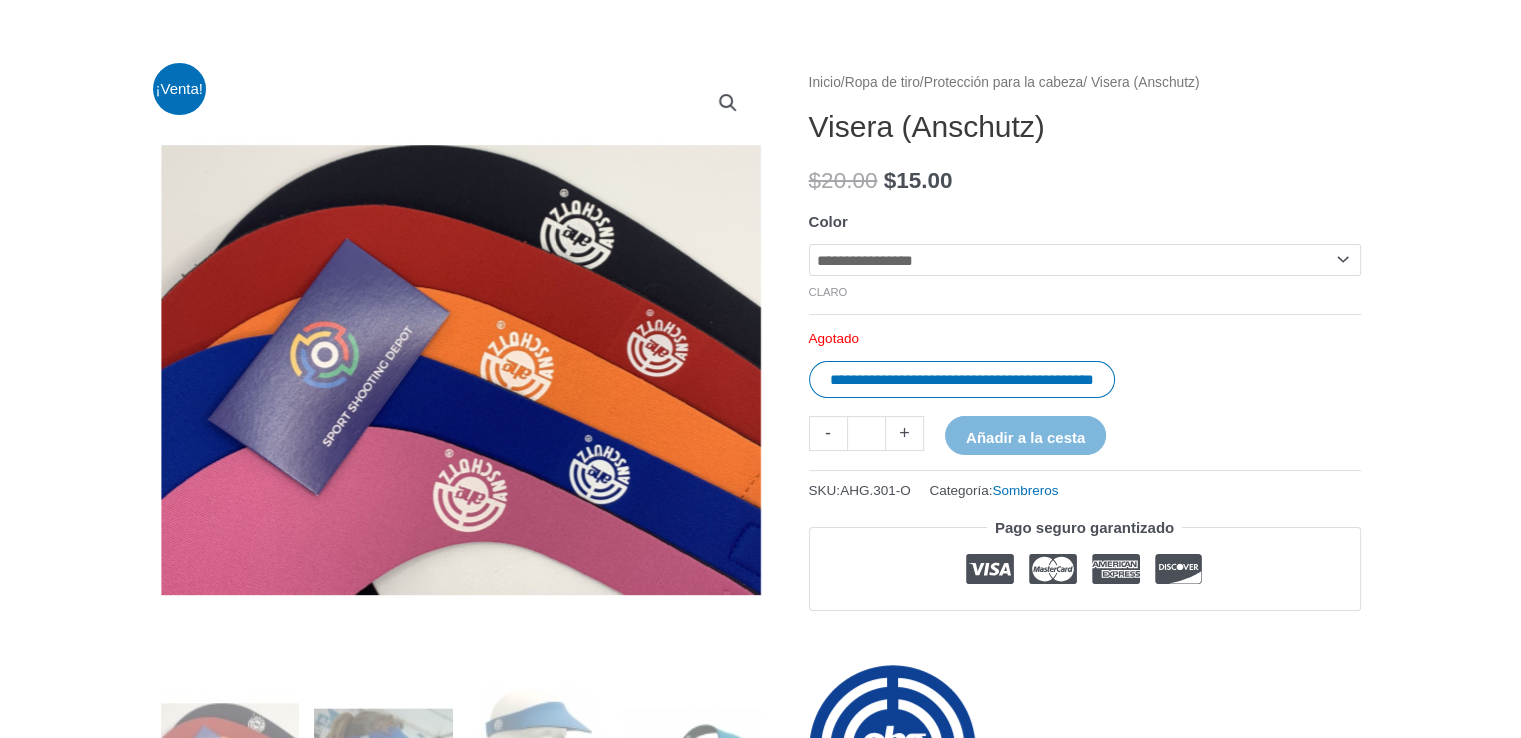 click on "**********" 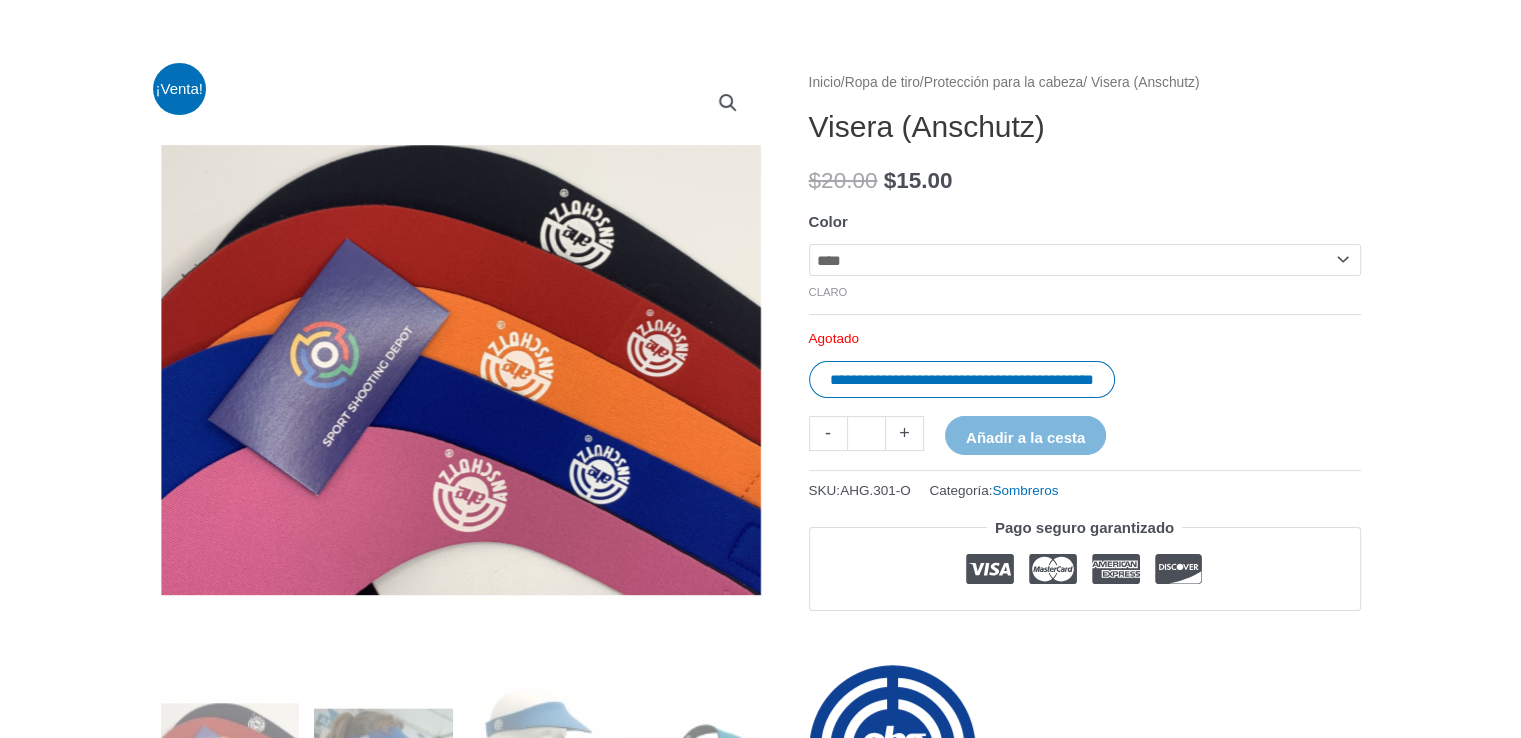 click on "**********" 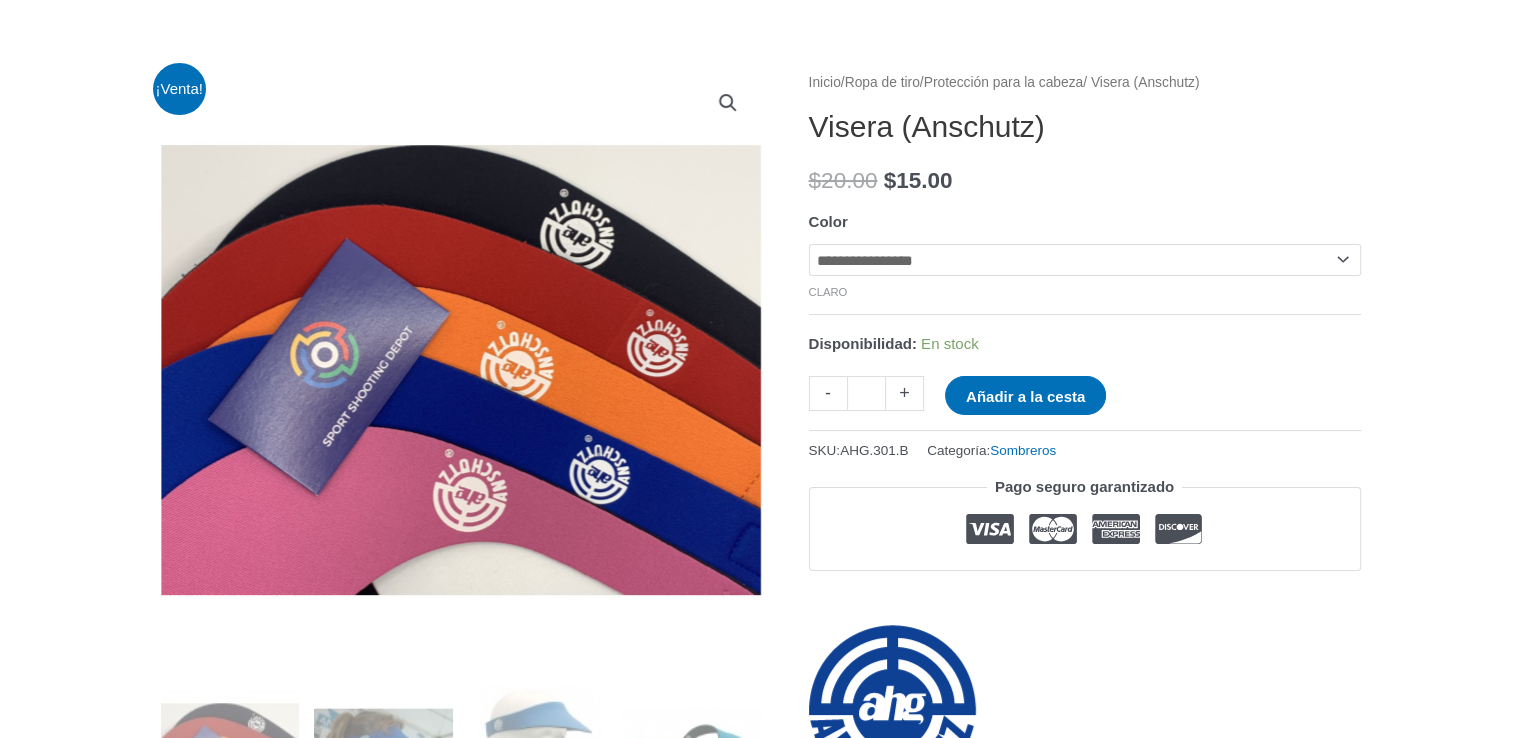 click on "**********" 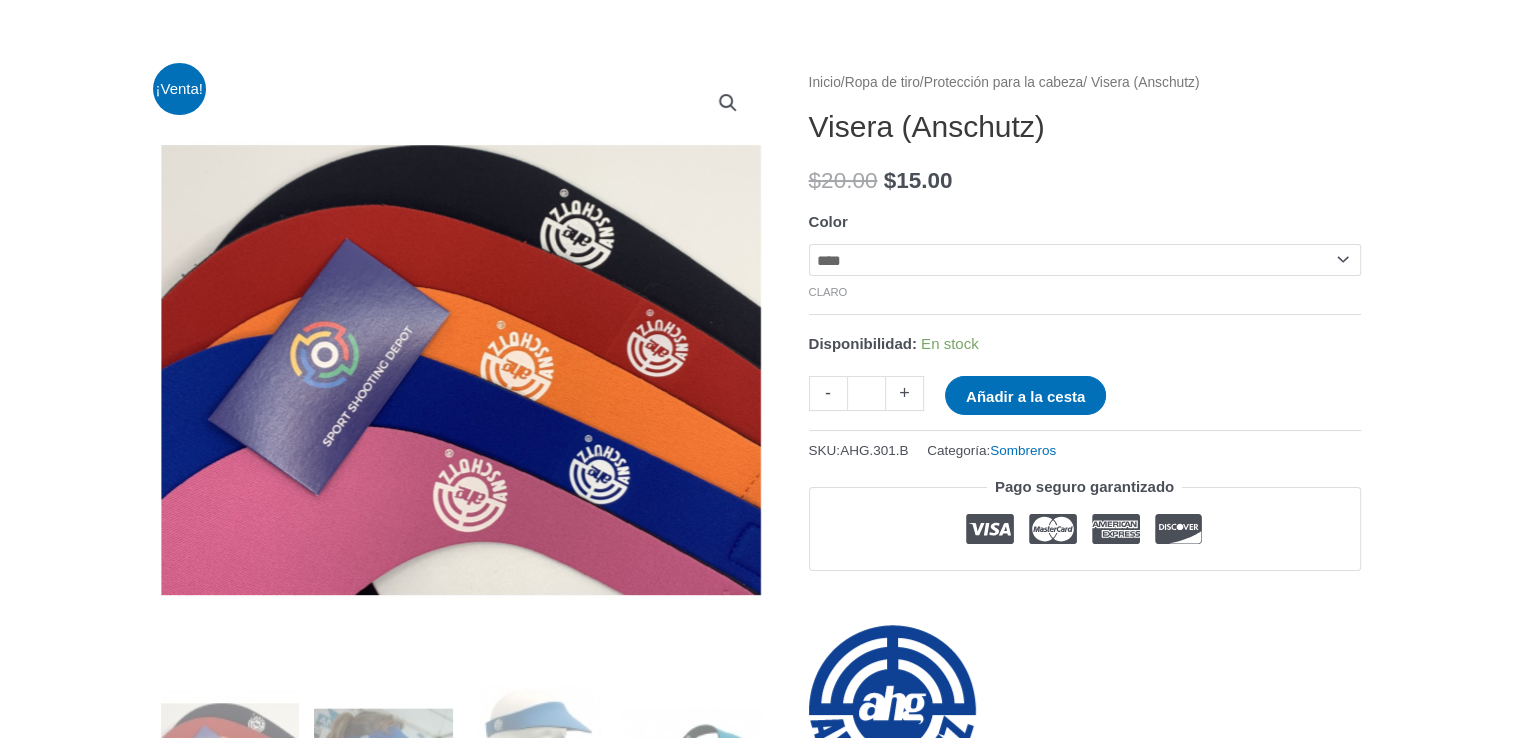 click on "**********" 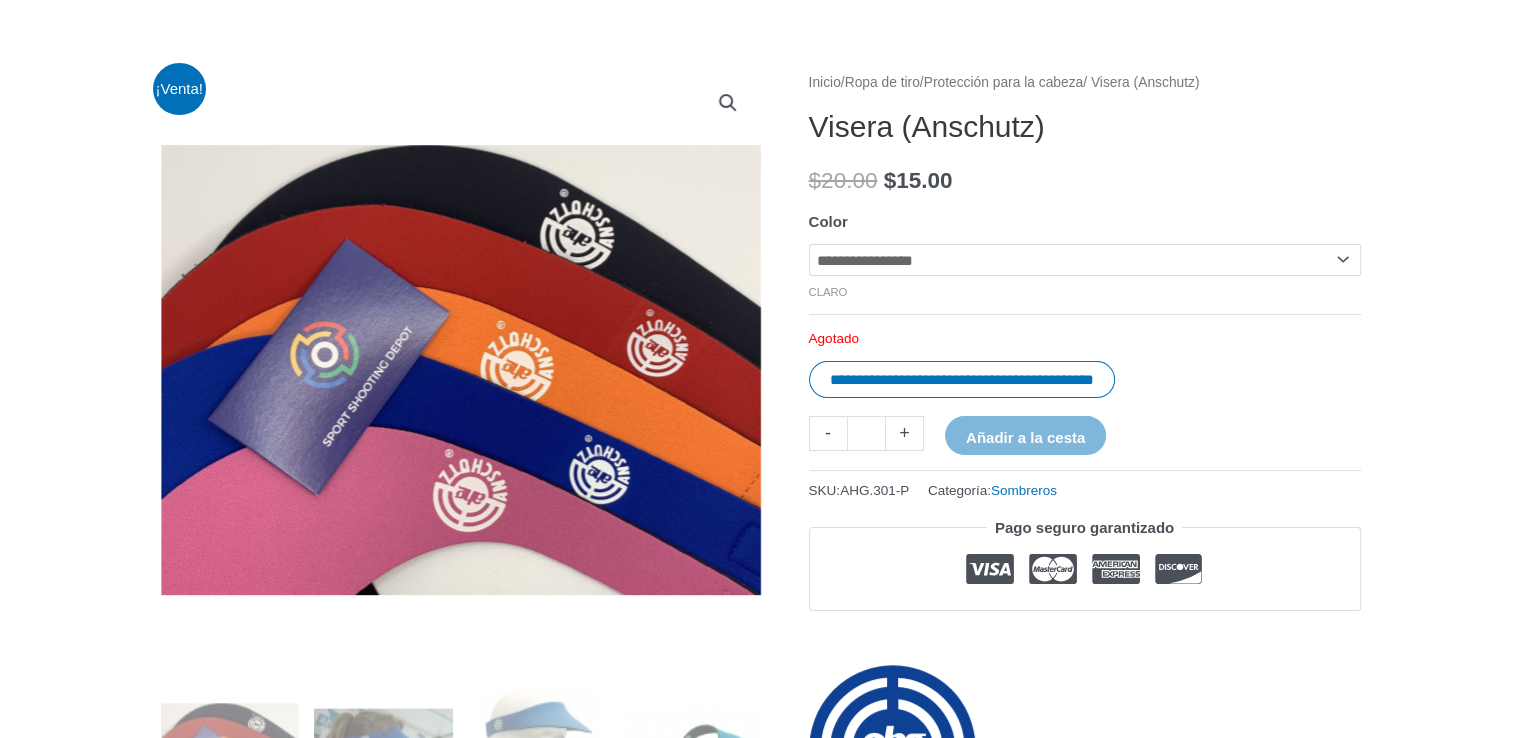 click on "**********" 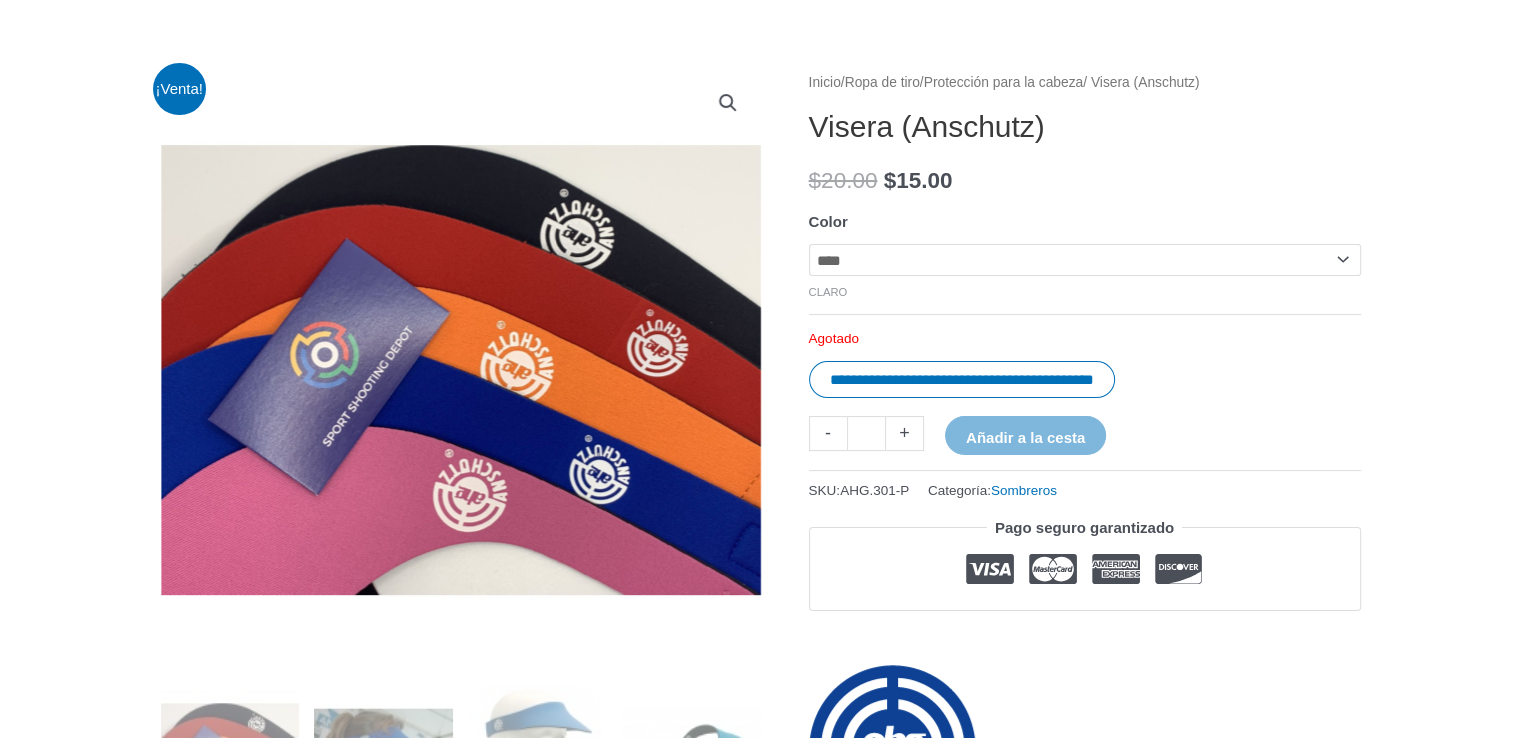 click on "**********" 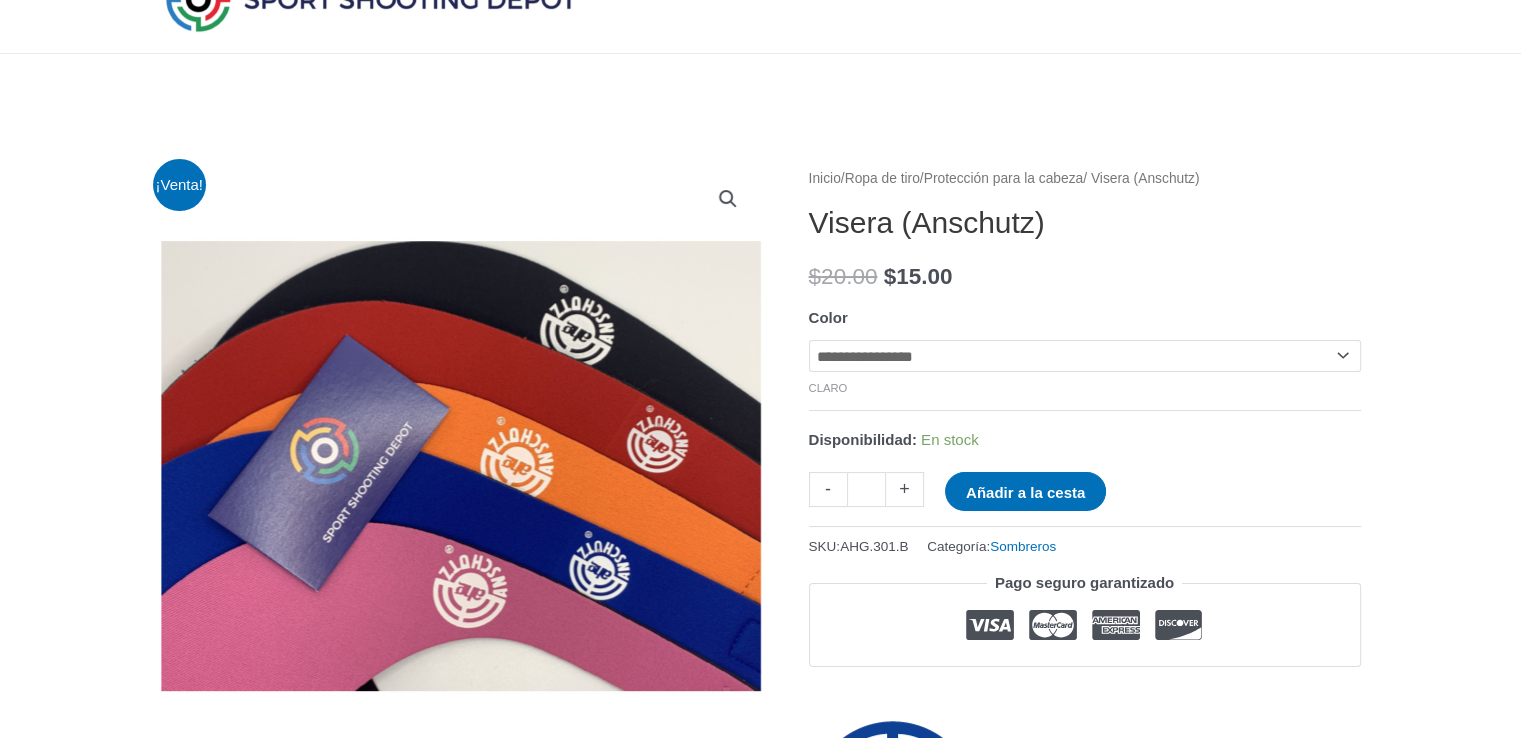 scroll, scrollTop: 0, scrollLeft: 0, axis: both 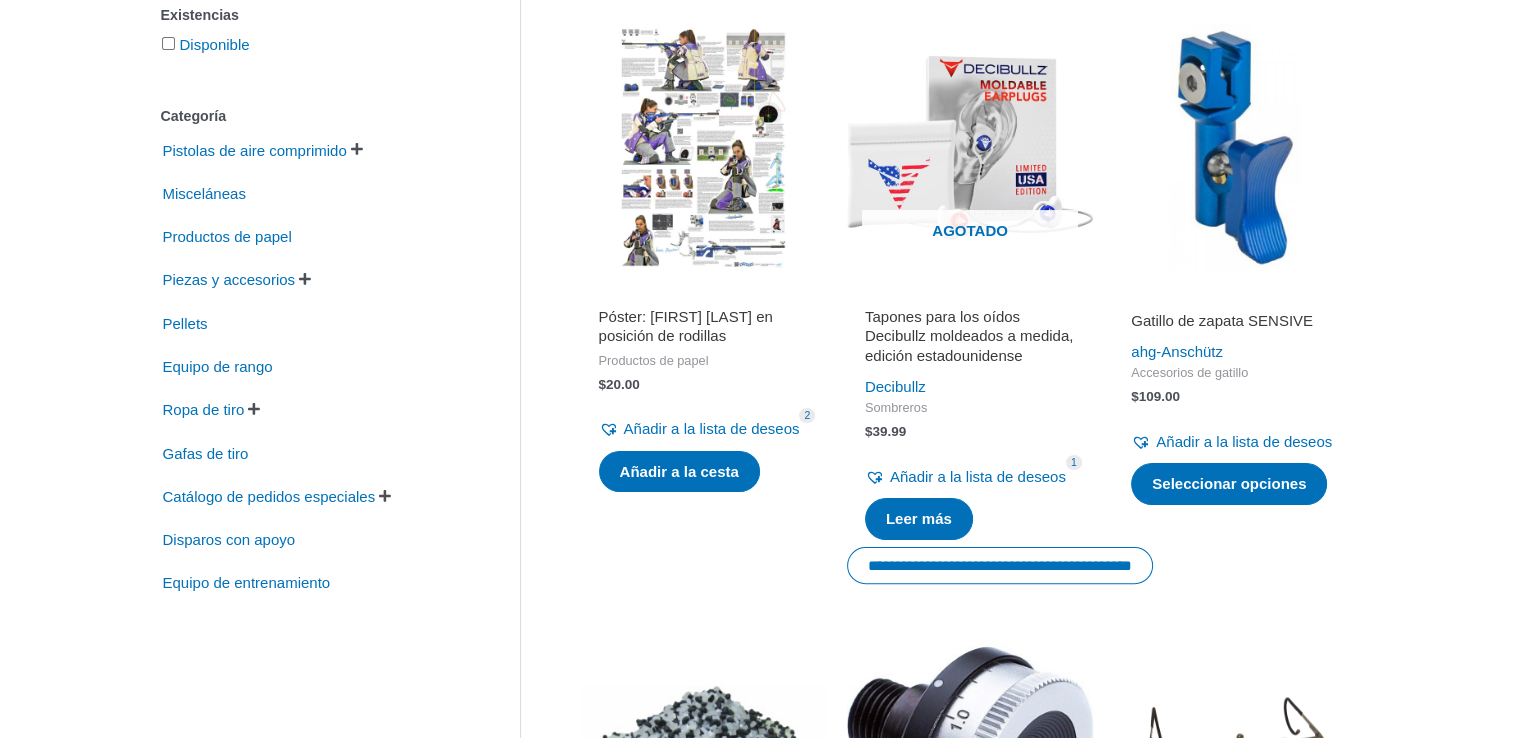 click on "Tapones para los oídos Decibullz moldeados a medida, edición estadounidense" at bounding box center (969, 336) 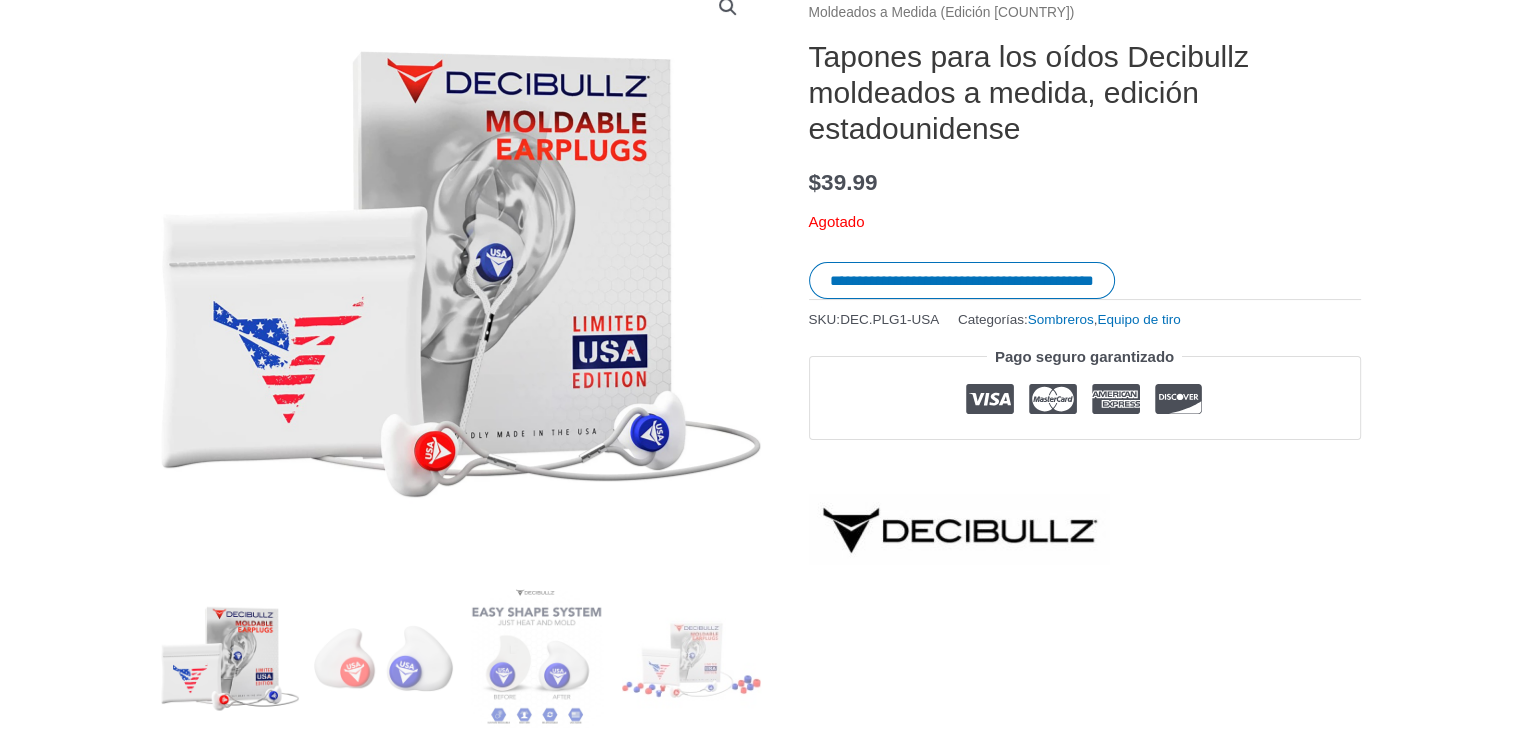 scroll, scrollTop: 400, scrollLeft: 0, axis: vertical 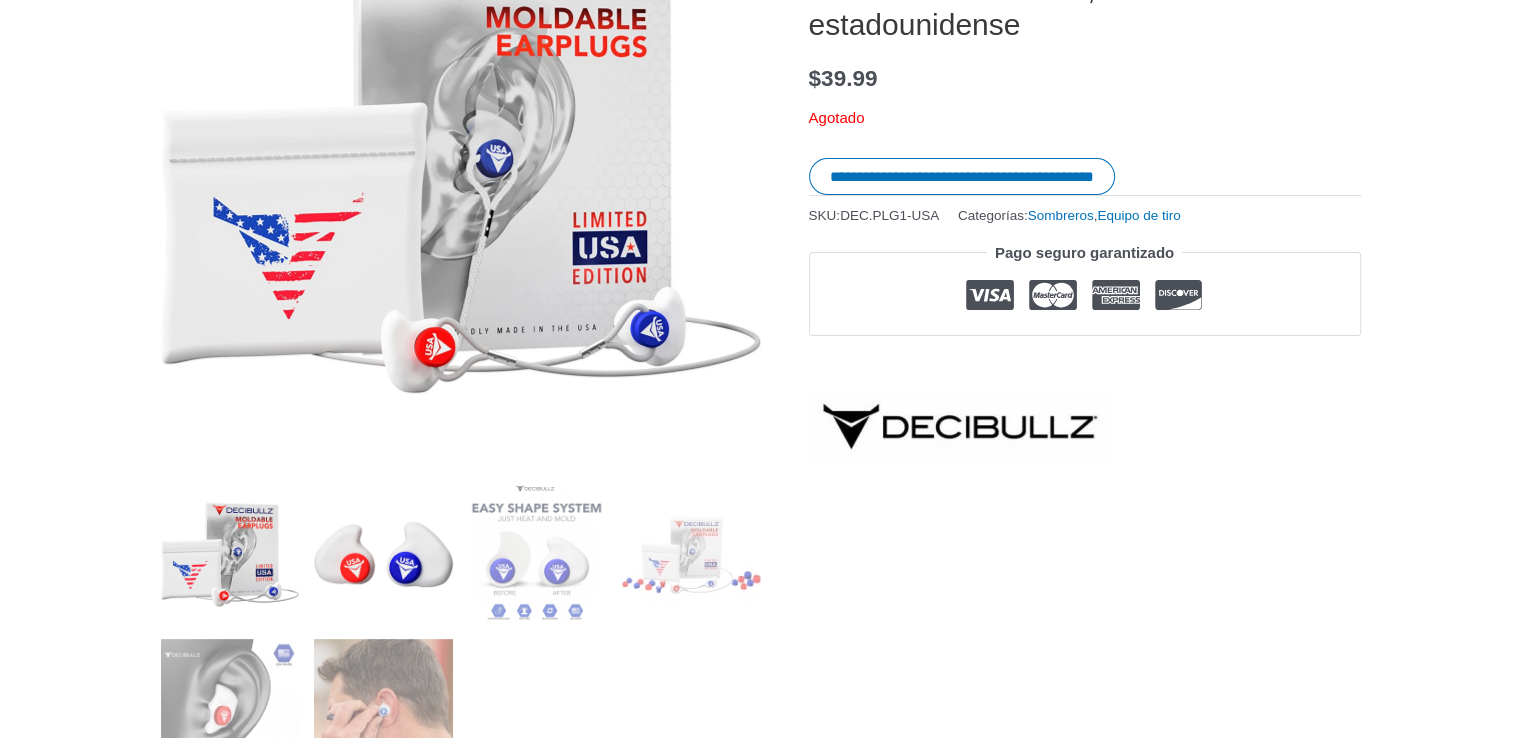 click at bounding box center (383, 554) 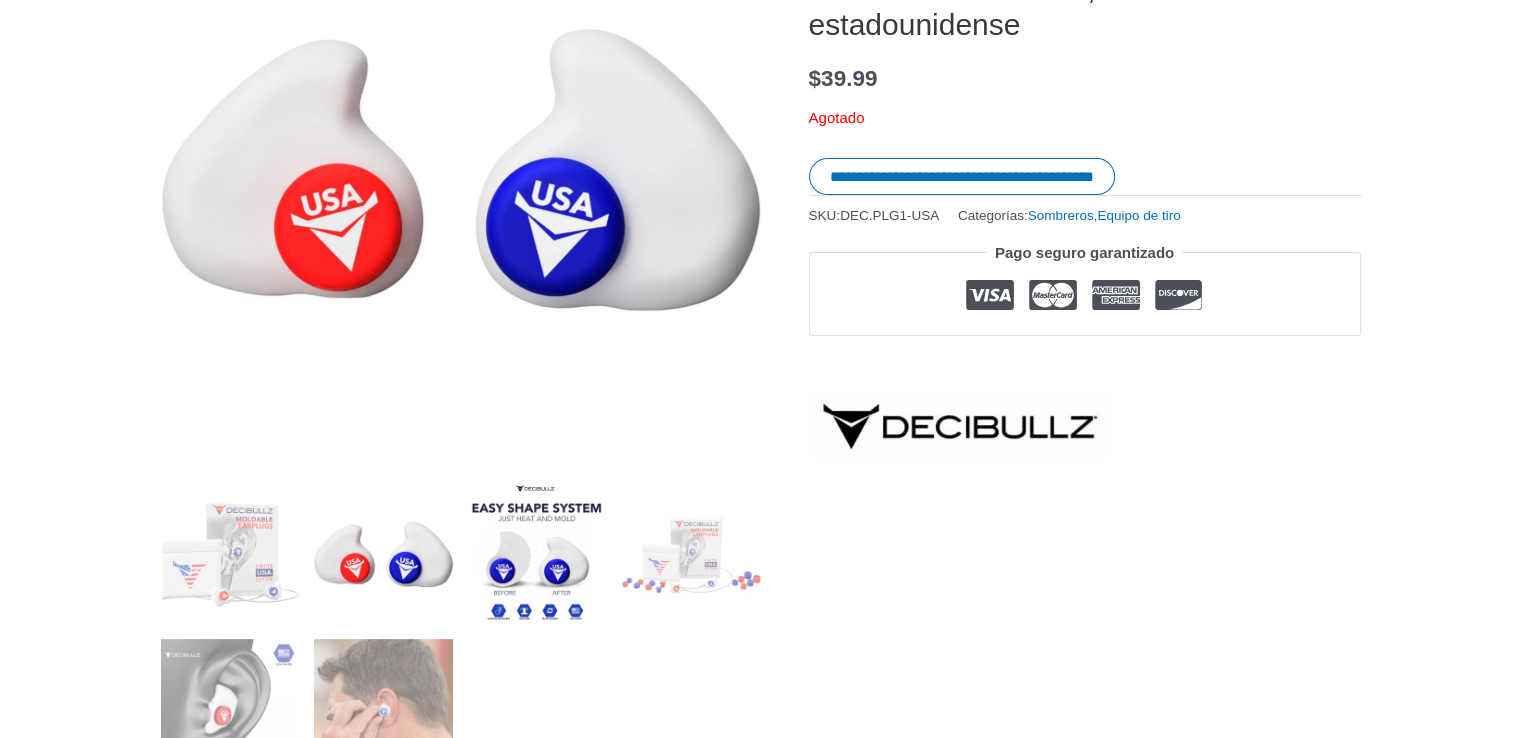 click at bounding box center [537, 554] 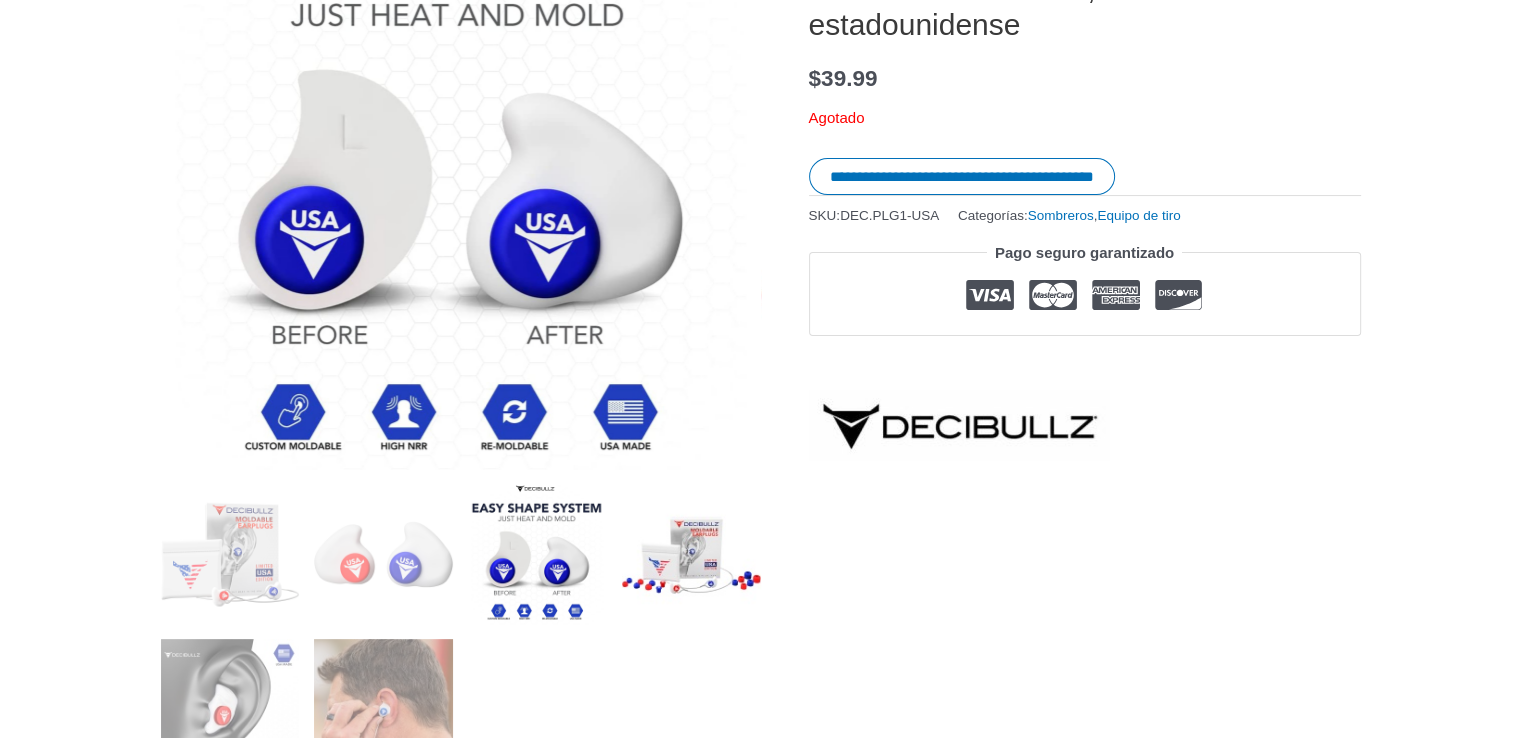 click at bounding box center (691, 554) 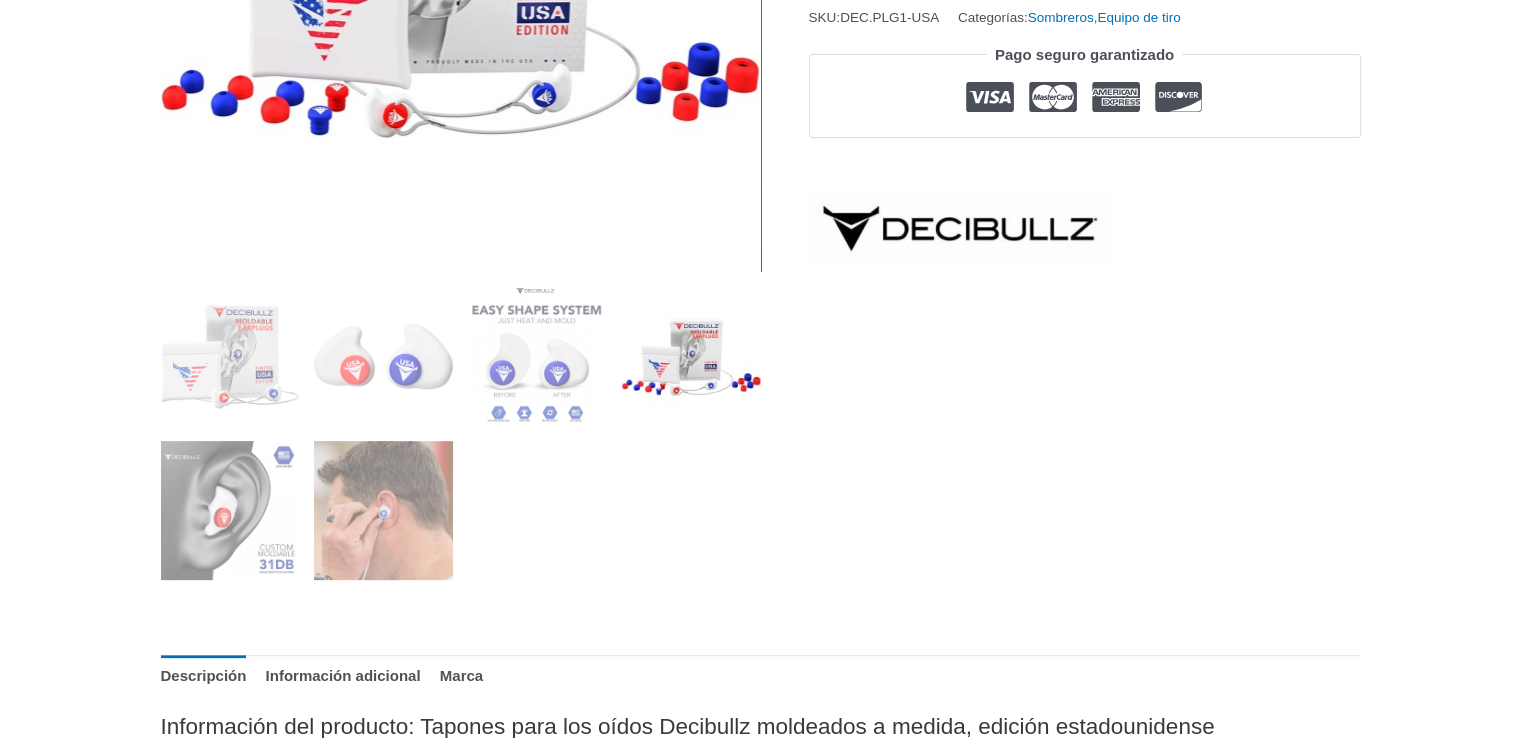 scroll, scrollTop: 600, scrollLeft: 0, axis: vertical 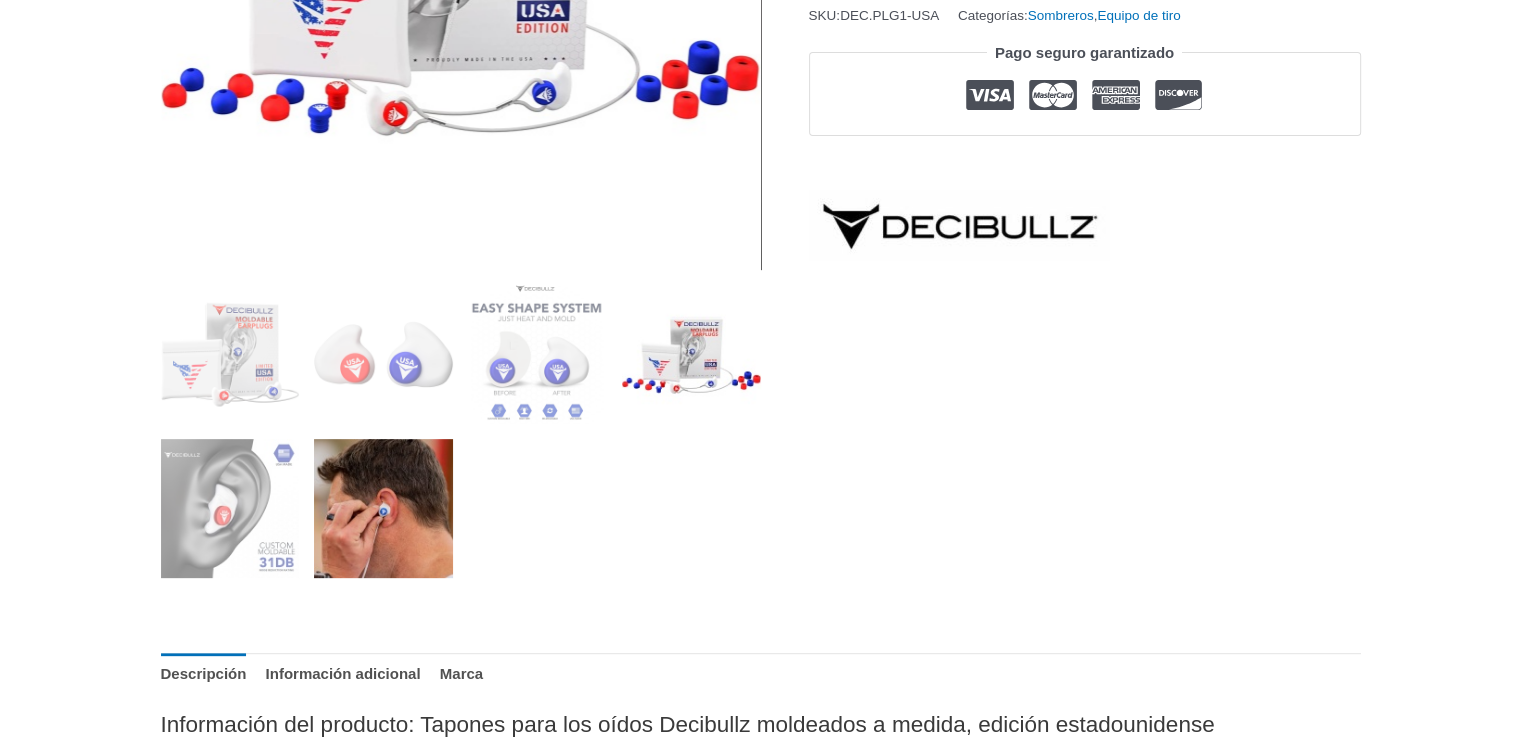 click at bounding box center [383, 508] 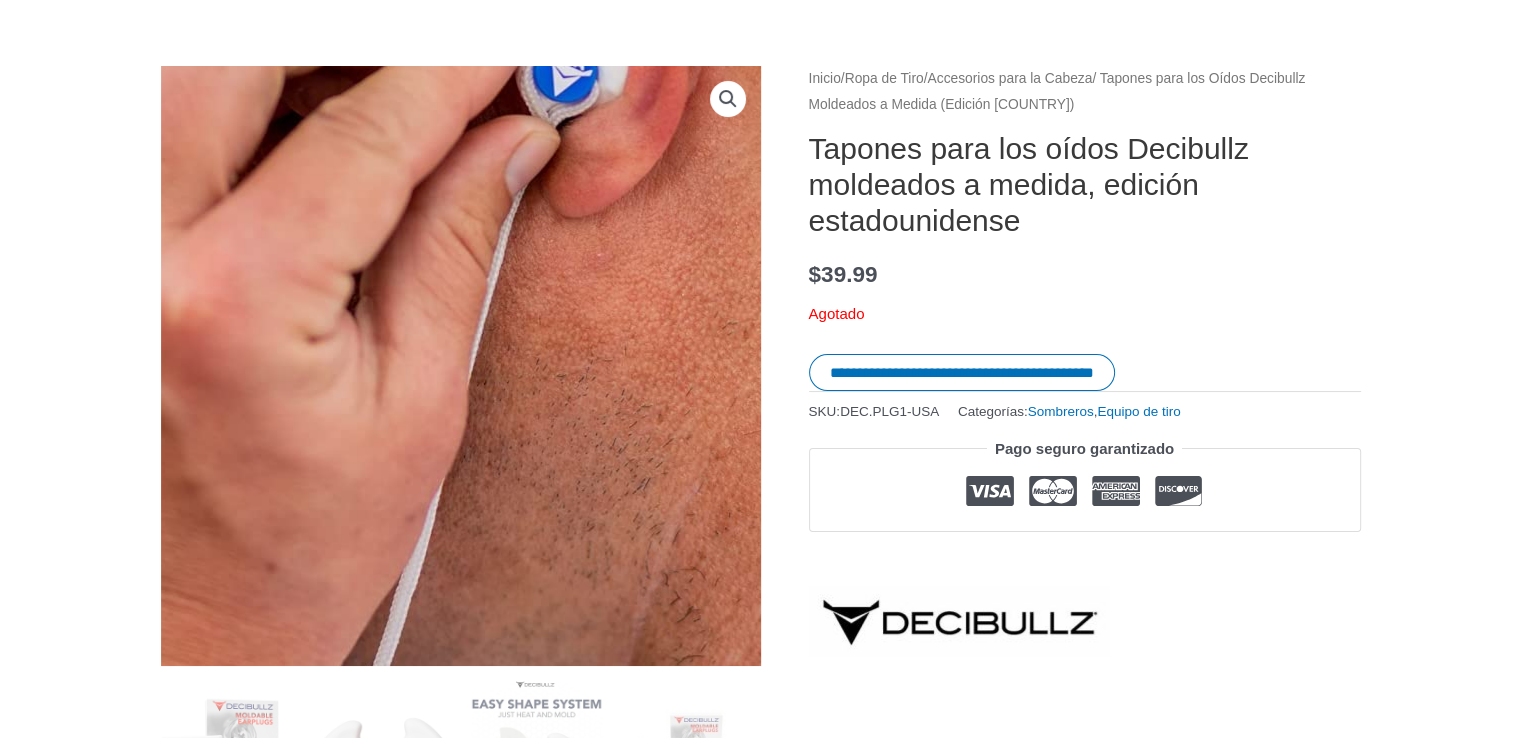 scroll, scrollTop: 100, scrollLeft: 0, axis: vertical 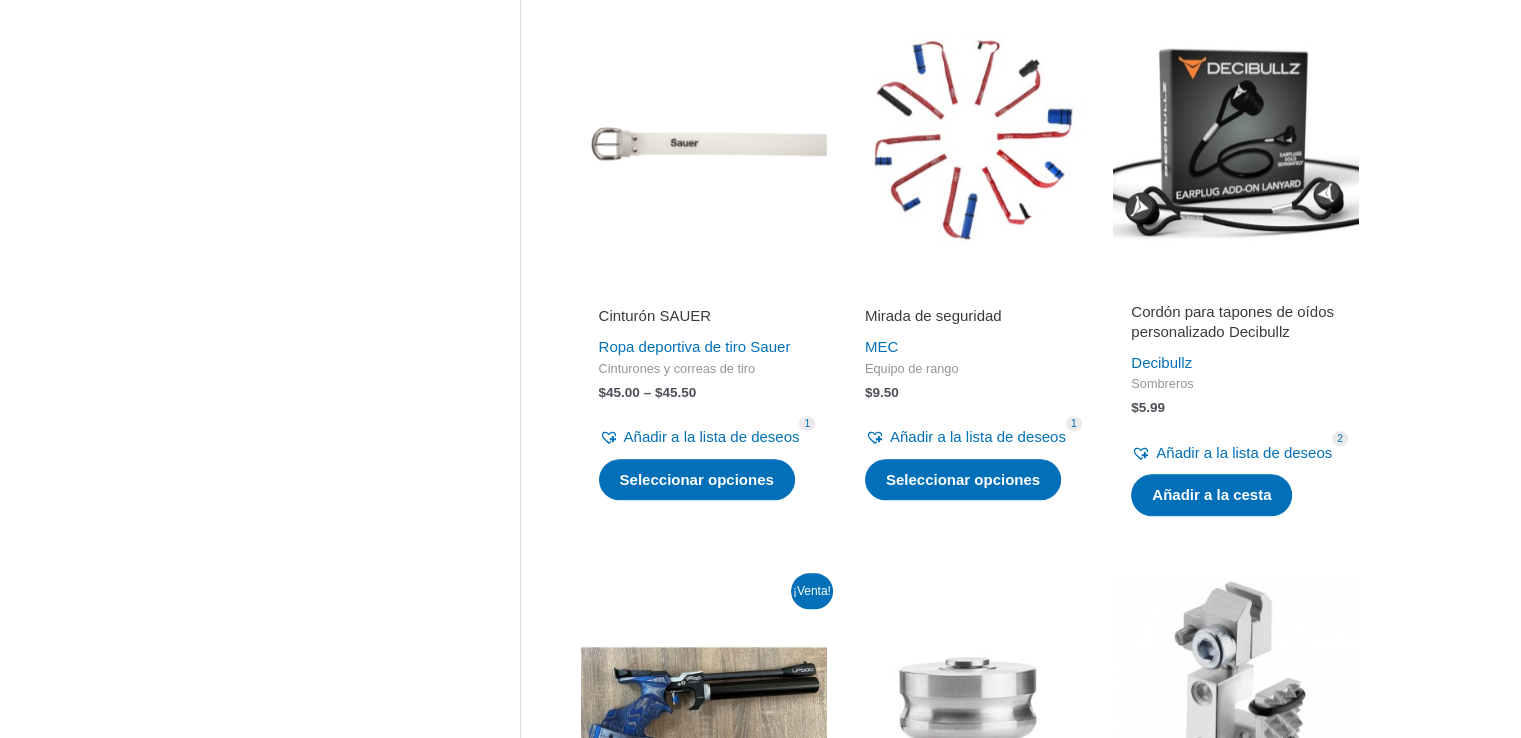 click on "Cordón para tapones de oídos personalizado Decibullz" at bounding box center [1232, 321] 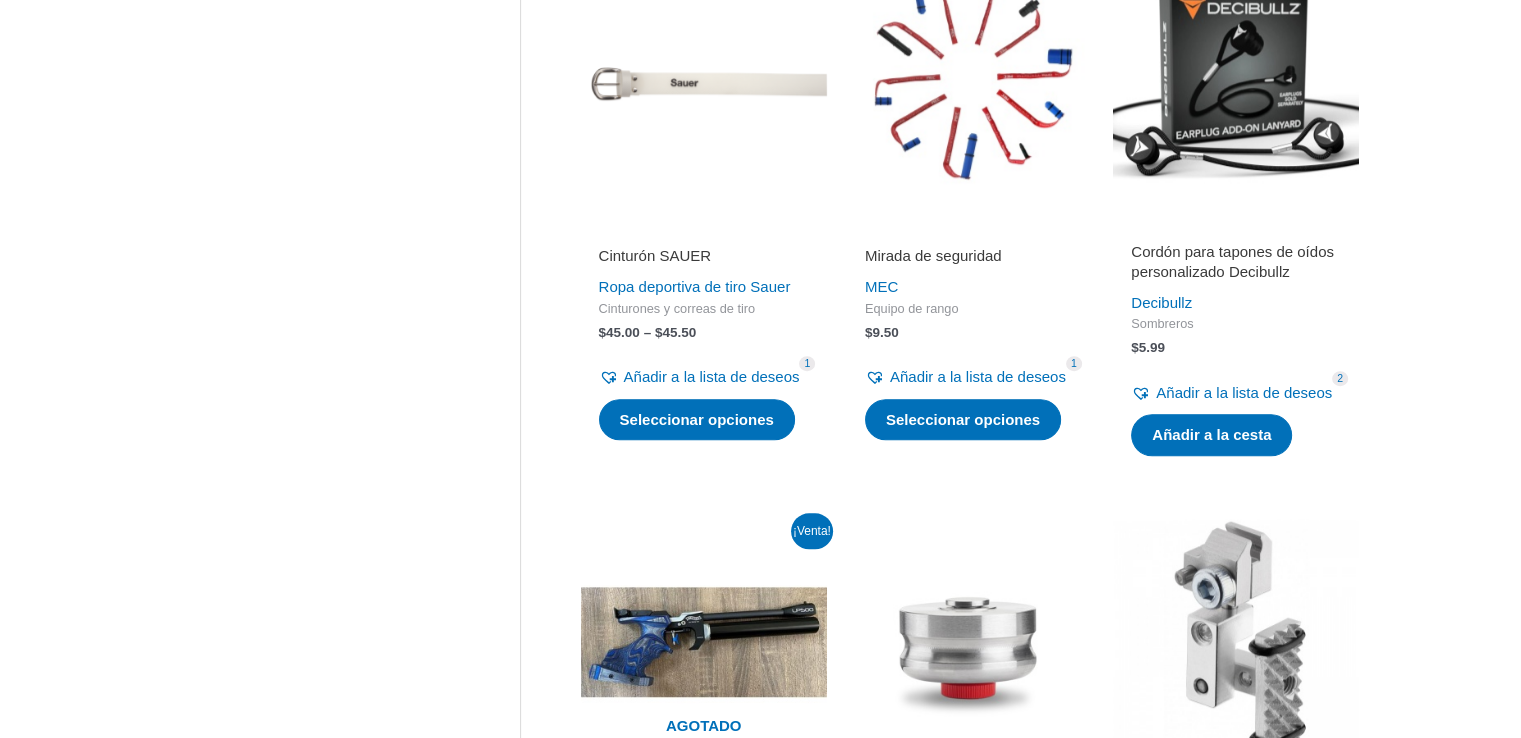 scroll, scrollTop: 1600, scrollLeft: 0, axis: vertical 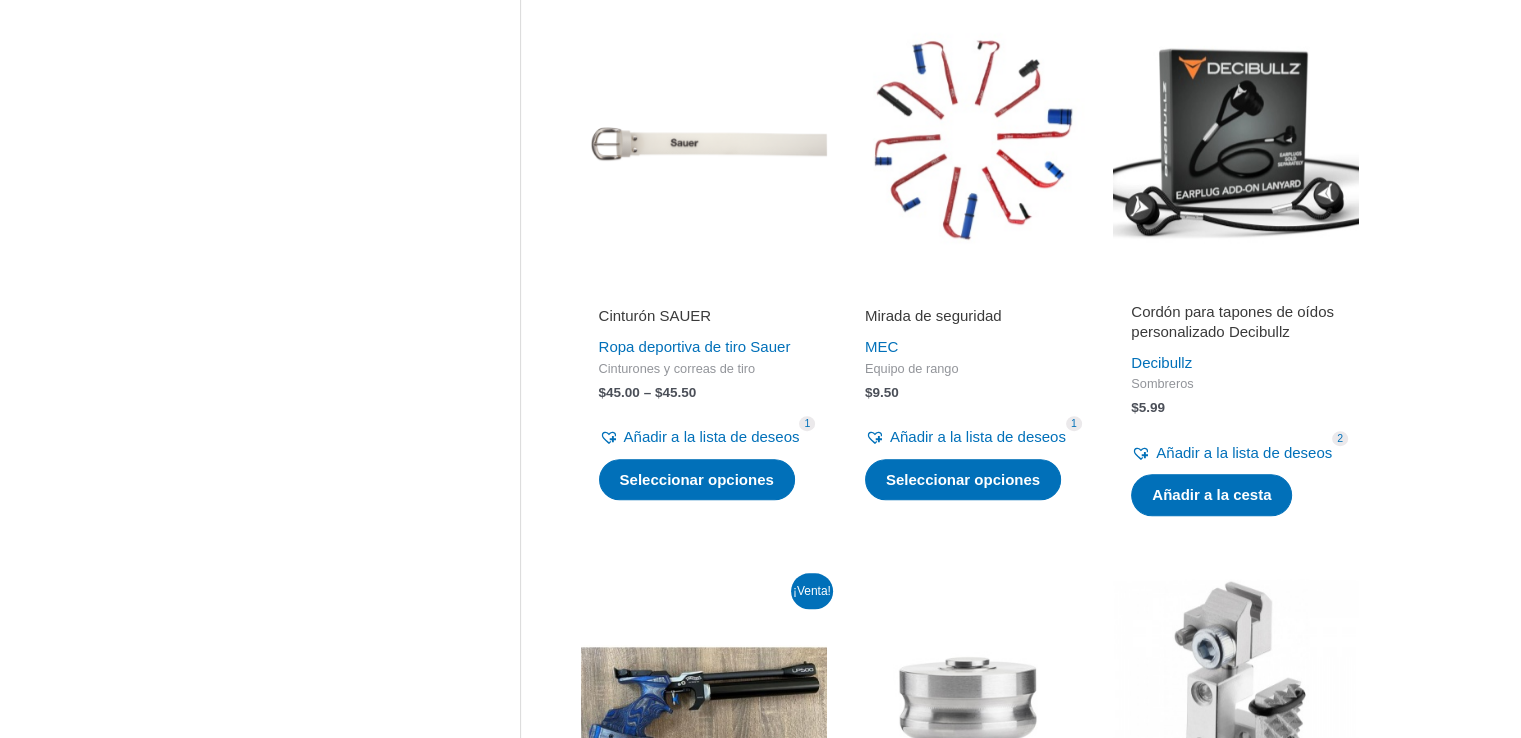 click at bounding box center [970, 143] 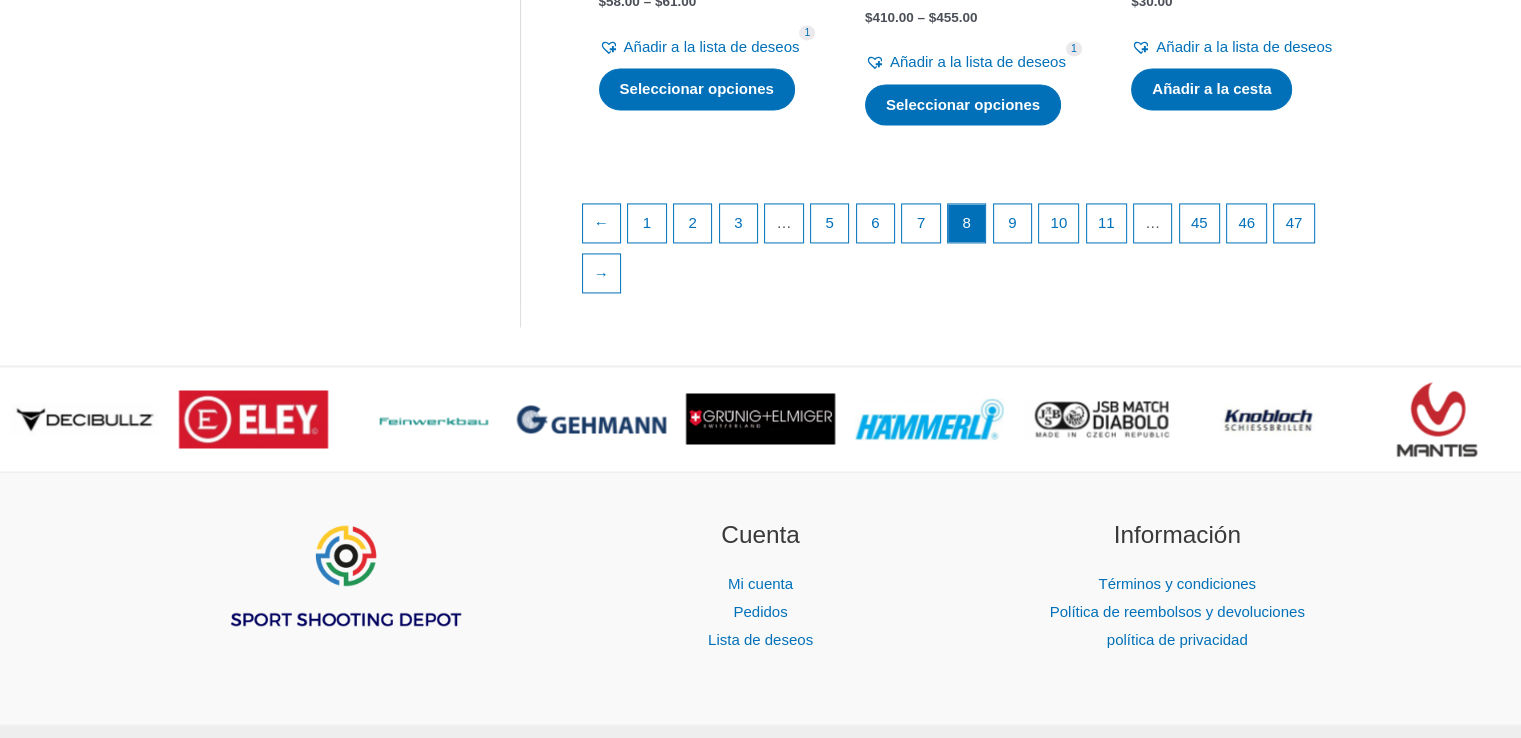scroll, scrollTop: 3100, scrollLeft: 0, axis: vertical 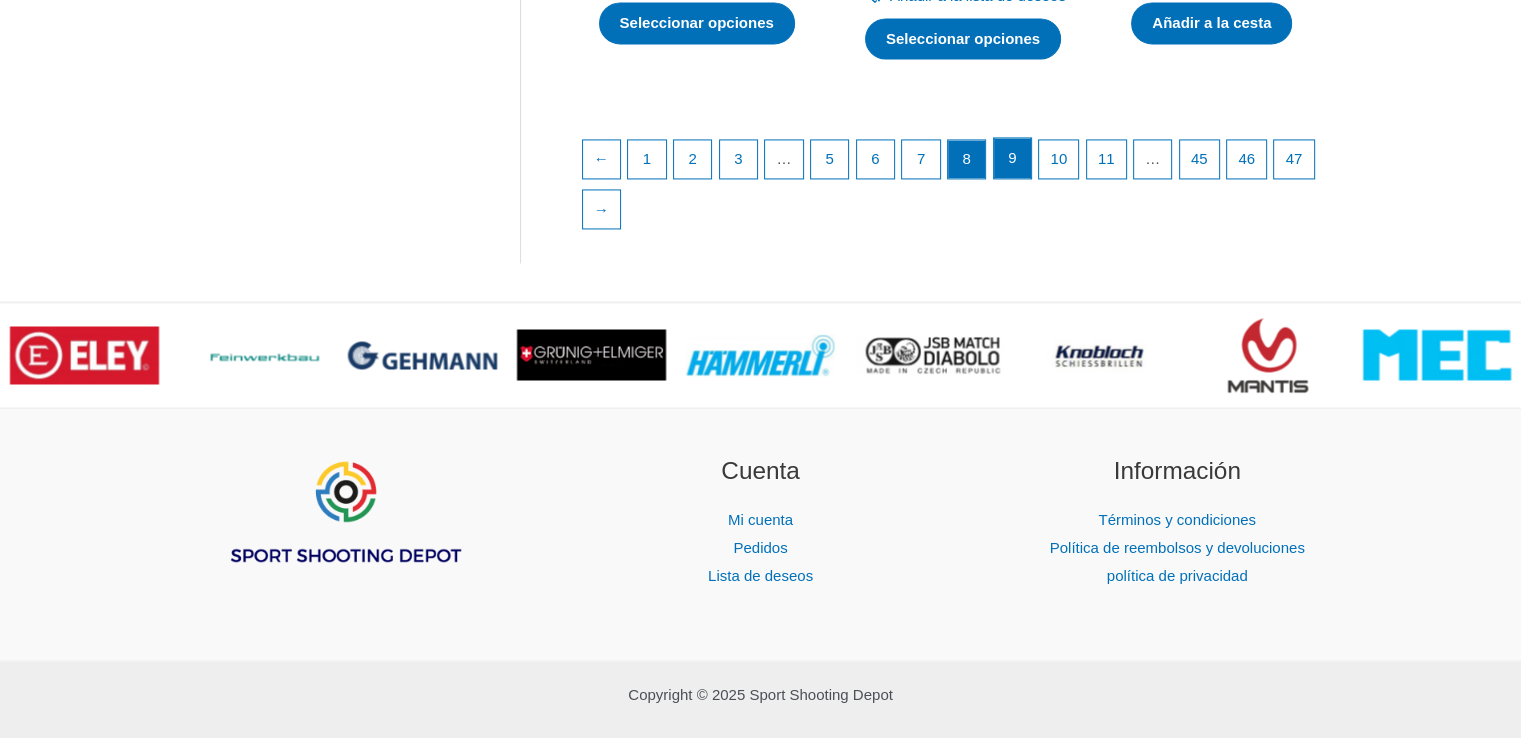 click on "9" at bounding box center [1013, 158] 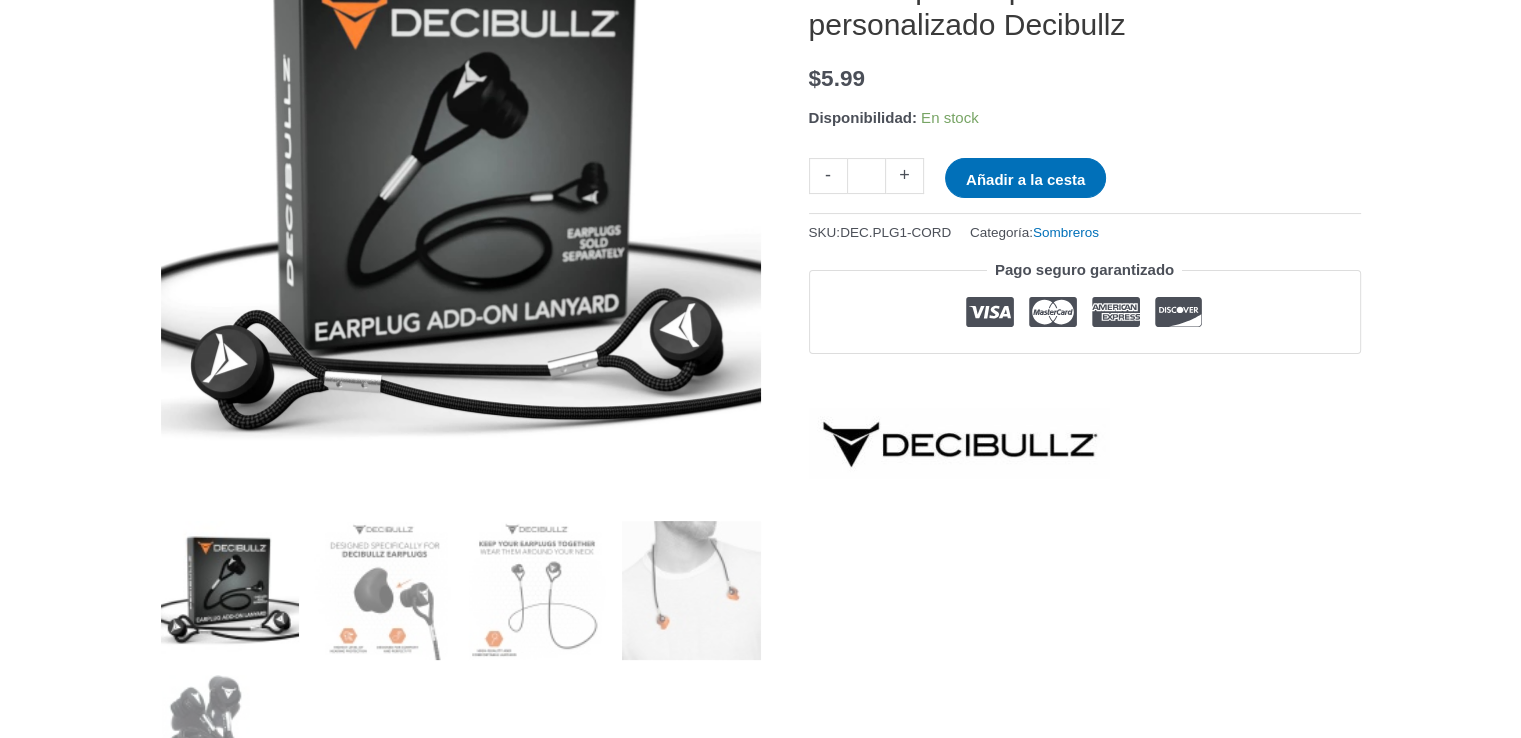 scroll, scrollTop: 400, scrollLeft: 0, axis: vertical 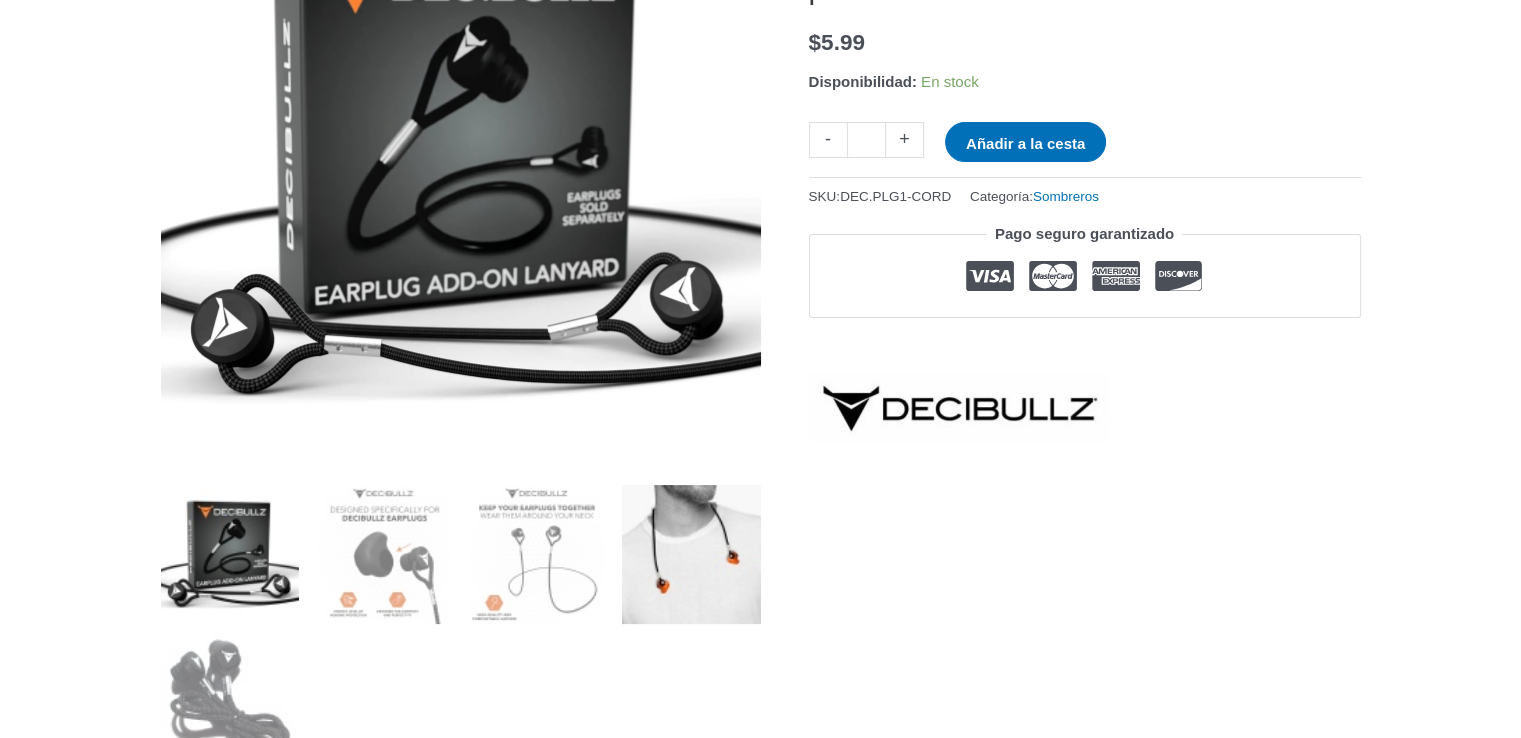 click at bounding box center (691, 554) 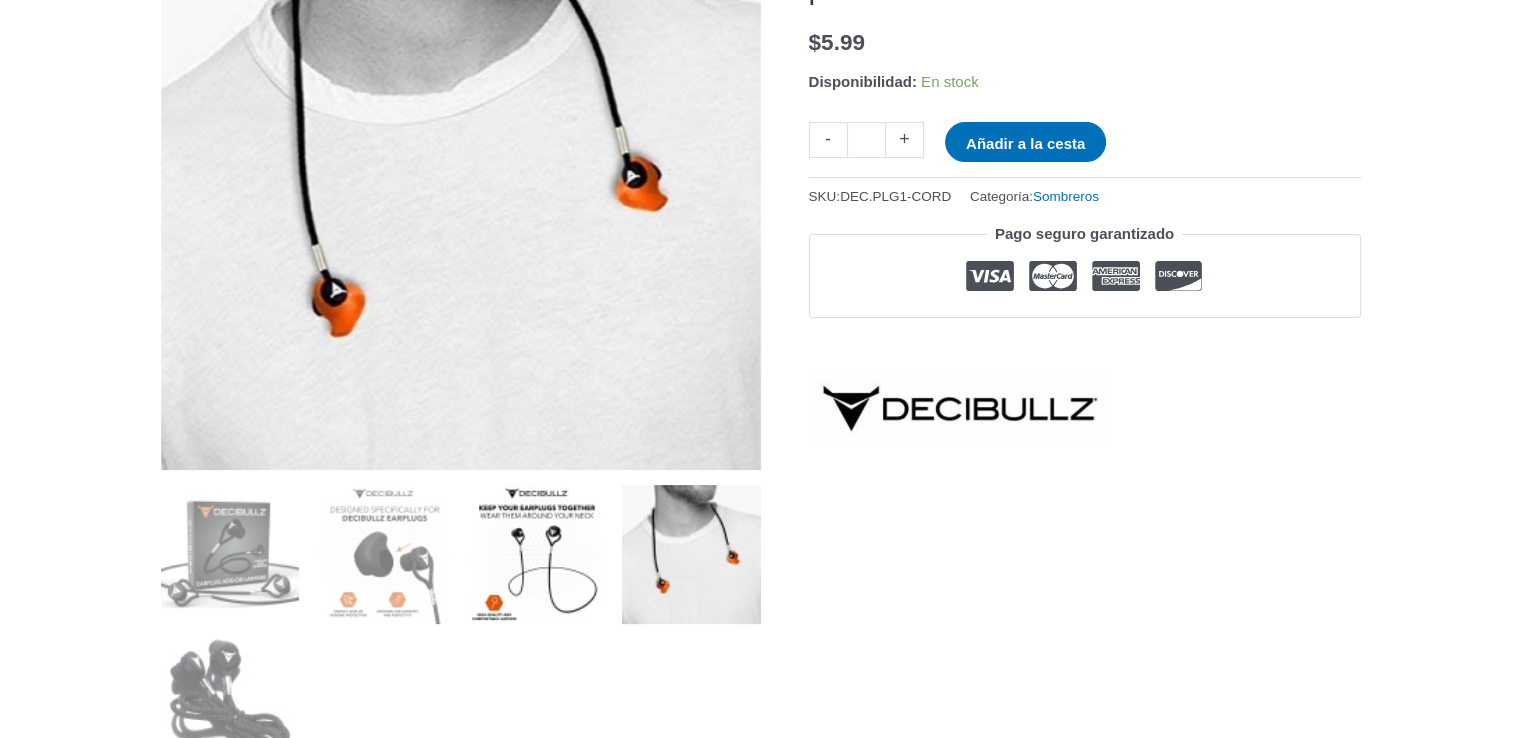 click at bounding box center [537, 554] 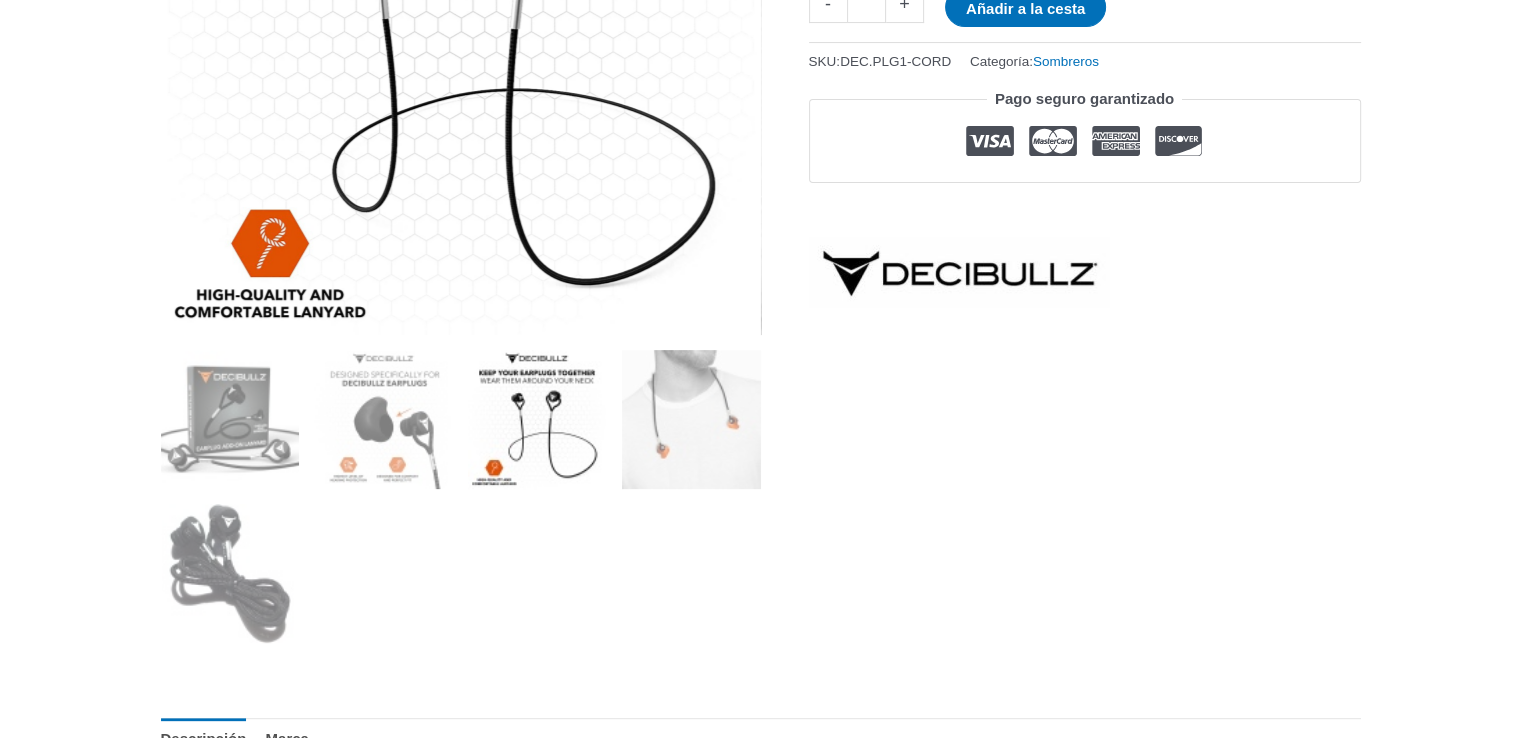 scroll, scrollTop: 500, scrollLeft: 0, axis: vertical 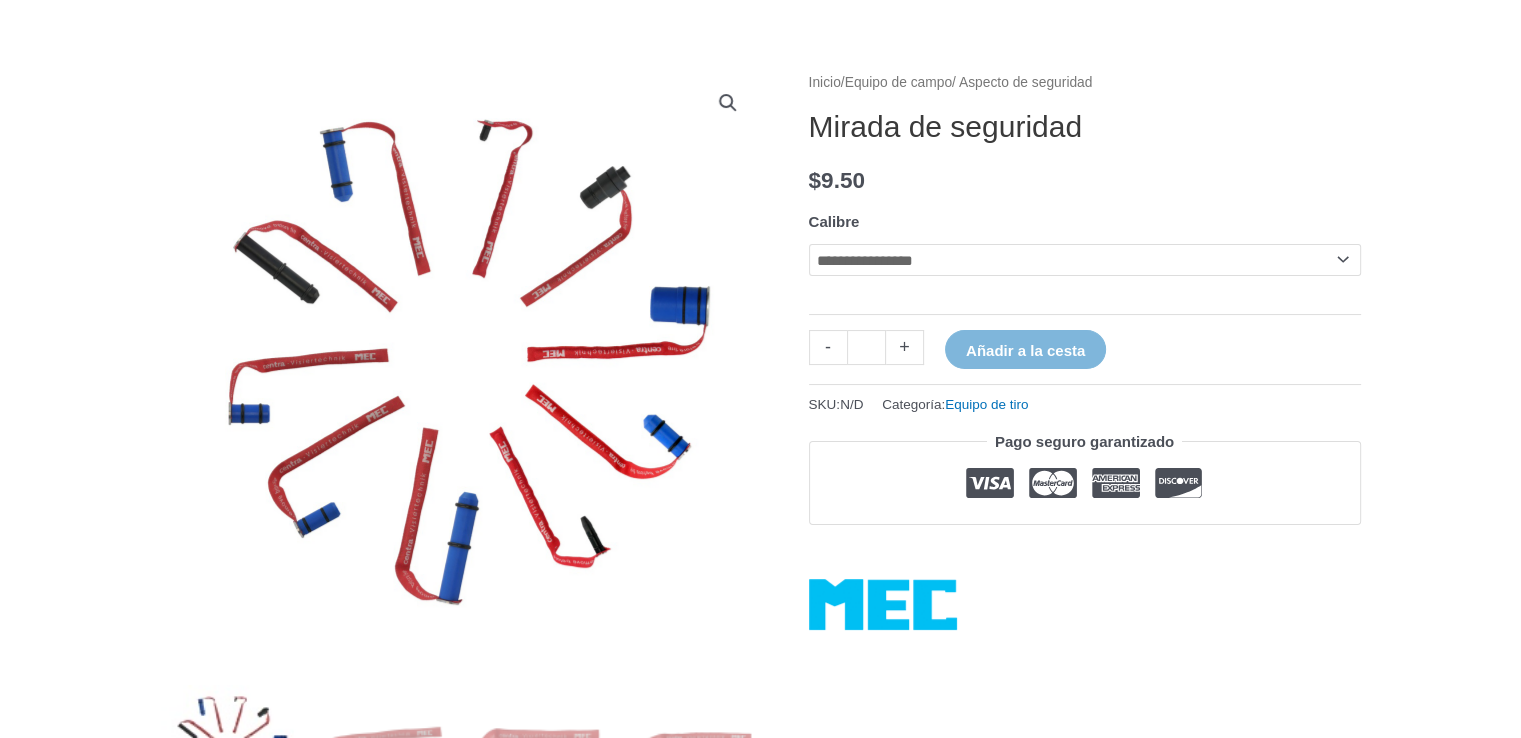 click on "**********" 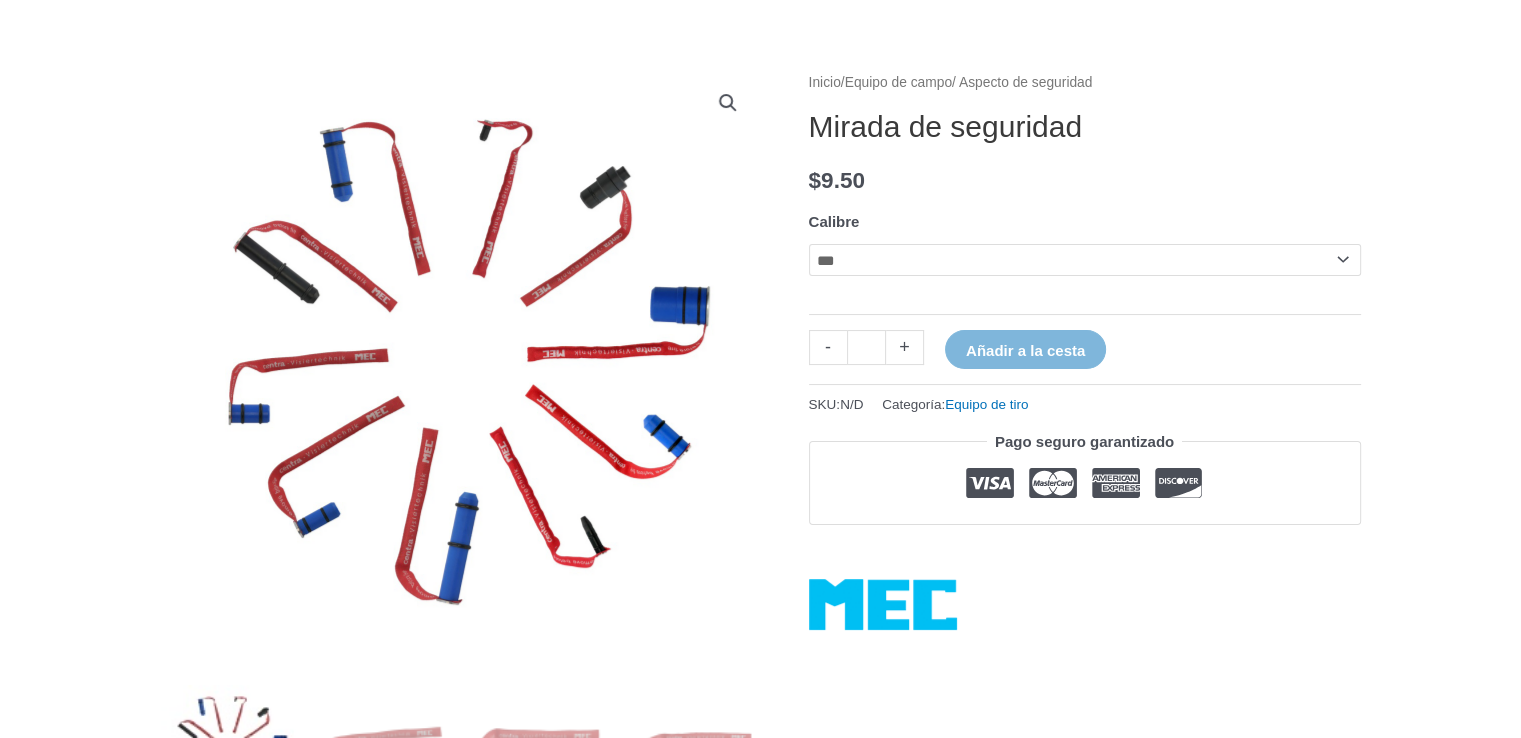 click on "**********" 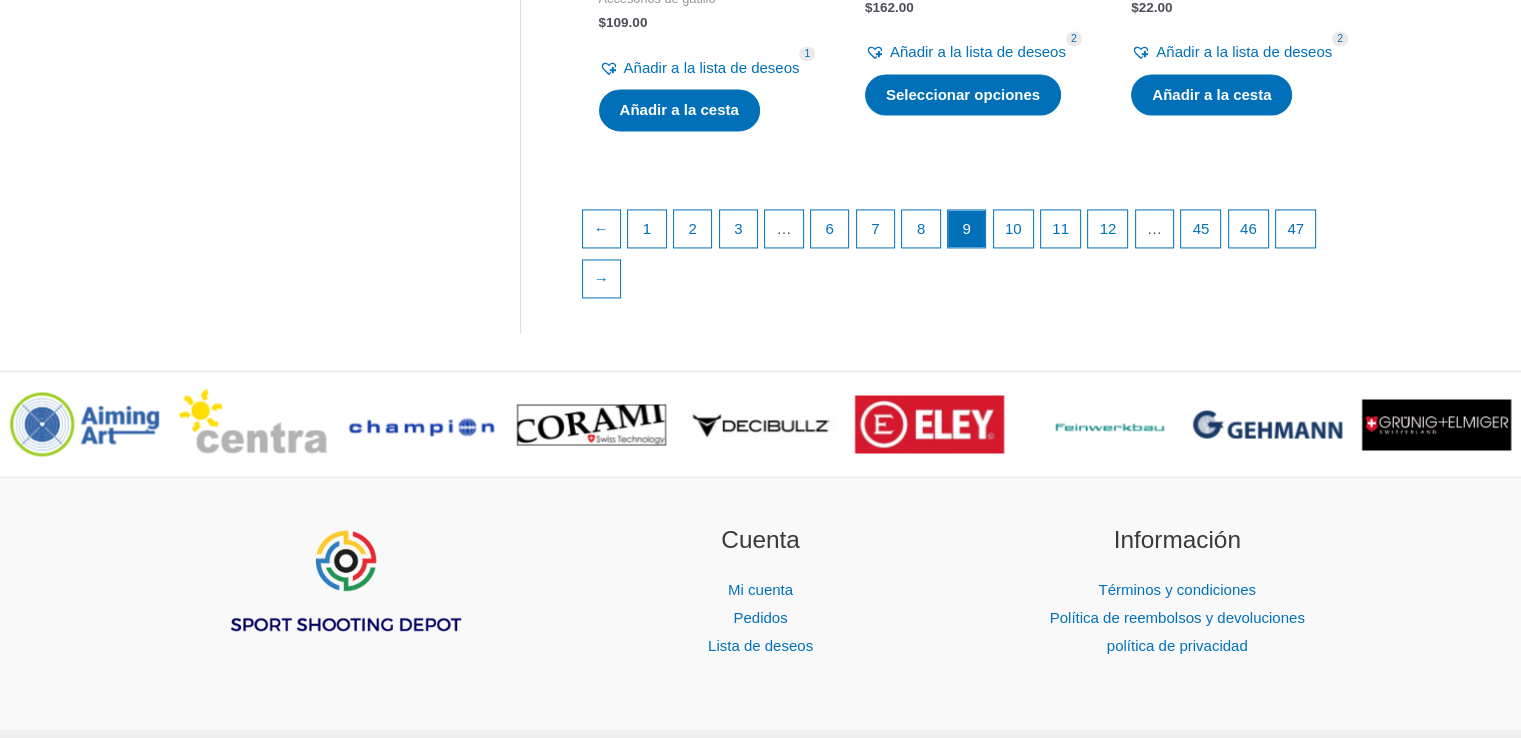 scroll, scrollTop: 3100, scrollLeft: 0, axis: vertical 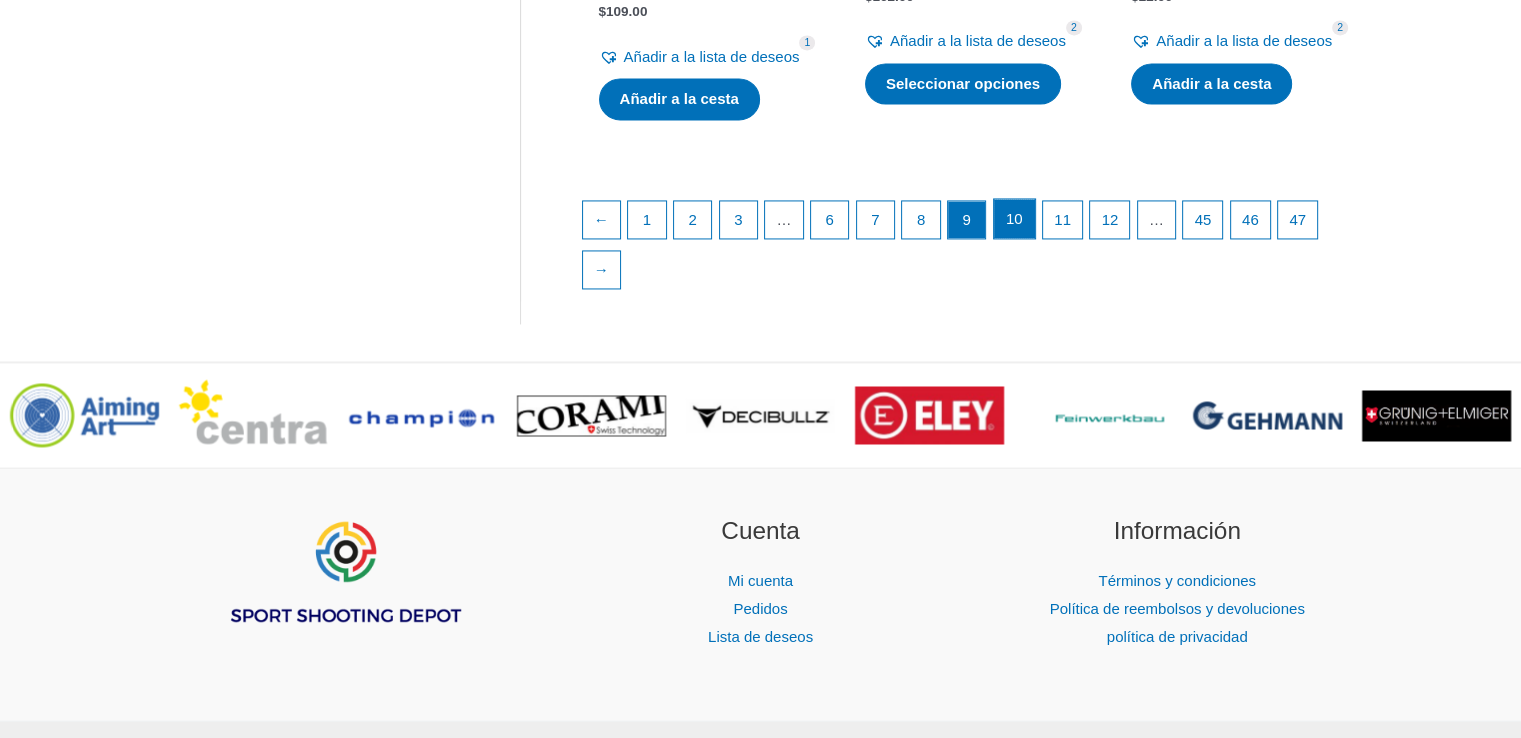 click on "10" at bounding box center [1014, 219] 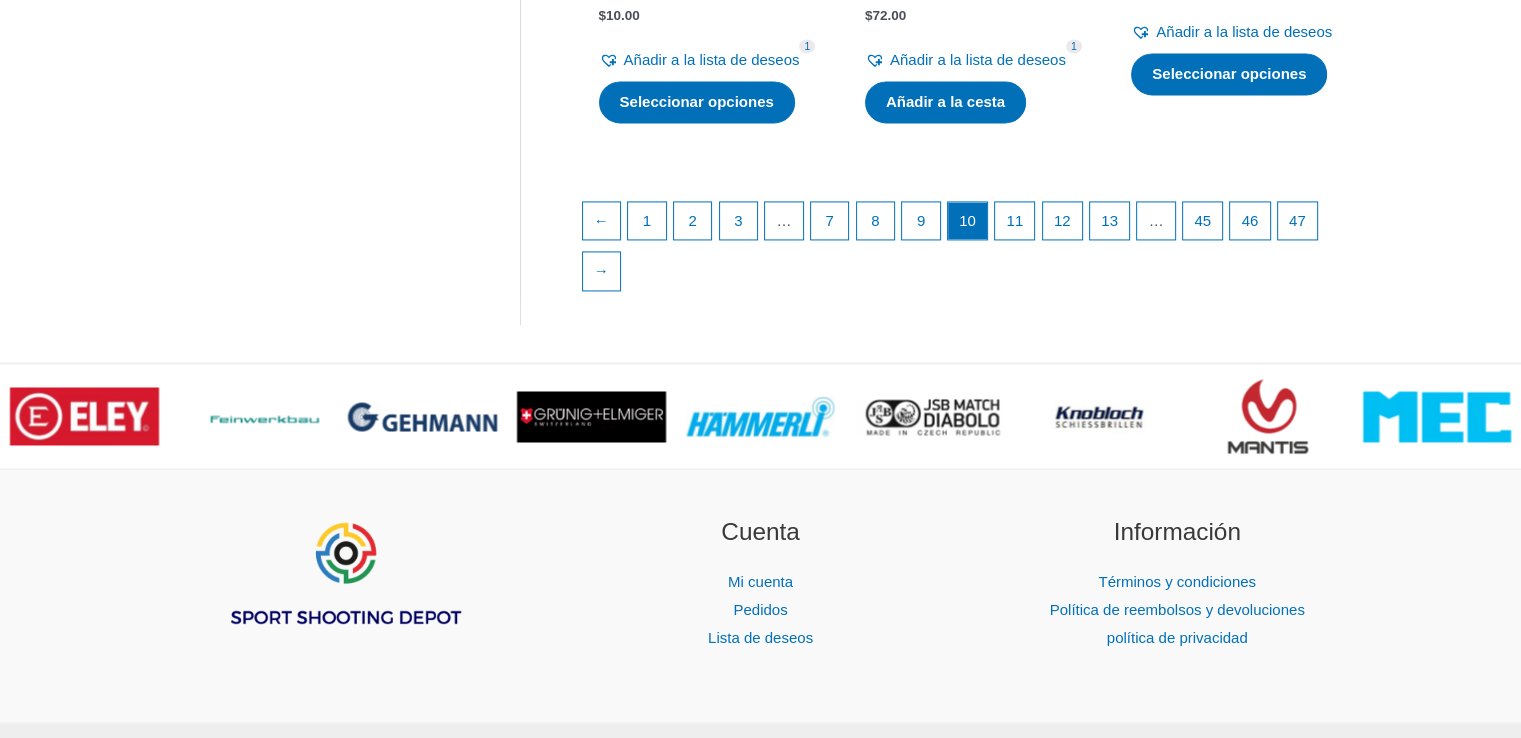 scroll, scrollTop: 3100, scrollLeft: 0, axis: vertical 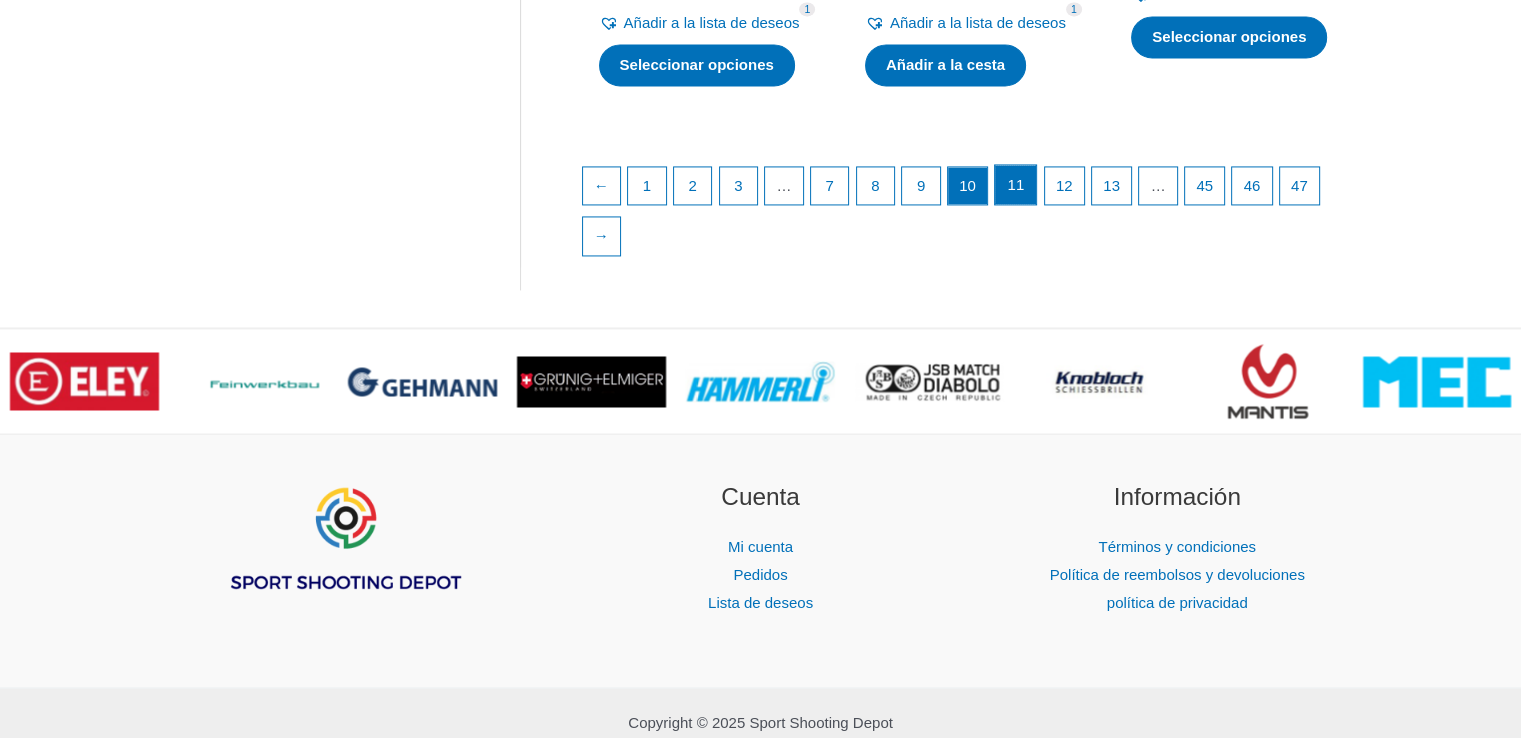 click on "11" at bounding box center (1015, 185) 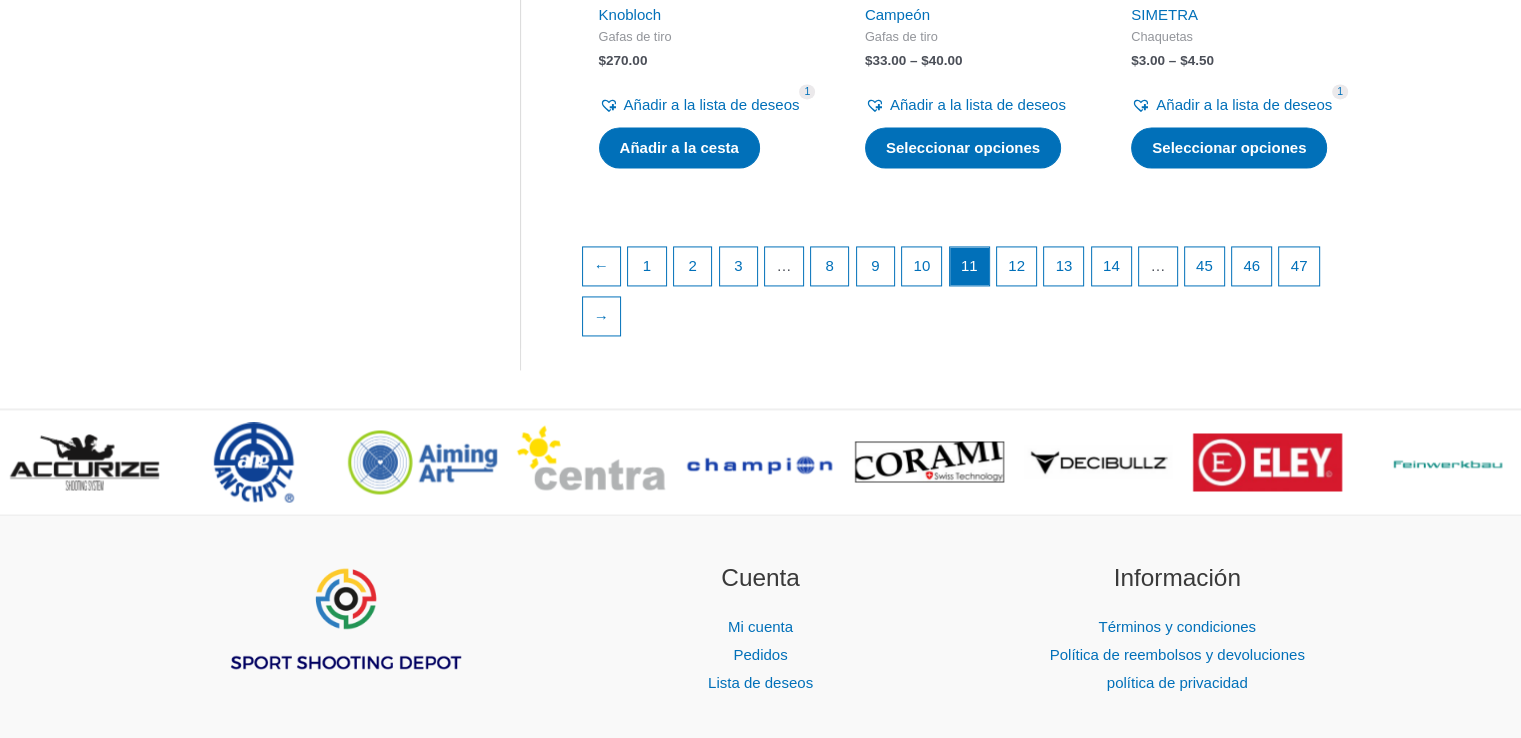 scroll, scrollTop: 3000, scrollLeft: 0, axis: vertical 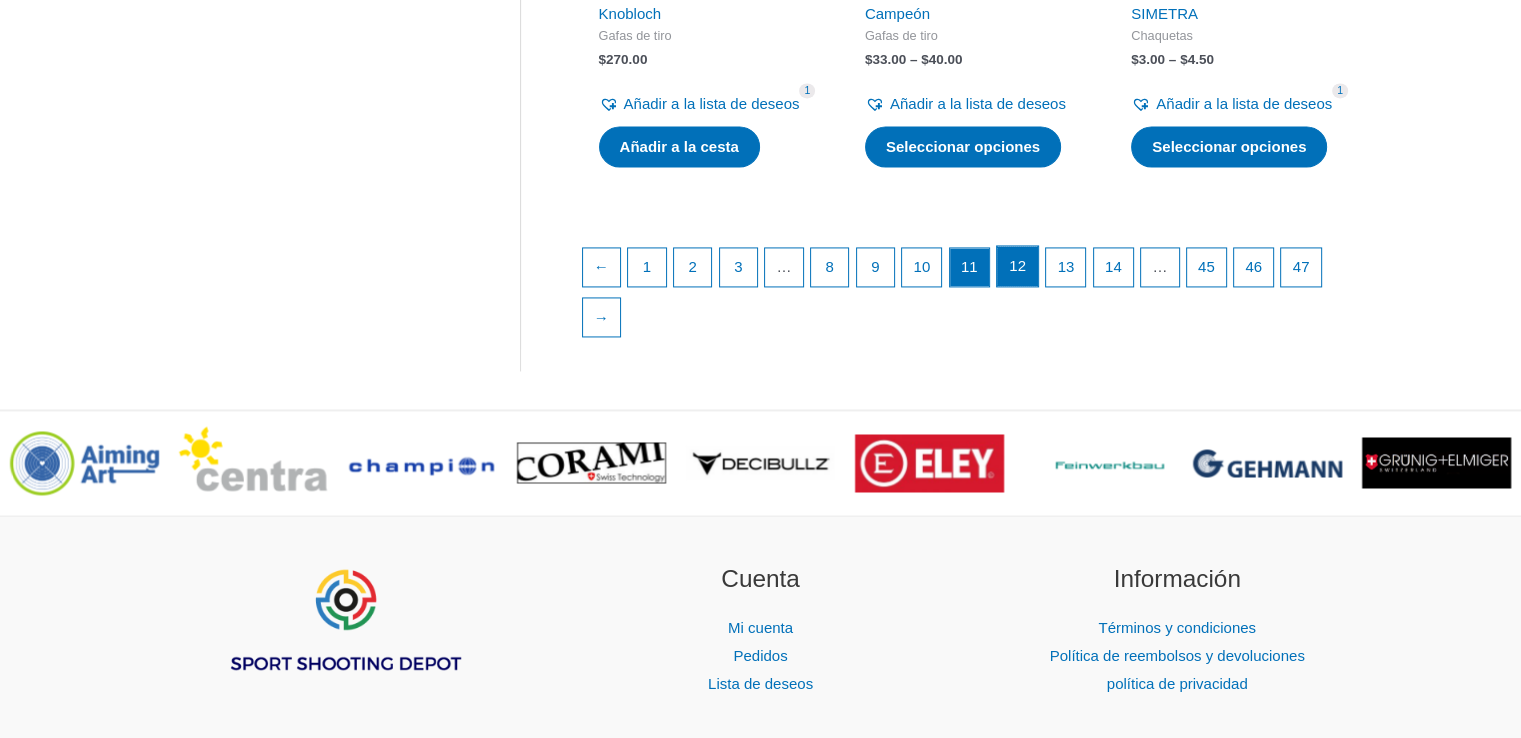 click on "12" at bounding box center (1017, 265) 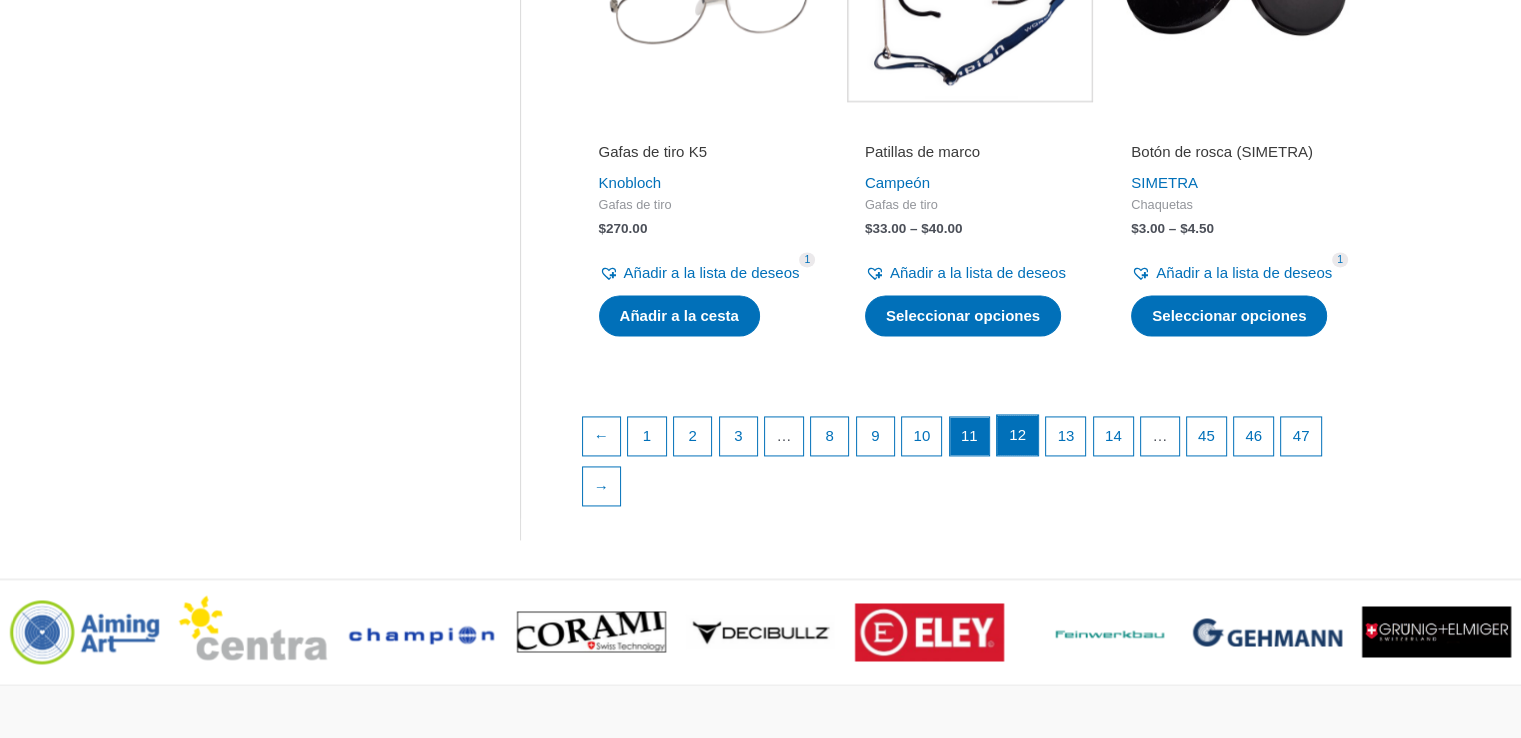 scroll, scrollTop: 2800, scrollLeft: 0, axis: vertical 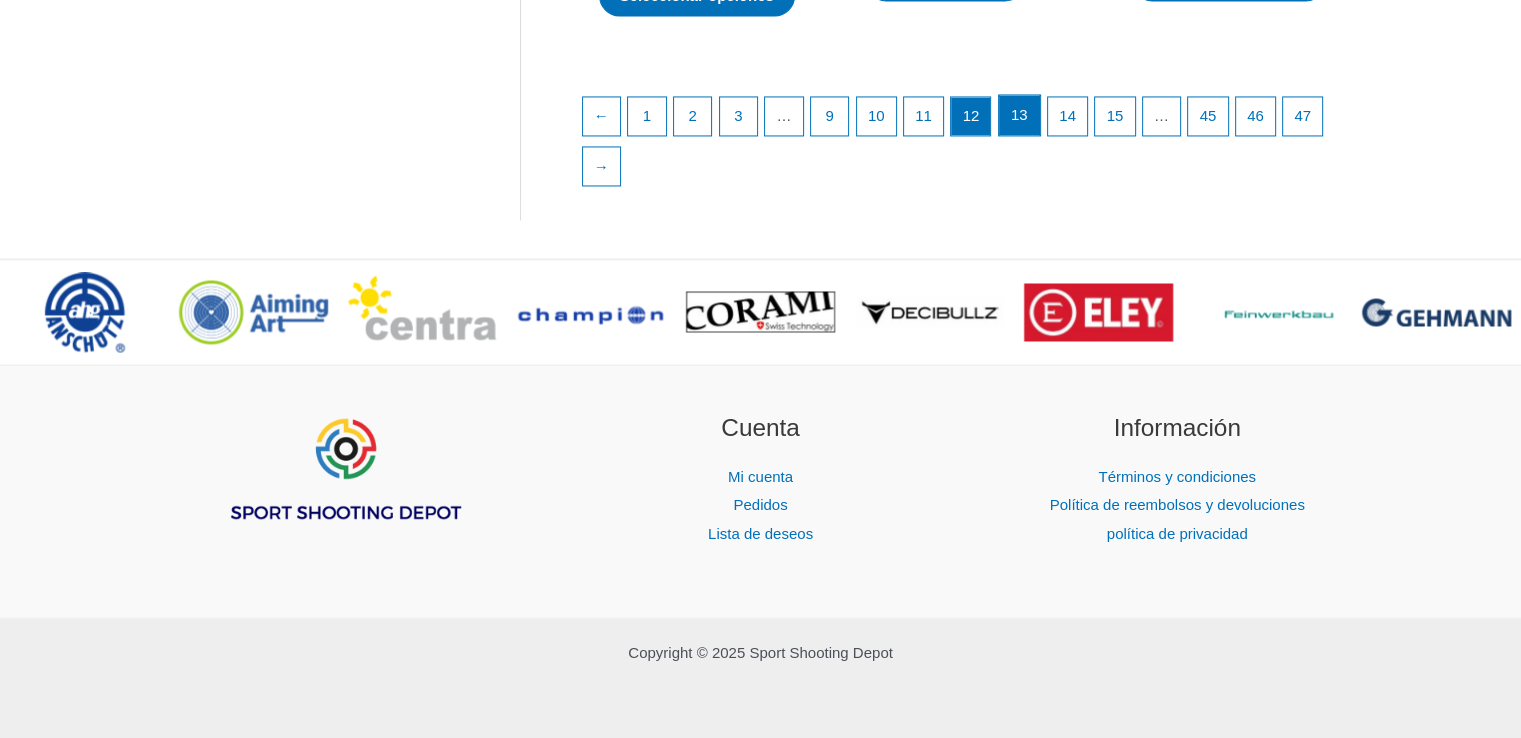 click on "13" at bounding box center (1019, 114) 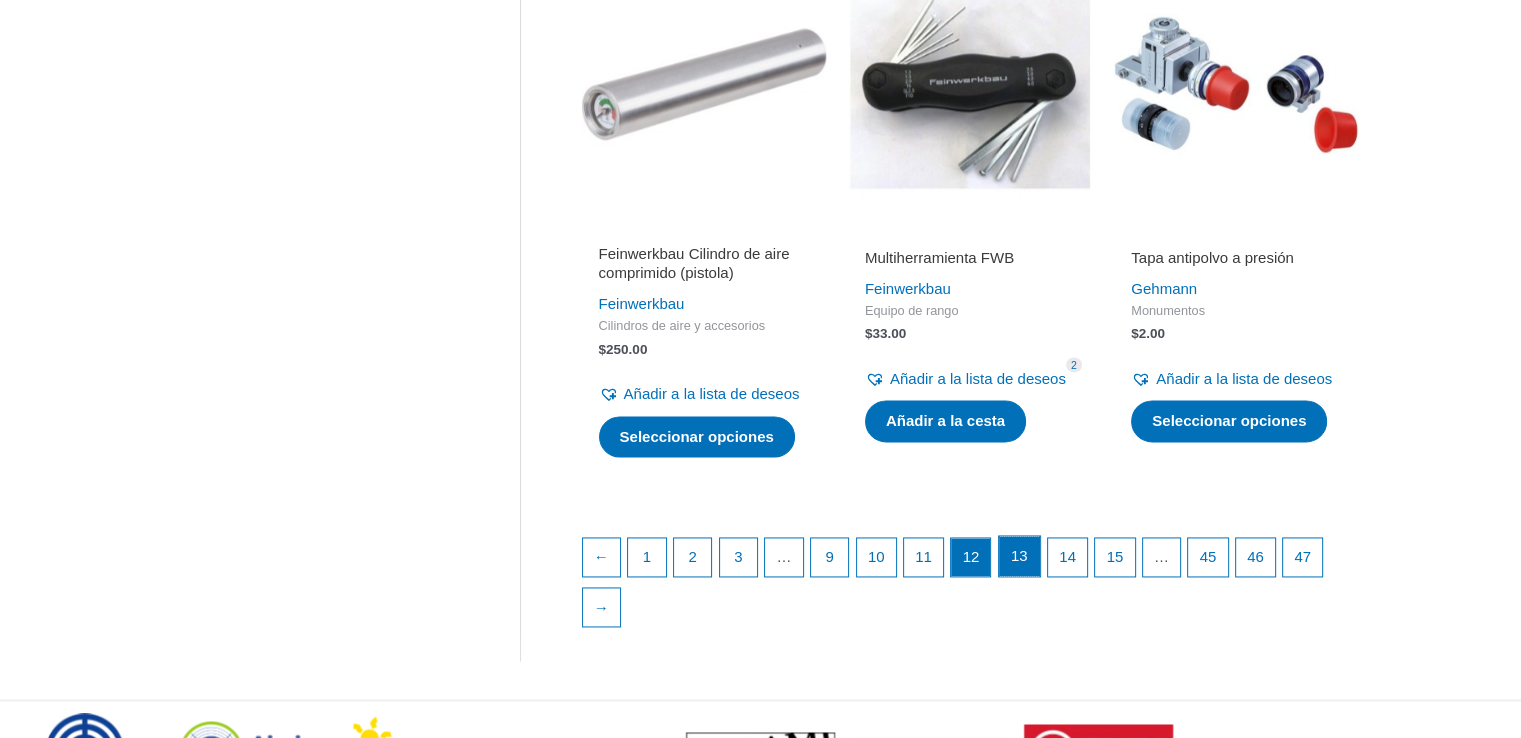 scroll, scrollTop: 2839, scrollLeft: 0, axis: vertical 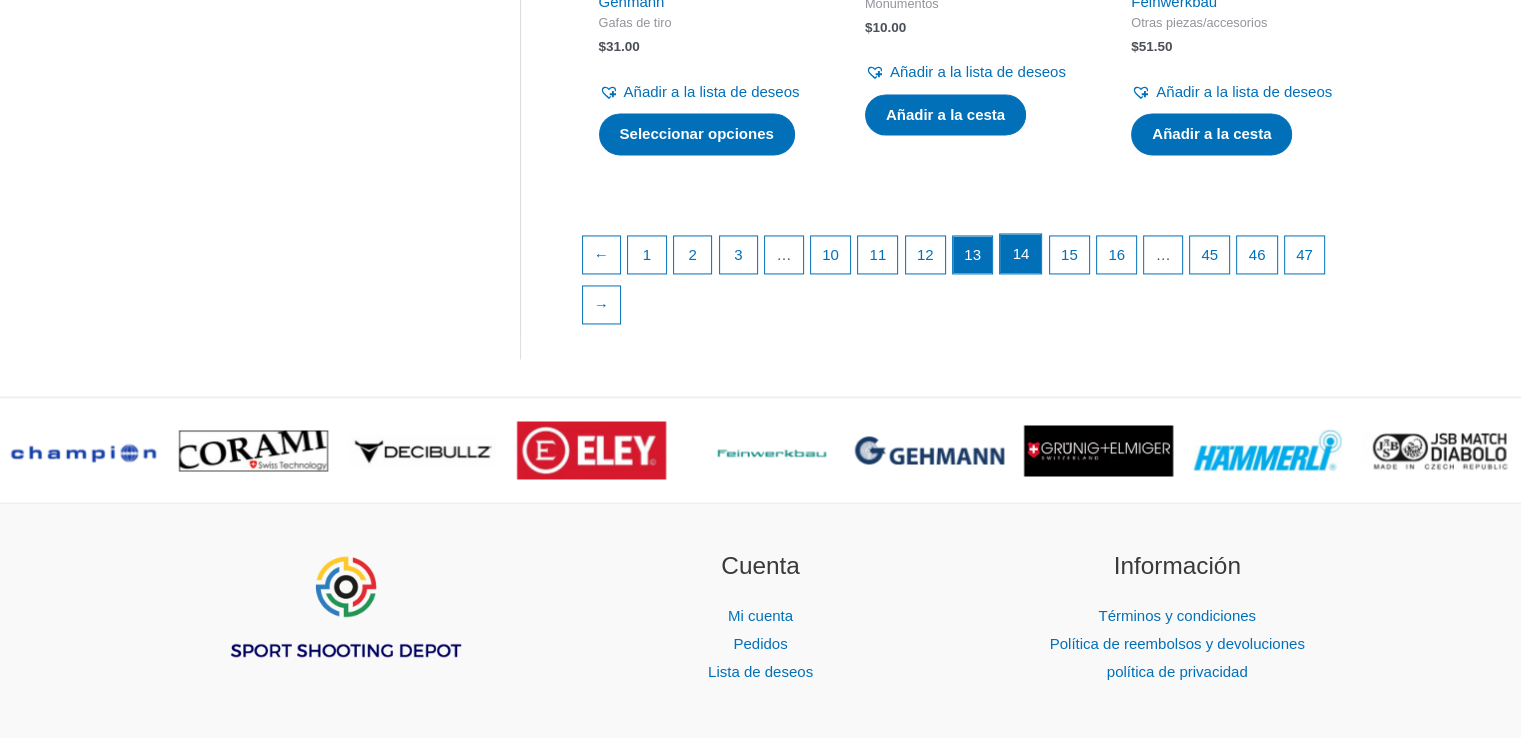 click on "14" at bounding box center [1020, 254] 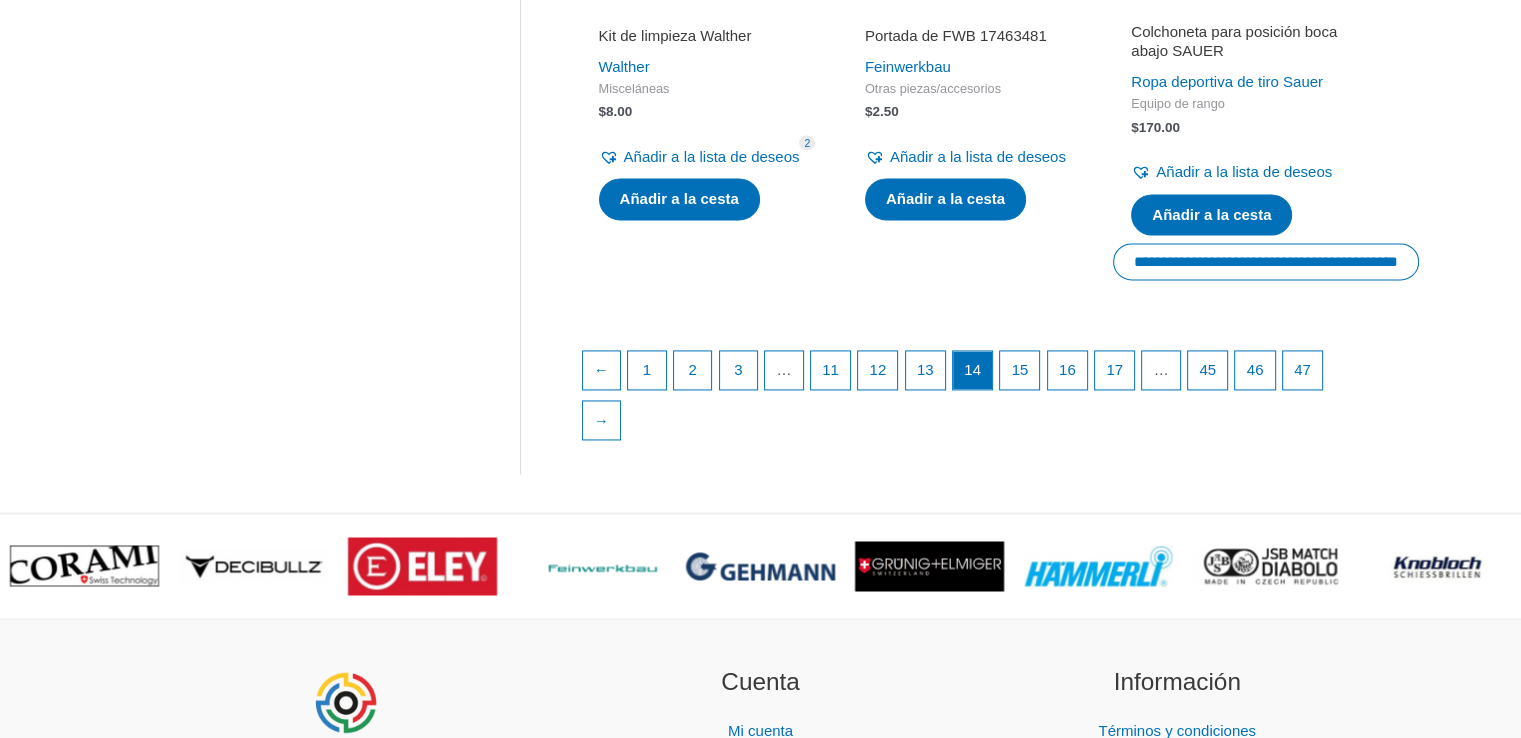 scroll, scrollTop: 3000, scrollLeft: 0, axis: vertical 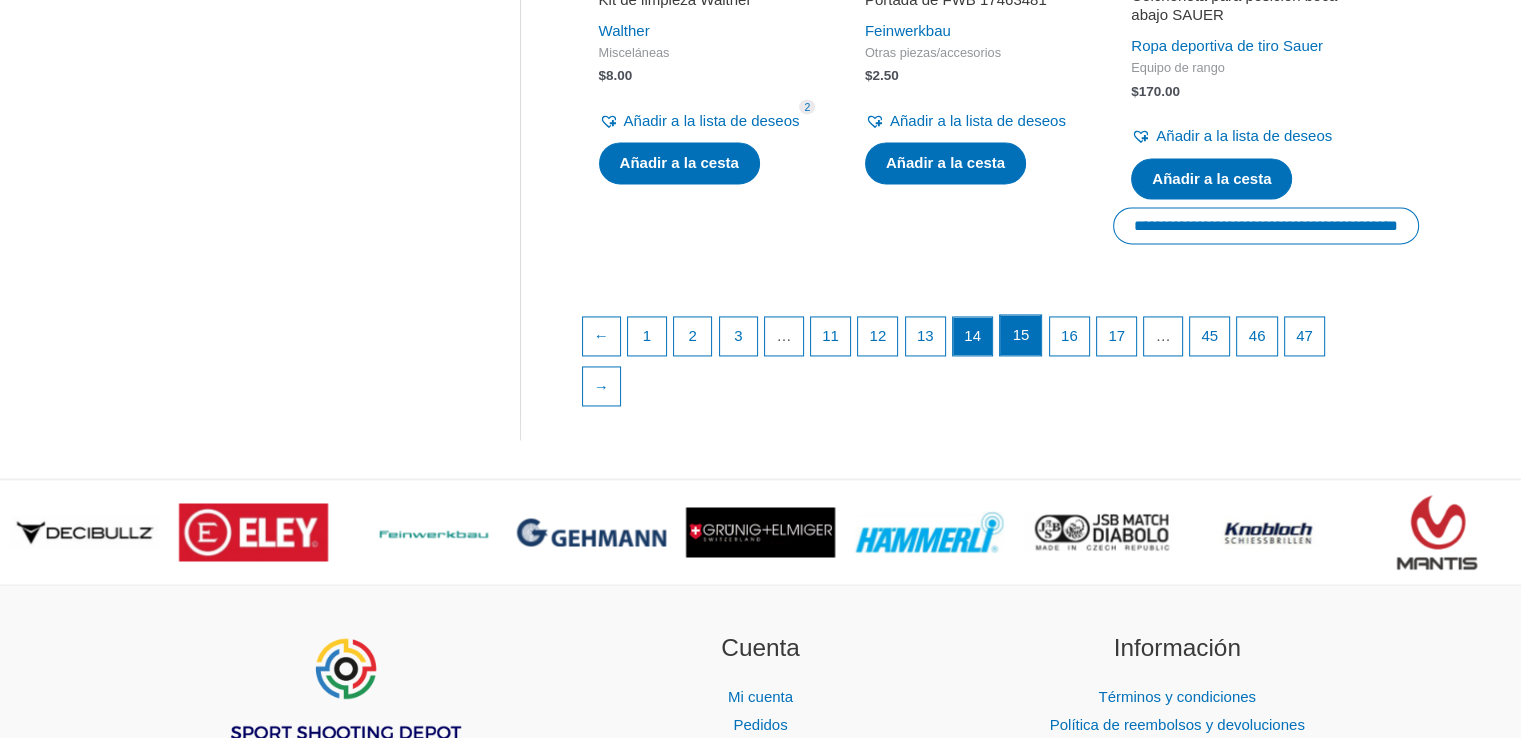click on "15" at bounding box center (1020, 335) 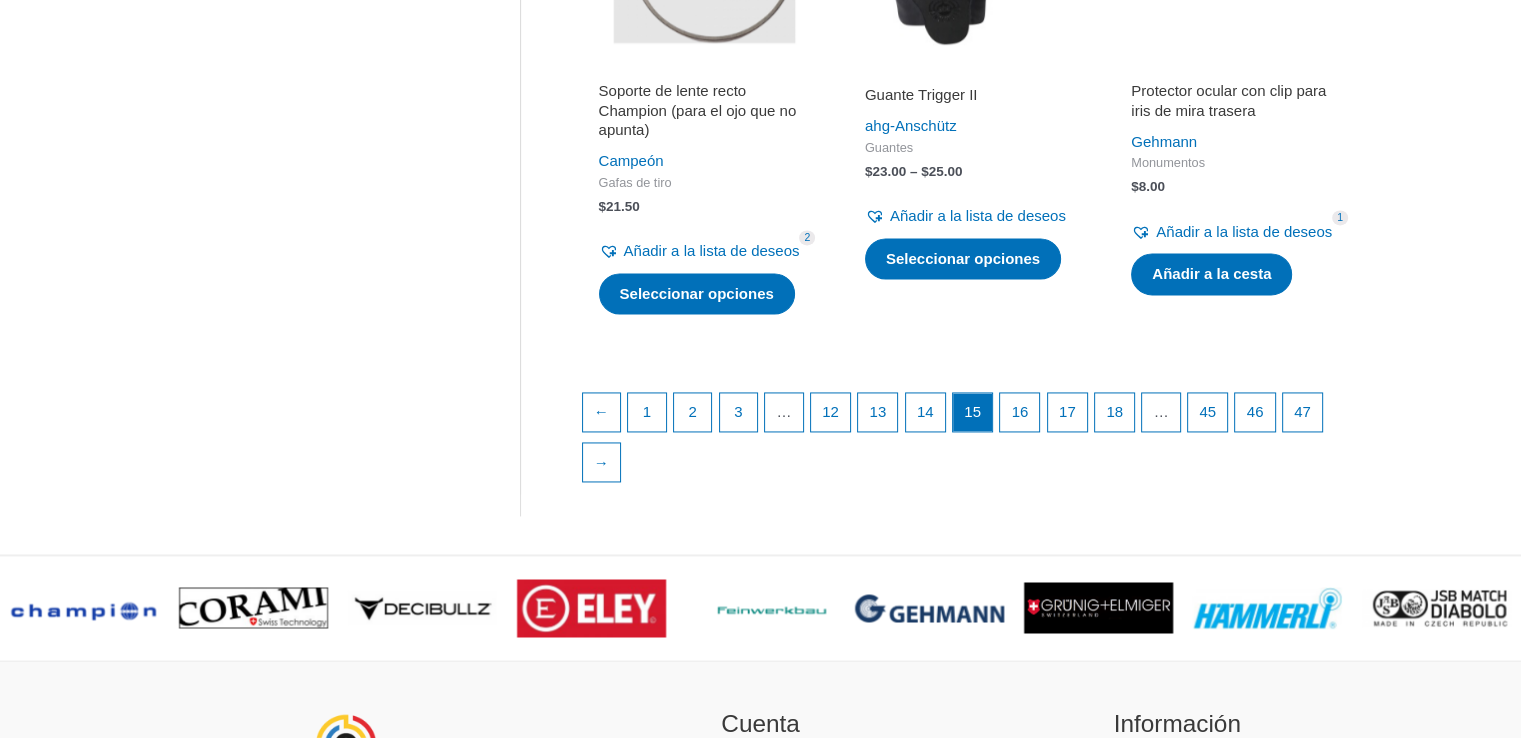 scroll, scrollTop: 3000, scrollLeft: 0, axis: vertical 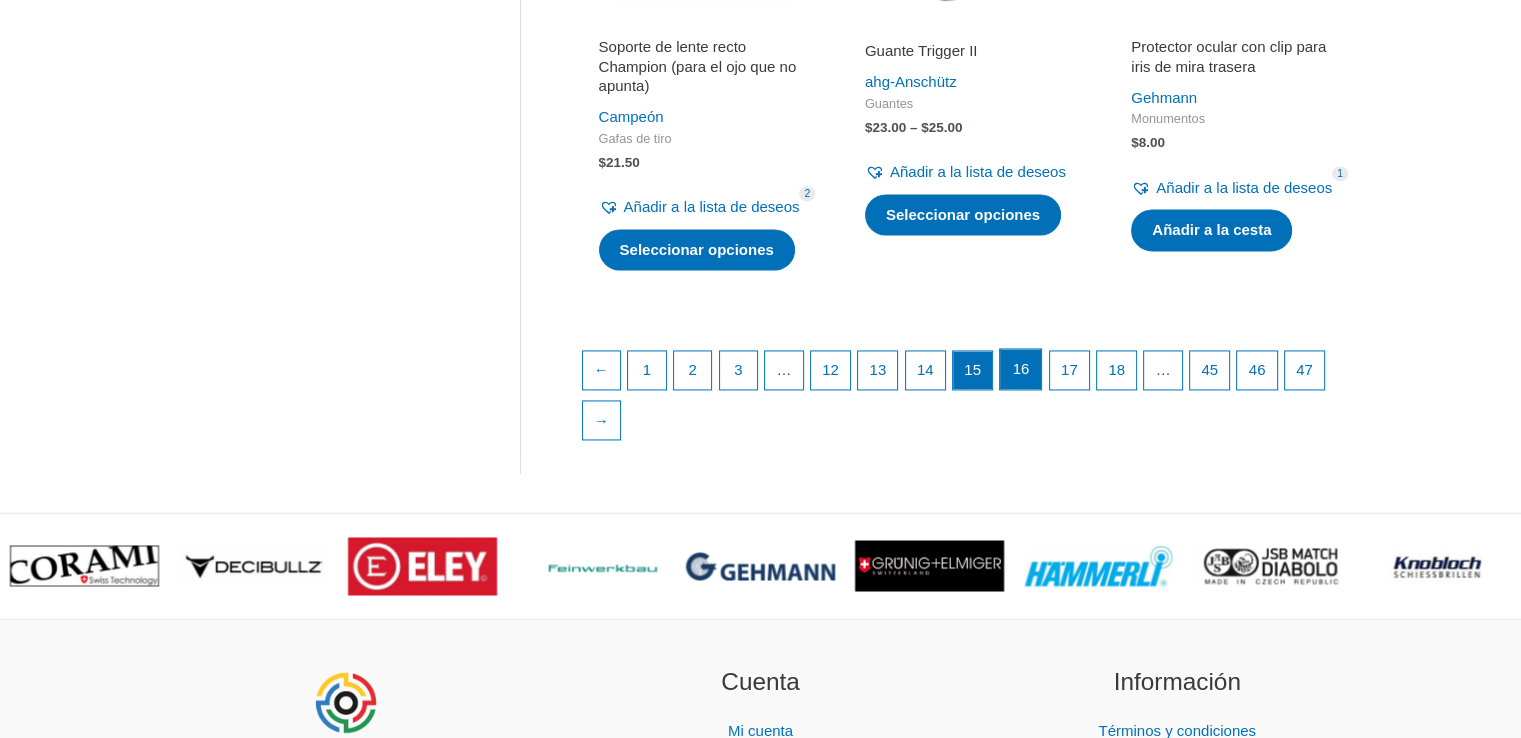 click on "16" at bounding box center (1021, 368) 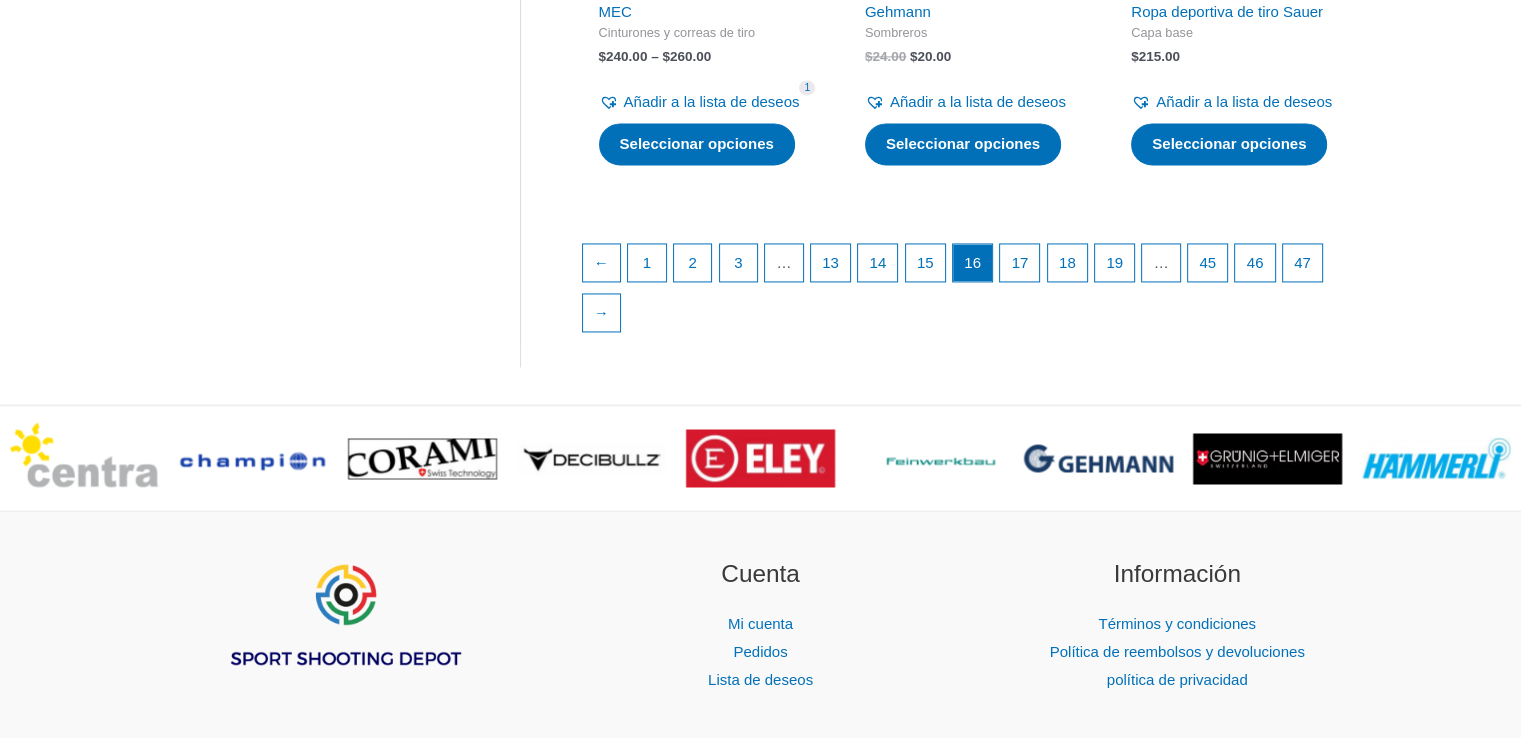 scroll, scrollTop: 3100, scrollLeft: 0, axis: vertical 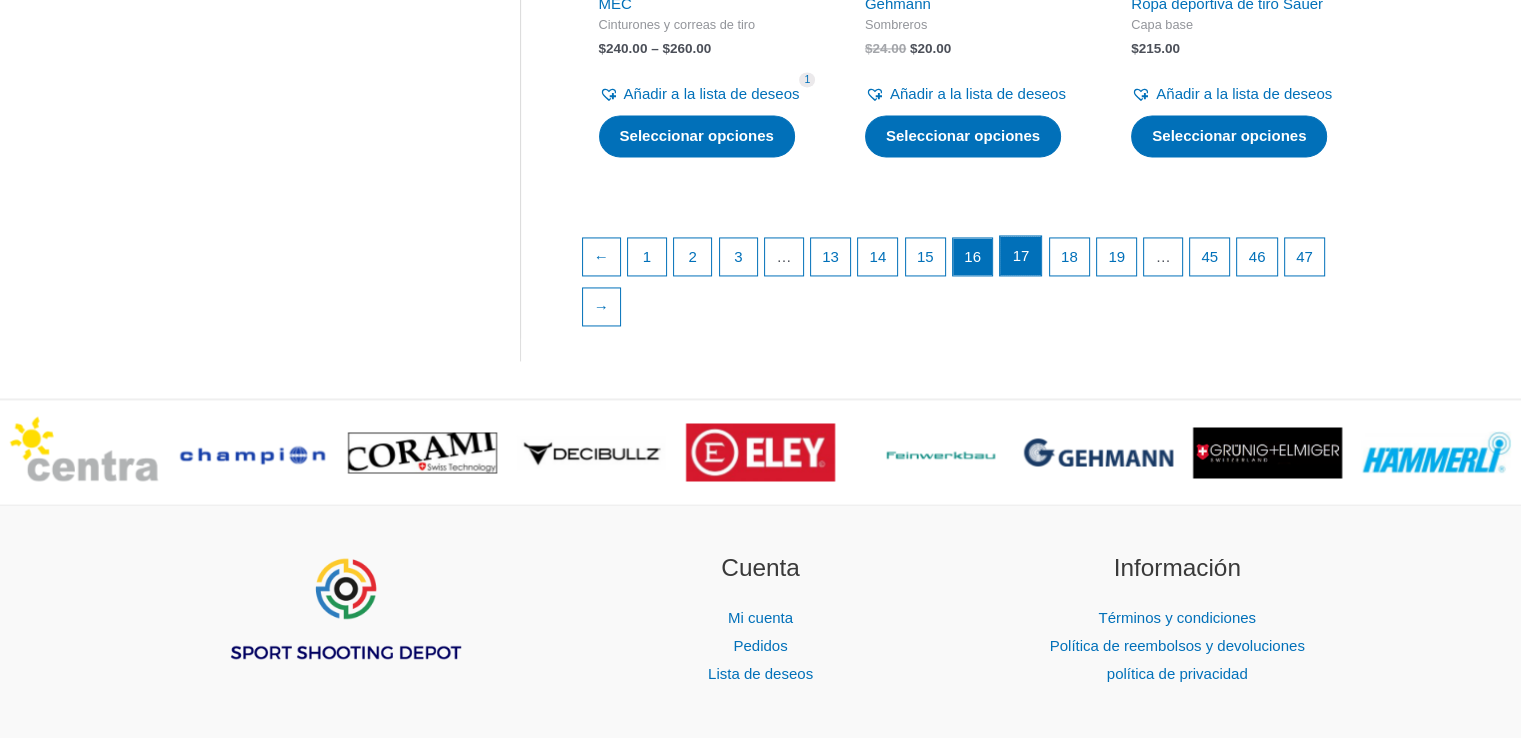 click on "17" at bounding box center [1021, 255] 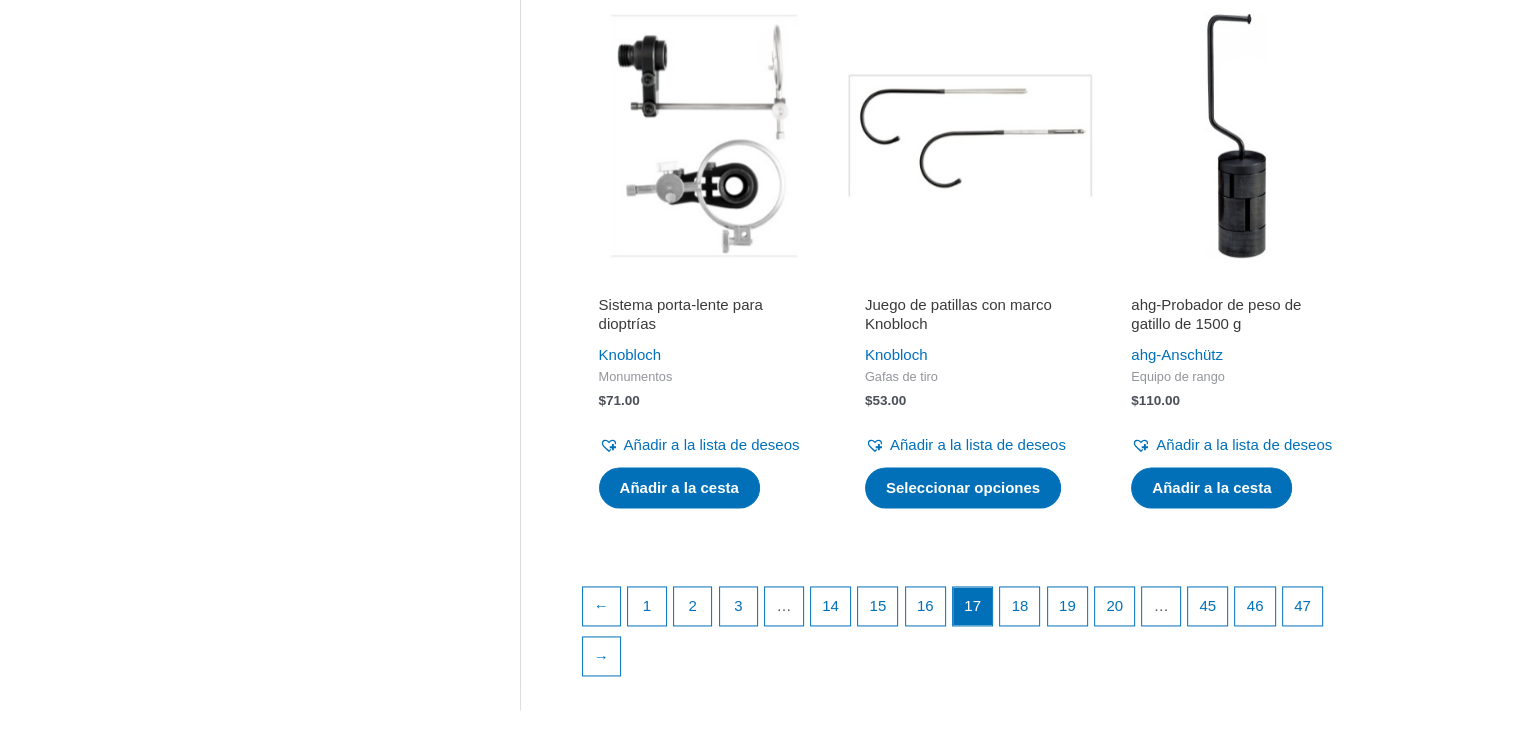 scroll, scrollTop: 2800, scrollLeft: 0, axis: vertical 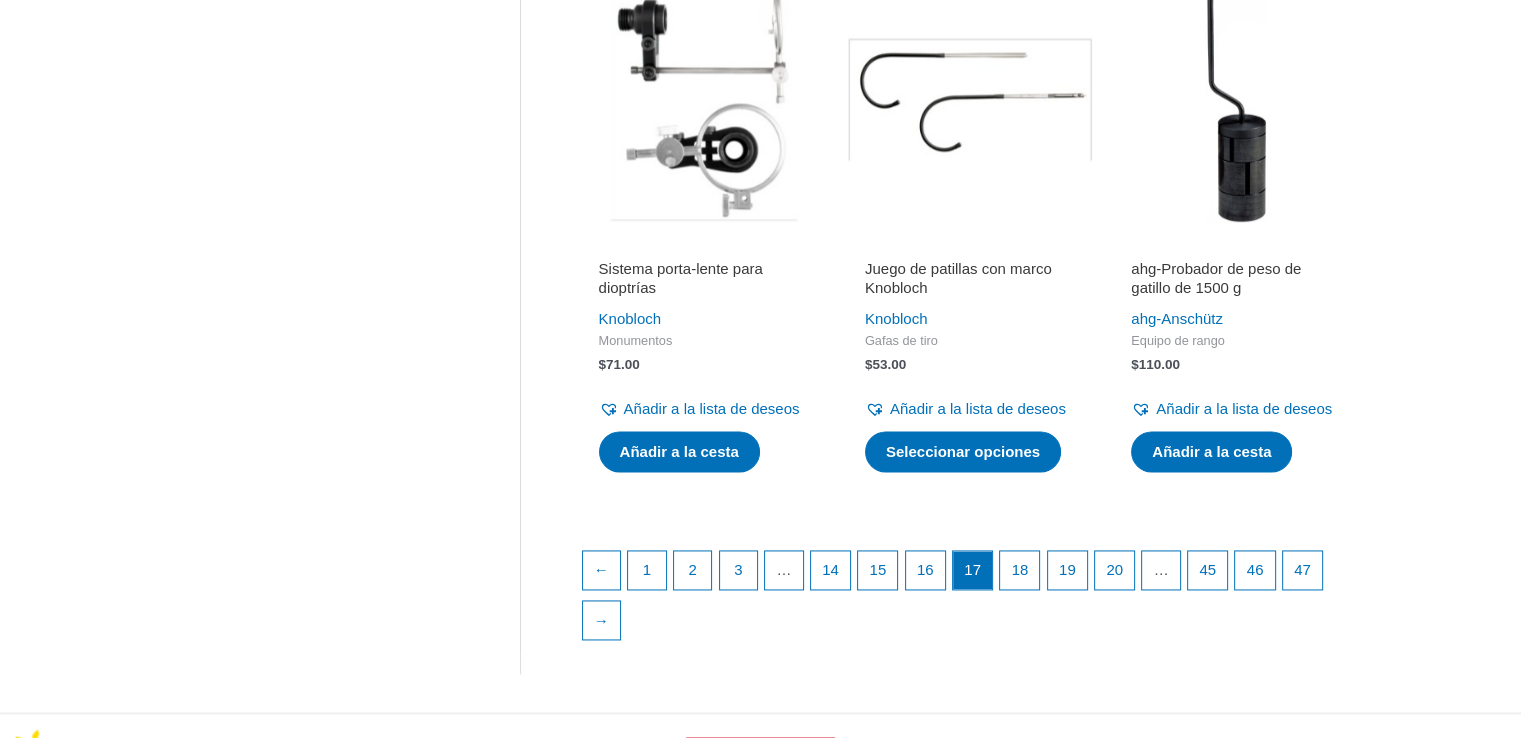 click at bounding box center (704, 99) 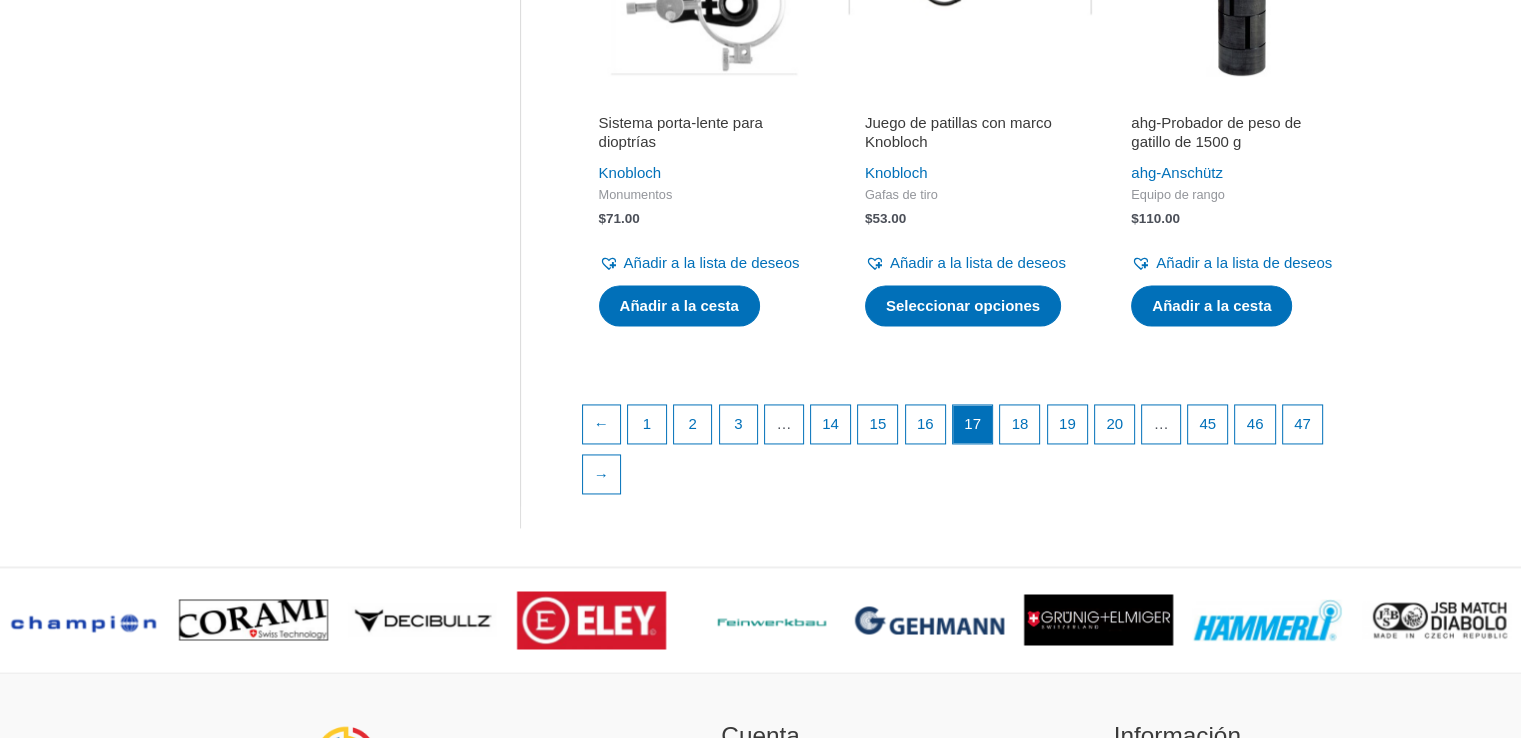 scroll, scrollTop: 3100, scrollLeft: 0, axis: vertical 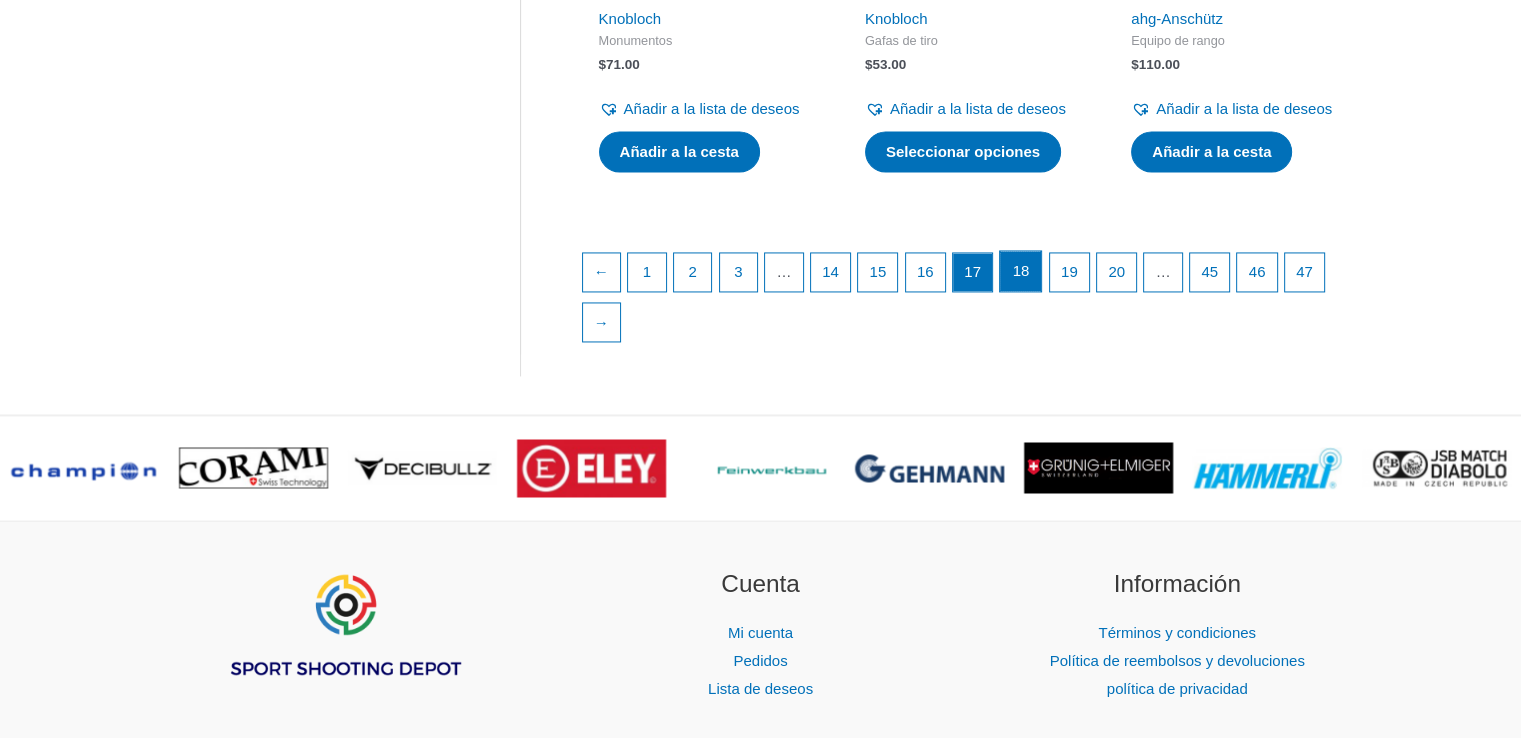 click on "18" at bounding box center [1020, 271] 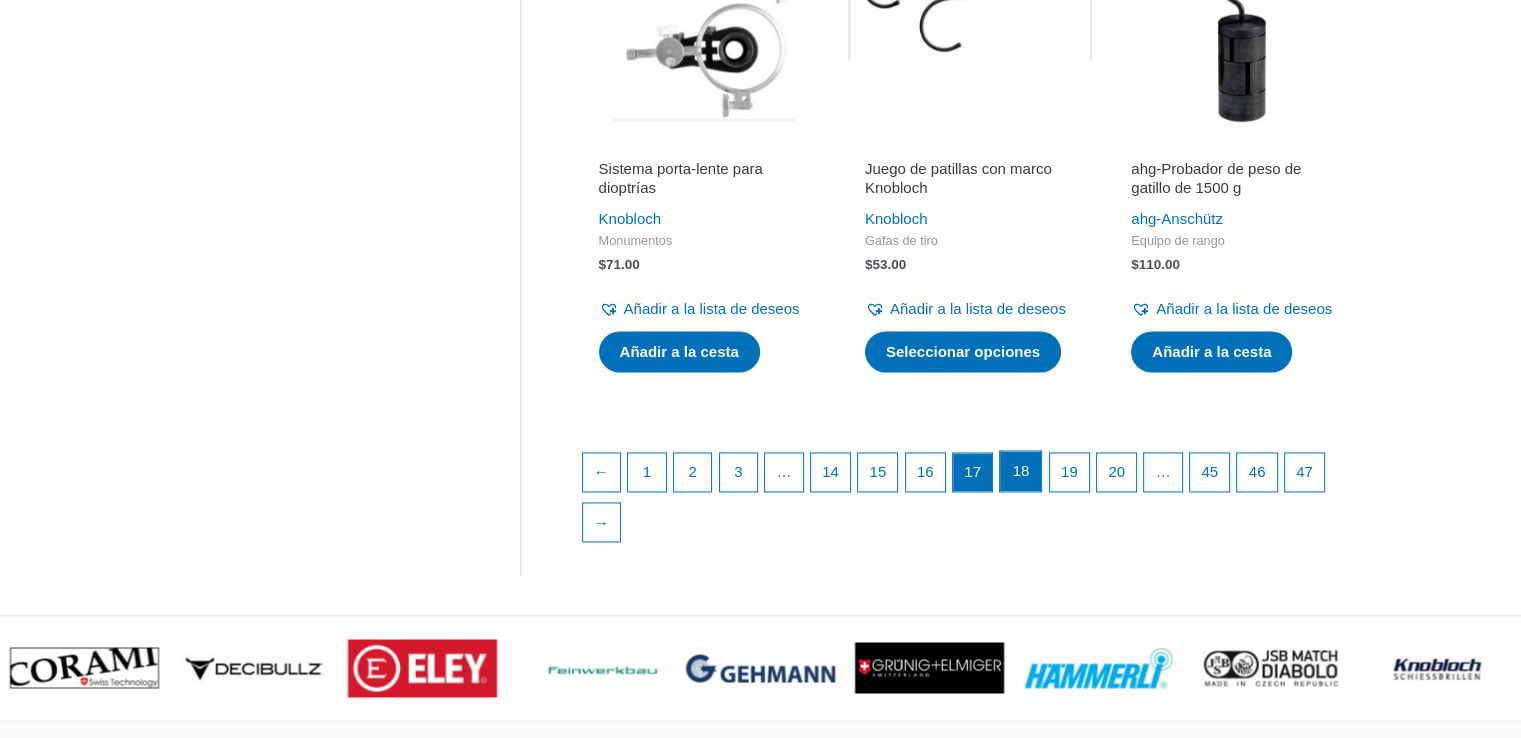 scroll, scrollTop: 2835, scrollLeft: 0, axis: vertical 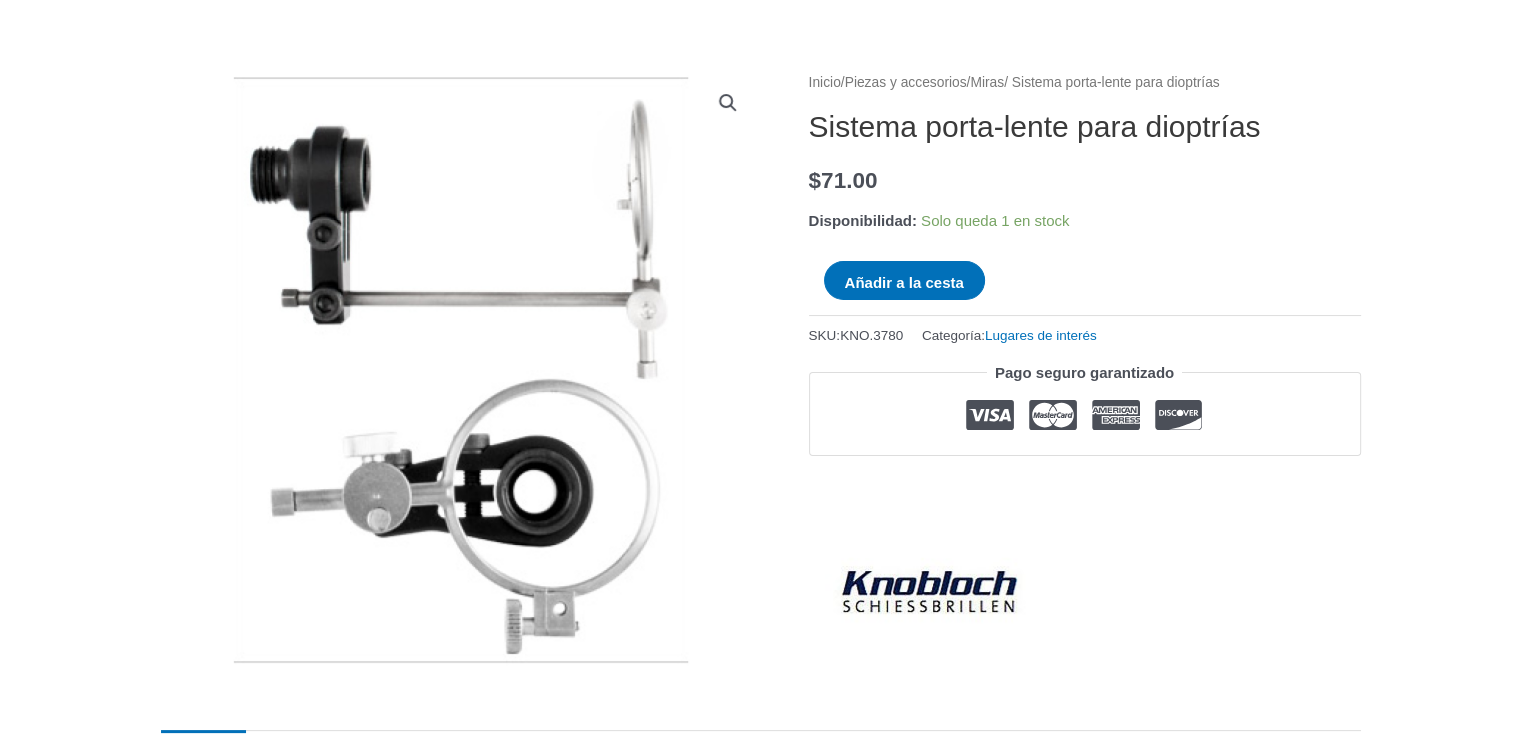 click on "/ Sistema porta-lente para dioptrías" at bounding box center (1112, 82) 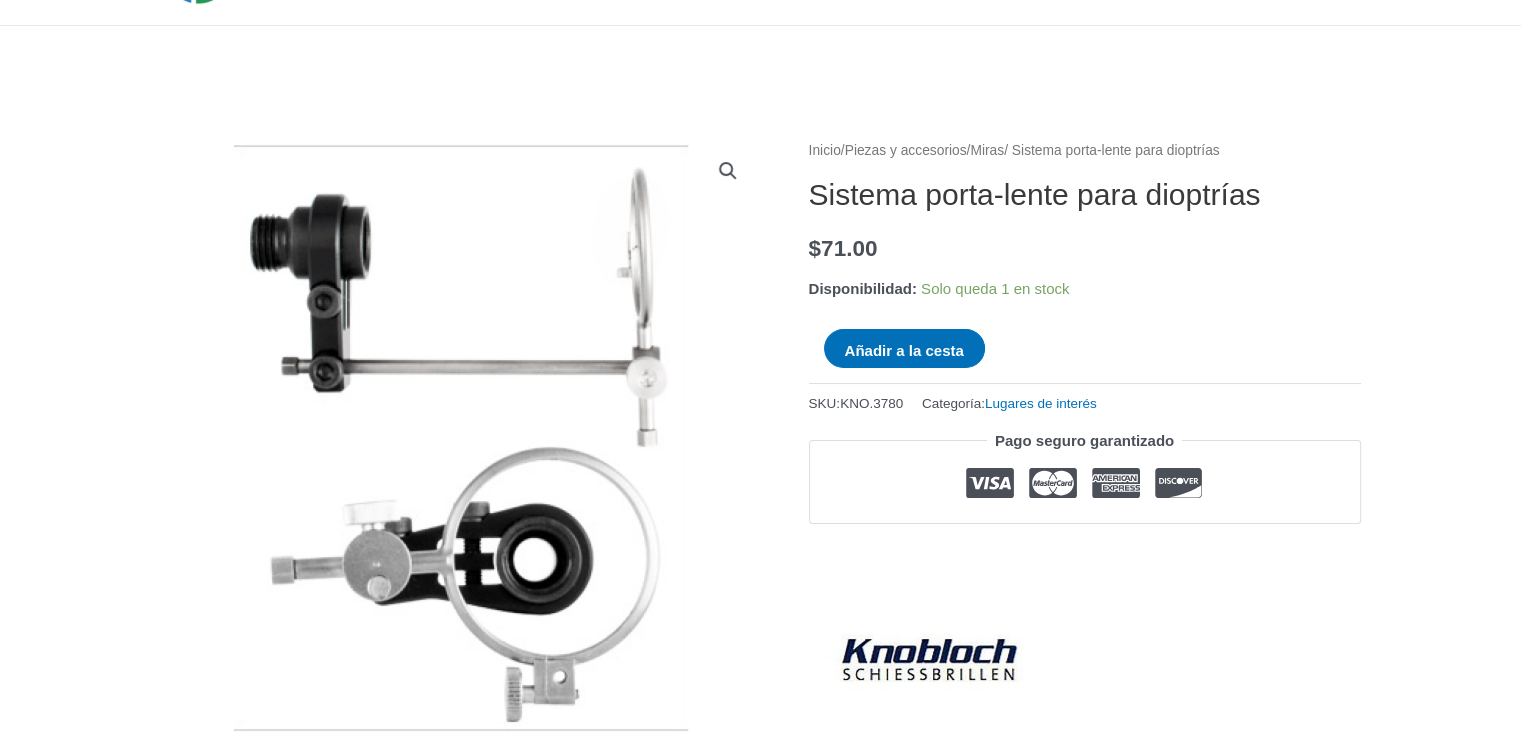 scroll, scrollTop: 0, scrollLeft: 0, axis: both 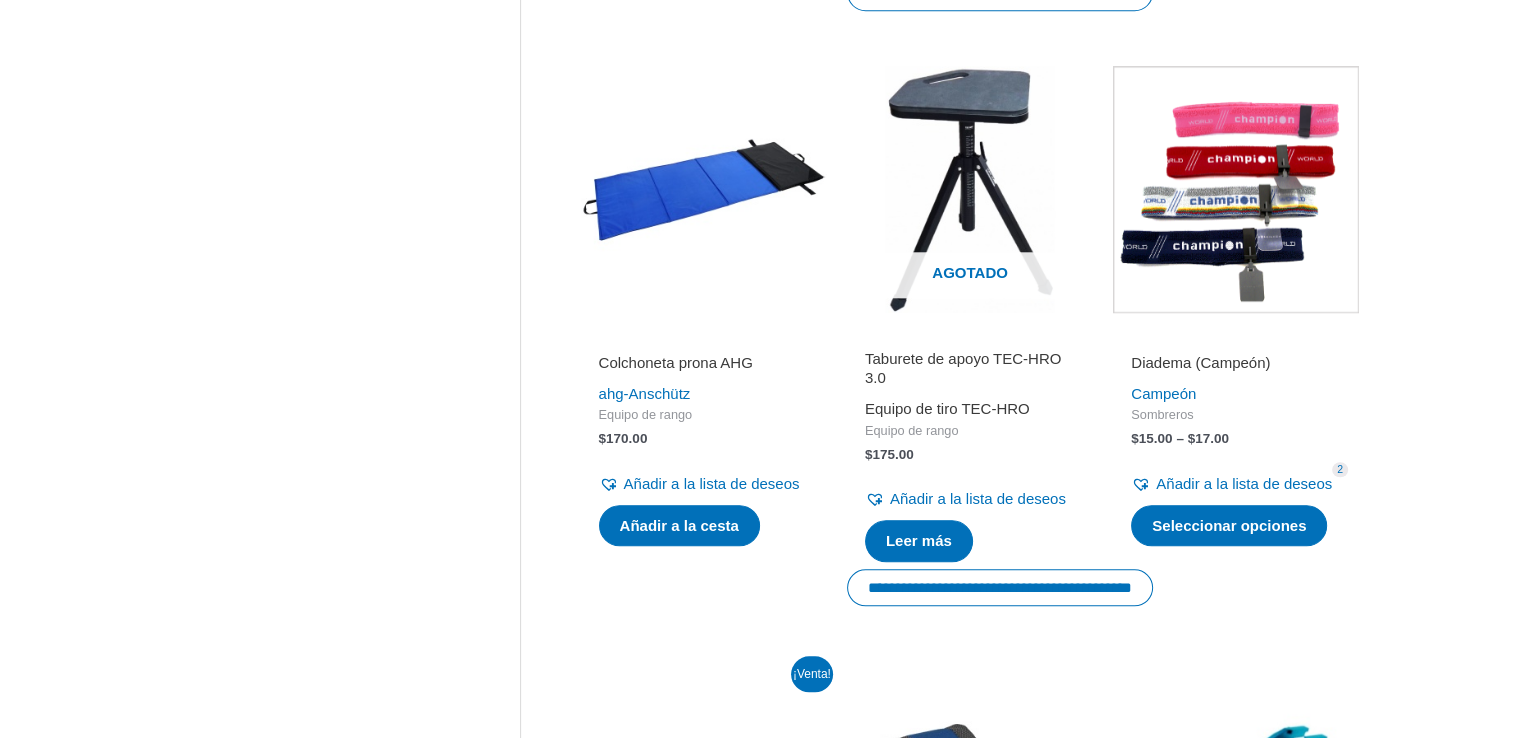 click on "Equipo de tiro TEC-HRO" at bounding box center (947, 408) 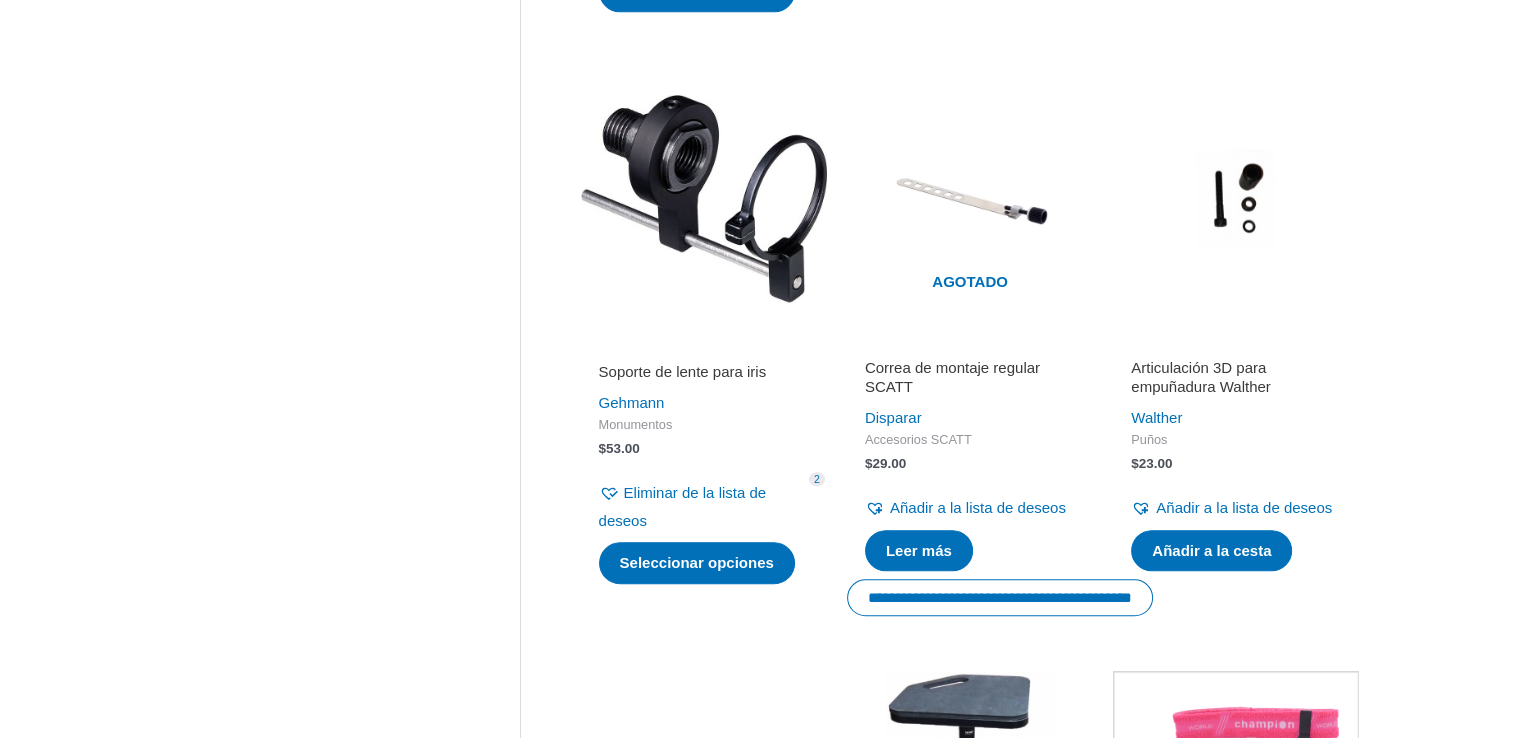 scroll, scrollTop: 1500, scrollLeft: 0, axis: vertical 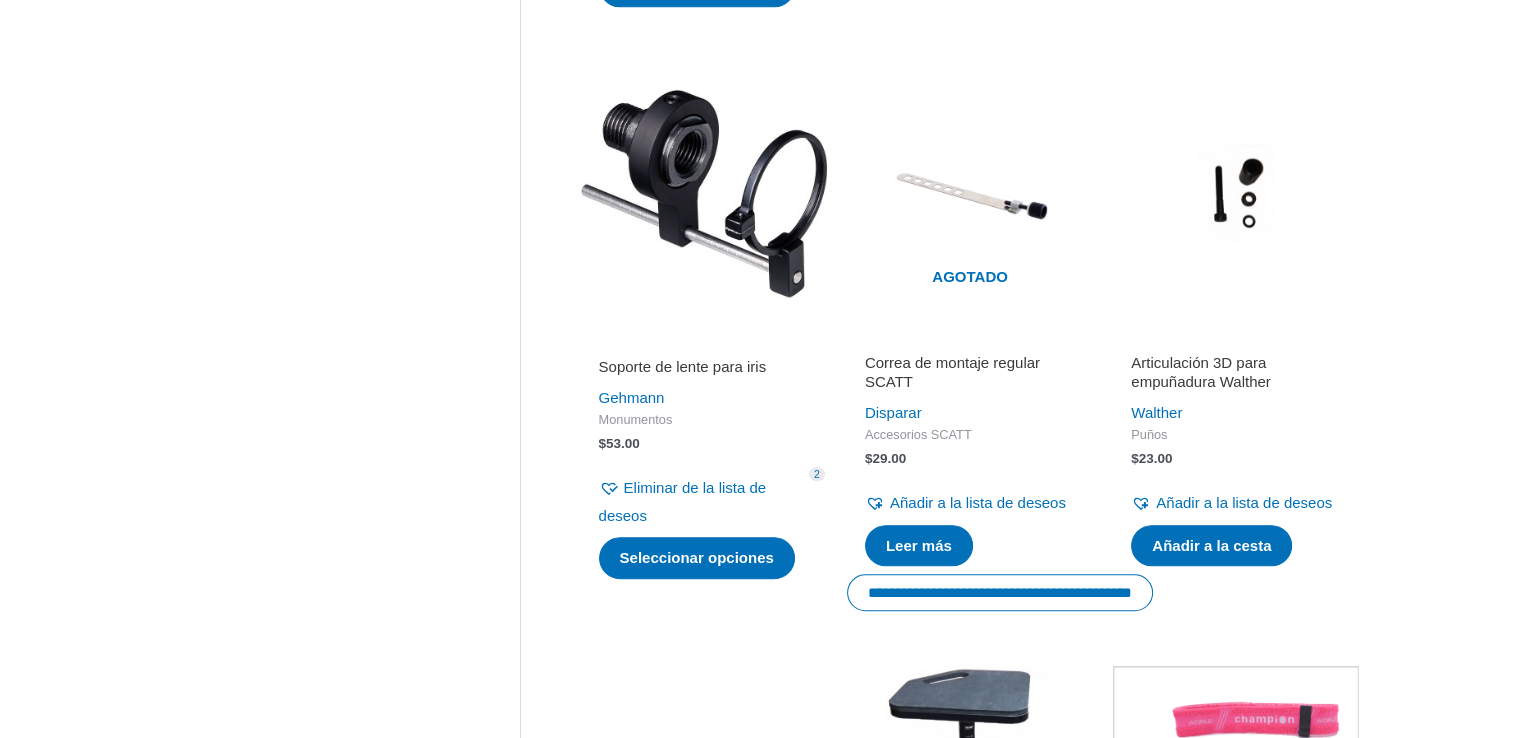 click at bounding box center [704, 193] 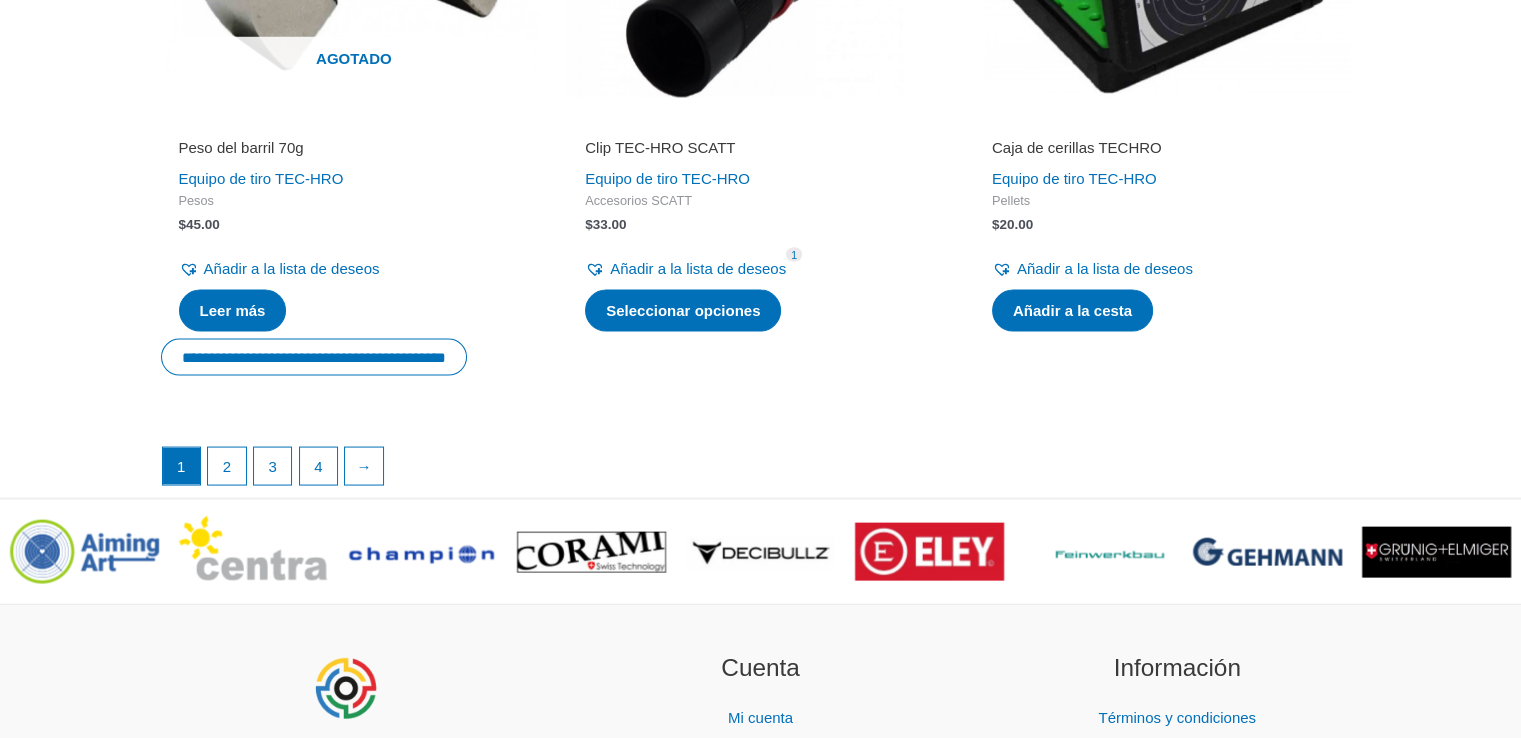 scroll, scrollTop: 3813, scrollLeft: 0, axis: vertical 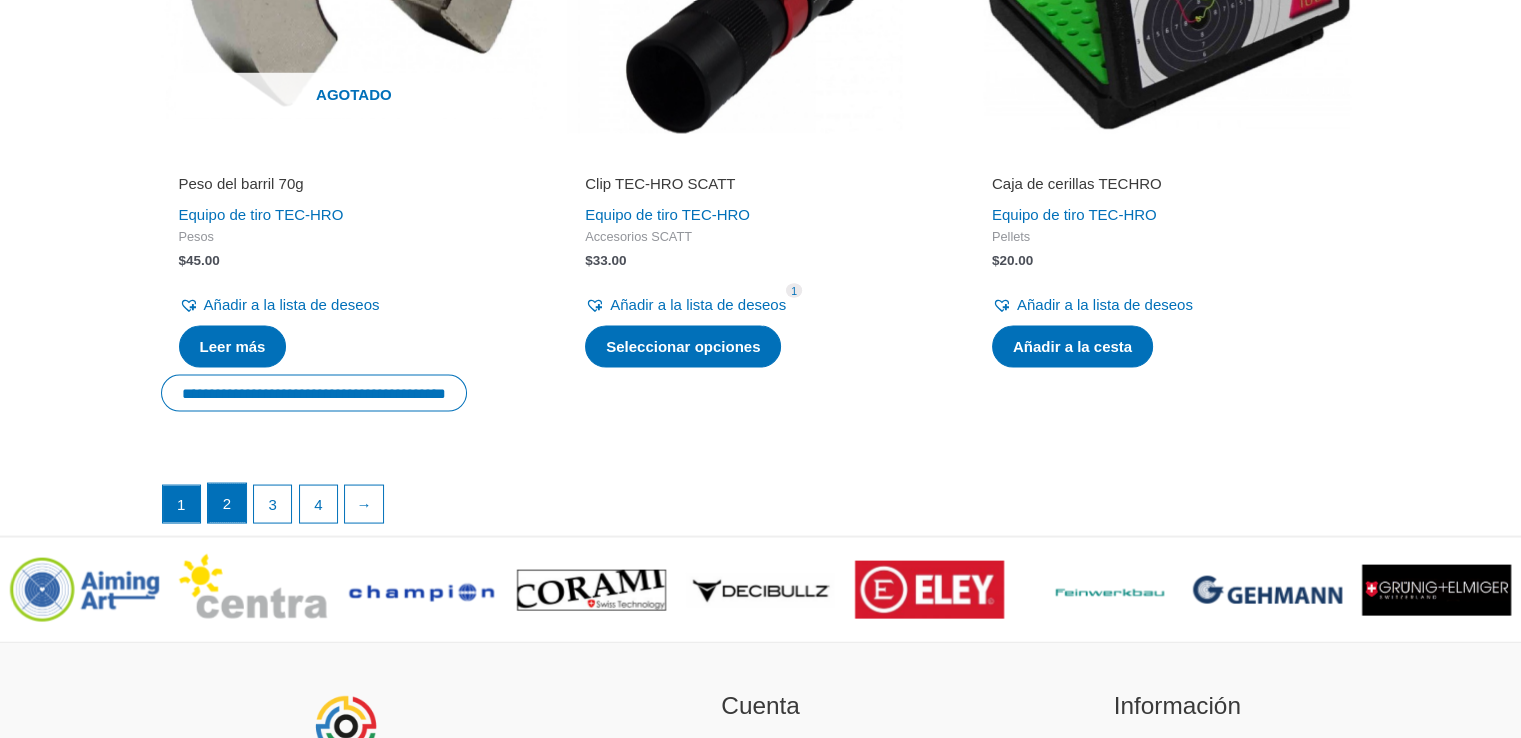 click on "2" at bounding box center [227, 503] 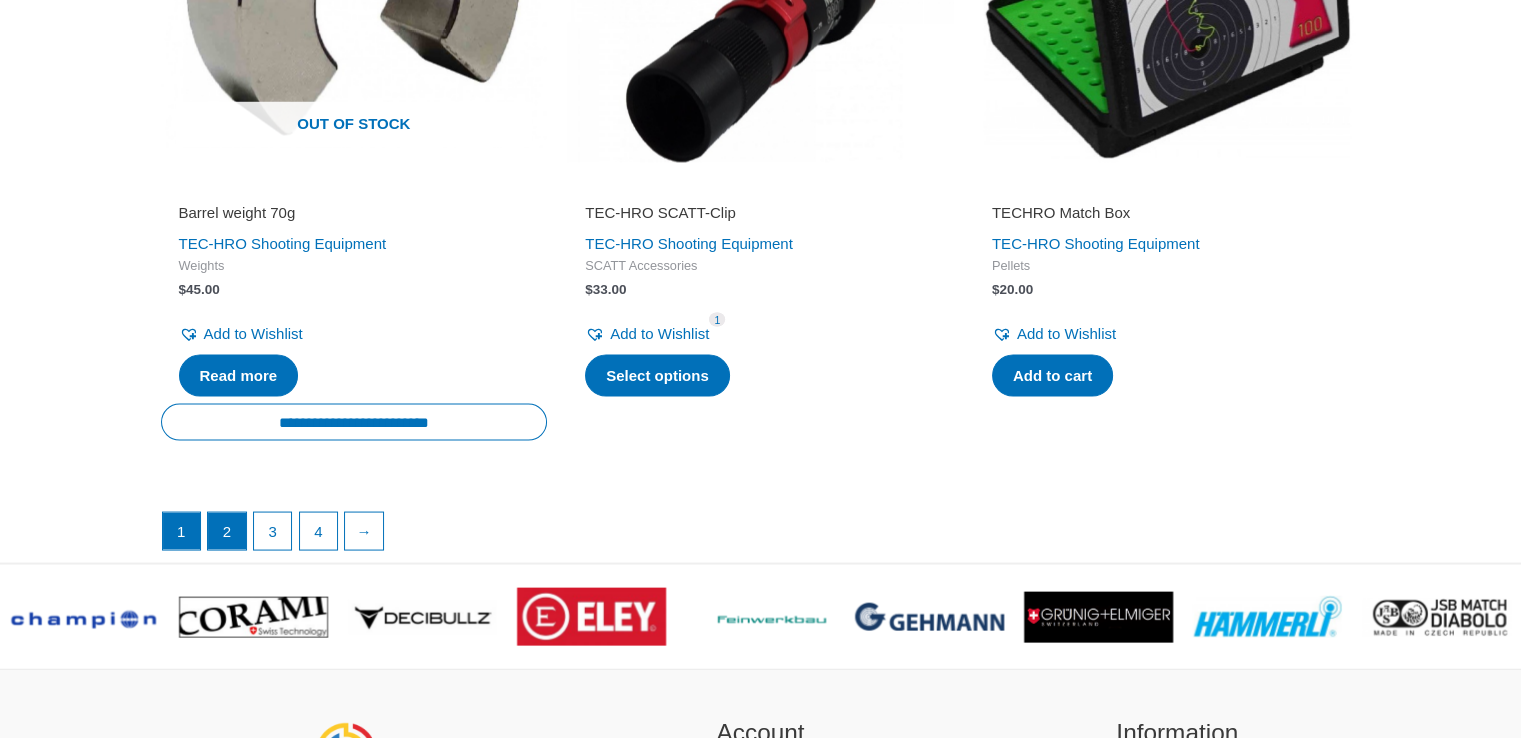 scroll, scrollTop: 3813, scrollLeft: 0, axis: vertical 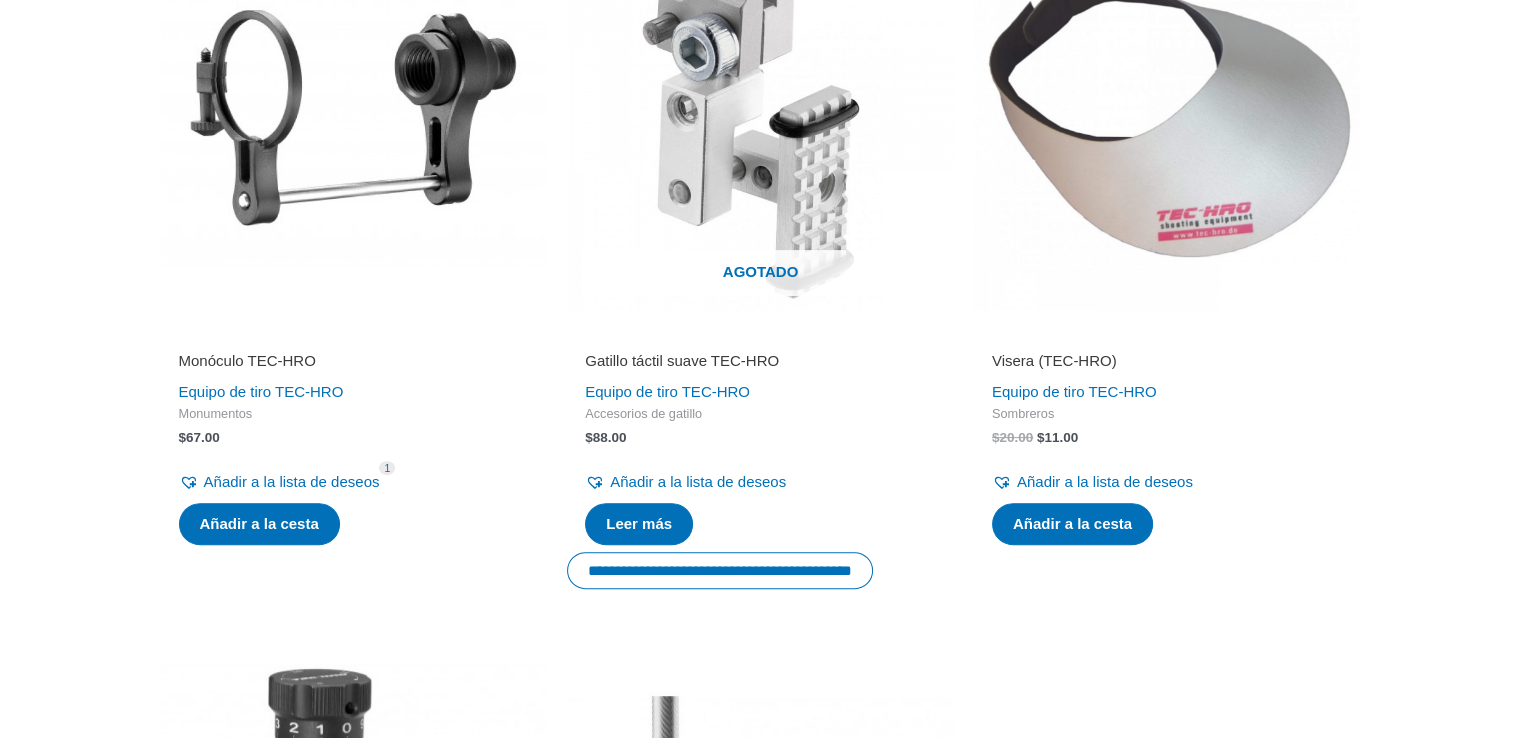 click at bounding box center [354, 117] 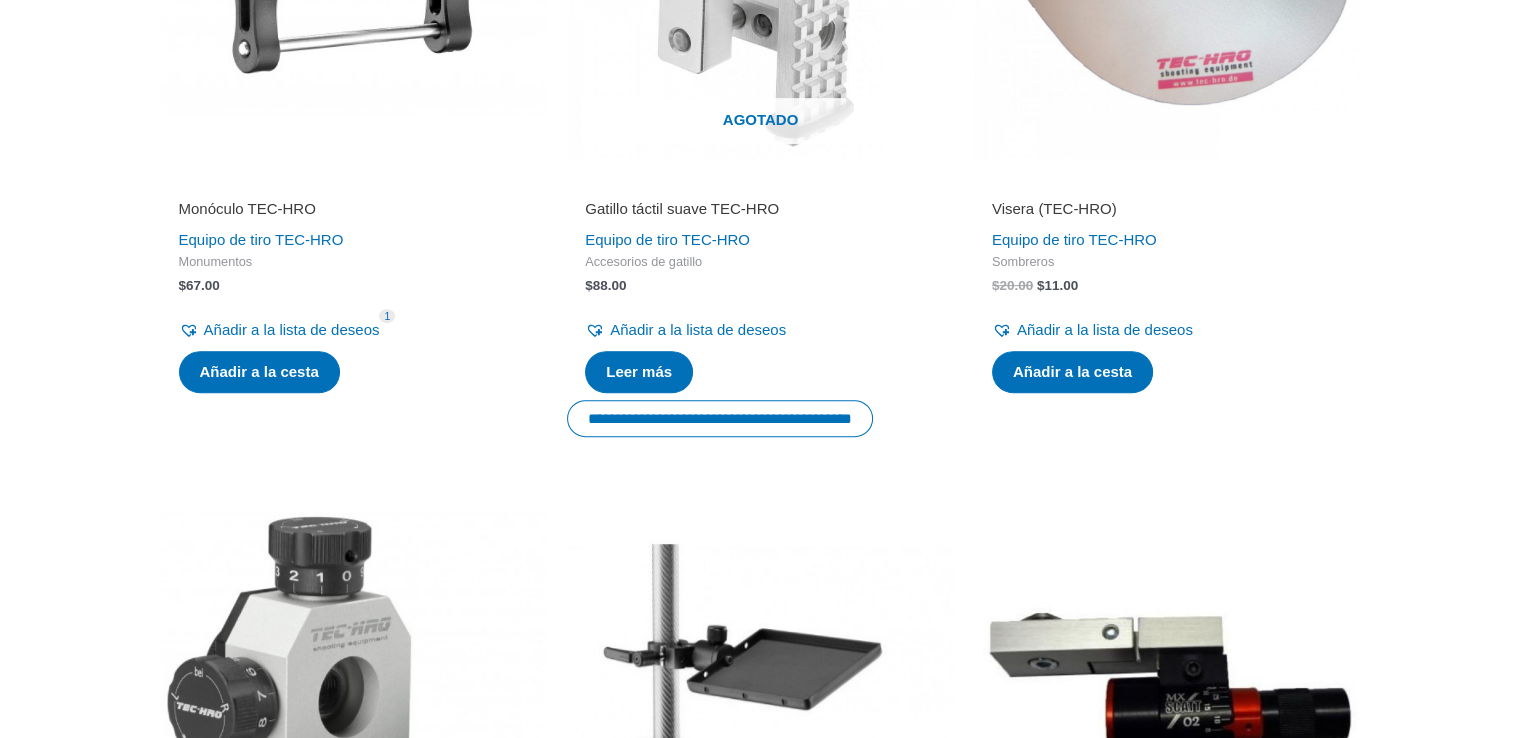 scroll, scrollTop: 500, scrollLeft: 0, axis: vertical 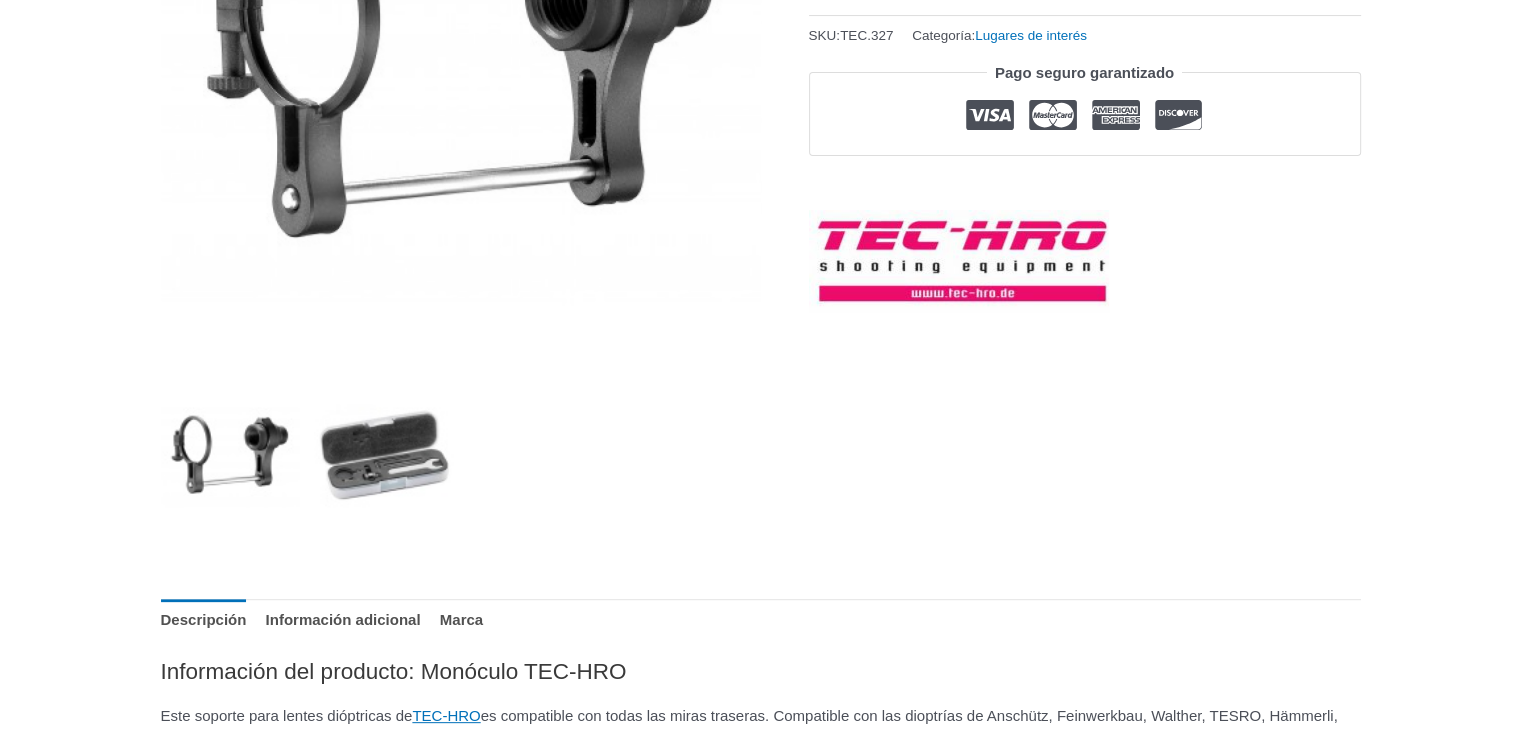 click at bounding box center (383, 454) 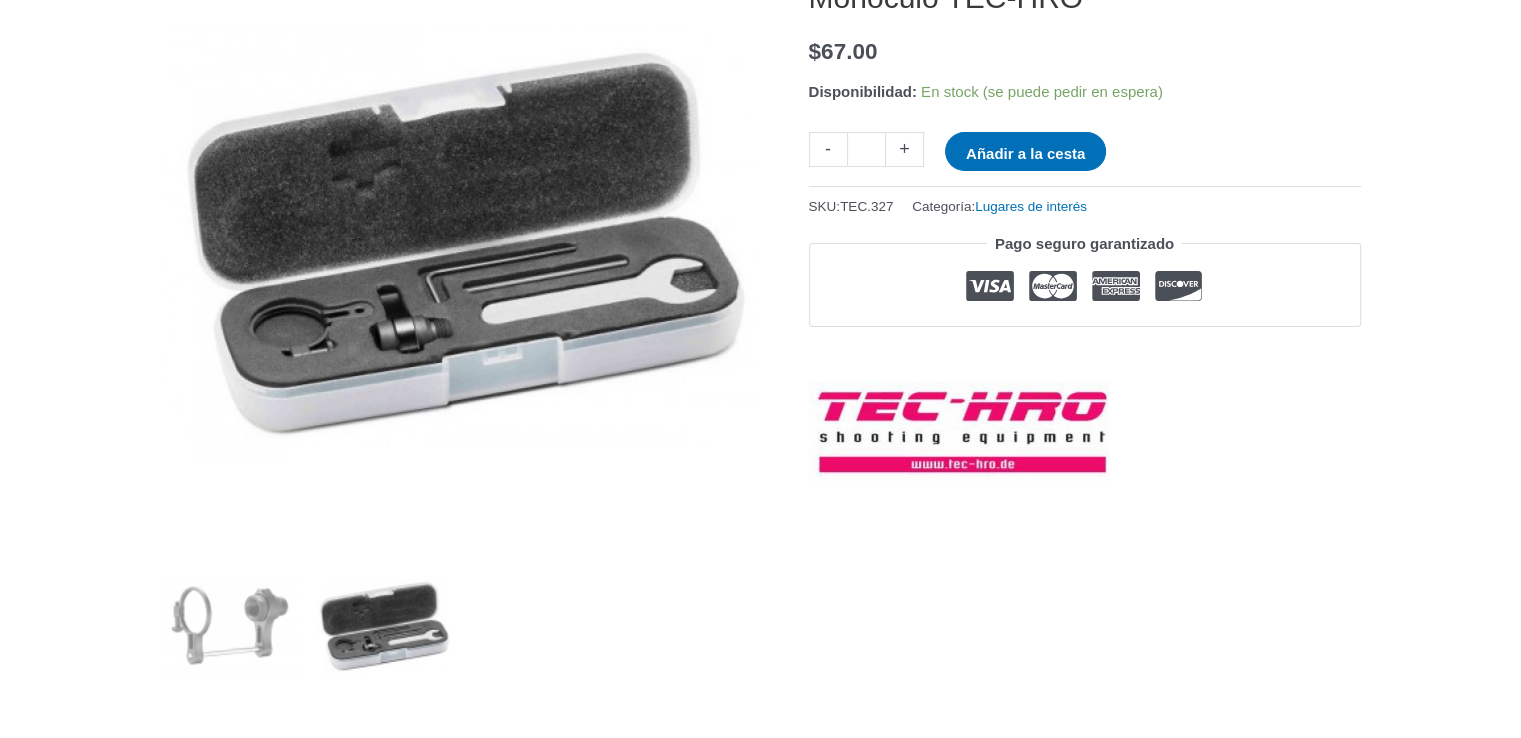 scroll, scrollTop: 500, scrollLeft: 0, axis: vertical 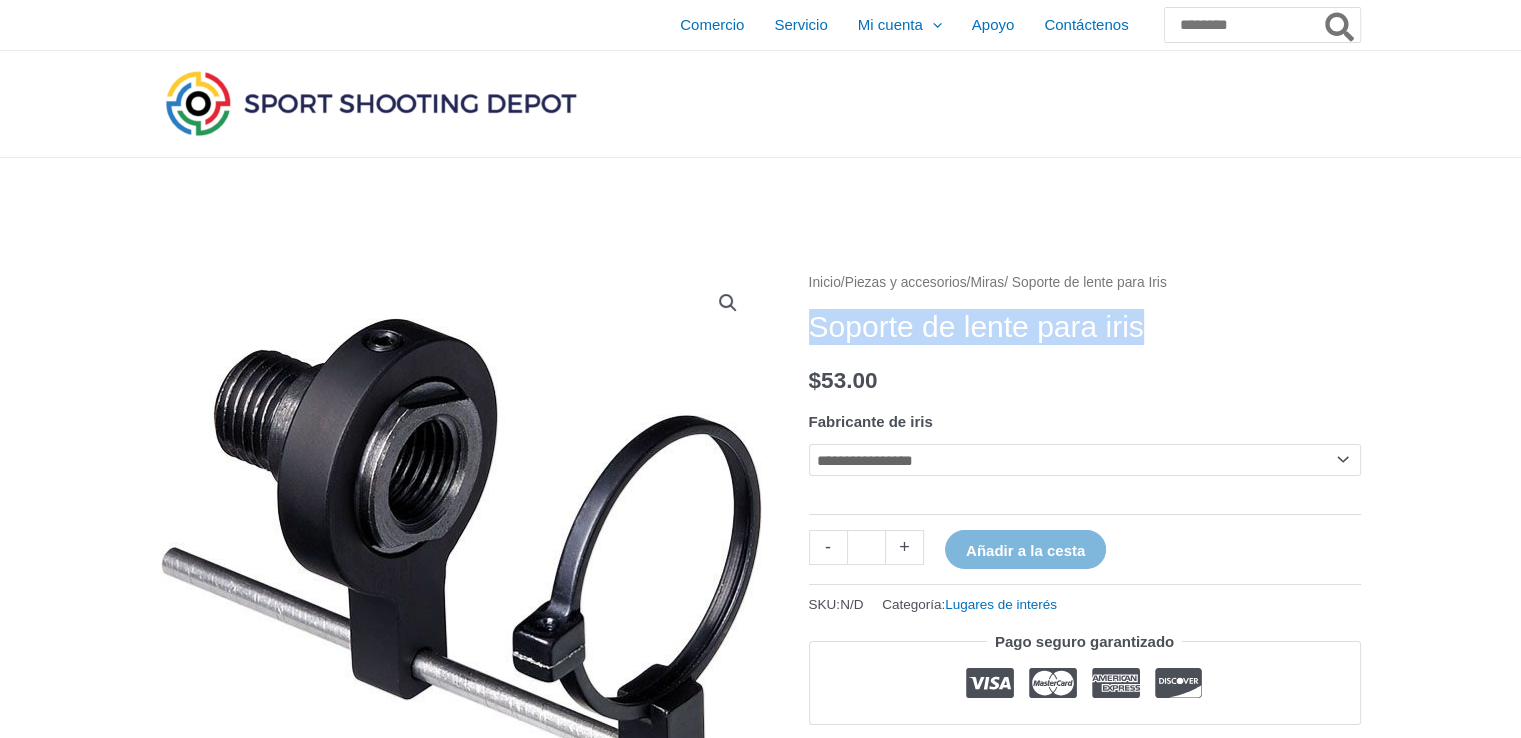 drag, startPoint x: 812, startPoint y: 324, endPoint x: 1272, endPoint y: 325, distance: 460.0011 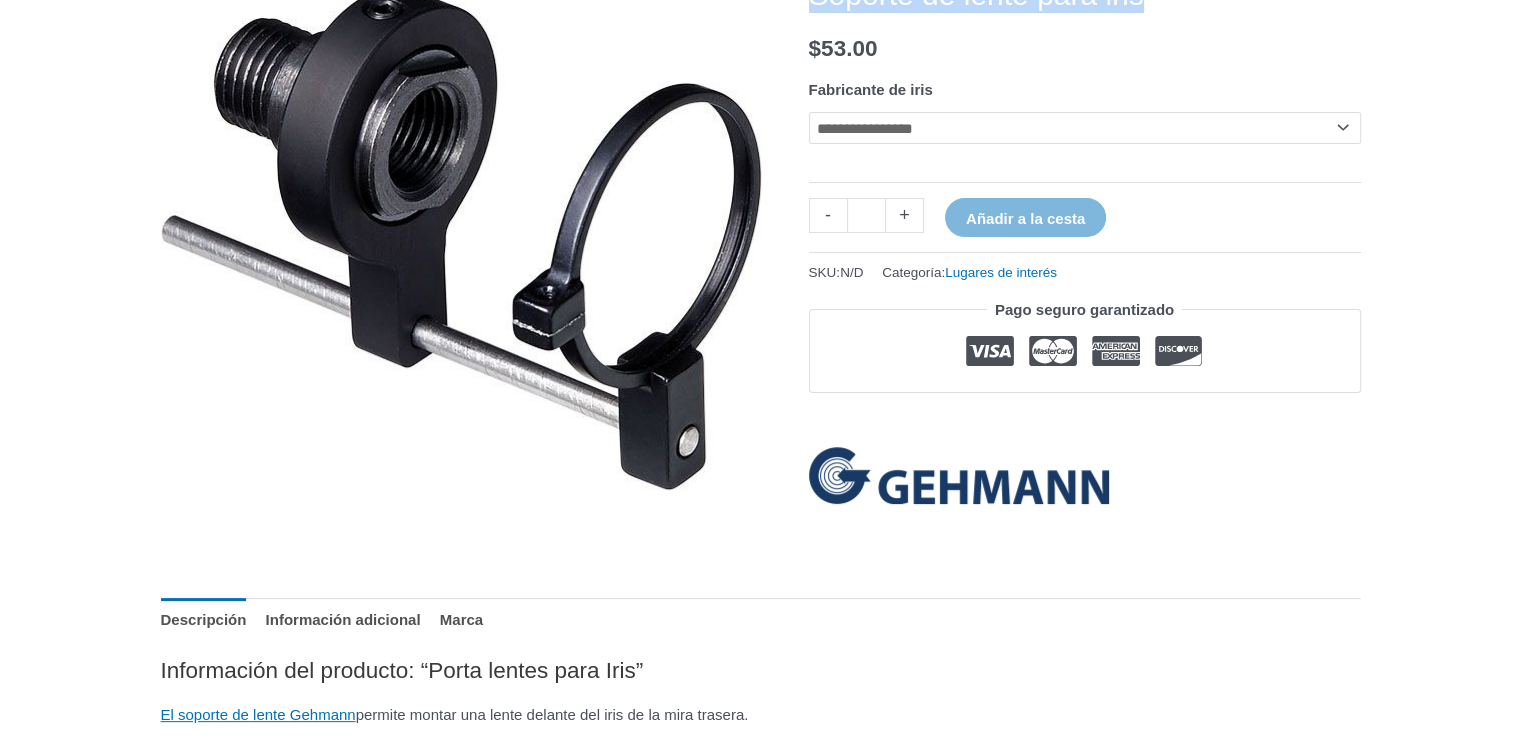 scroll, scrollTop: 0, scrollLeft: 0, axis: both 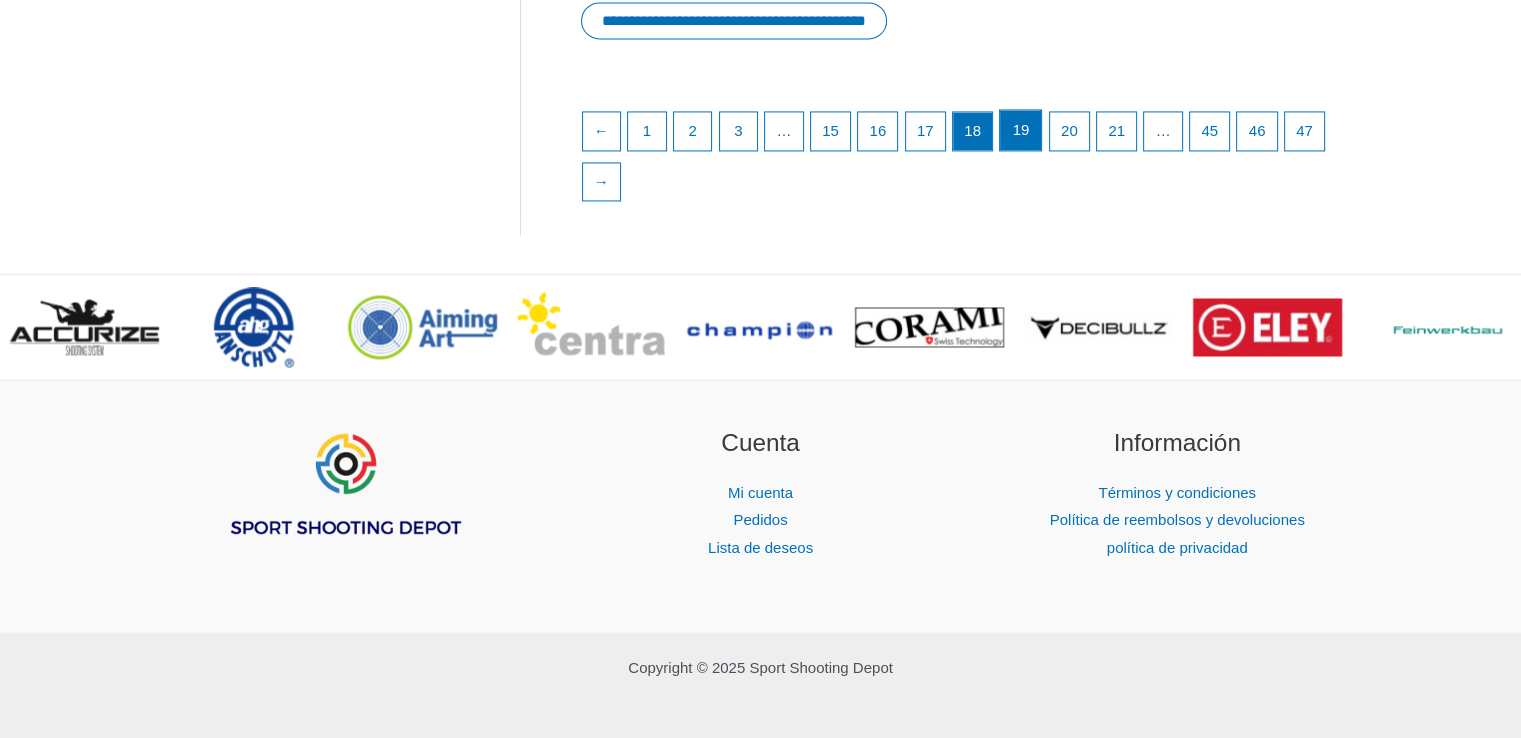 click on "19" at bounding box center (1020, 130) 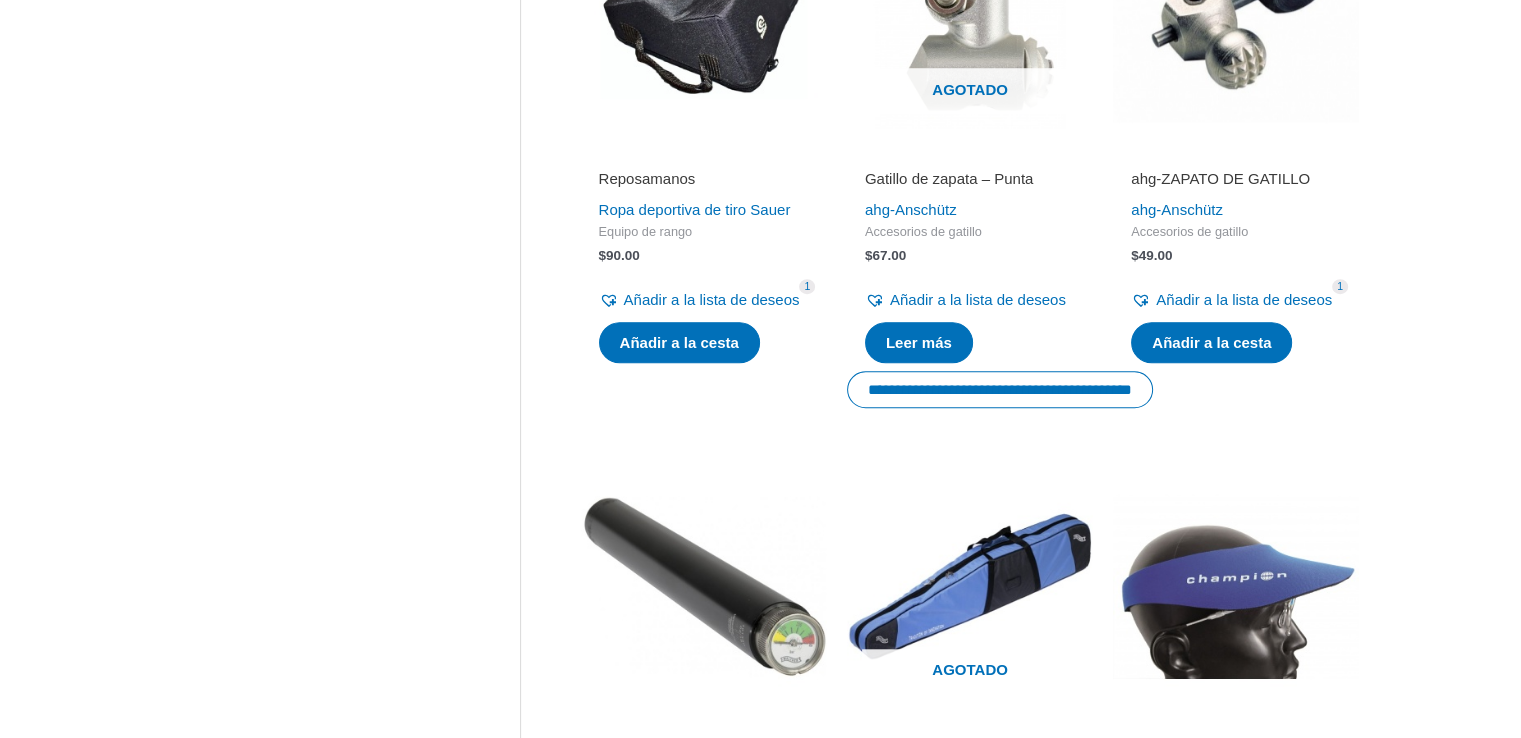 scroll, scrollTop: 1500, scrollLeft: 0, axis: vertical 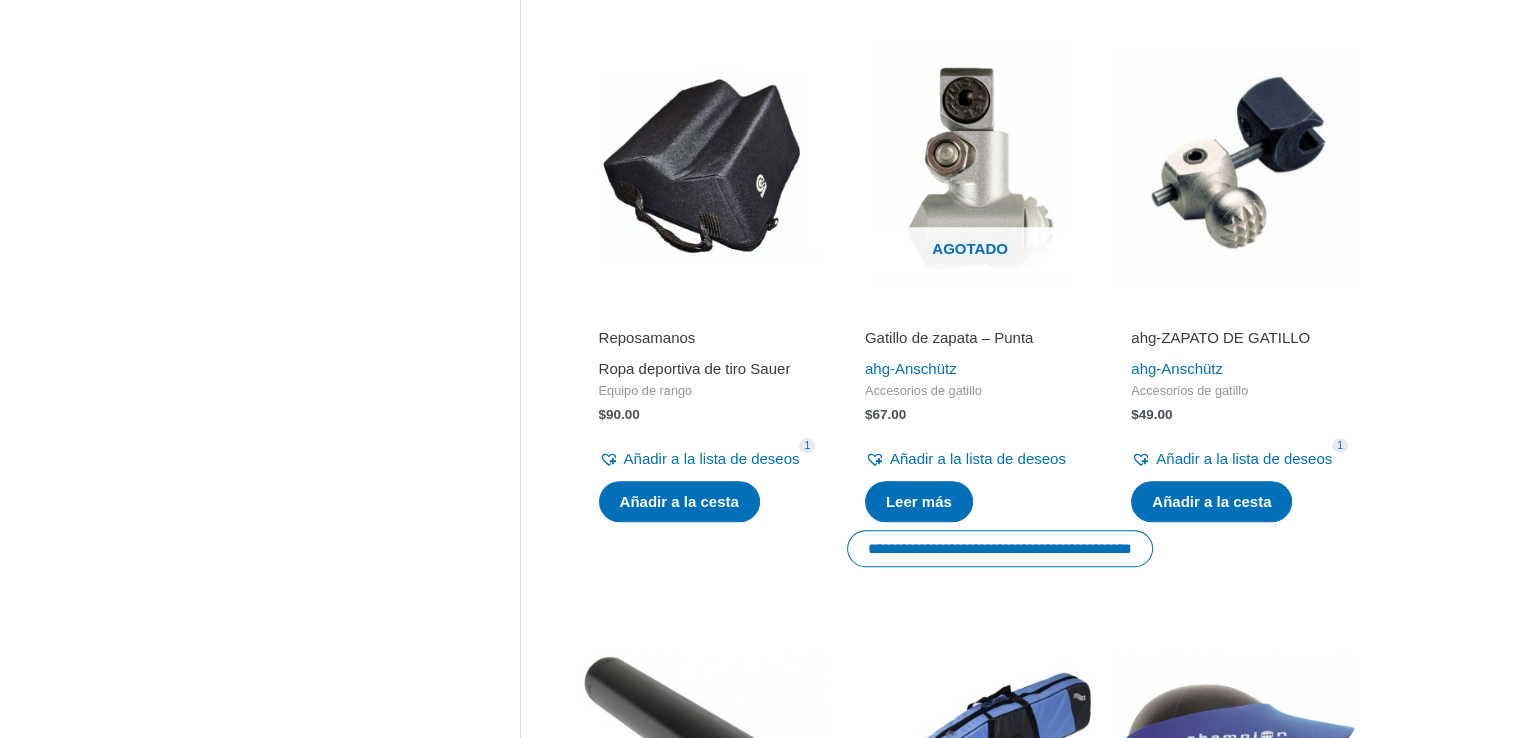click on "Ropa deportiva de tiro Sauer" at bounding box center [695, 368] 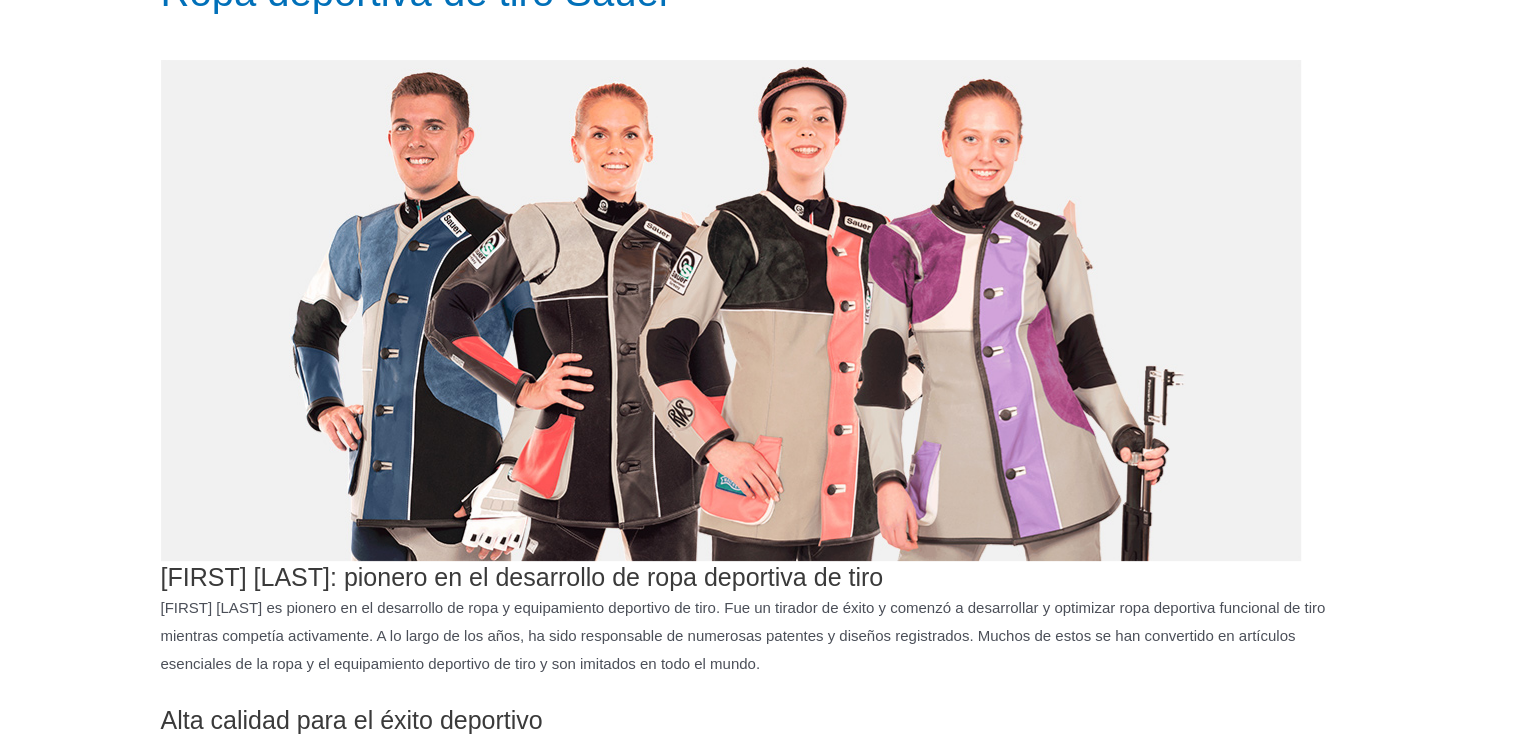 scroll, scrollTop: 100, scrollLeft: 0, axis: vertical 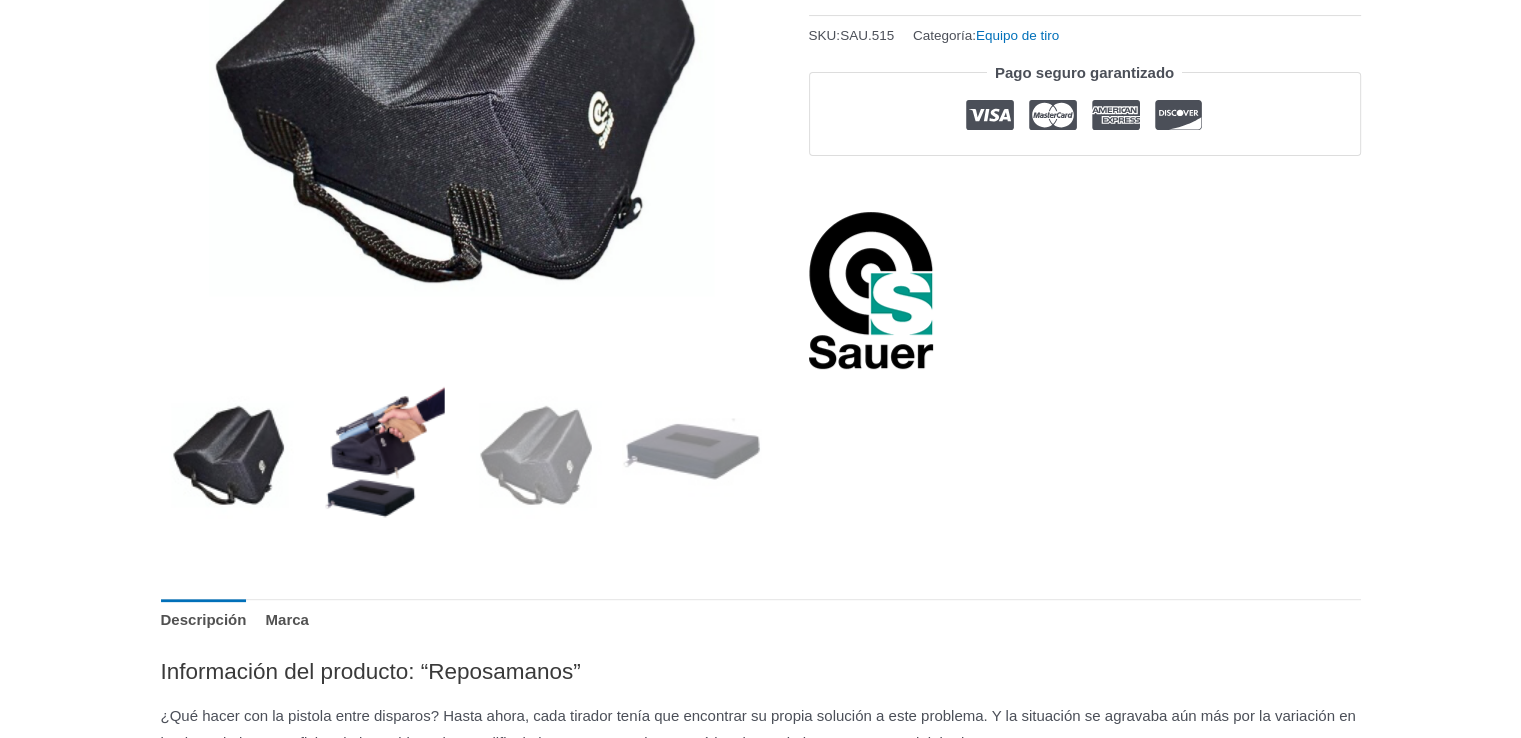 click at bounding box center [383, 454] 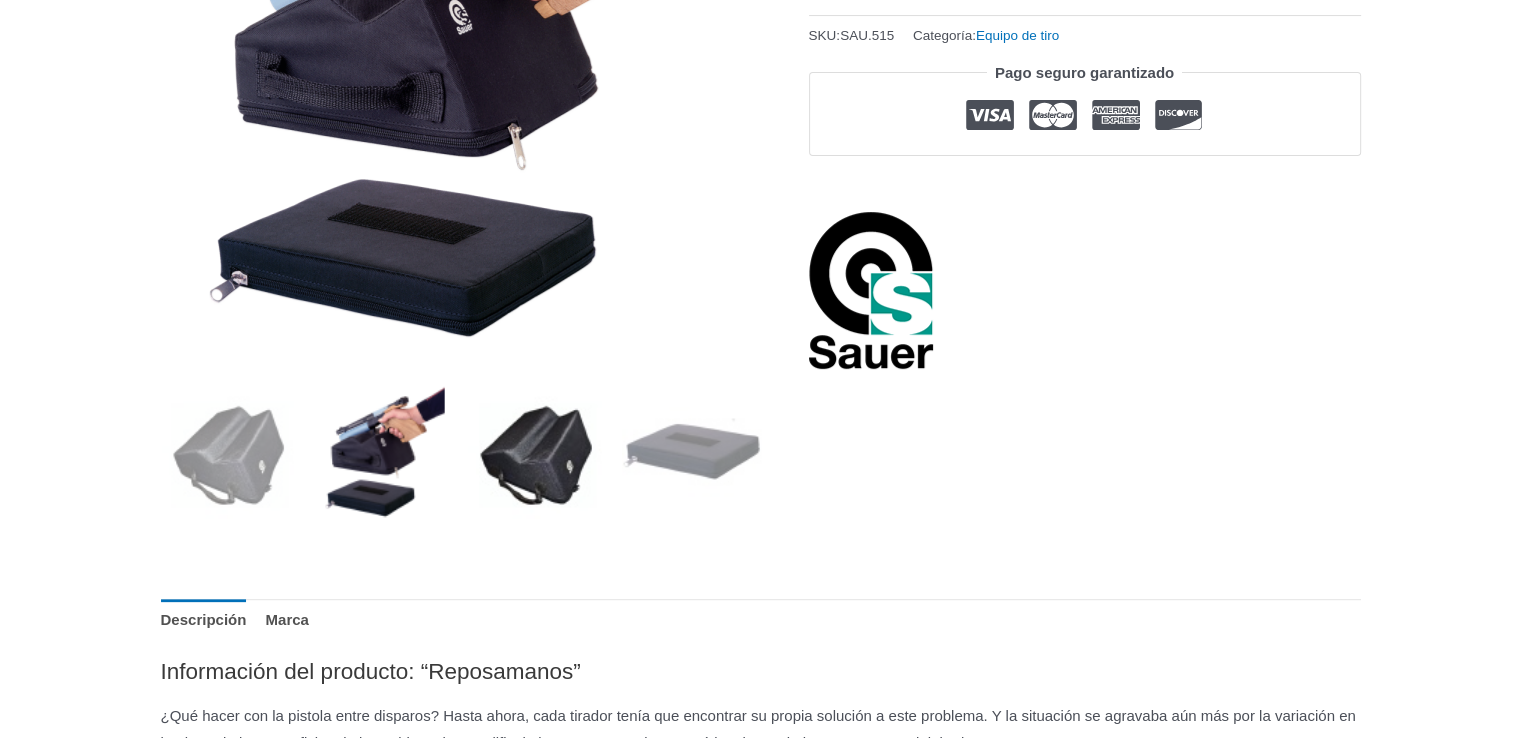 click at bounding box center [537, 454] 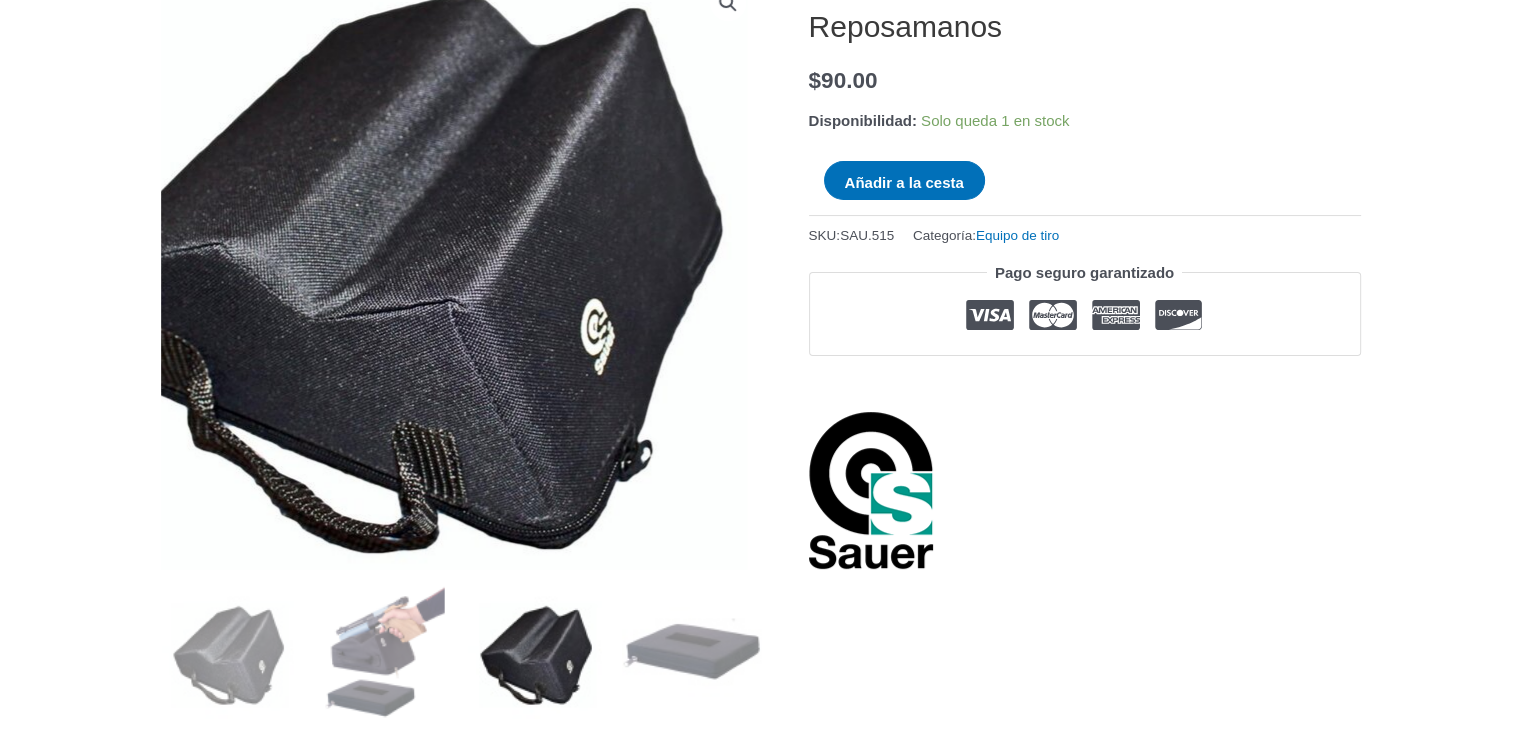 scroll, scrollTop: 300, scrollLeft: 0, axis: vertical 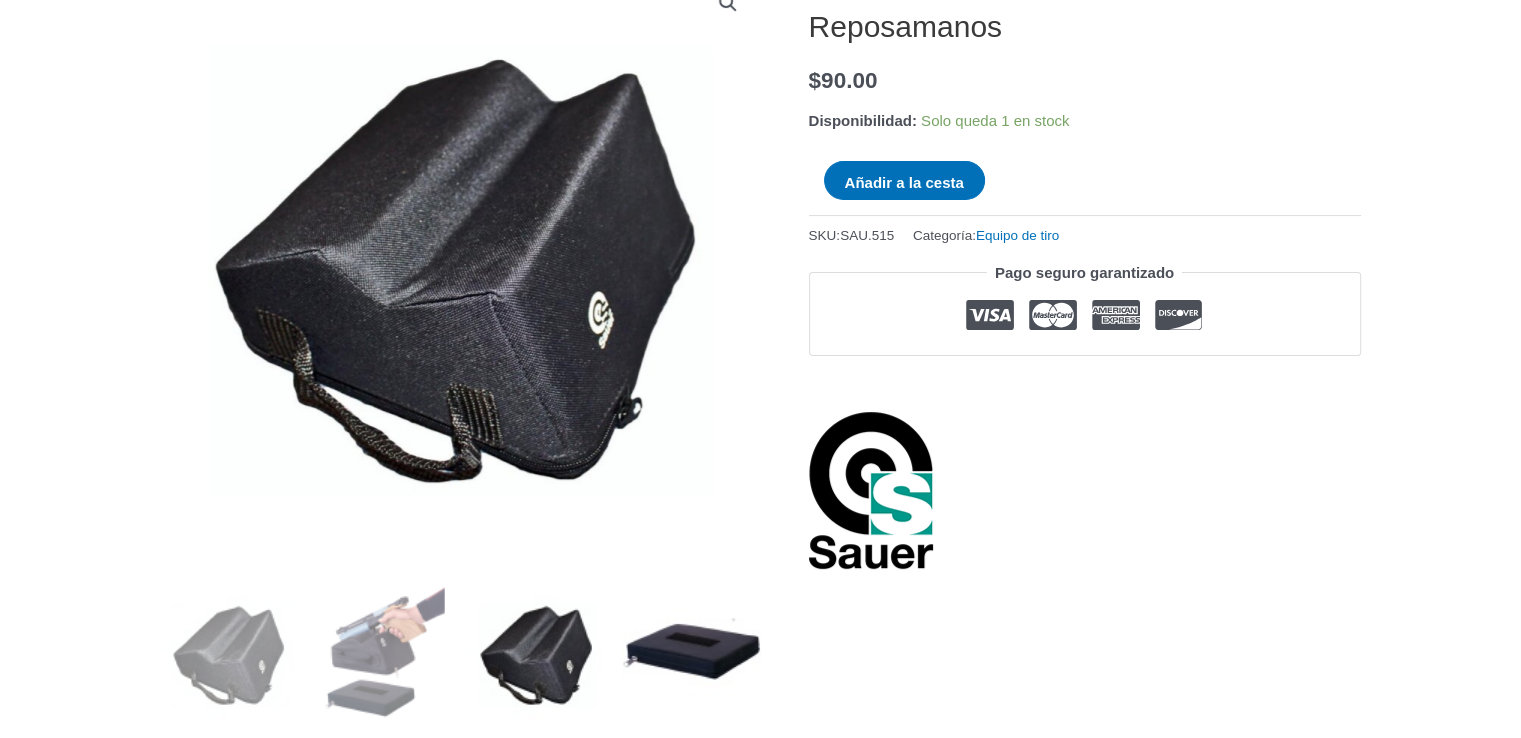click at bounding box center [691, 654] 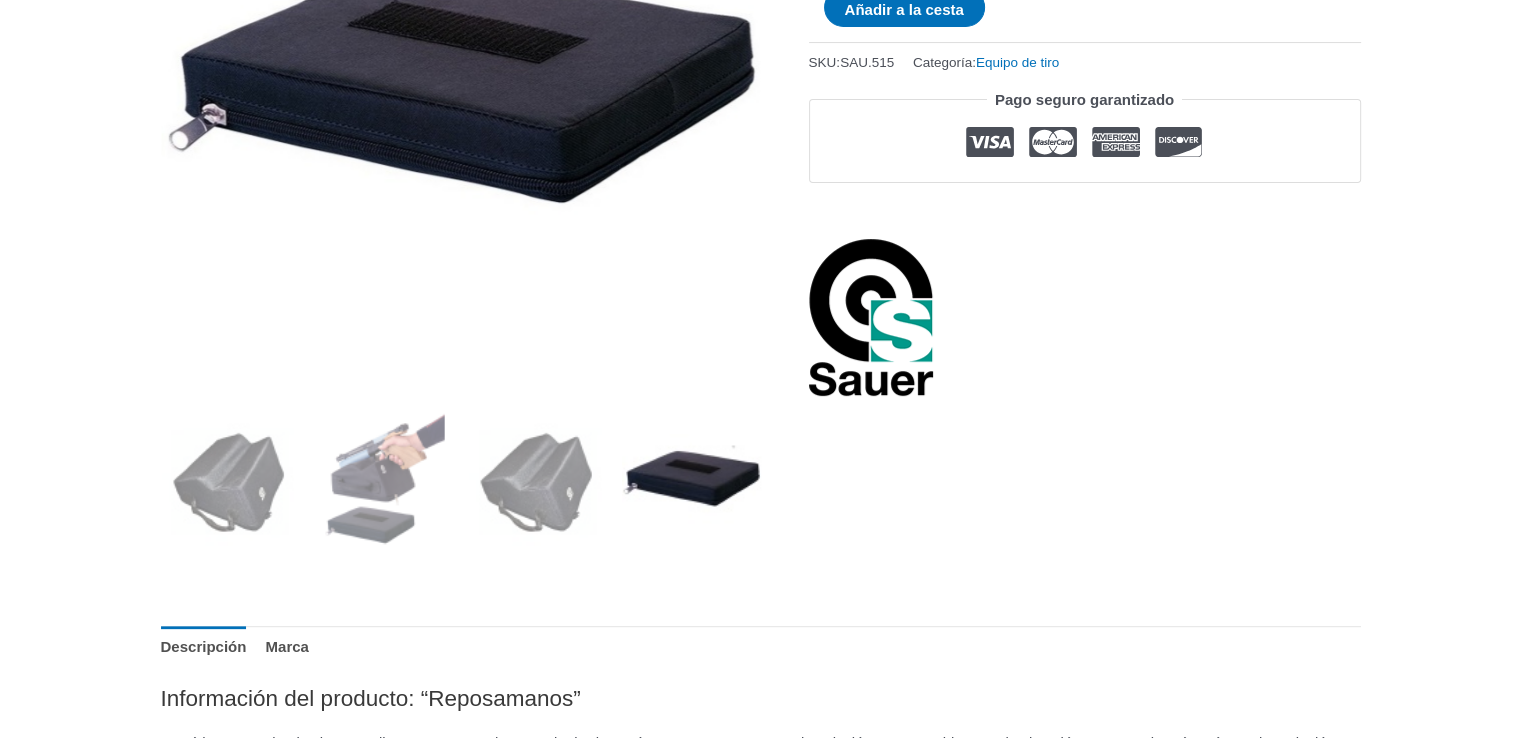 scroll, scrollTop: 500, scrollLeft: 0, axis: vertical 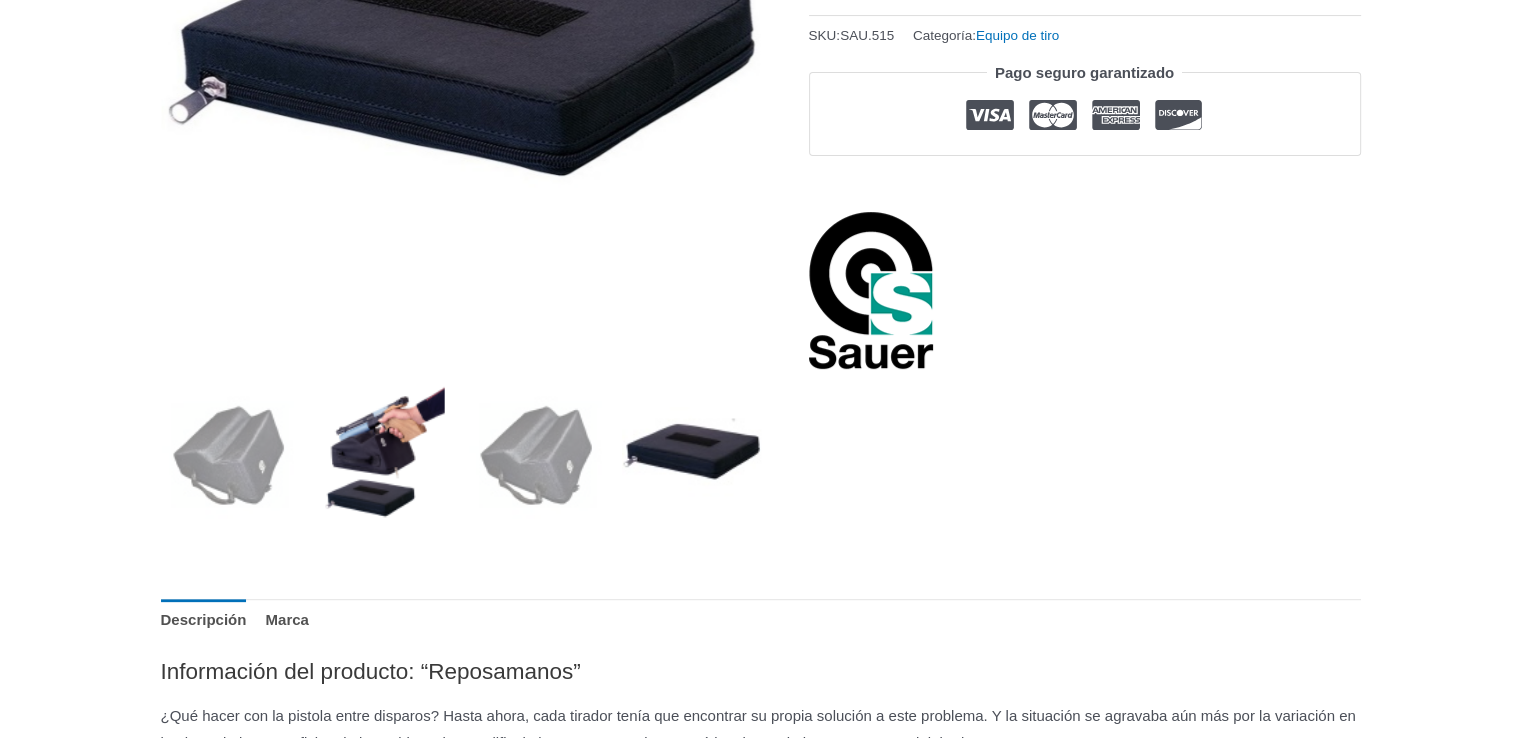 click at bounding box center (383, 454) 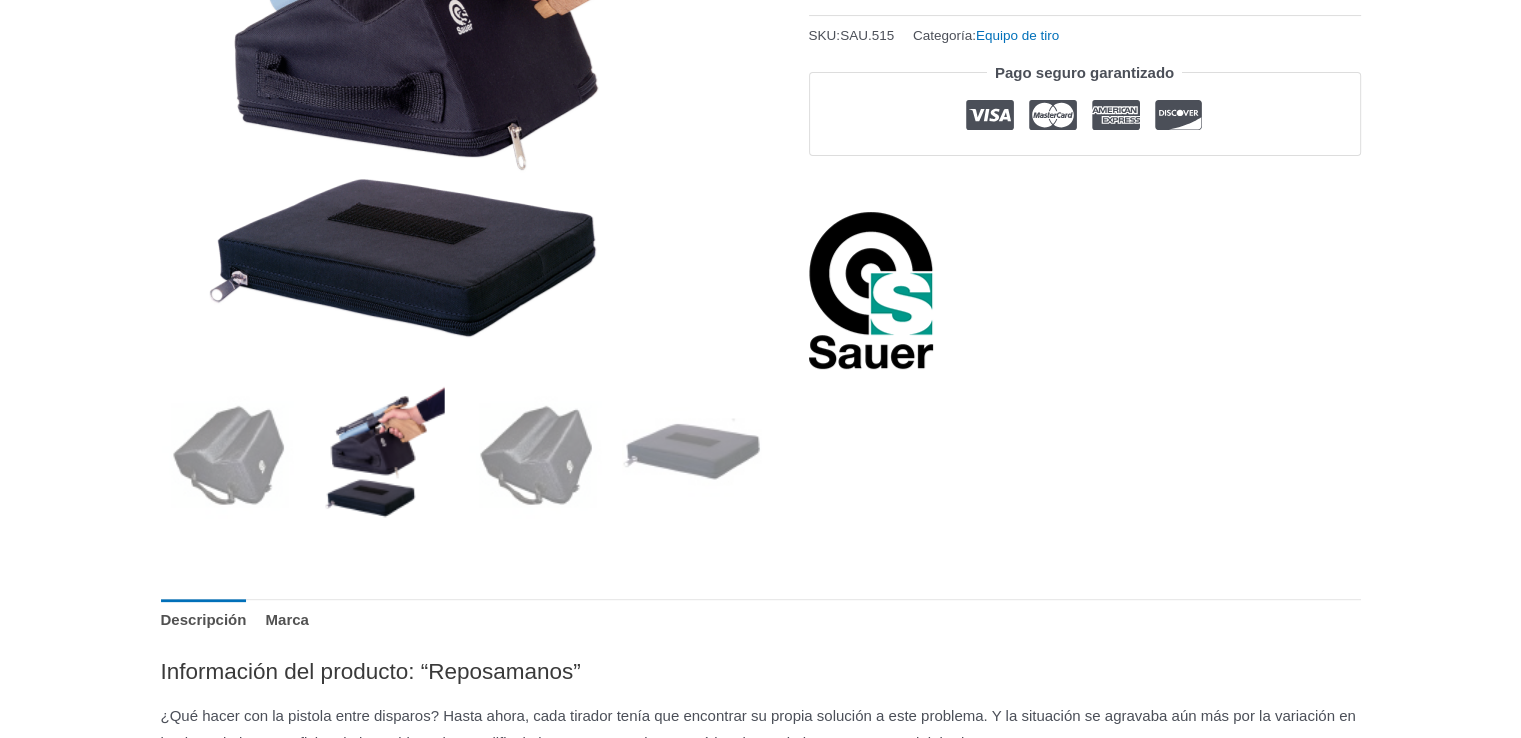 scroll, scrollTop: 400, scrollLeft: 0, axis: vertical 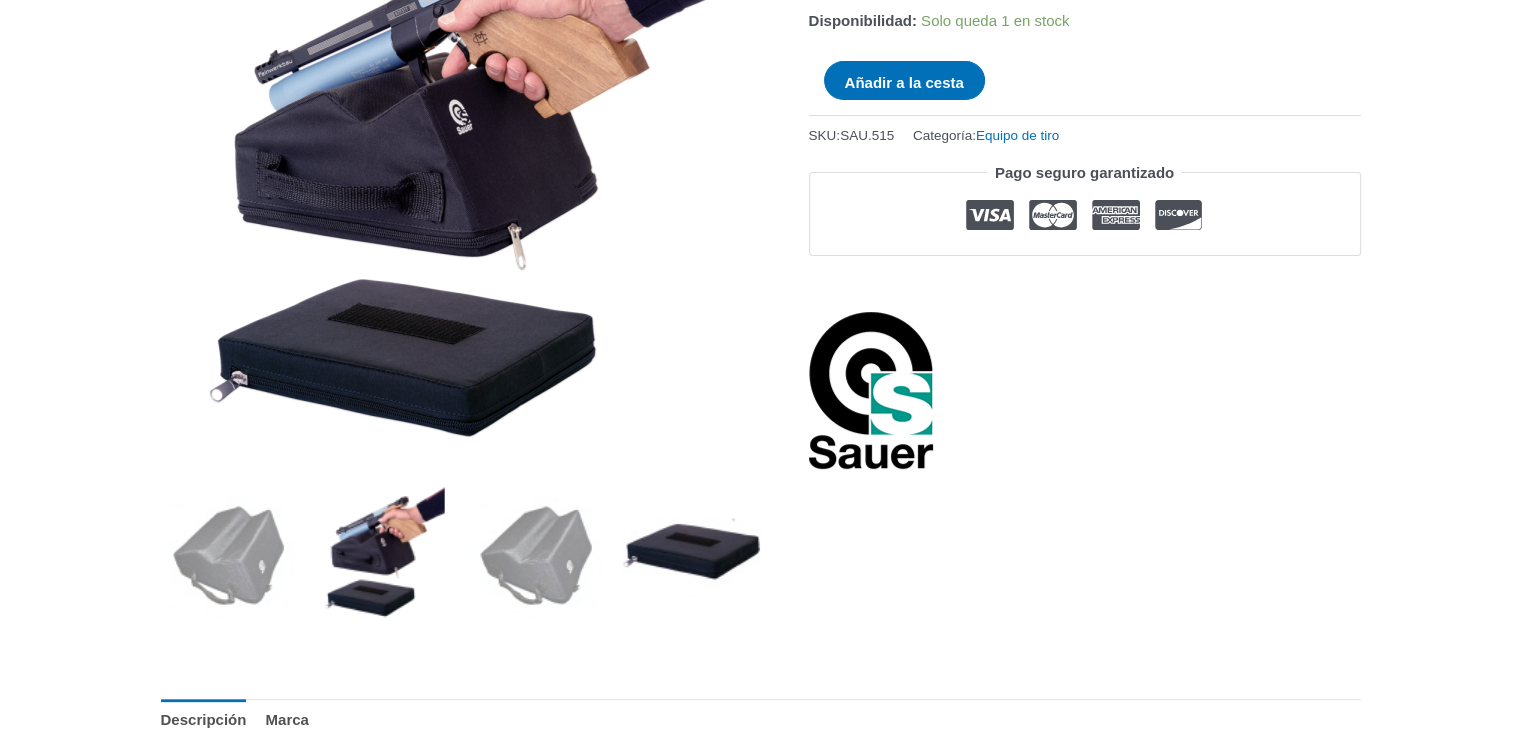 click at bounding box center [691, 554] 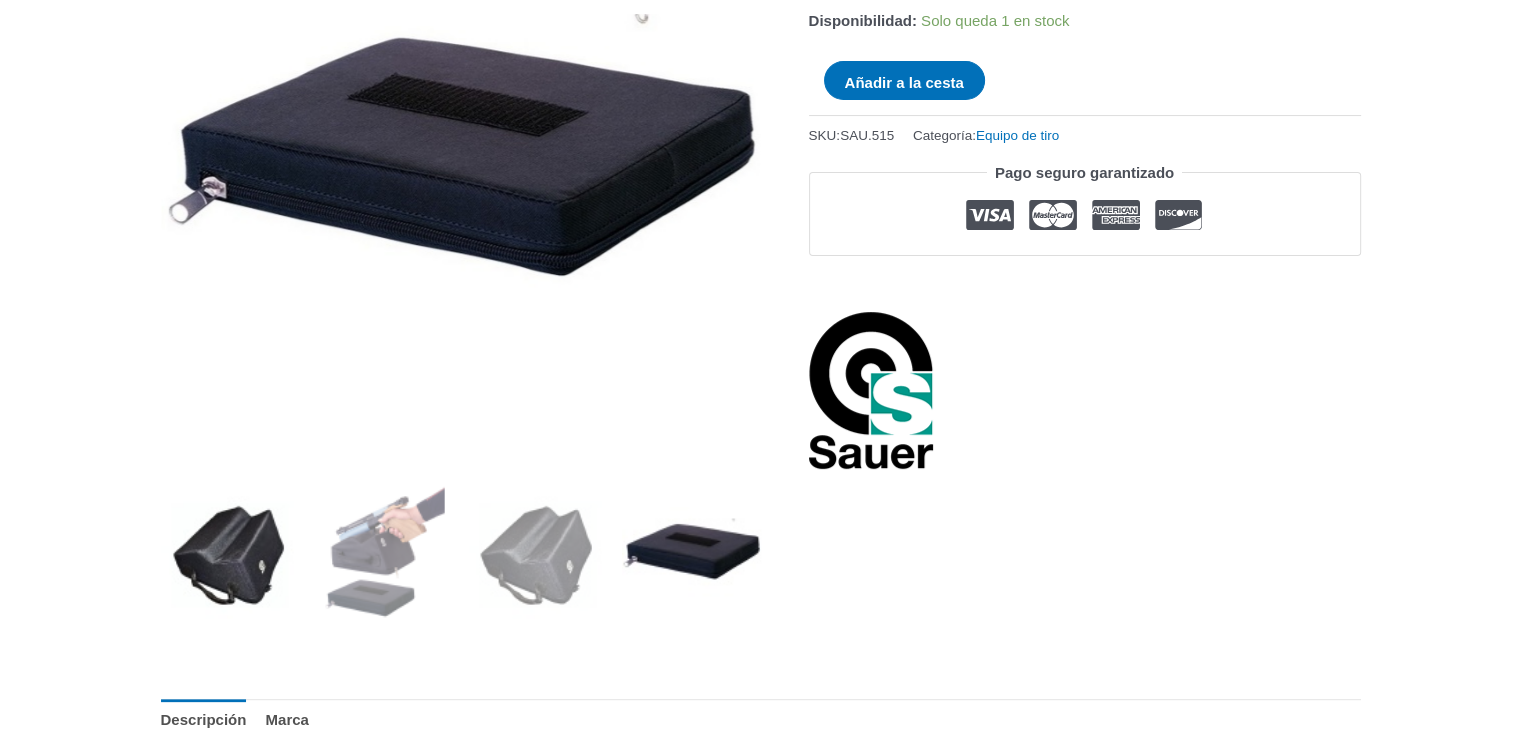 click at bounding box center [230, 554] 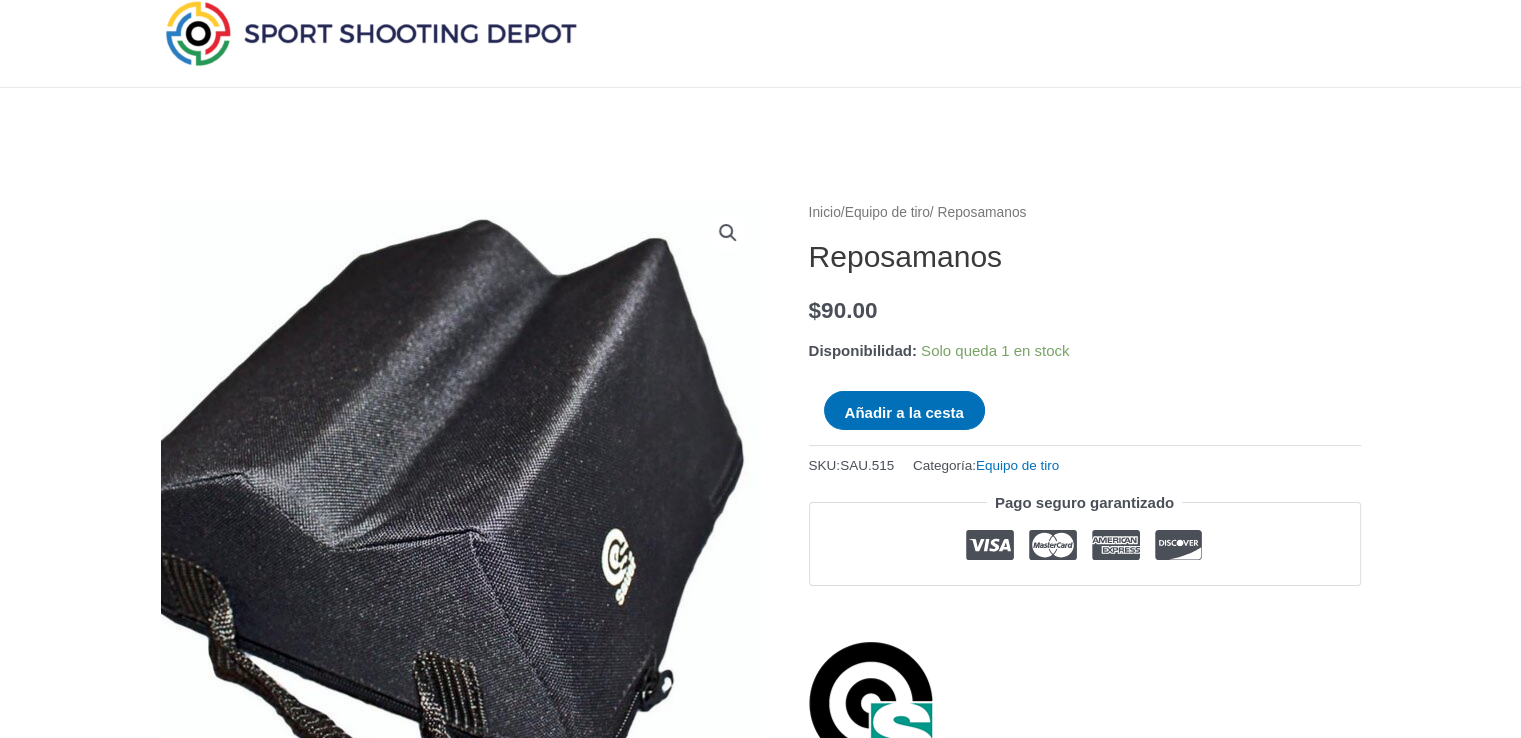 scroll, scrollTop: 0, scrollLeft: 0, axis: both 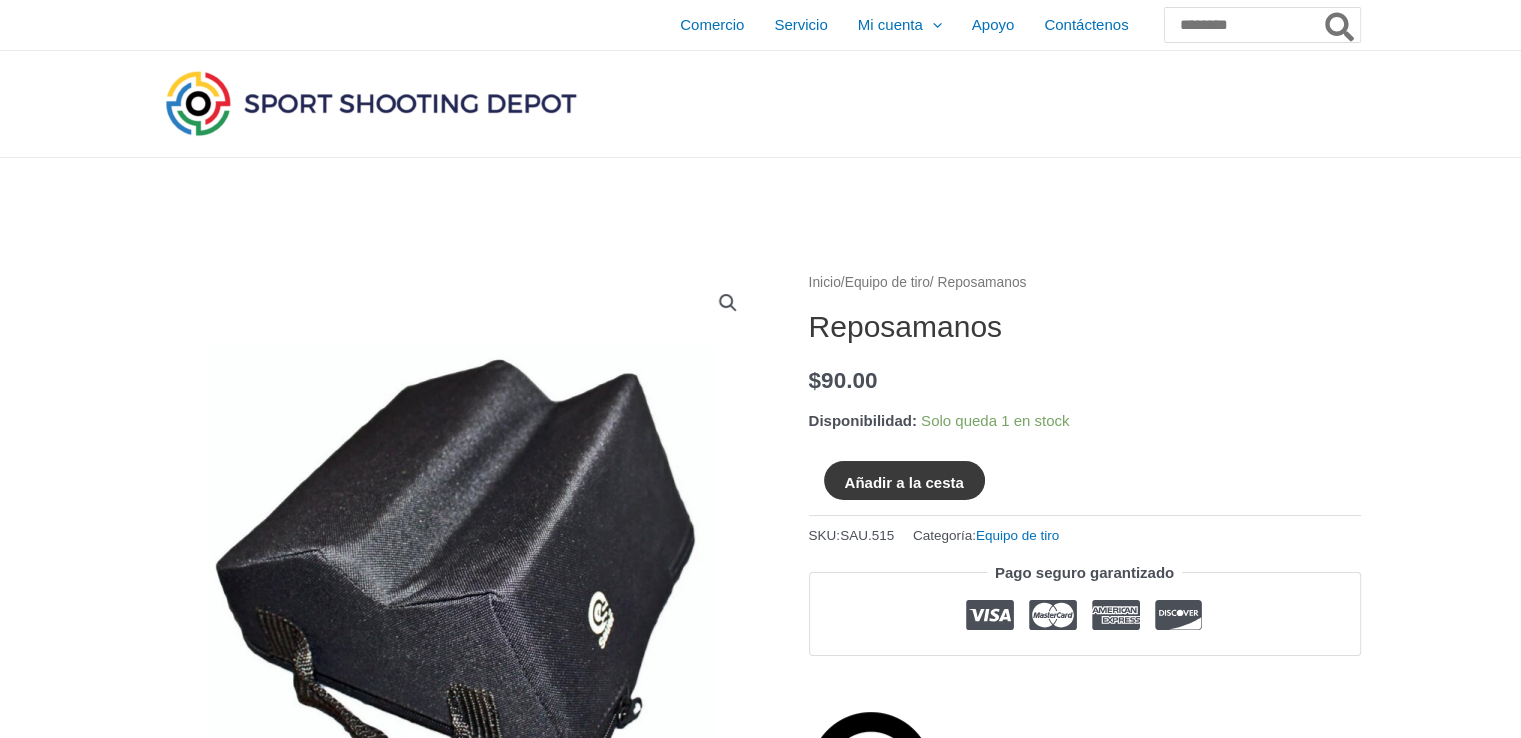 click on "Añadir a la cesta" at bounding box center (904, 481) 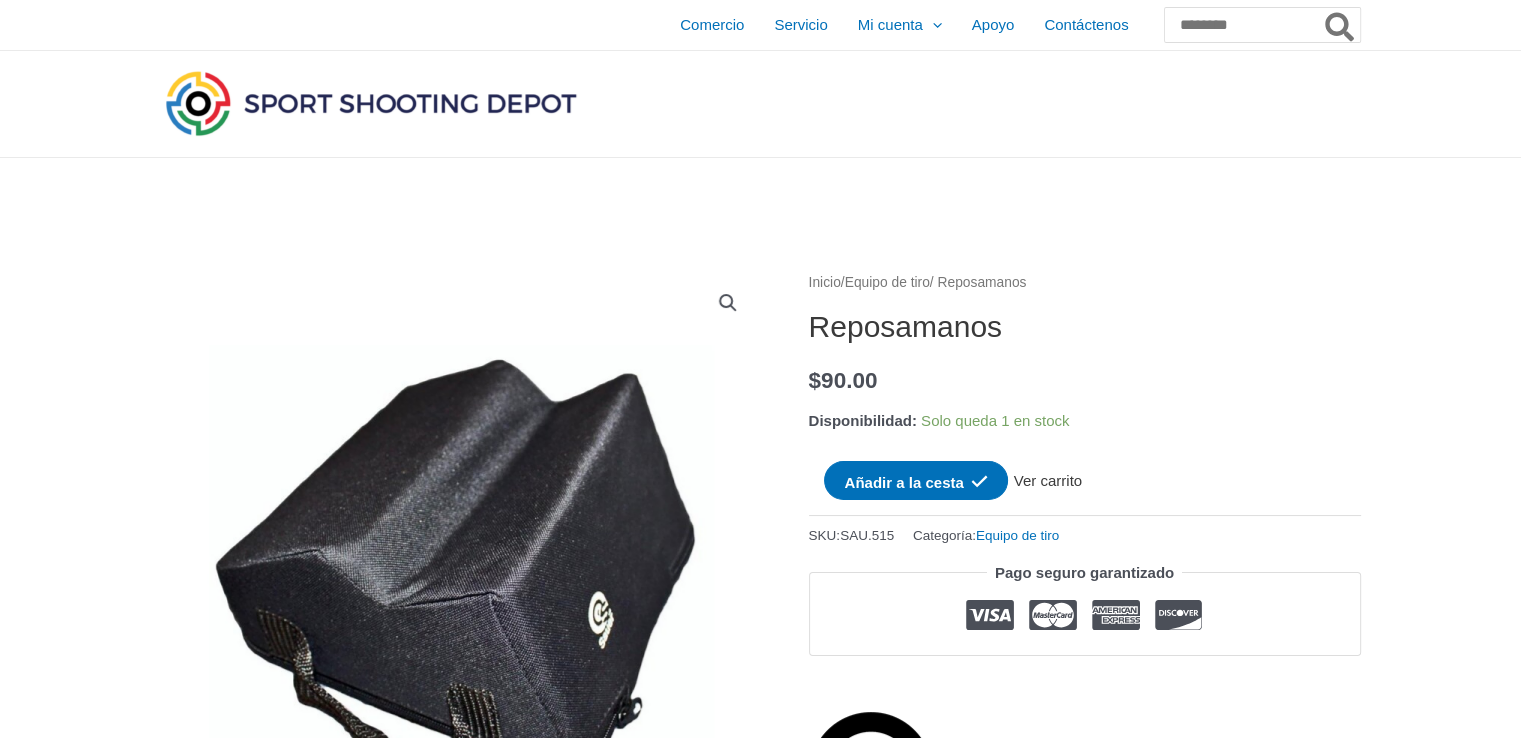 click on "Ver carrito" at bounding box center [1048, 480] 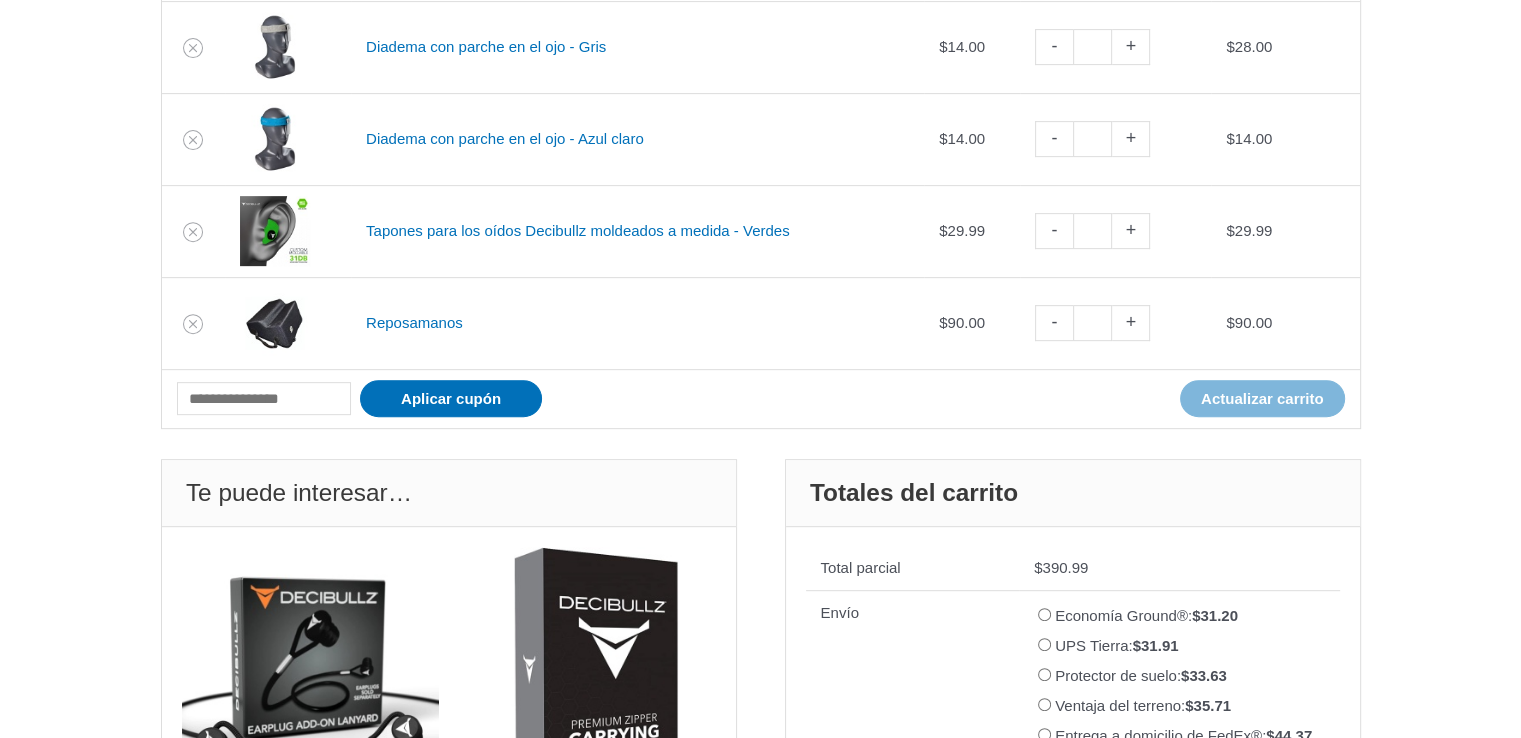 scroll, scrollTop: 800, scrollLeft: 0, axis: vertical 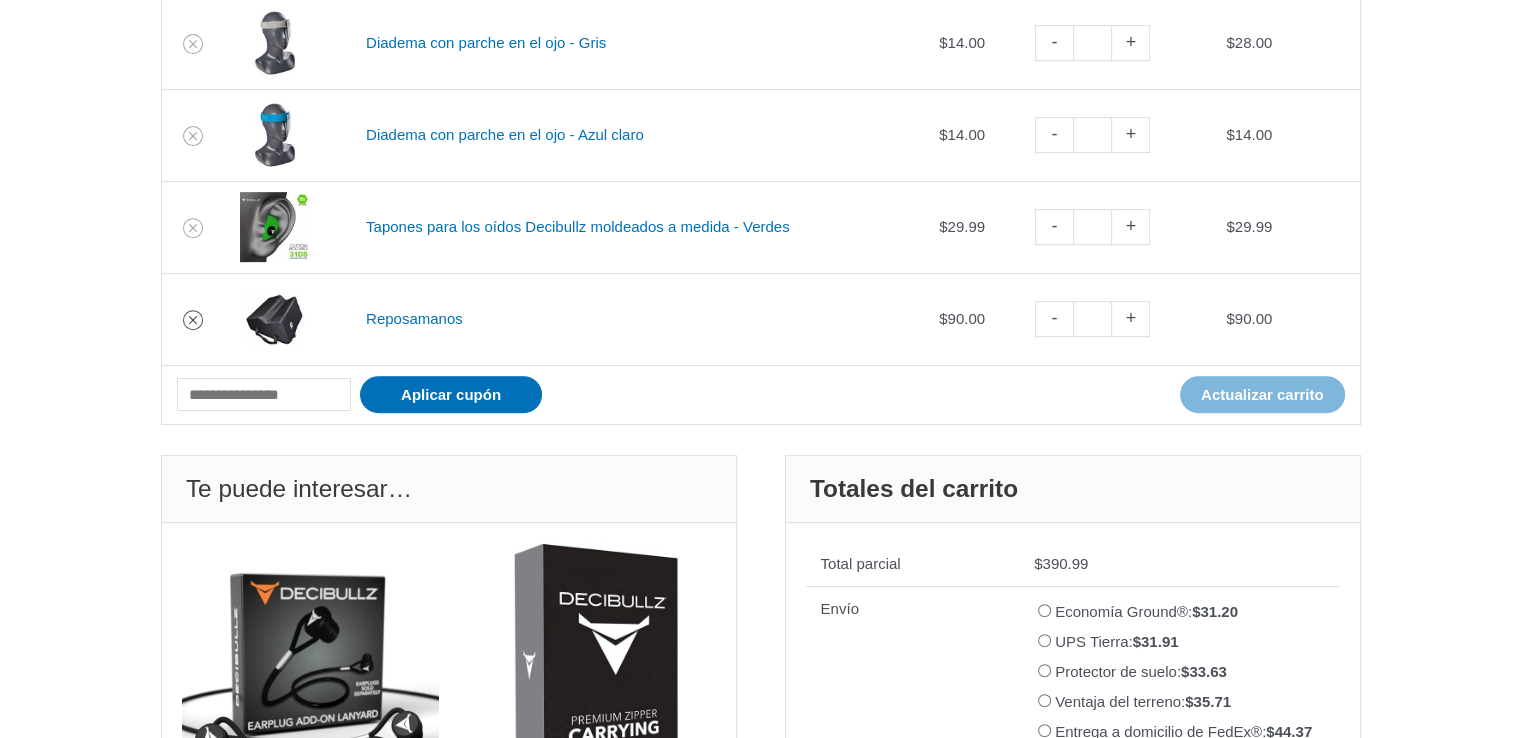 click 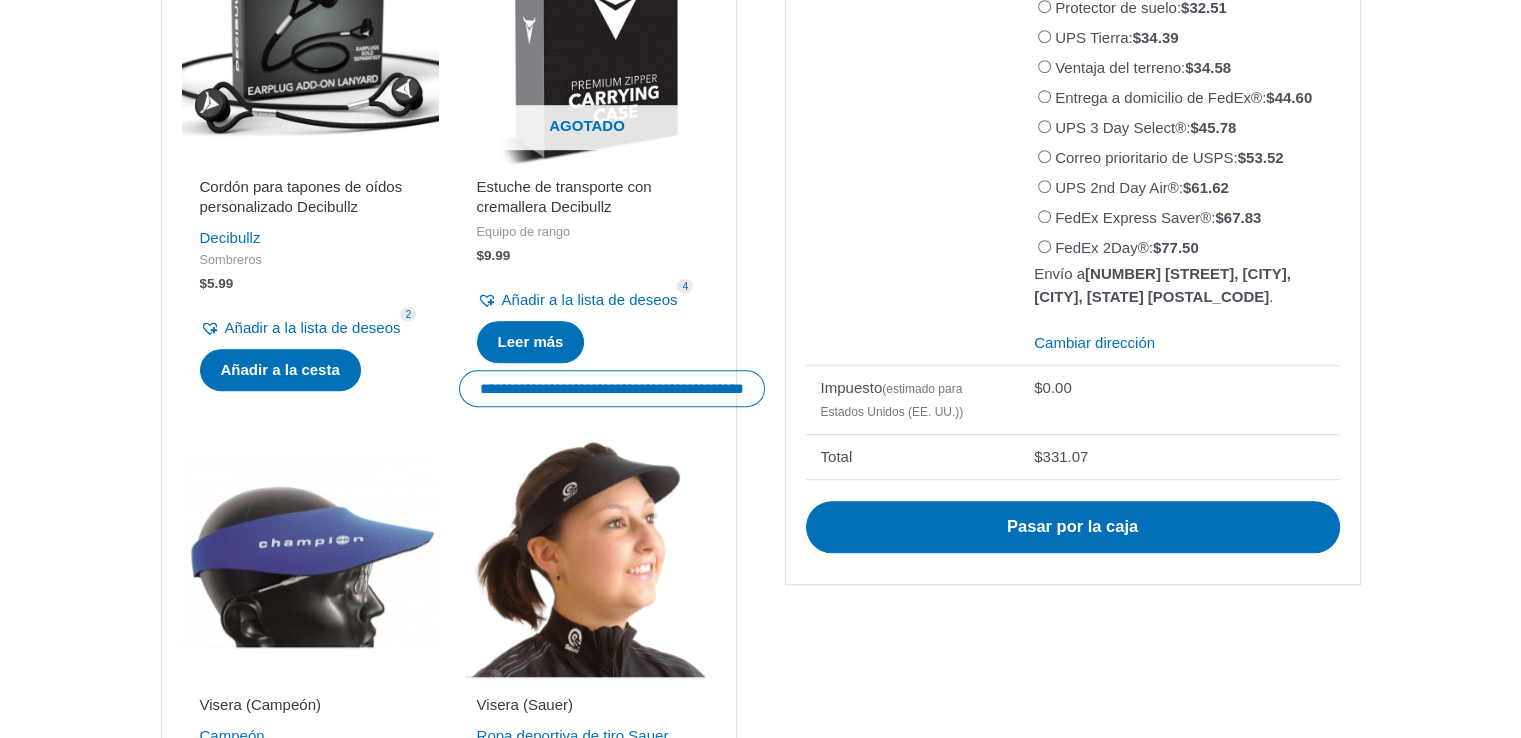 scroll, scrollTop: 1177, scrollLeft: 0, axis: vertical 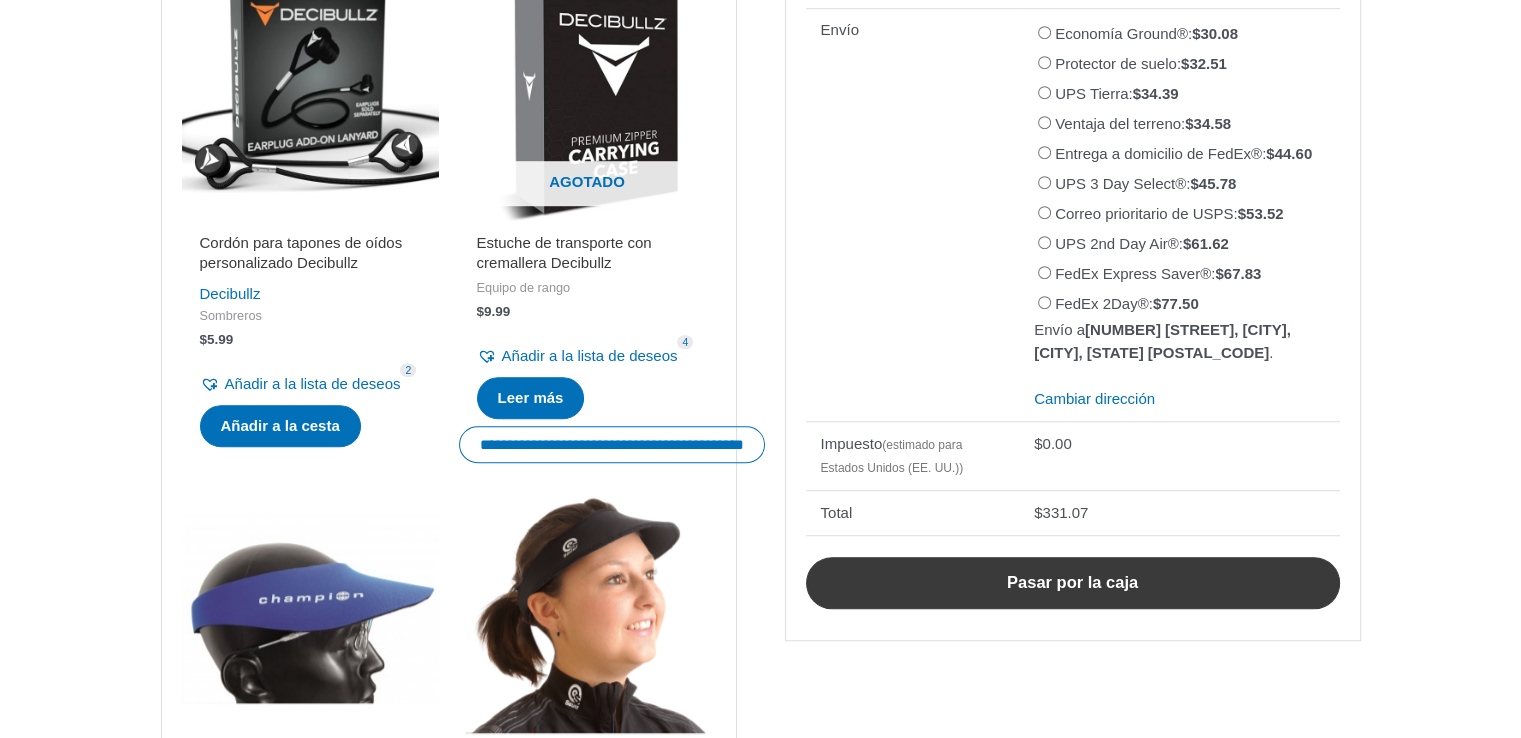click on "Pasar por la caja" at bounding box center [1073, 583] 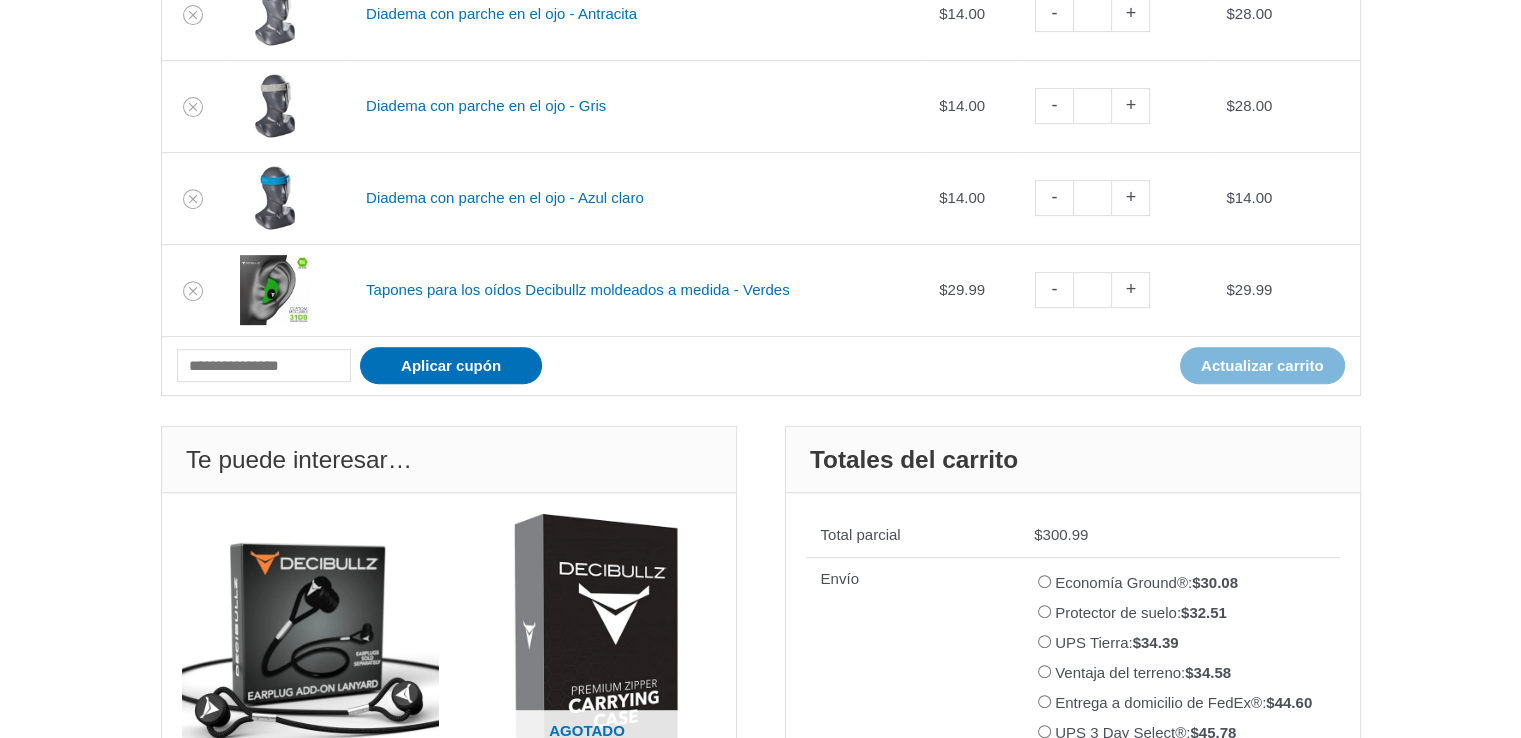 scroll, scrollTop: 677, scrollLeft: 0, axis: vertical 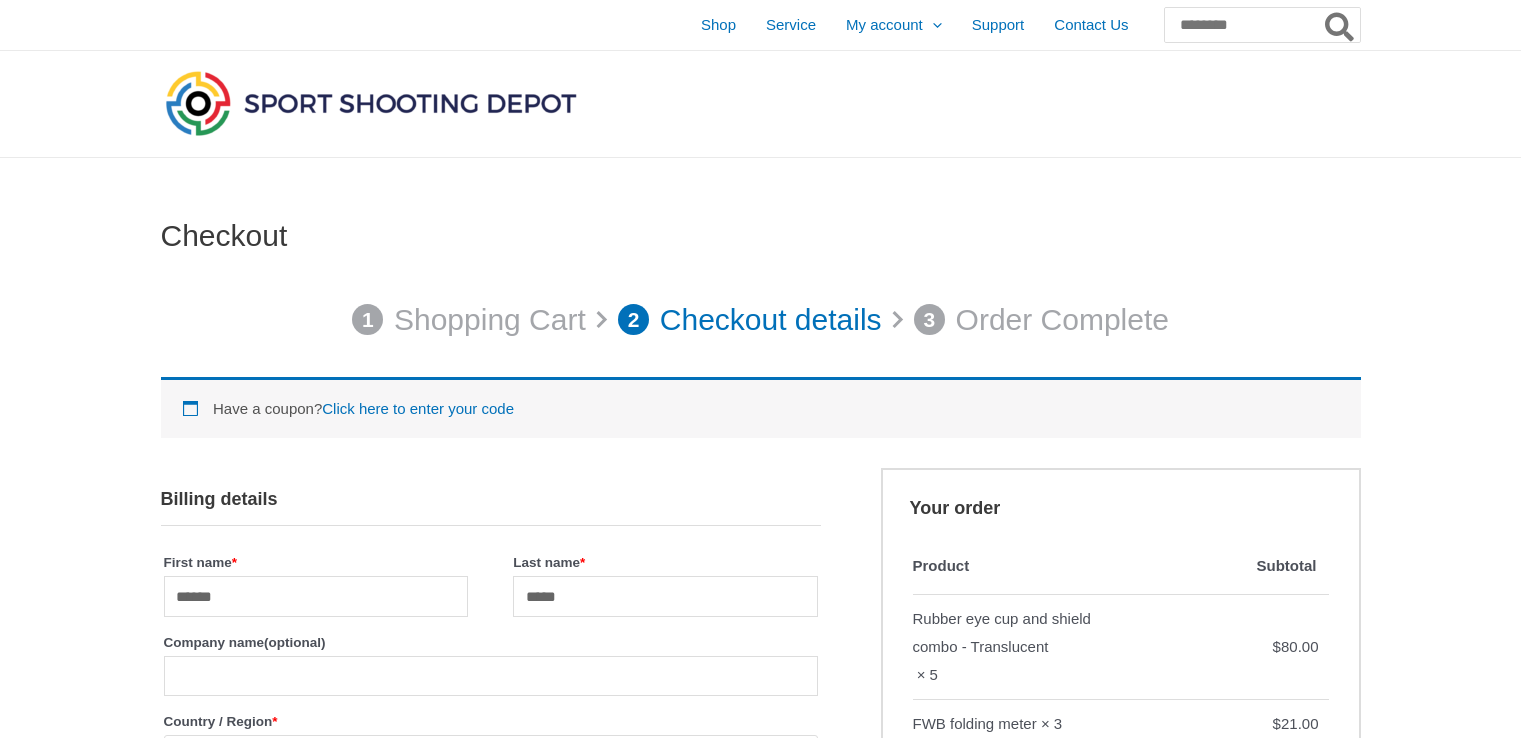 select on "*****" 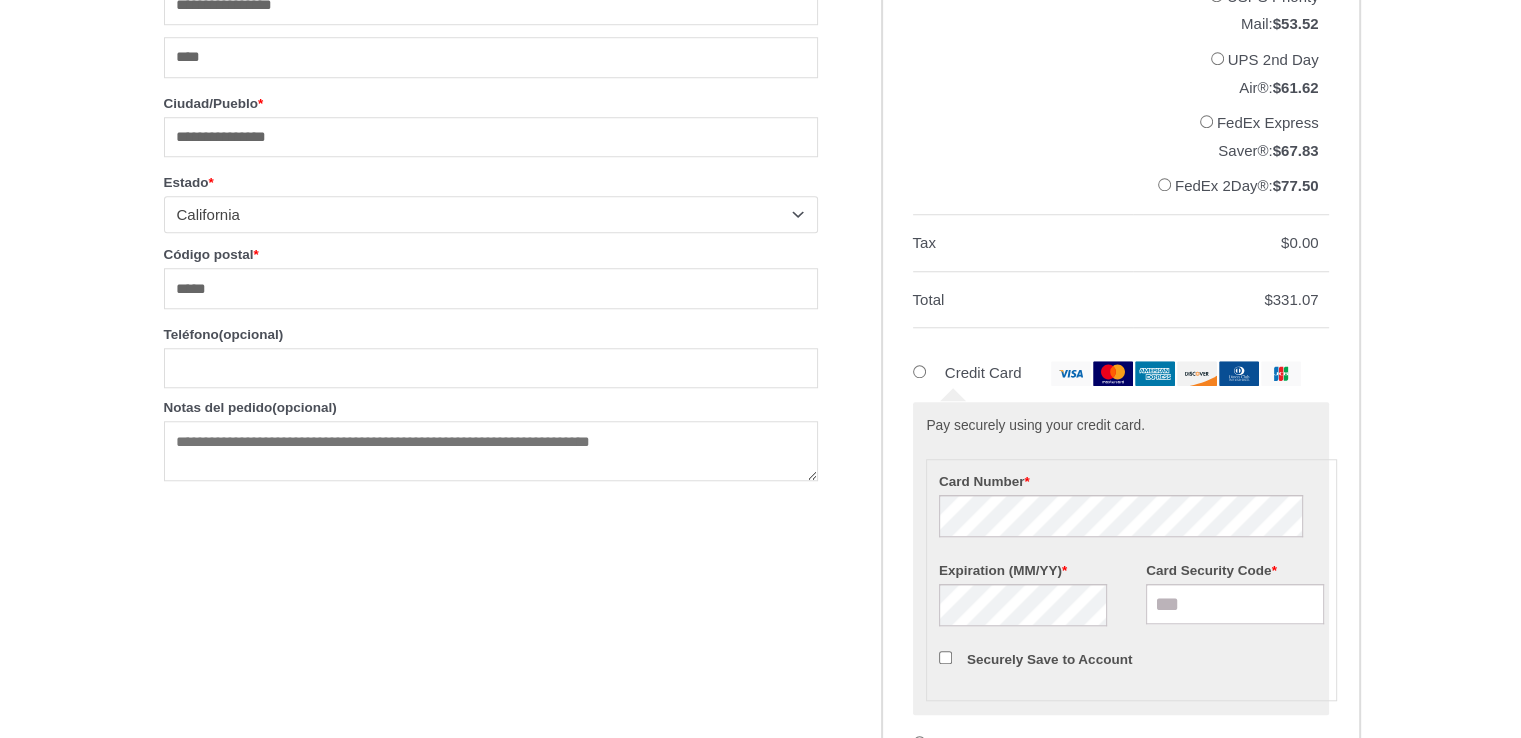 scroll, scrollTop: 1700, scrollLeft: 0, axis: vertical 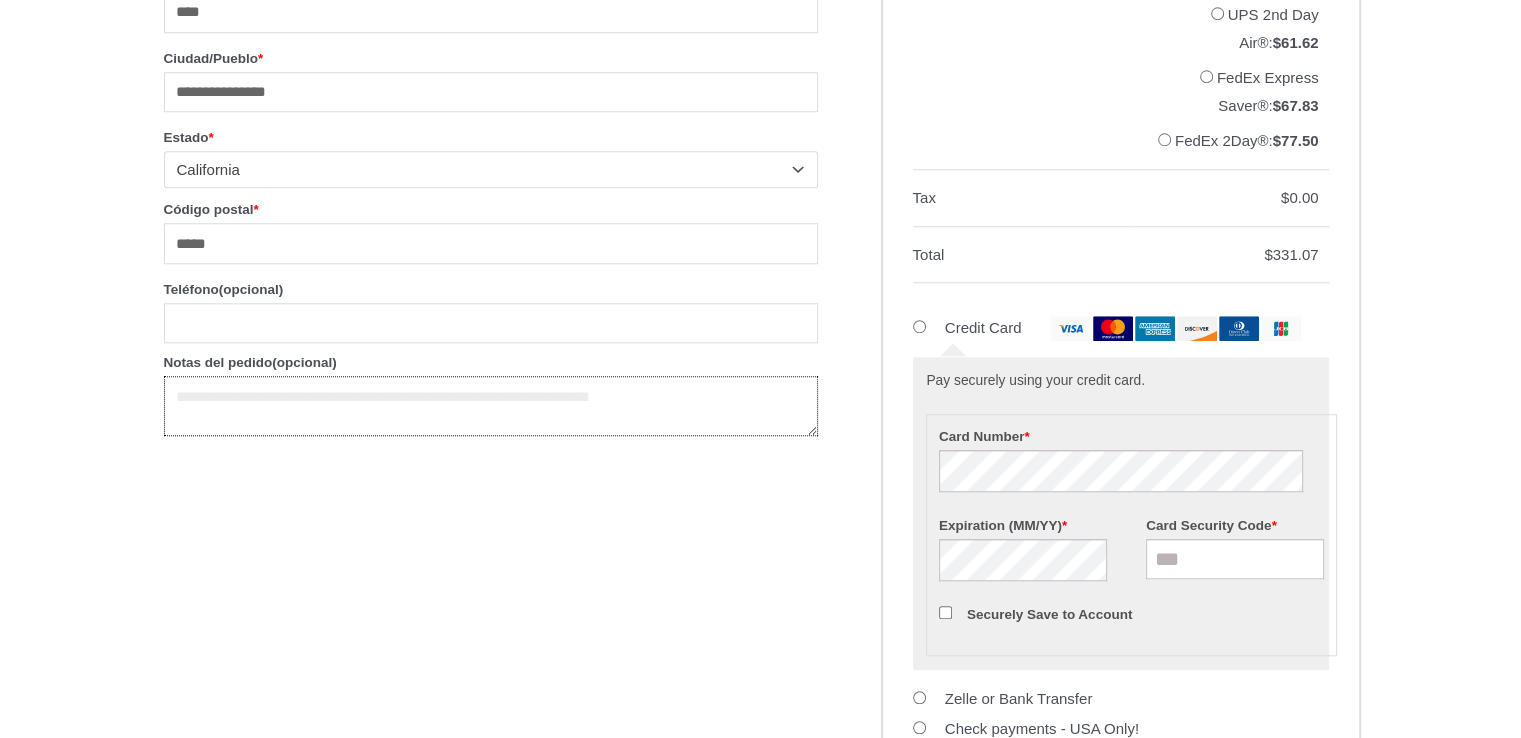 click on "Notas del pedido   (opcional)" at bounding box center [491, 406] 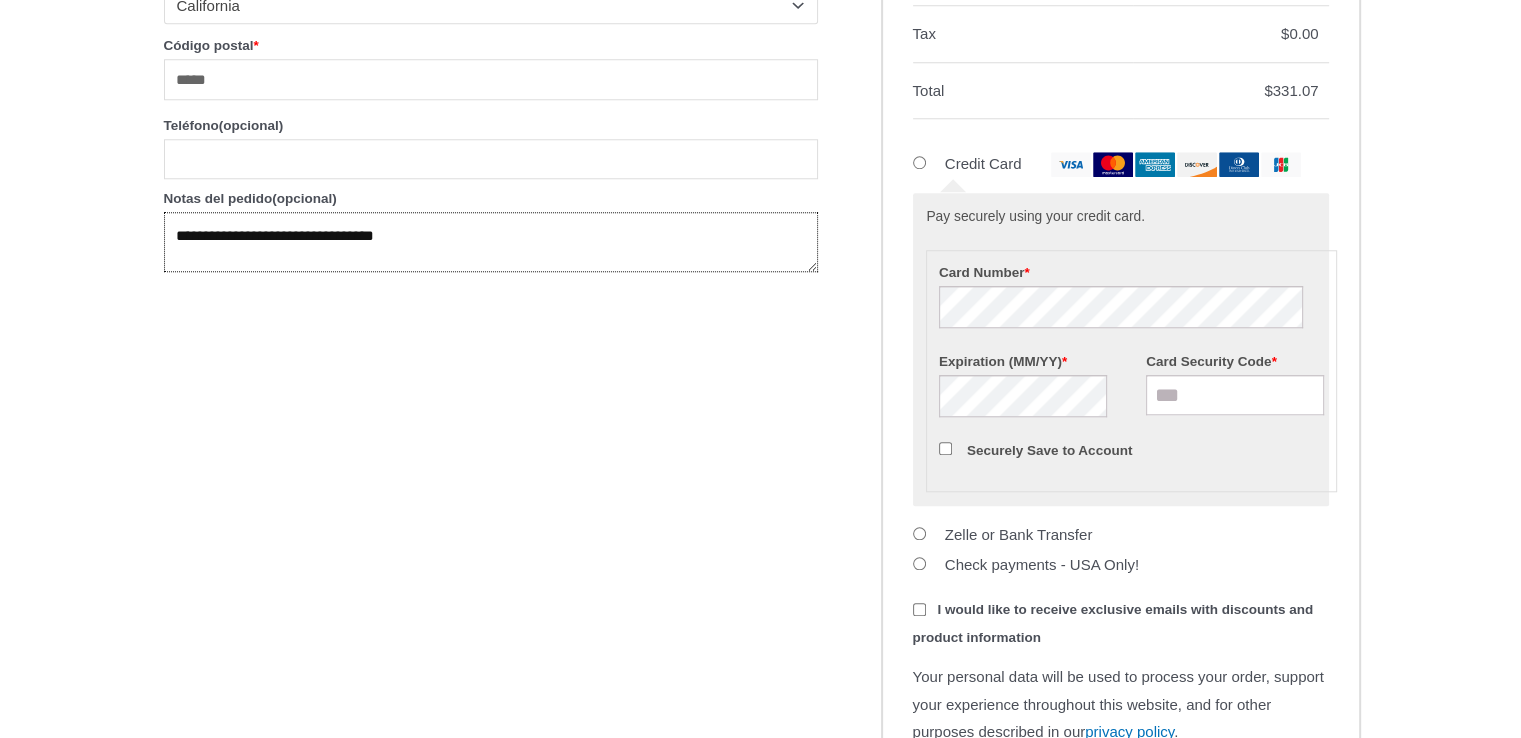 scroll, scrollTop: 1900, scrollLeft: 0, axis: vertical 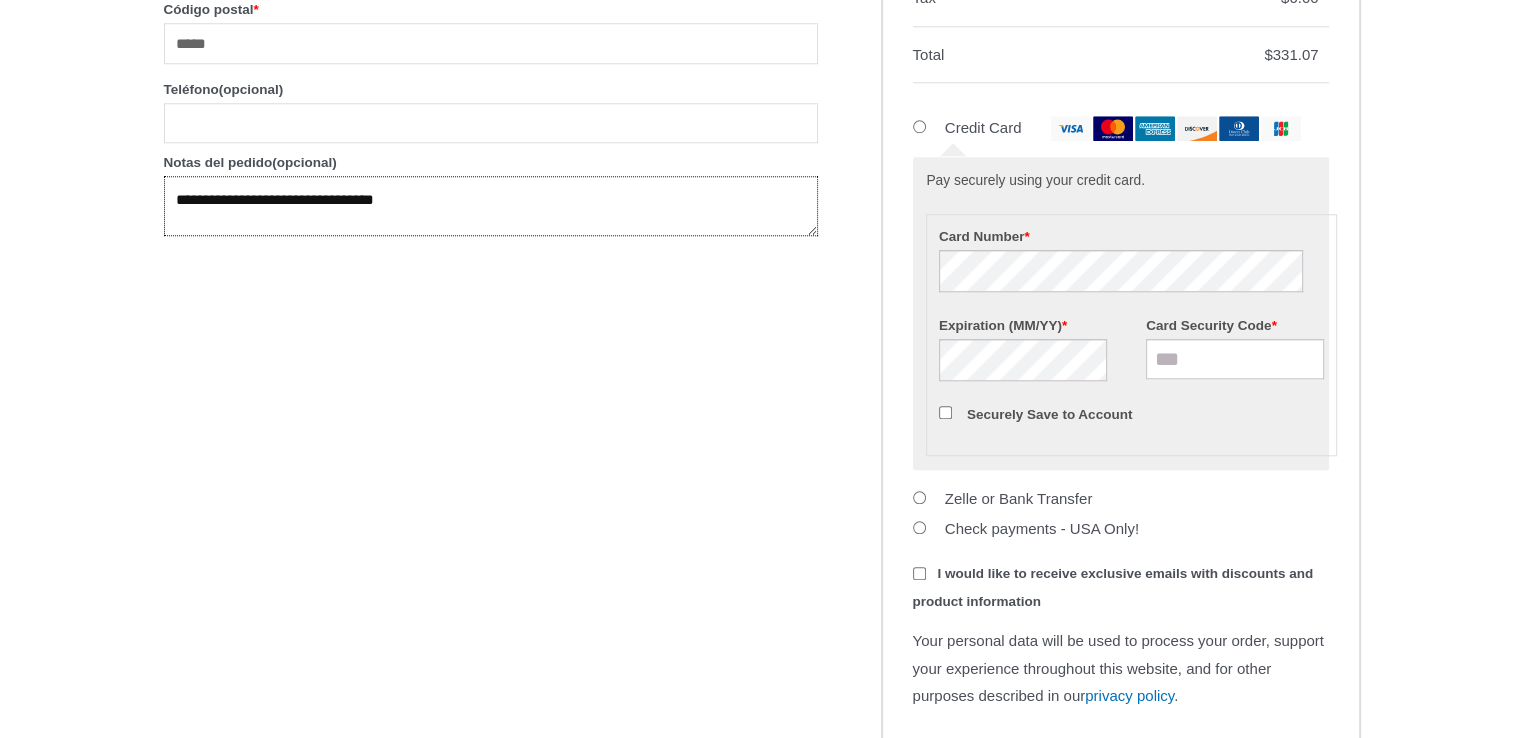 type on "**********" 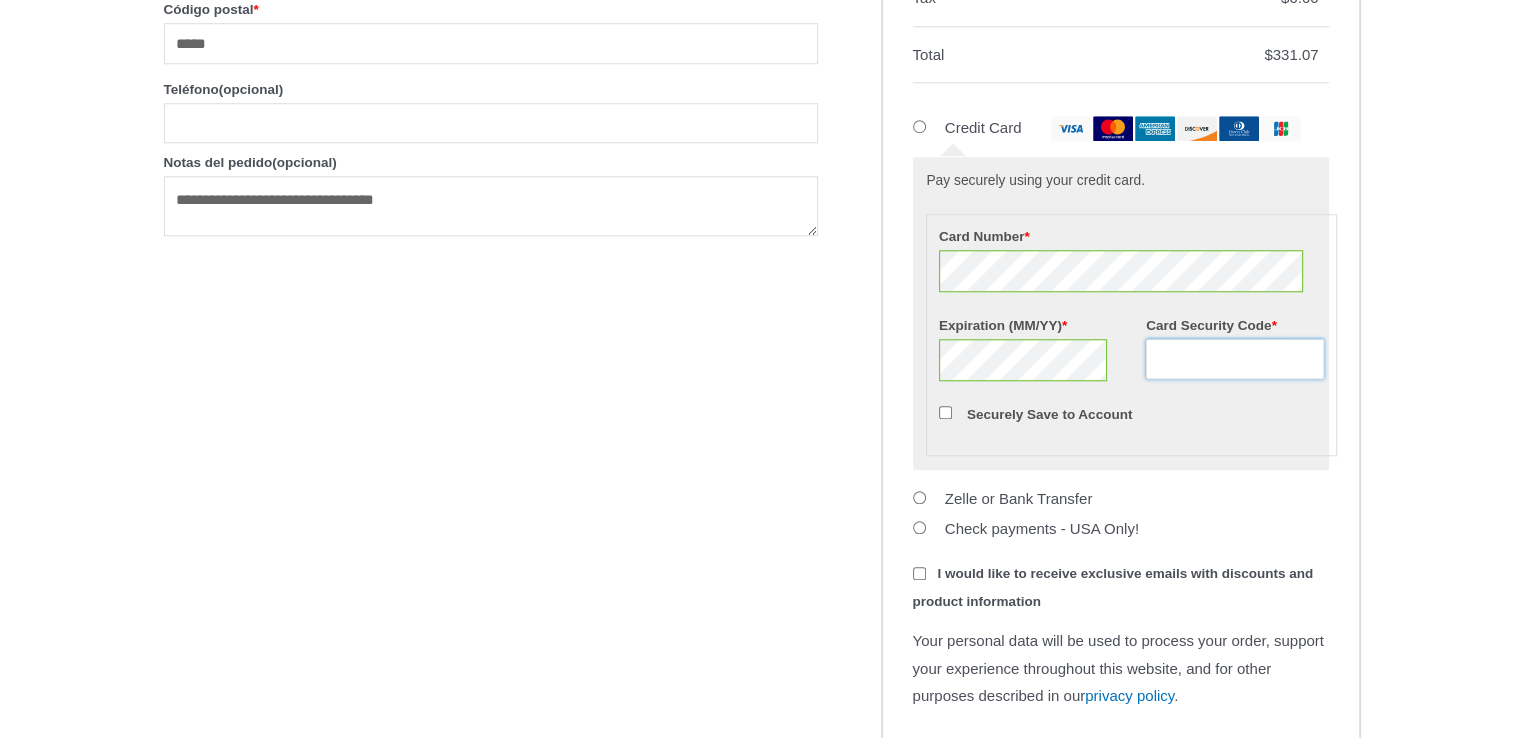 click on "Card Security Code  *" at bounding box center [1235, 359] 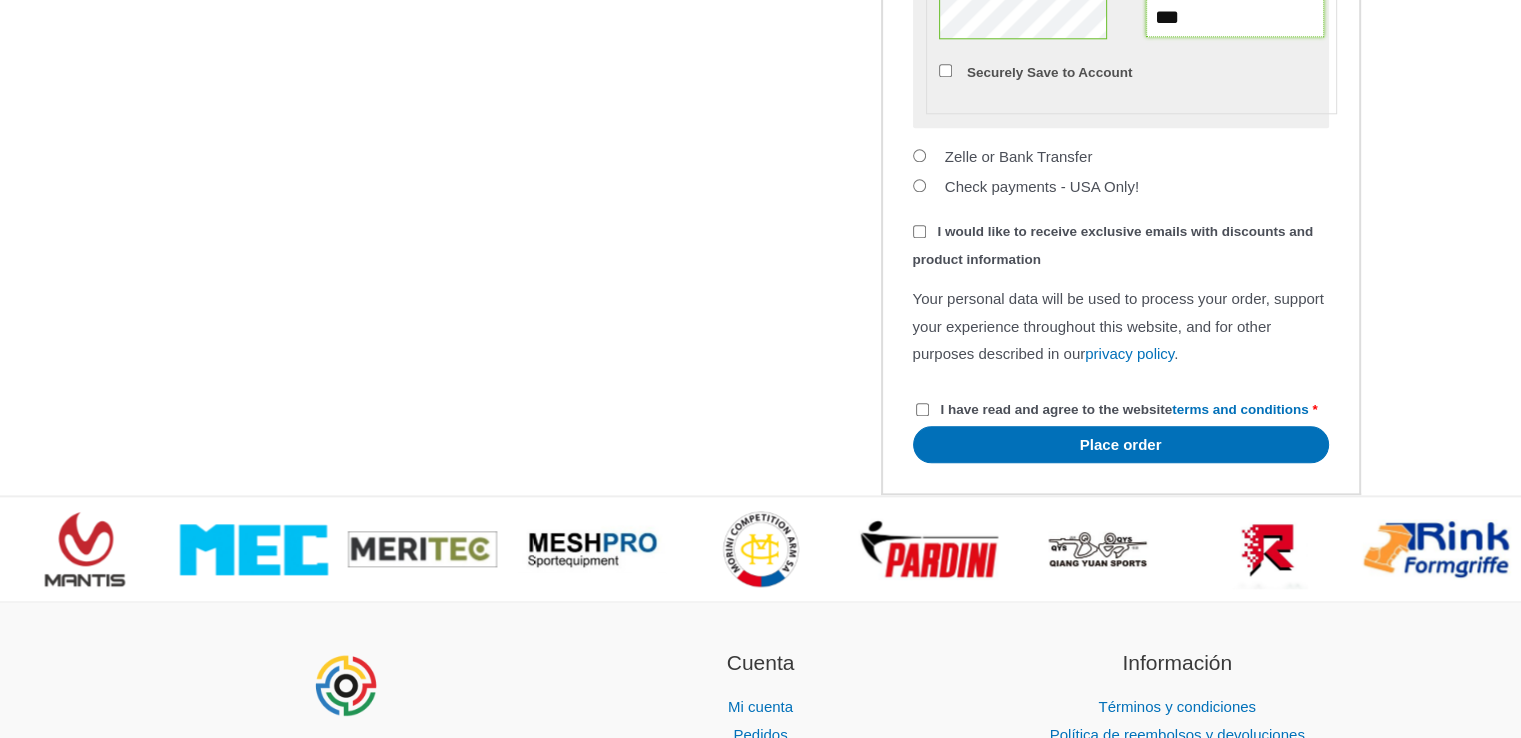 scroll, scrollTop: 2300, scrollLeft: 0, axis: vertical 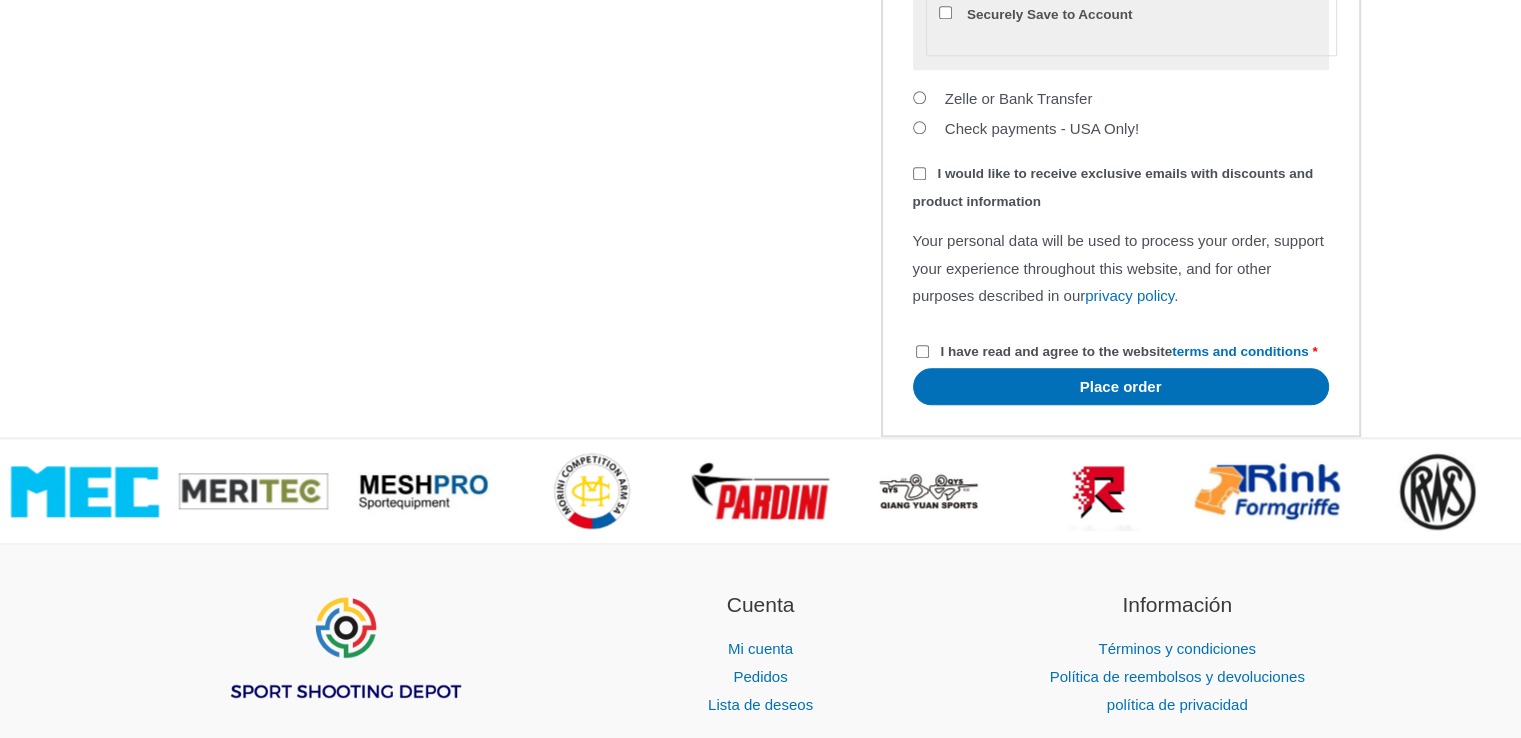 type on "***" 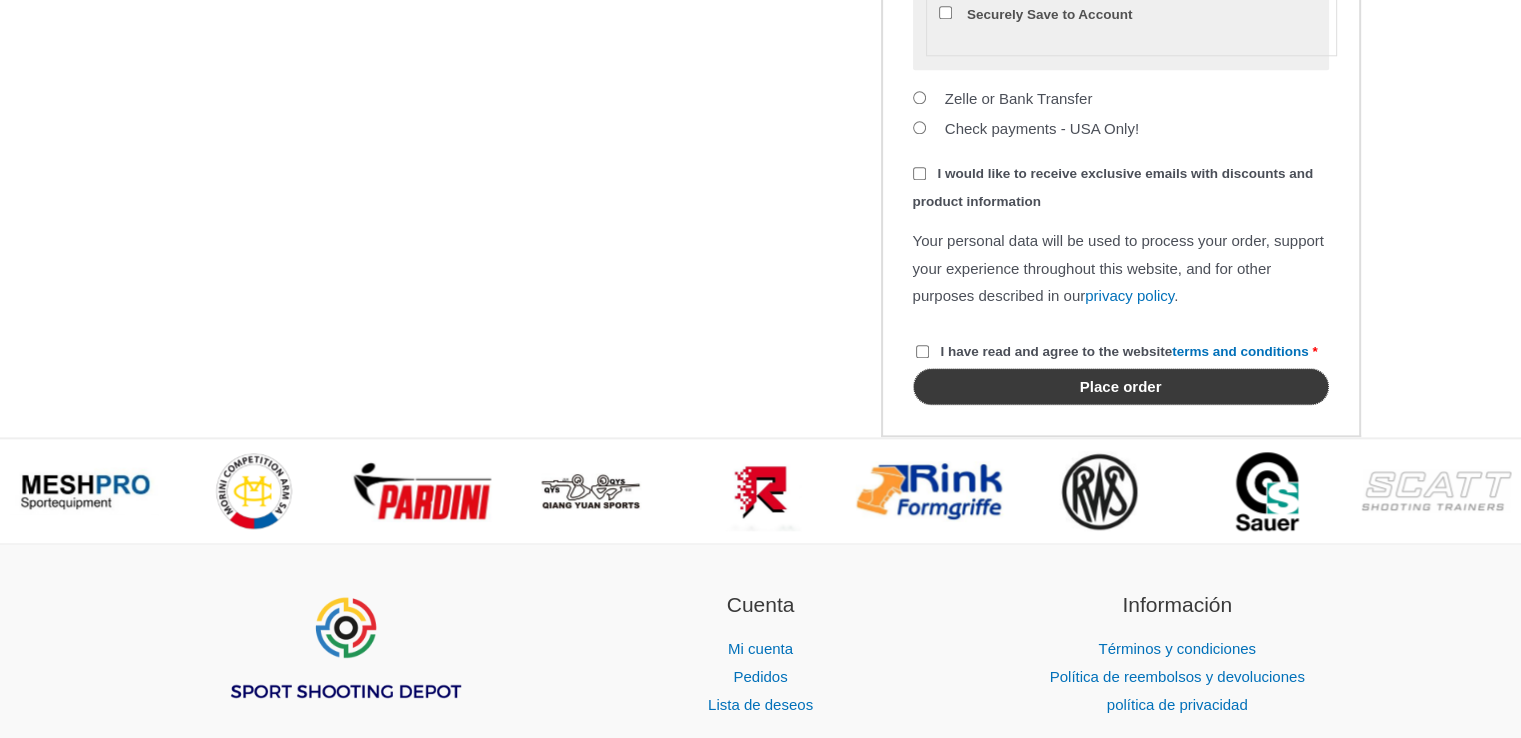 click on "Place order" at bounding box center [1121, 386] 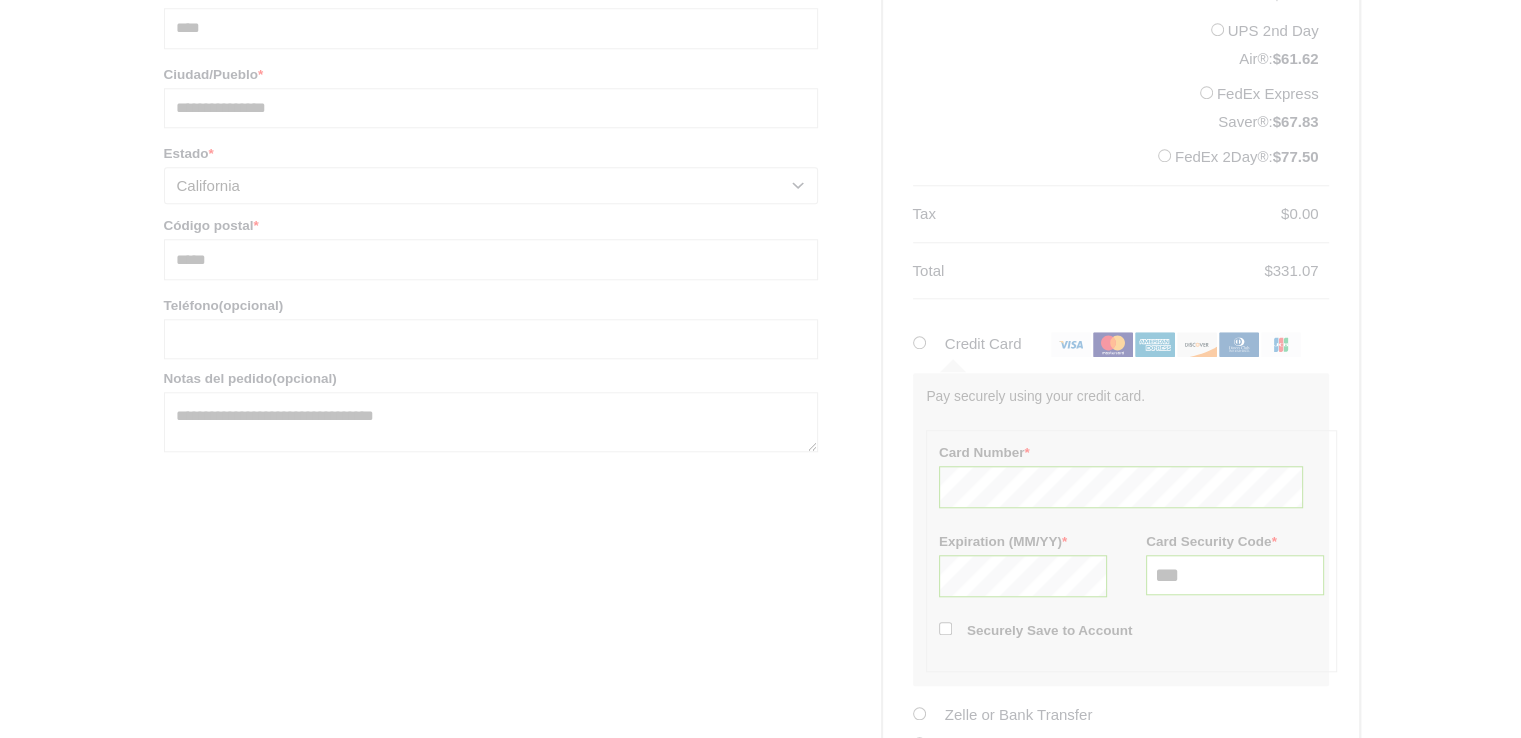 scroll, scrollTop: 1700, scrollLeft: 0, axis: vertical 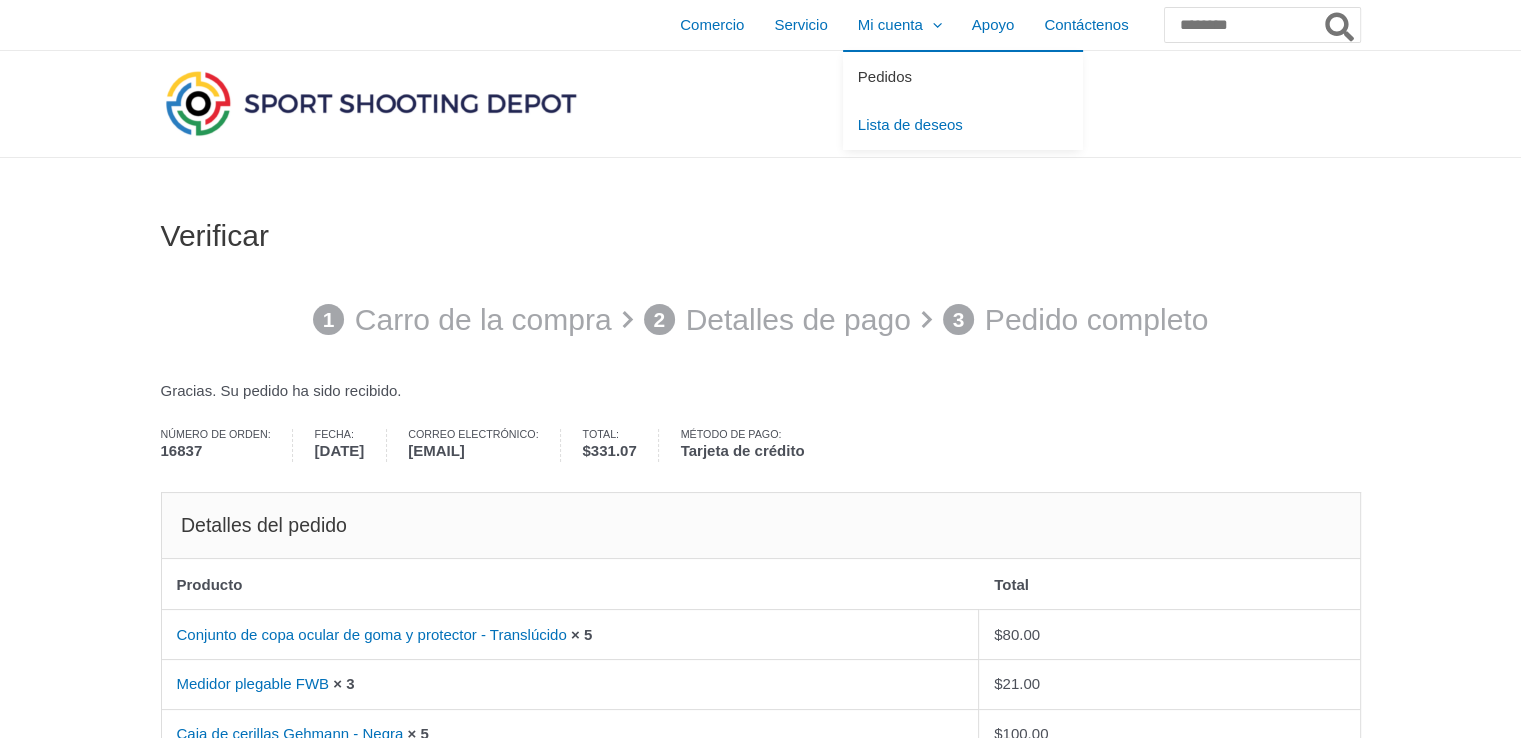 click on "Pedidos" at bounding box center (963, 76) 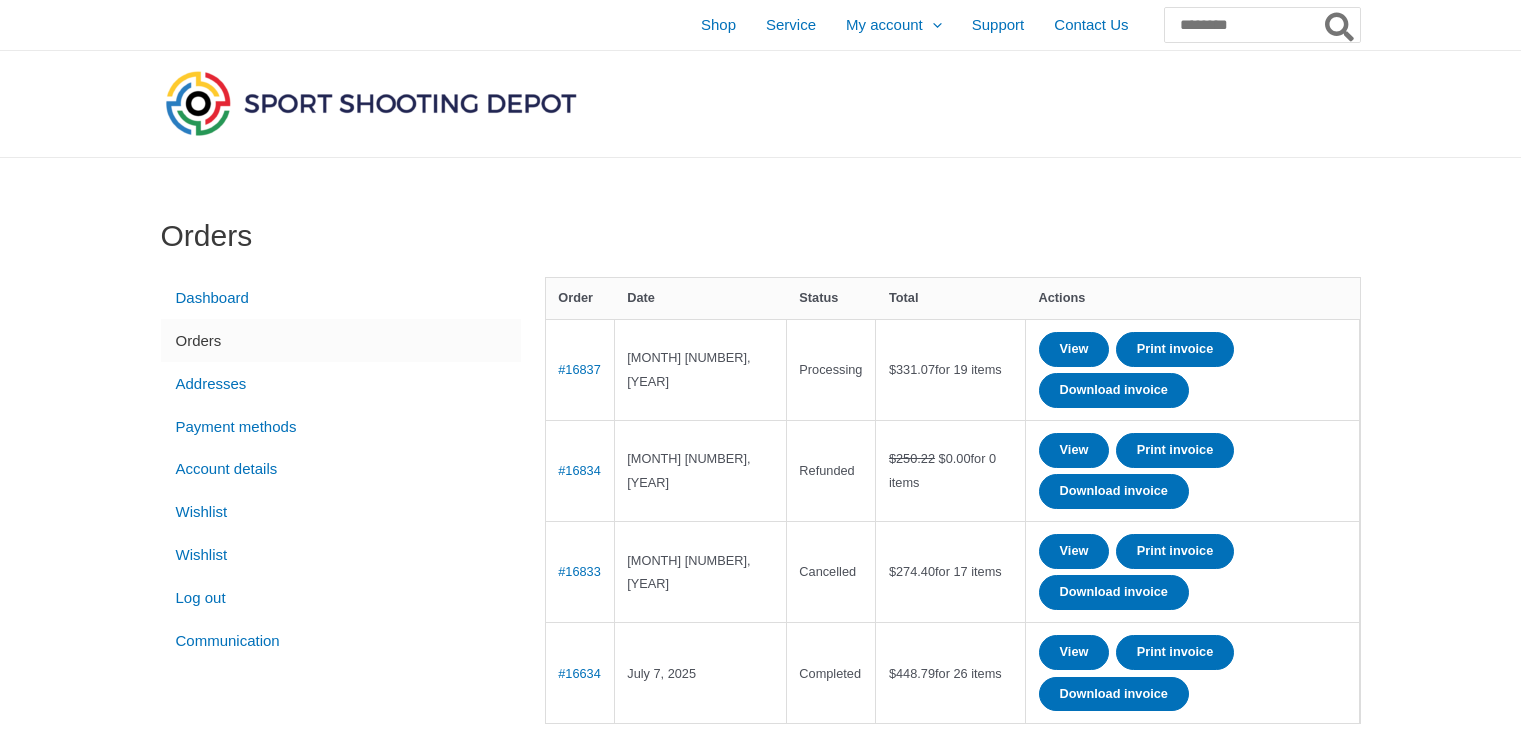 scroll, scrollTop: 0, scrollLeft: 0, axis: both 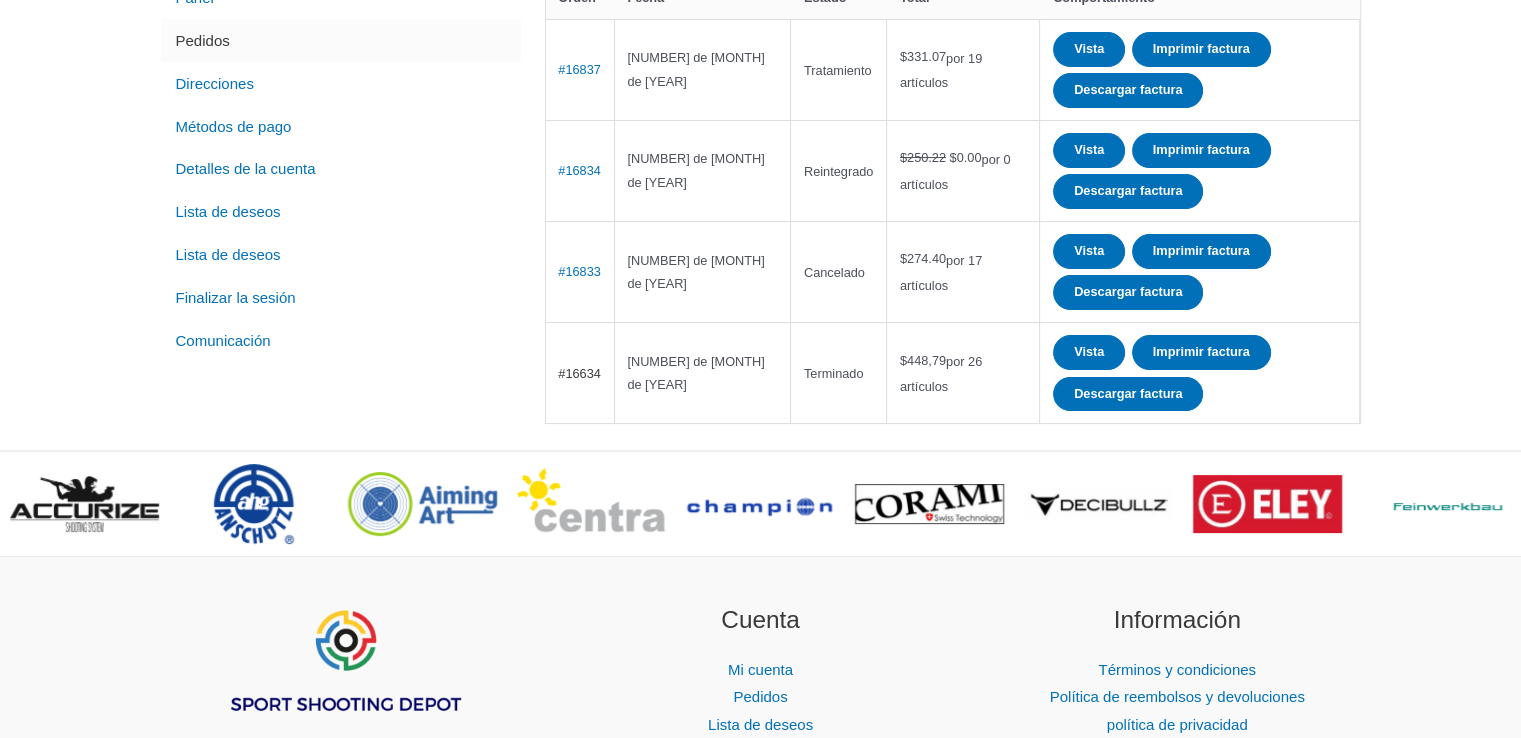 click on "#16634" at bounding box center [579, 373] 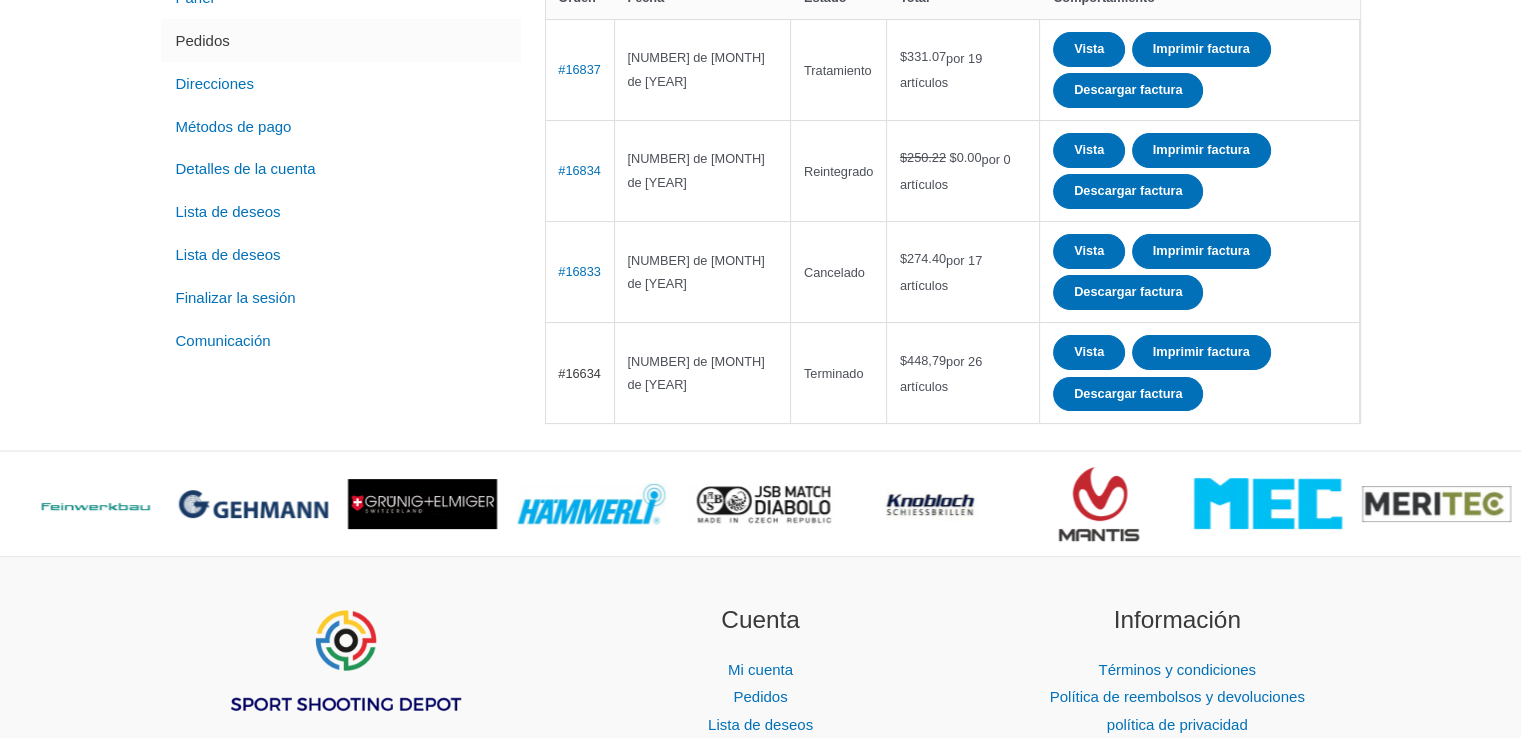 click on "#16634" at bounding box center (579, 373) 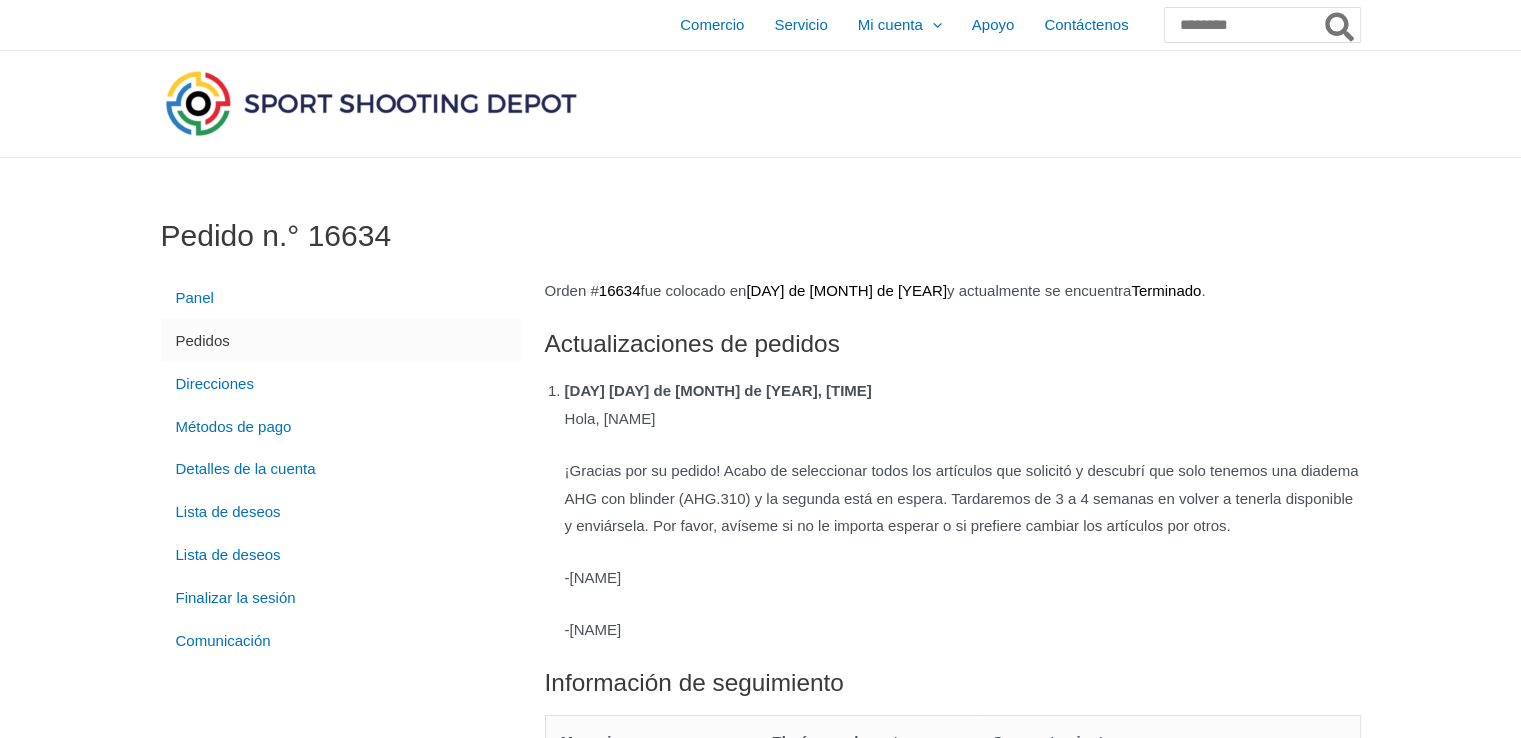 scroll, scrollTop: 100, scrollLeft: 0, axis: vertical 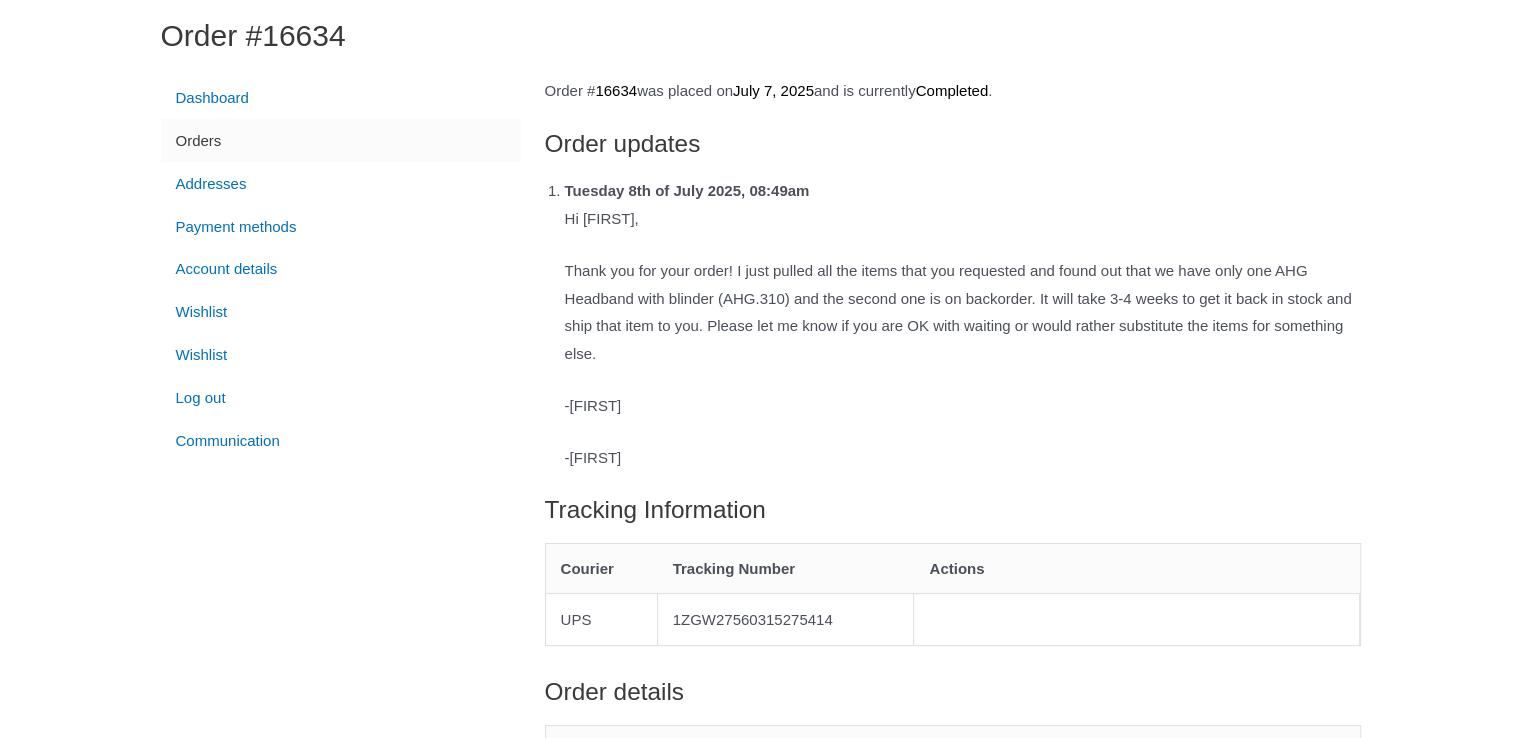 click on "-[FIRST]" at bounding box center (963, 406) 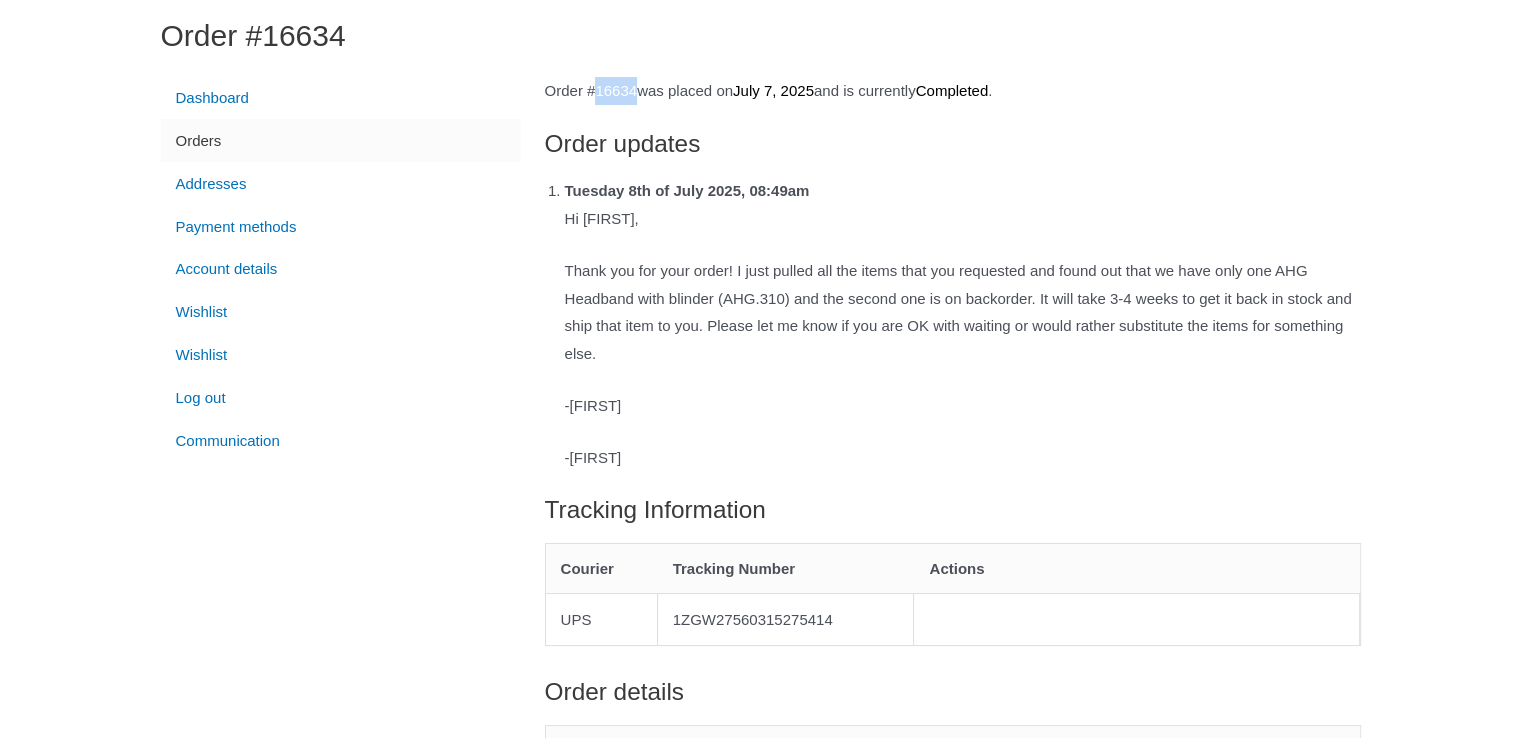 drag, startPoint x: 592, startPoint y: 89, endPoint x: 651, endPoint y: 91, distance: 59.03389 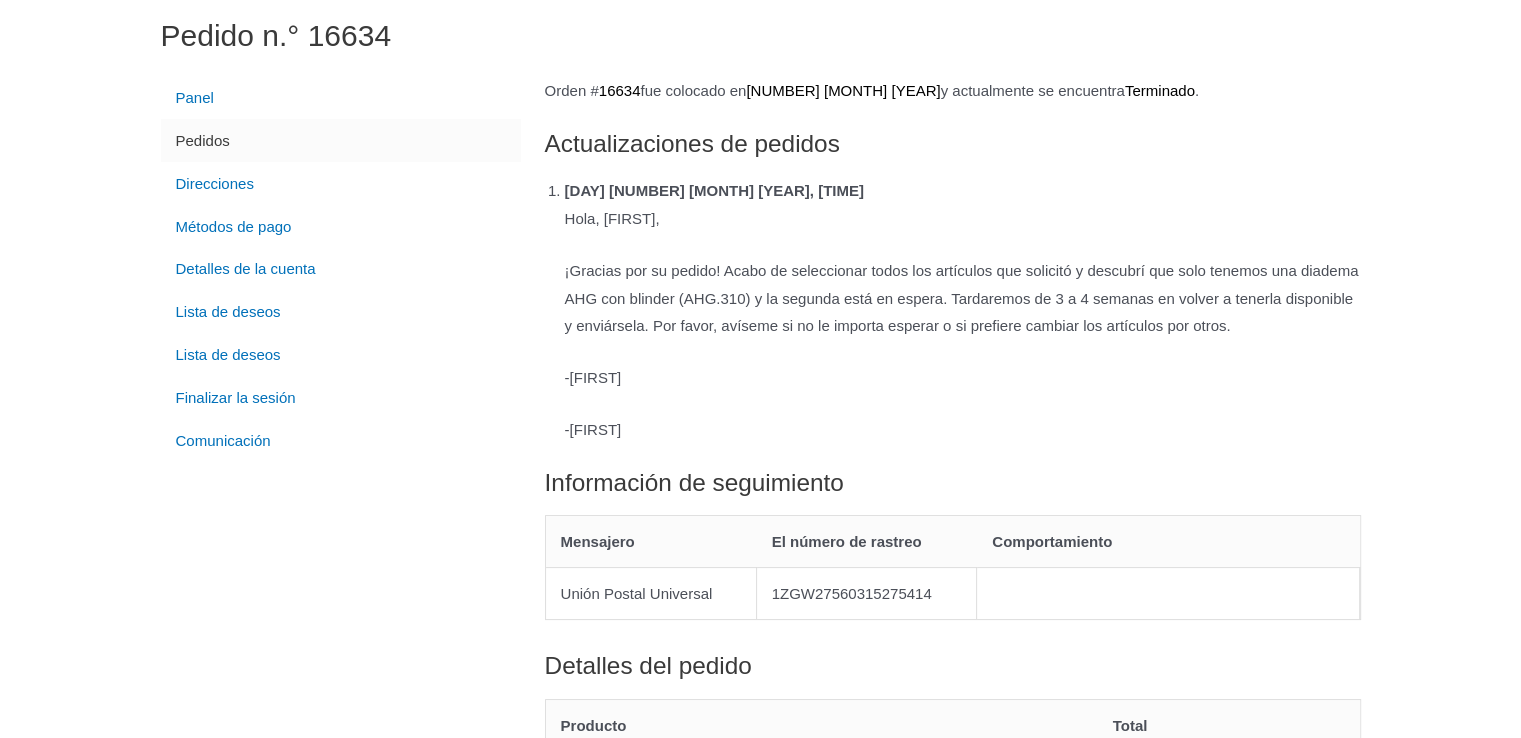 click on "¡Gracias por su pedido! Acabo de seleccionar todos los artículos que solicitó y descubrí que solo tenemos una diadema AHG con blinder (AHG.310) y la segunda está en espera. Tardaremos de 3 a 4 semanas en volver a tenerla disponible y enviársela. Por favor, avíseme si no le importa esperar o si prefiere cambiar los artículos por otros." at bounding box center (963, 299) 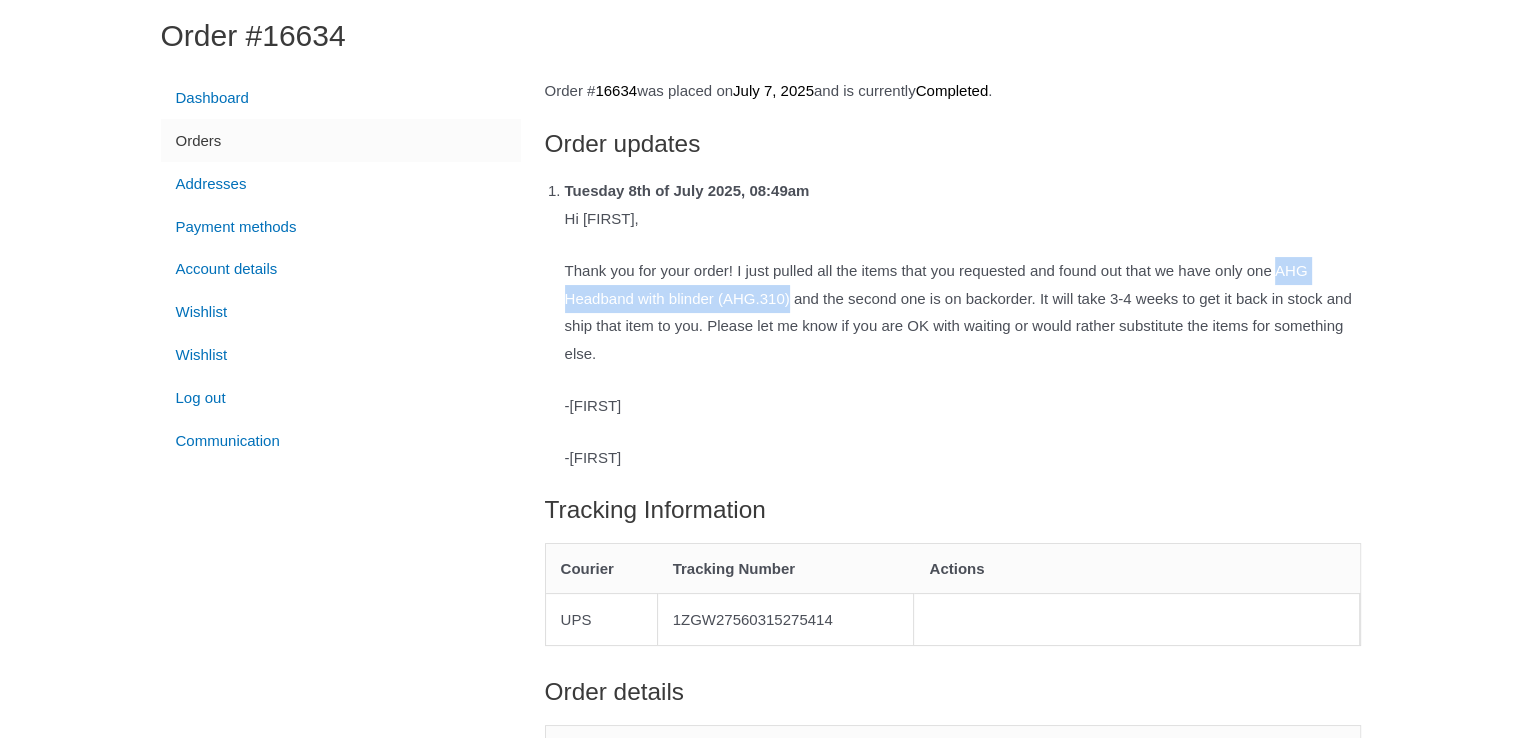 drag, startPoint x: 596, startPoint y: 298, endPoint x: 892, endPoint y: 291, distance: 296.08276 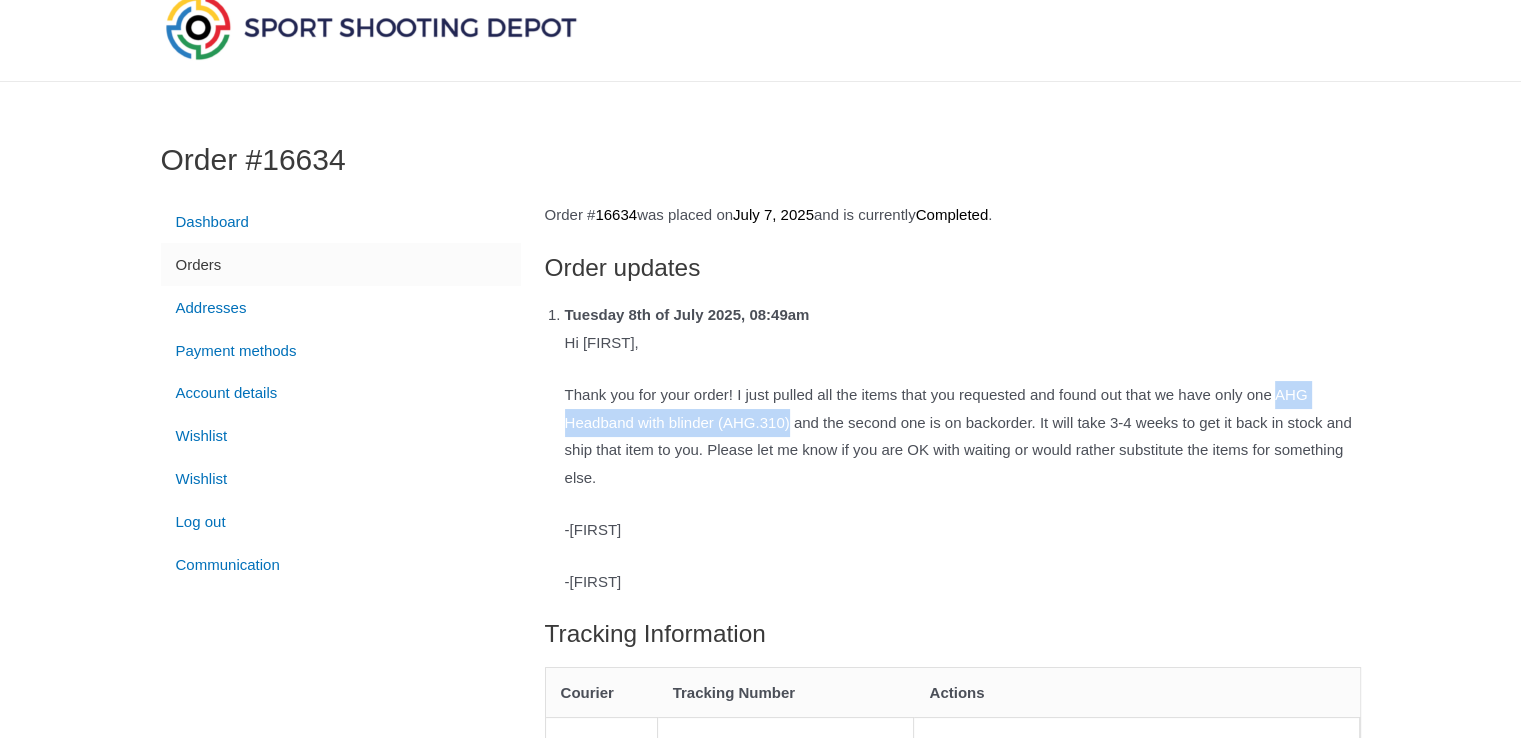 scroll, scrollTop: 0, scrollLeft: 0, axis: both 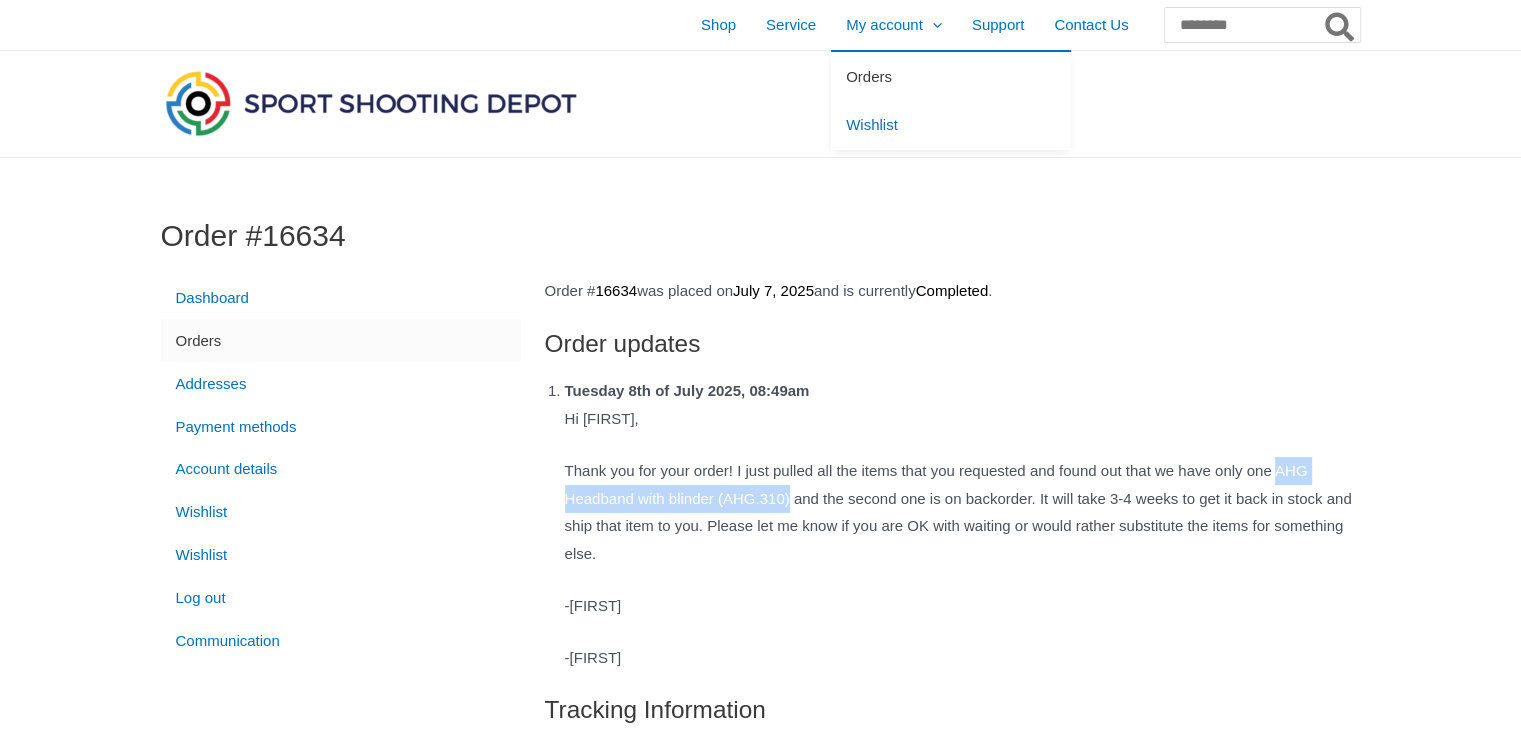 click on "Orders" at bounding box center [951, 76] 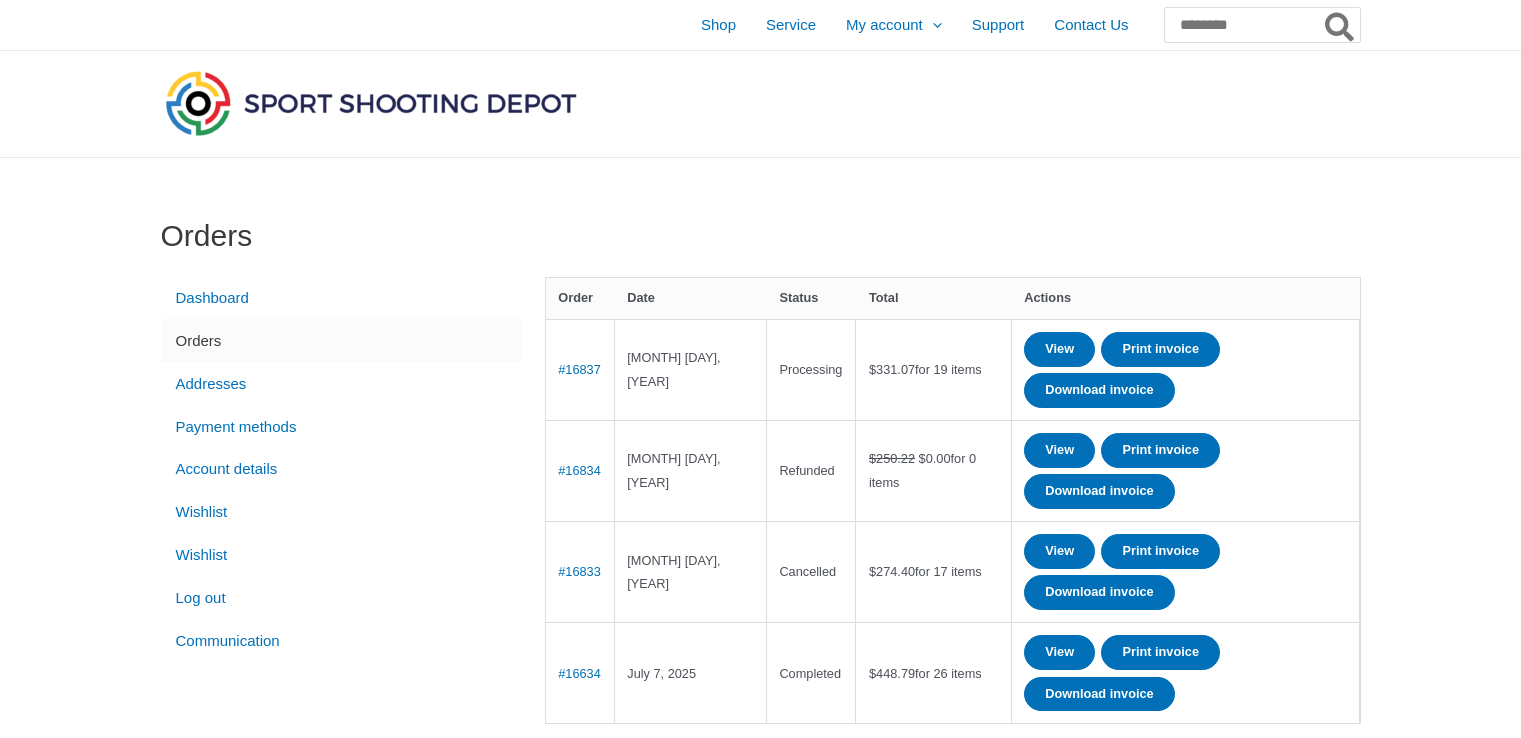 scroll, scrollTop: 0, scrollLeft: 0, axis: both 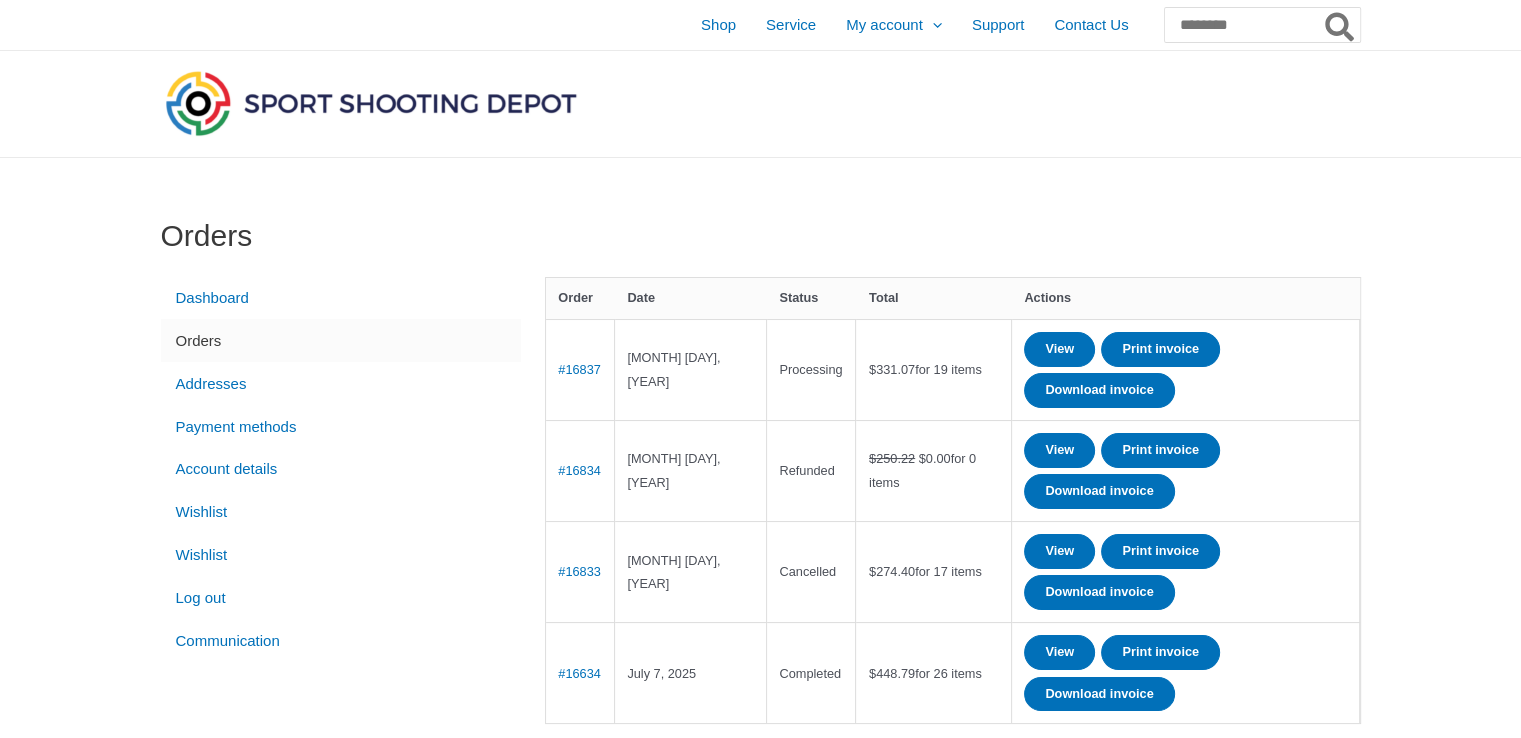 drag, startPoint x: 610, startPoint y: 367, endPoint x: 552, endPoint y: 363, distance: 58.137768 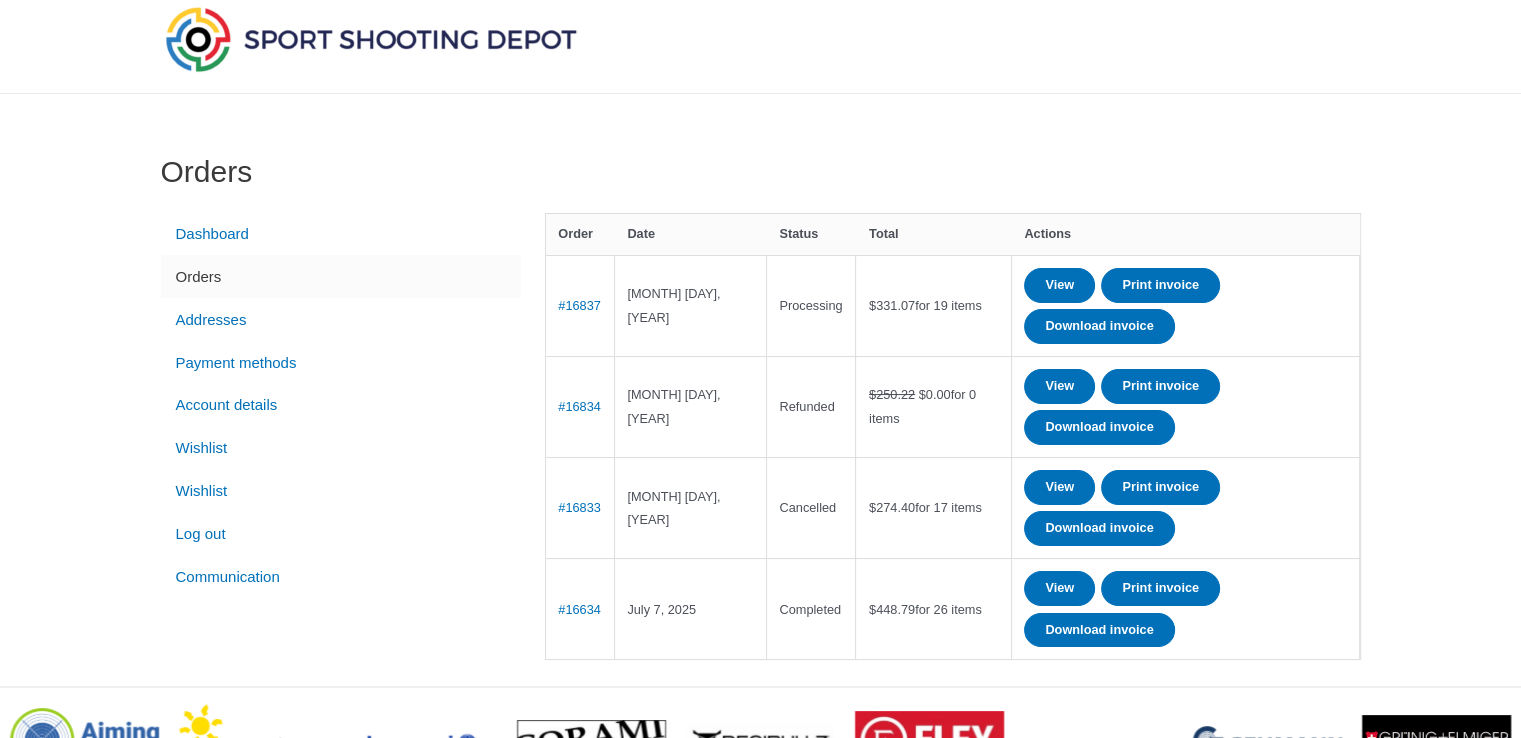 scroll, scrollTop: 100, scrollLeft: 0, axis: vertical 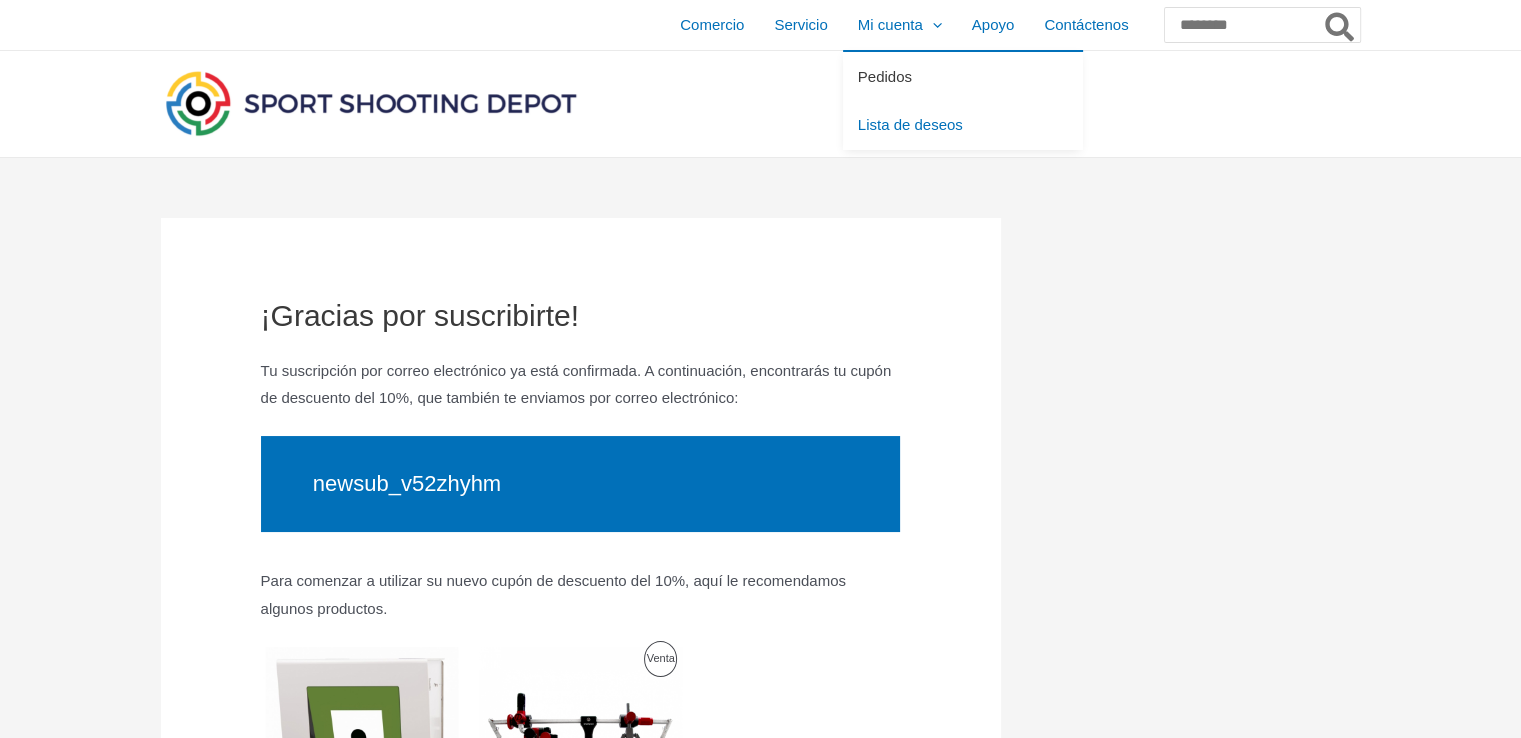click on "Pedidos" at bounding box center [885, 76] 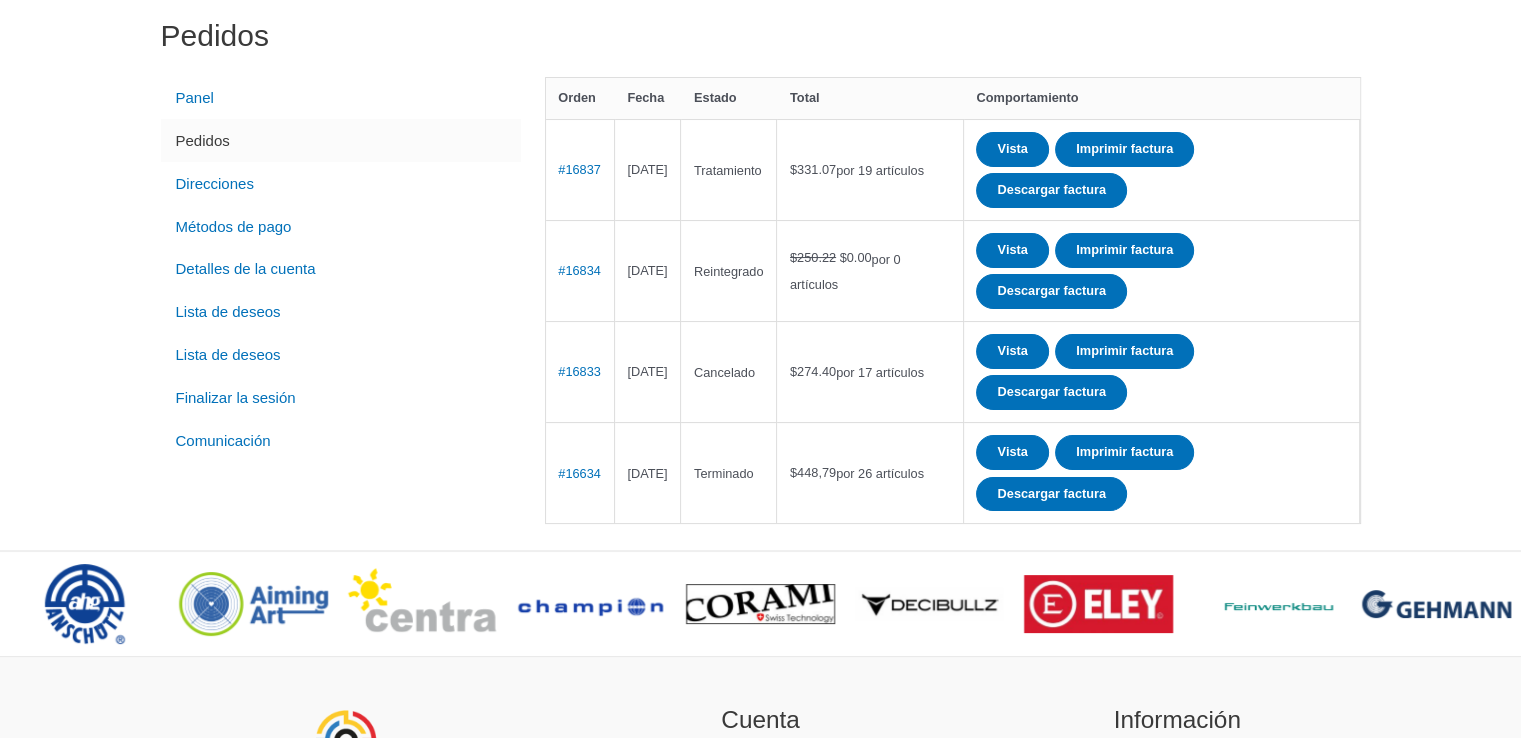scroll, scrollTop: 0, scrollLeft: 0, axis: both 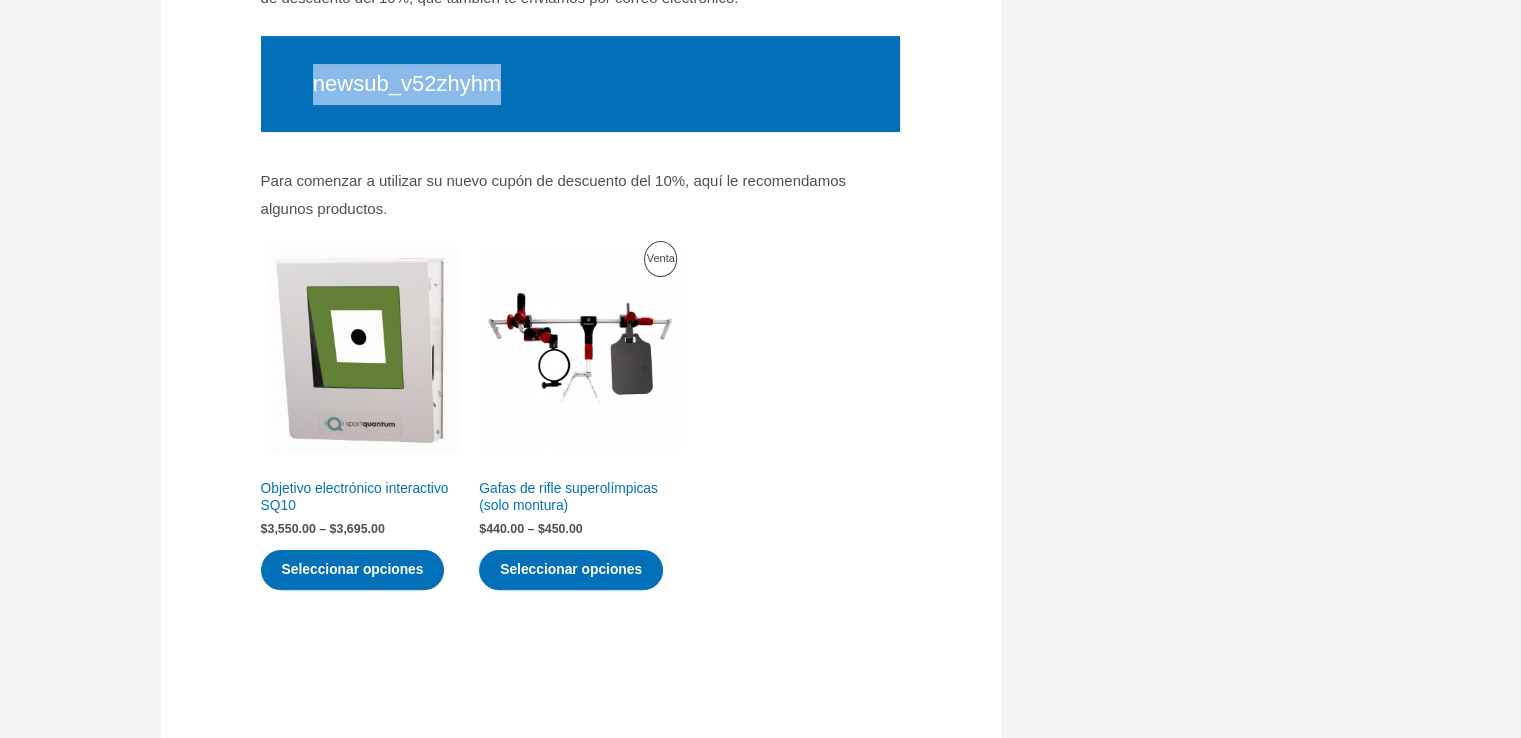 drag, startPoint x: 524, startPoint y: 103, endPoint x: 258, endPoint y: 117, distance: 266.36816 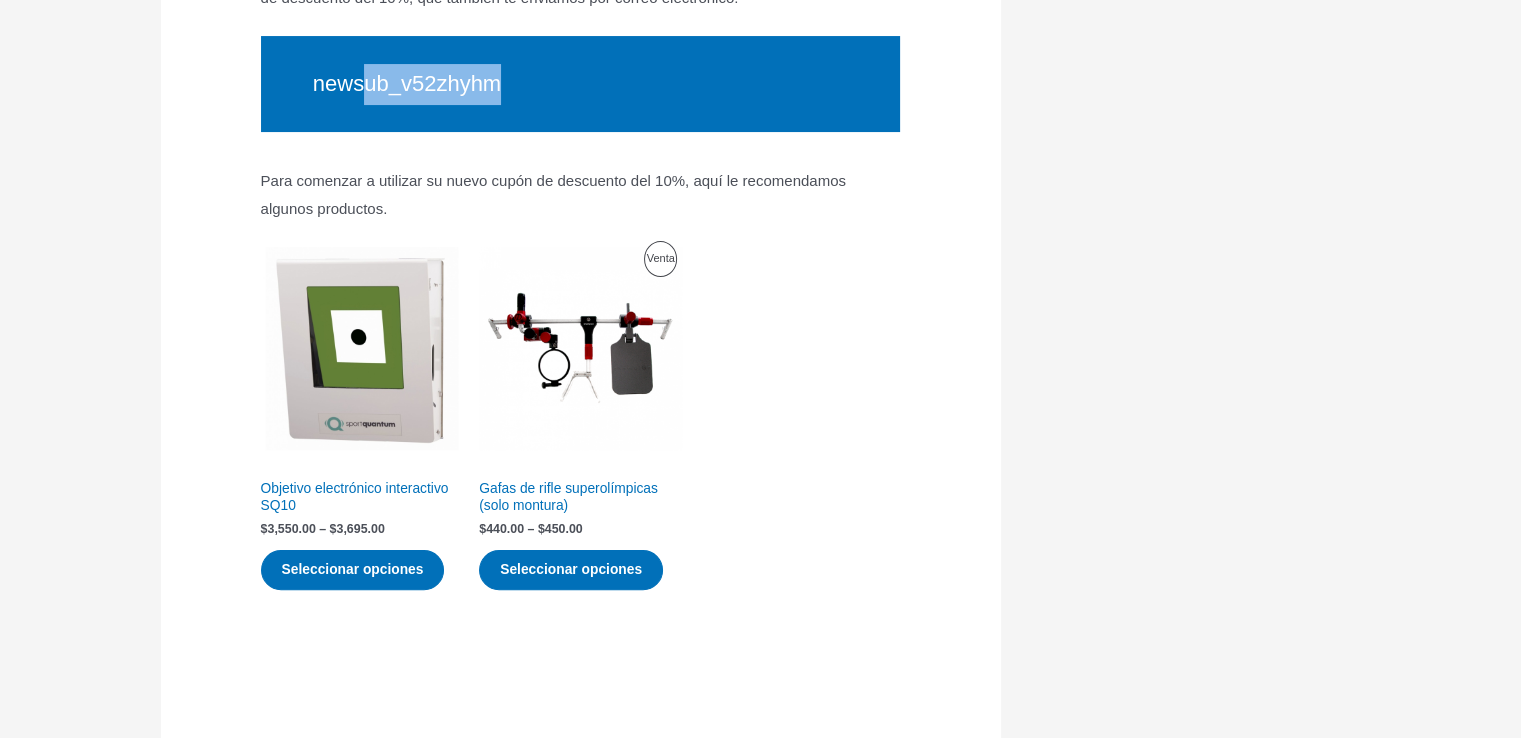 drag, startPoint x: 521, startPoint y: 111, endPoint x: 369, endPoint y: 113, distance: 152.01315 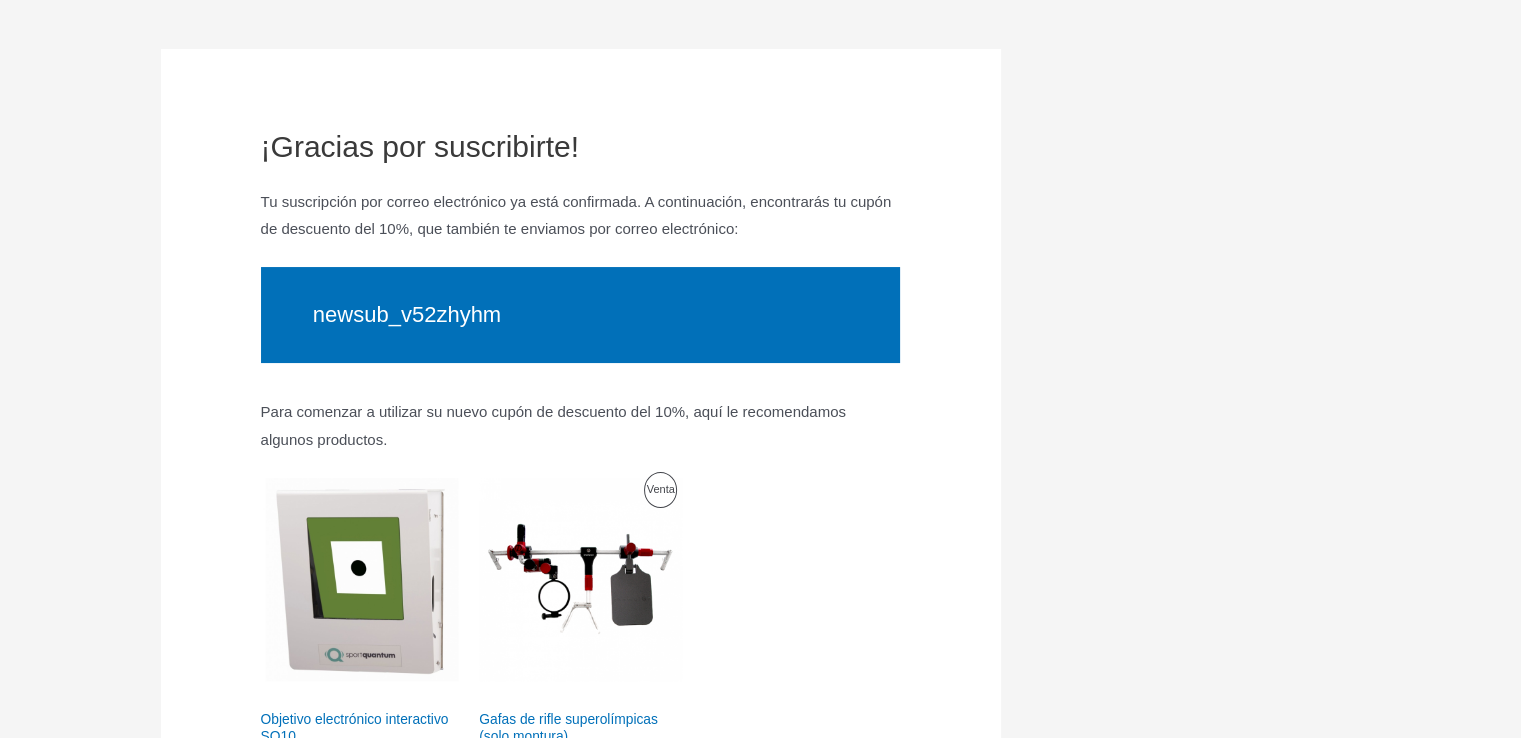scroll, scrollTop: 200, scrollLeft: 0, axis: vertical 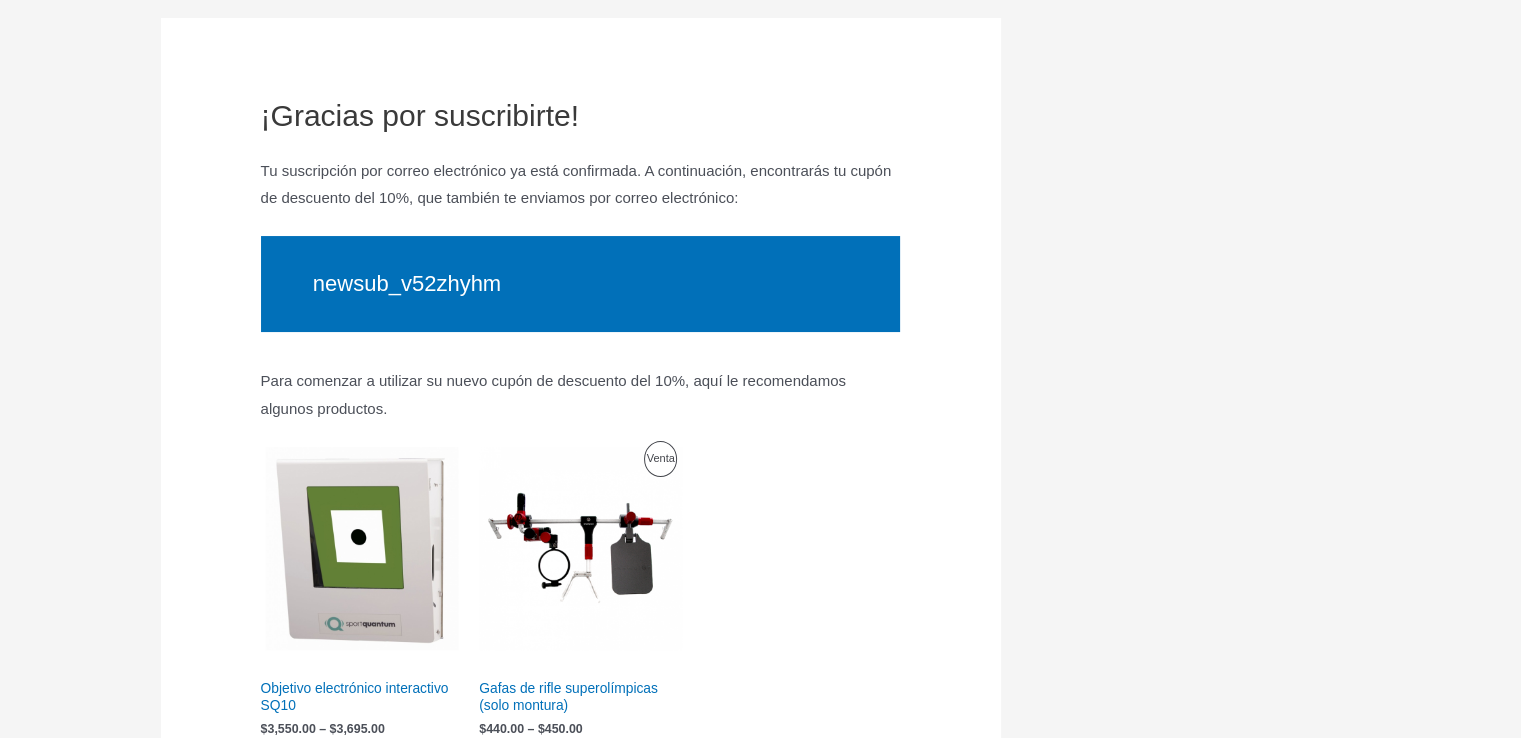 click on "newsub_v52zhyhm" at bounding box center (407, 283) 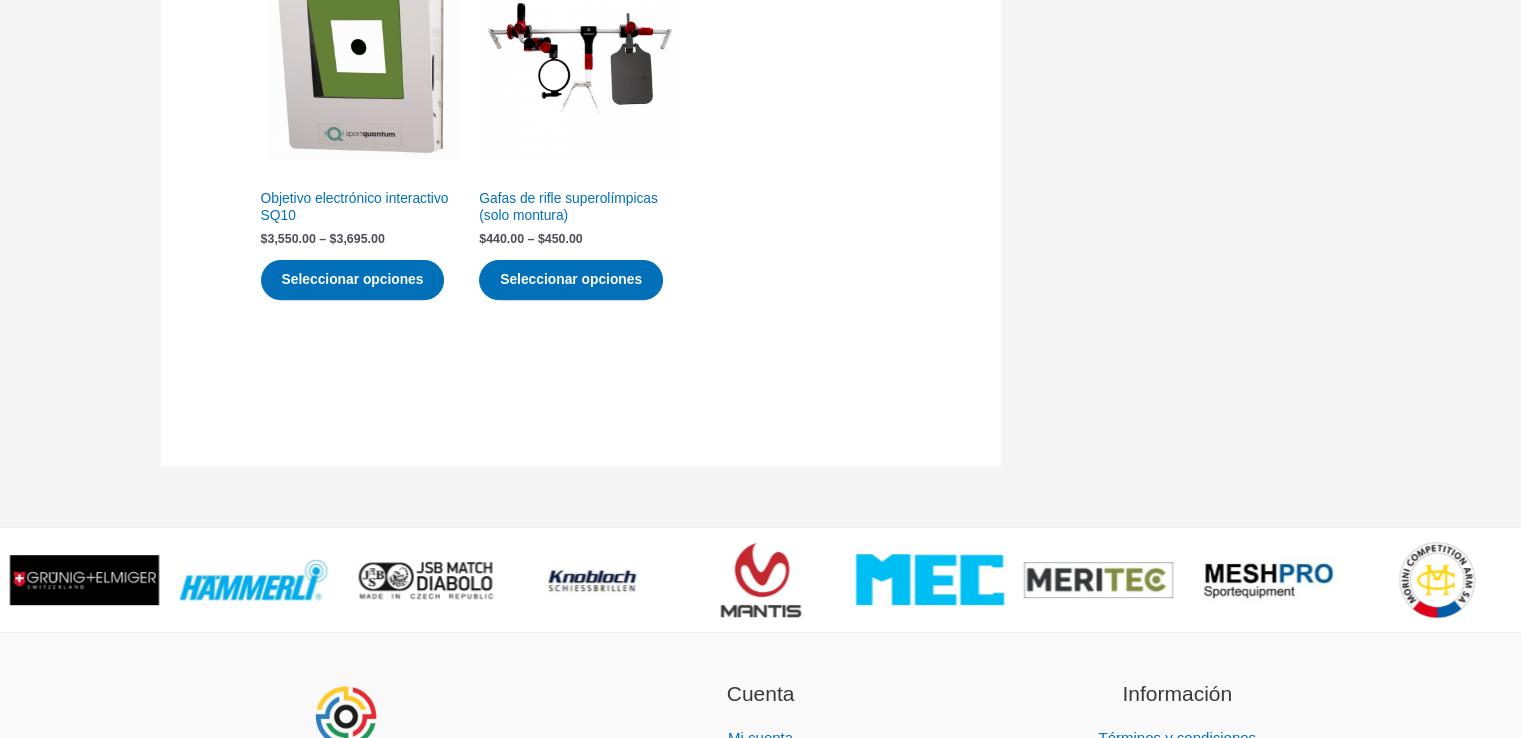 scroll, scrollTop: 700, scrollLeft: 0, axis: vertical 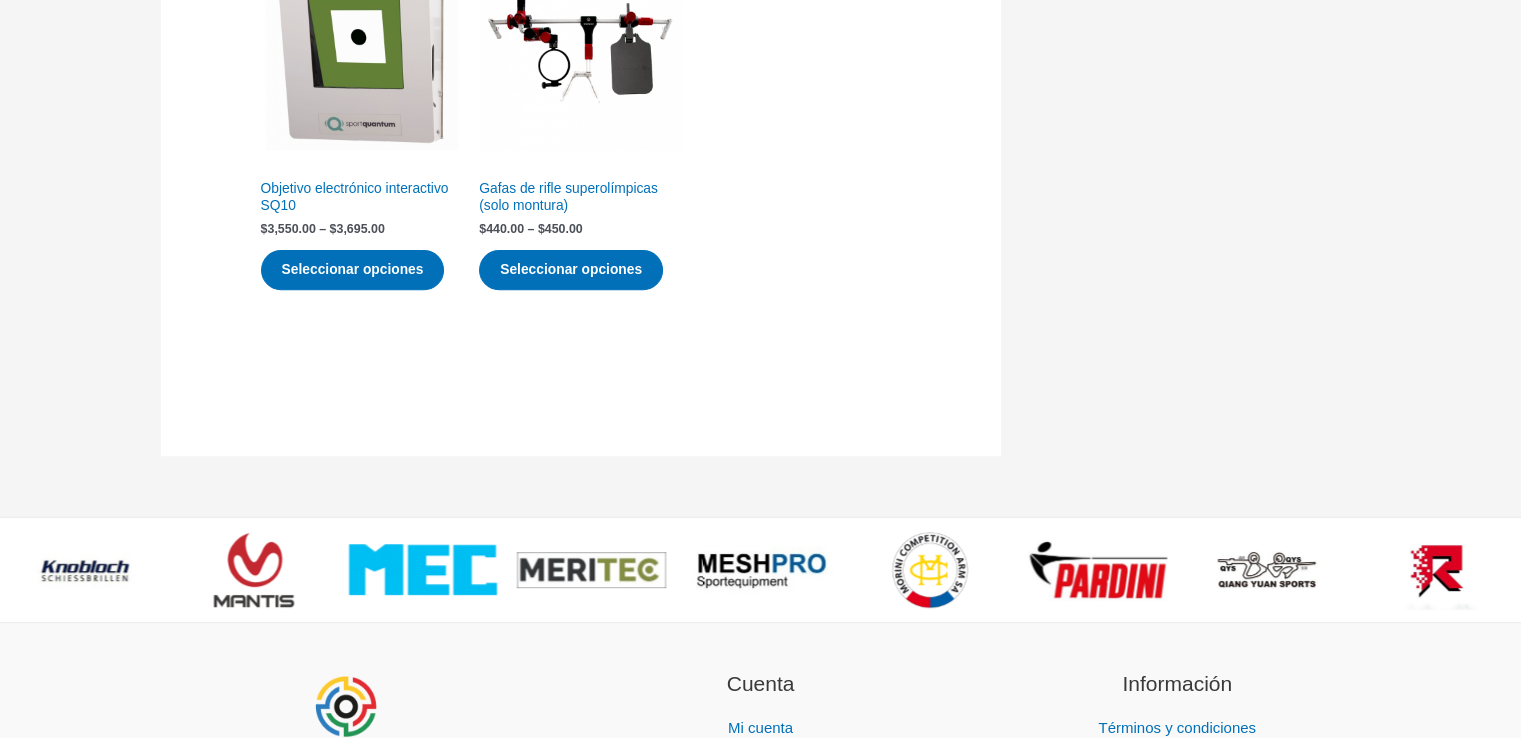 click on "Seleccionar opciones" at bounding box center (362, 271) 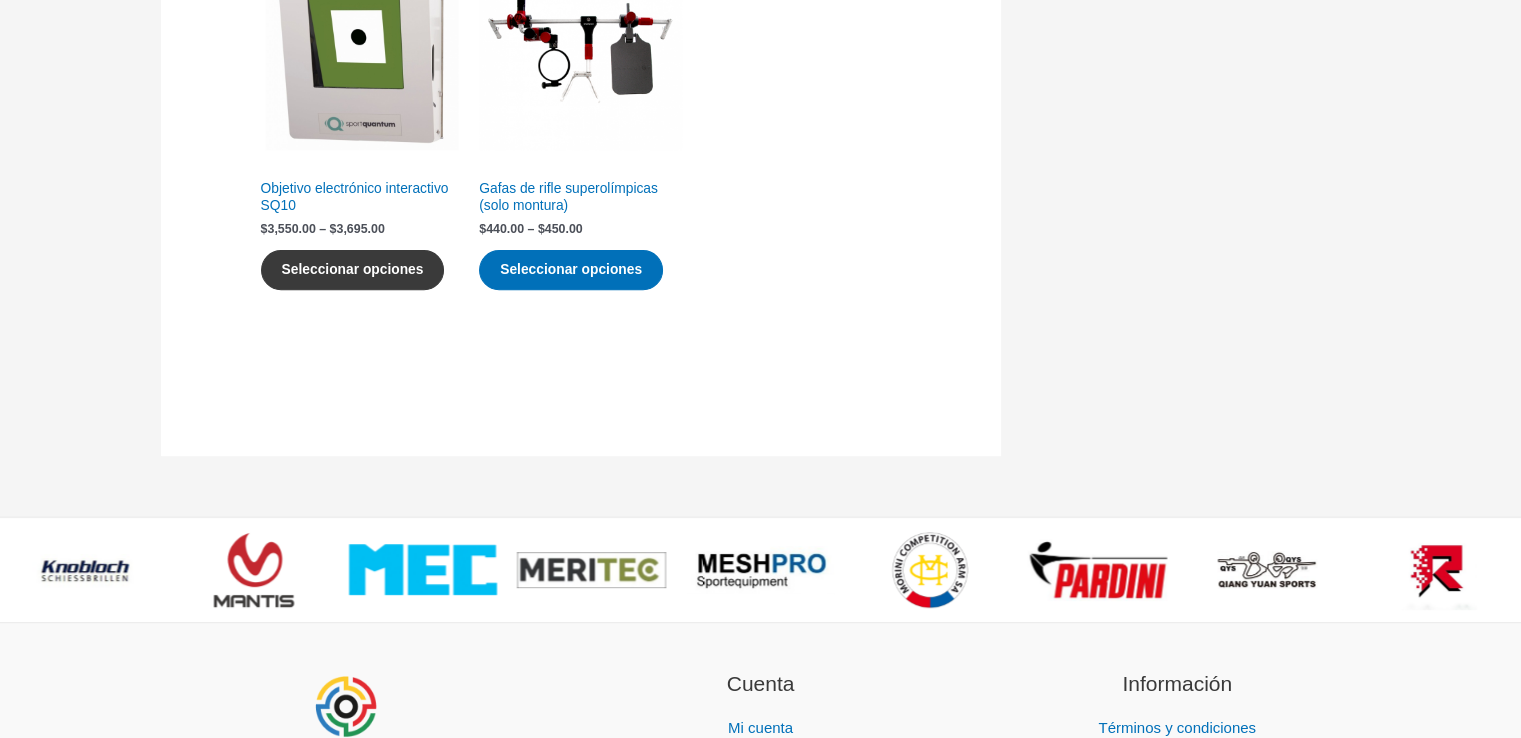 click on "Seleccionar opciones" at bounding box center [353, 269] 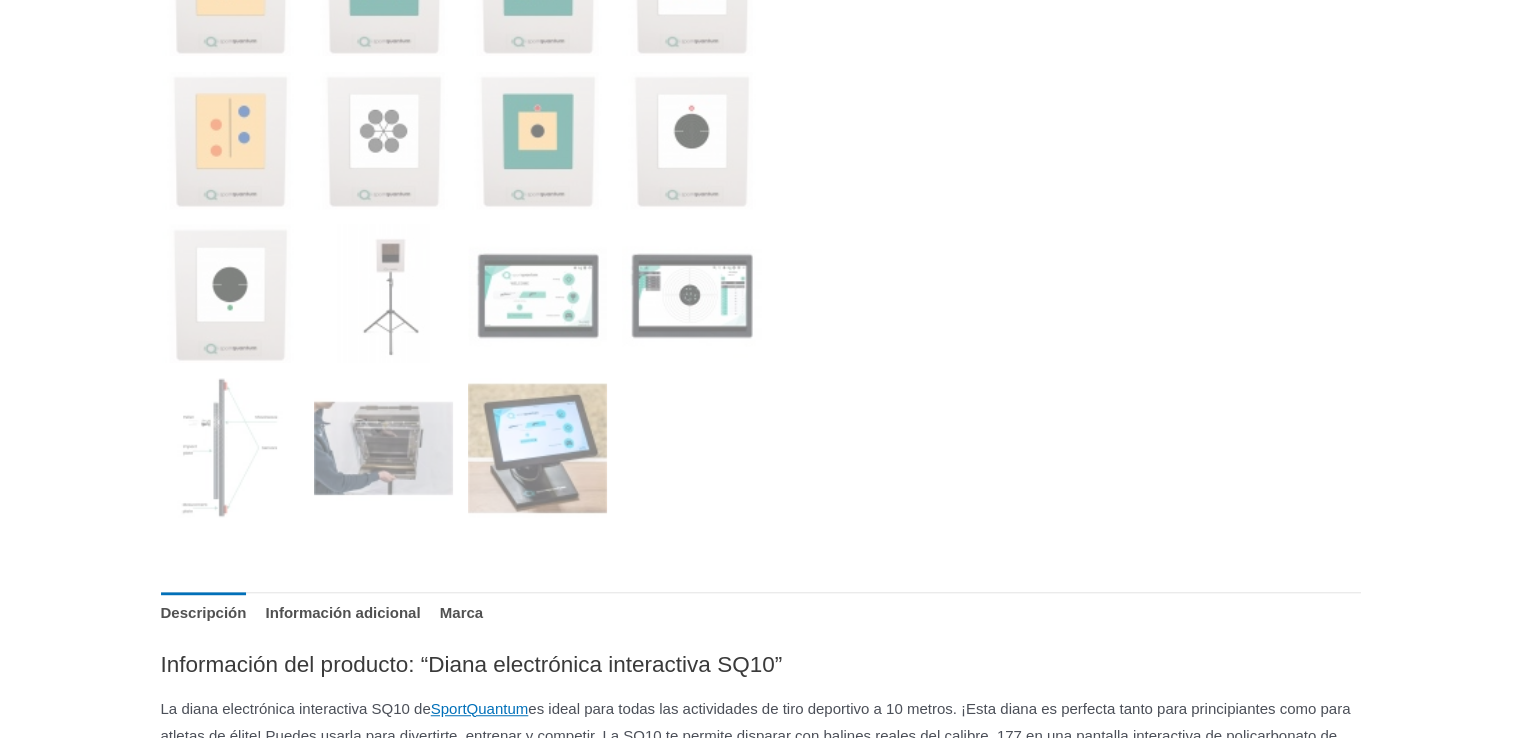scroll, scrollTop: 1152, scrollLeft: 0, axis: vertical 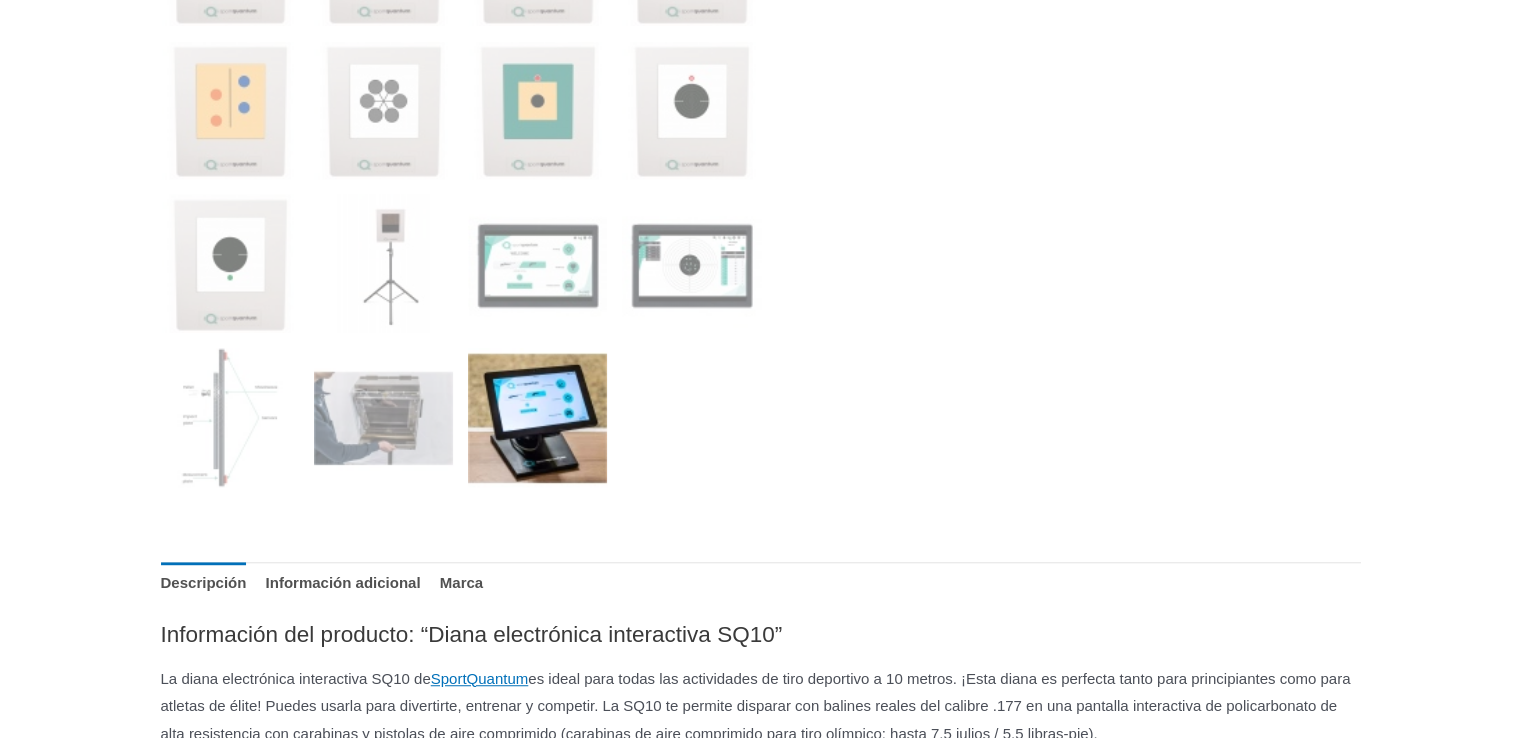 click at bounding box center (537, 417) 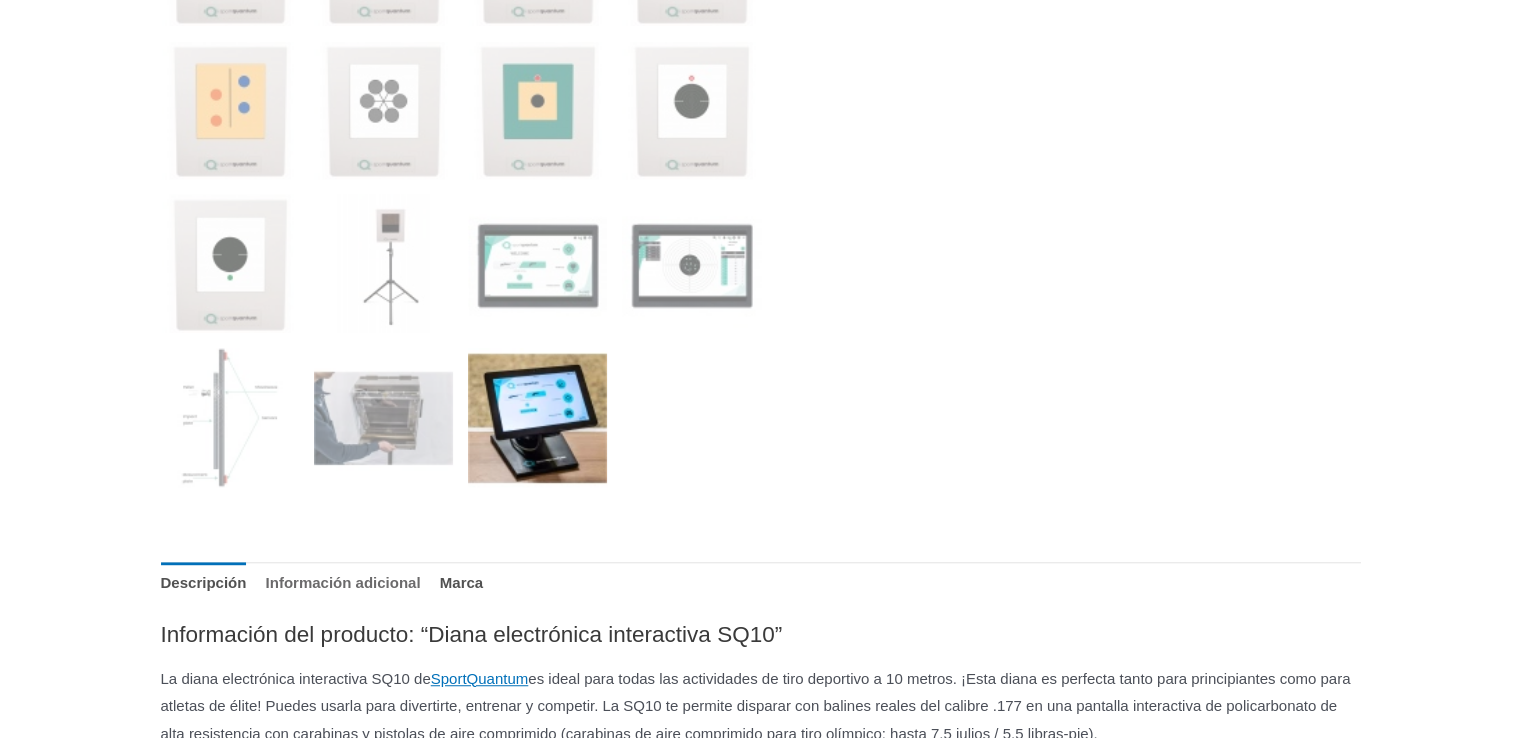 scroll, scrollTop: 1200, scrollLeft: 0, axis: vertical 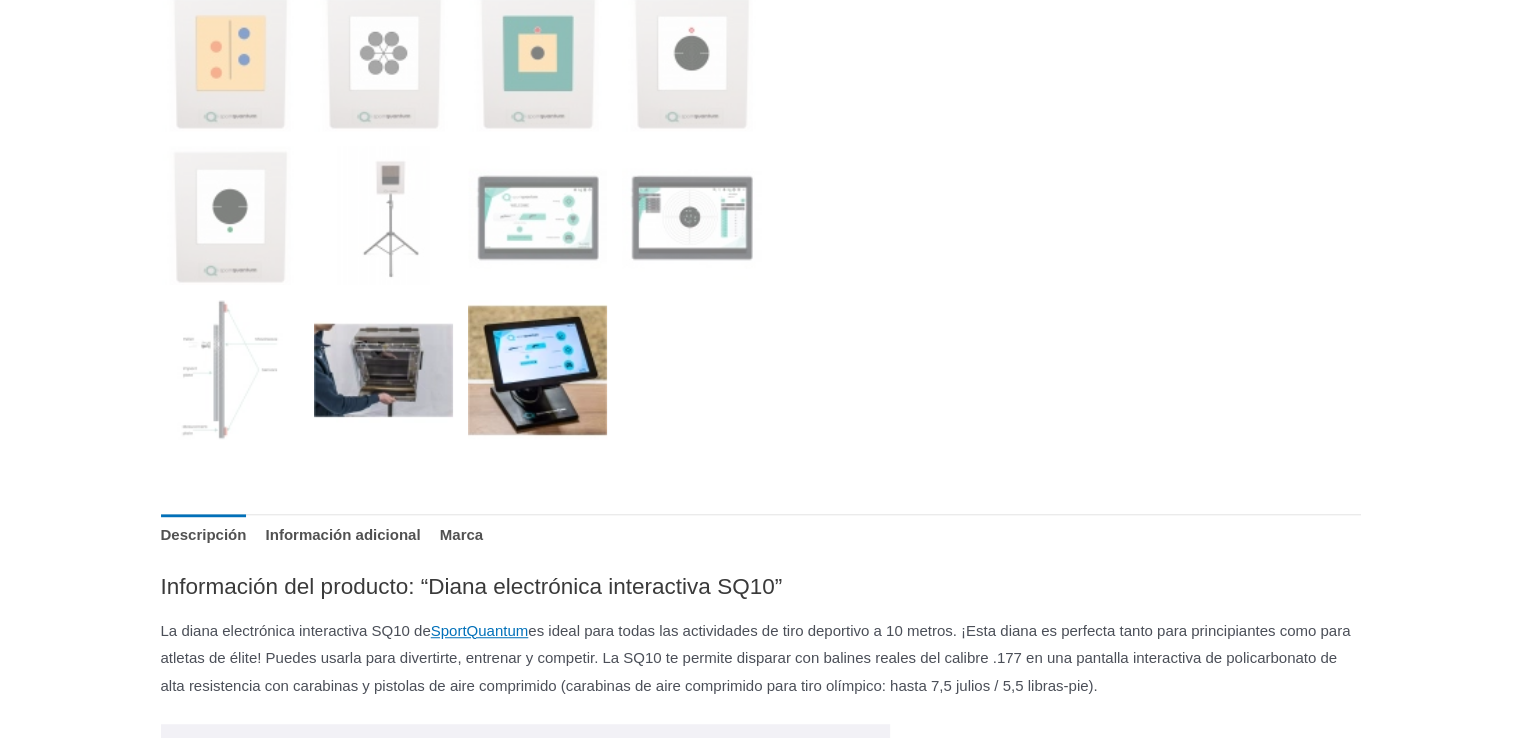 click at bounding box center [383, 369] 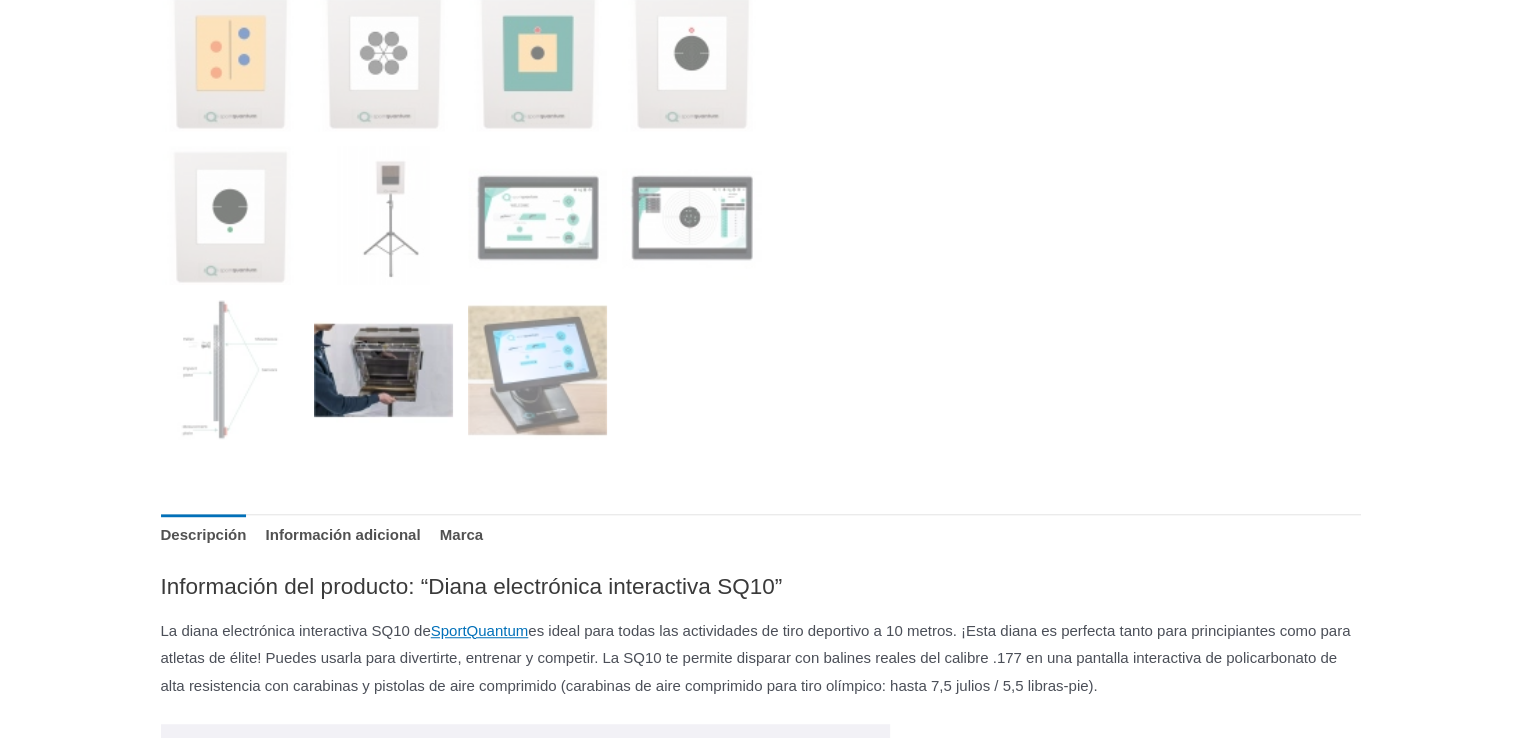 click at bounding box center [383, 369] 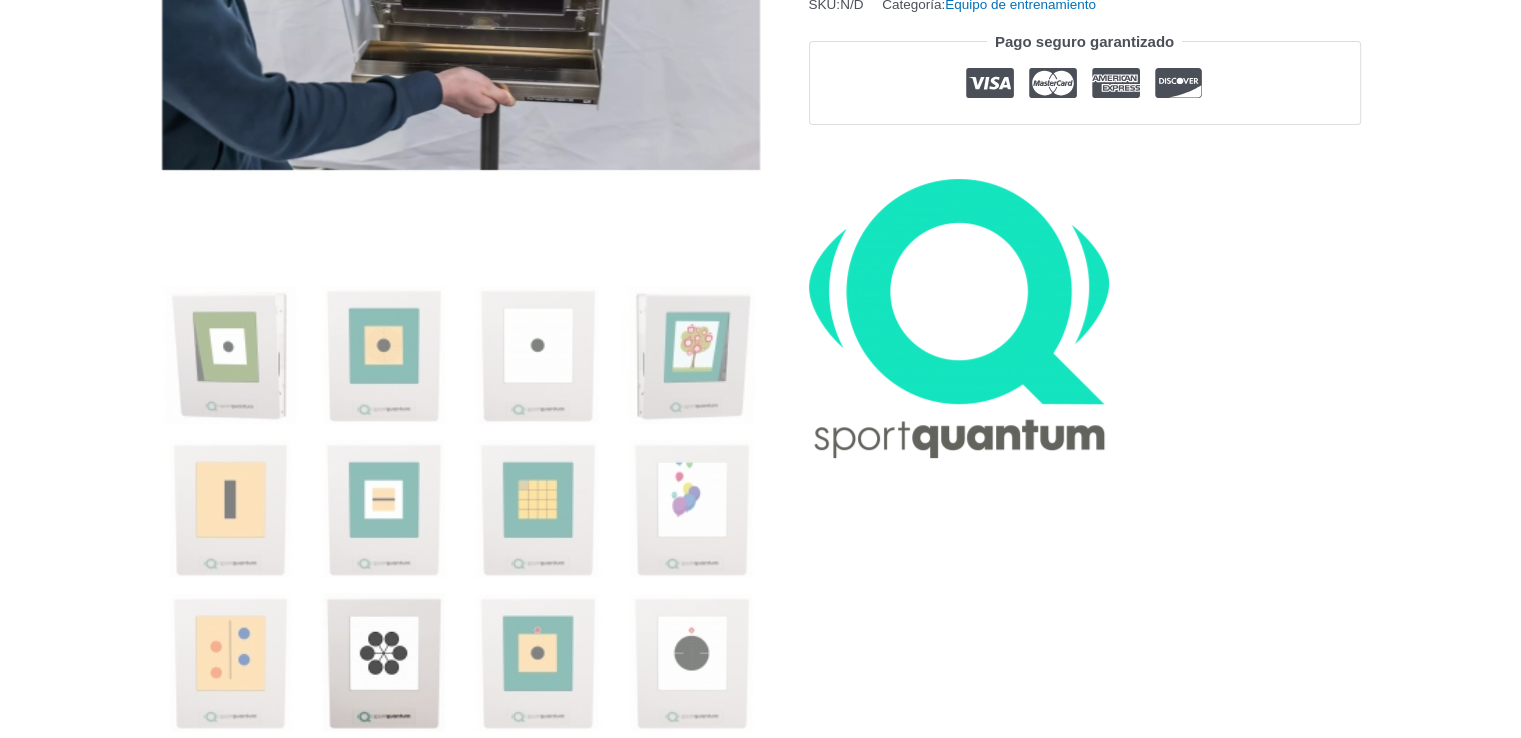 scroll, scrollTop: 1100, scrollLeft: 0, axis: vertical 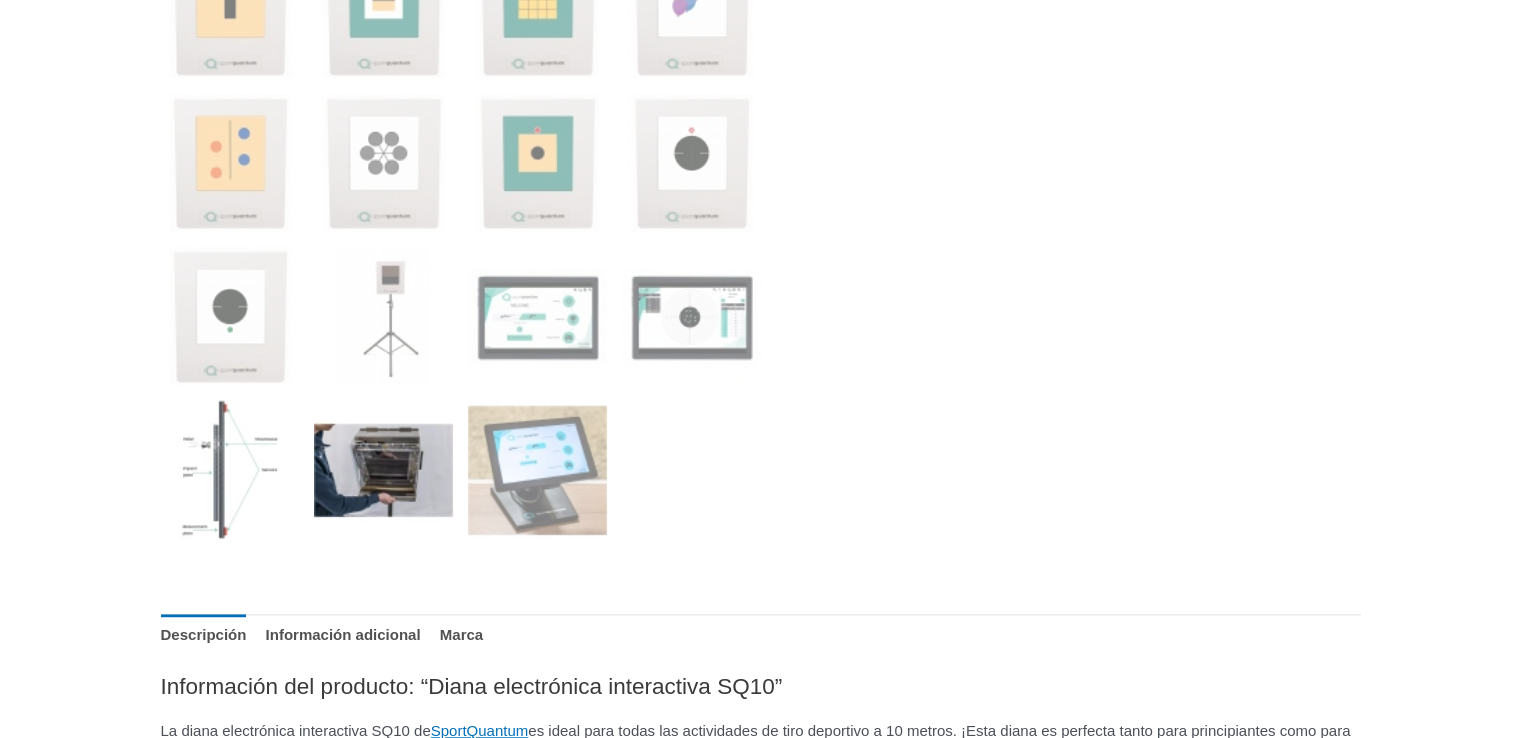 click at bounding box center [230, 469] 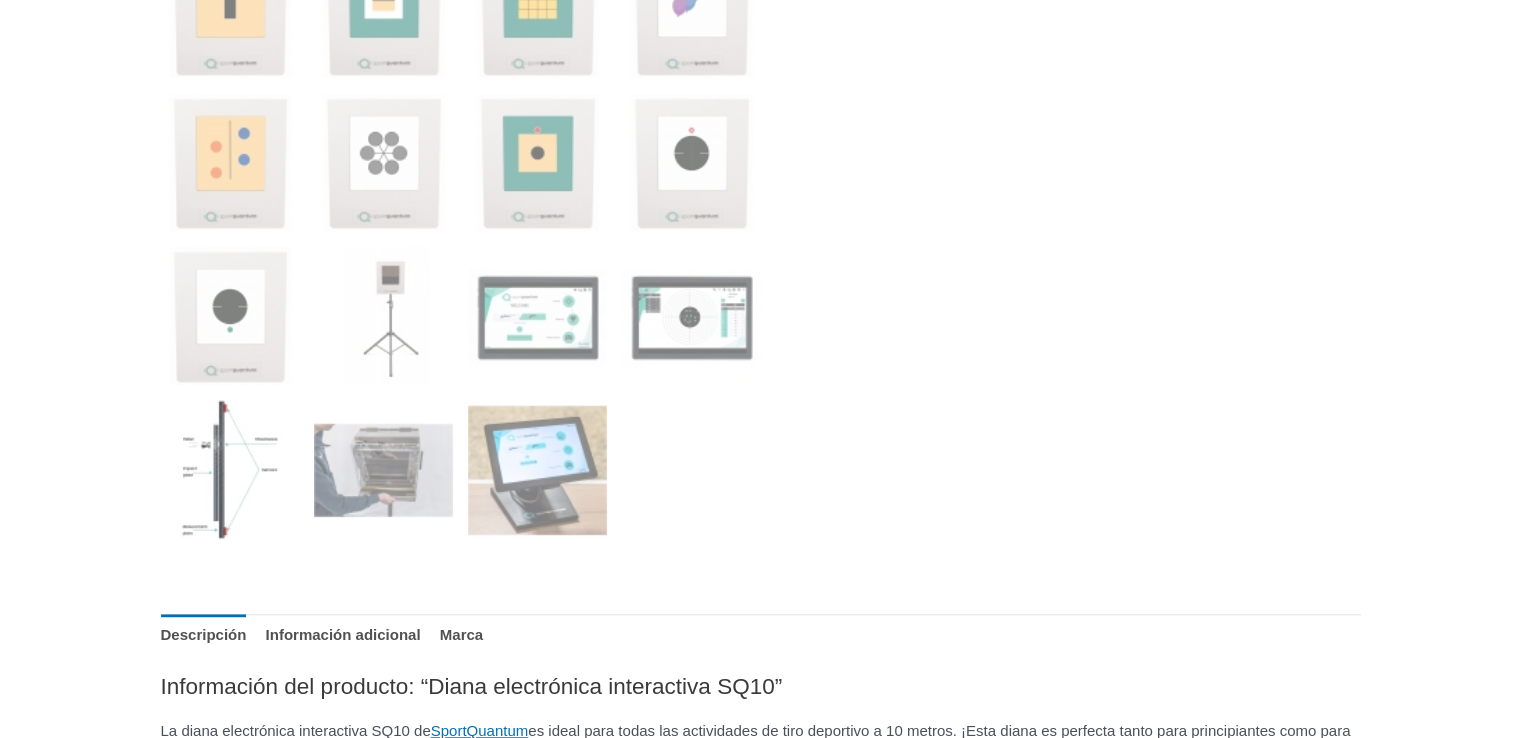 click at bounding box center [230, 469] 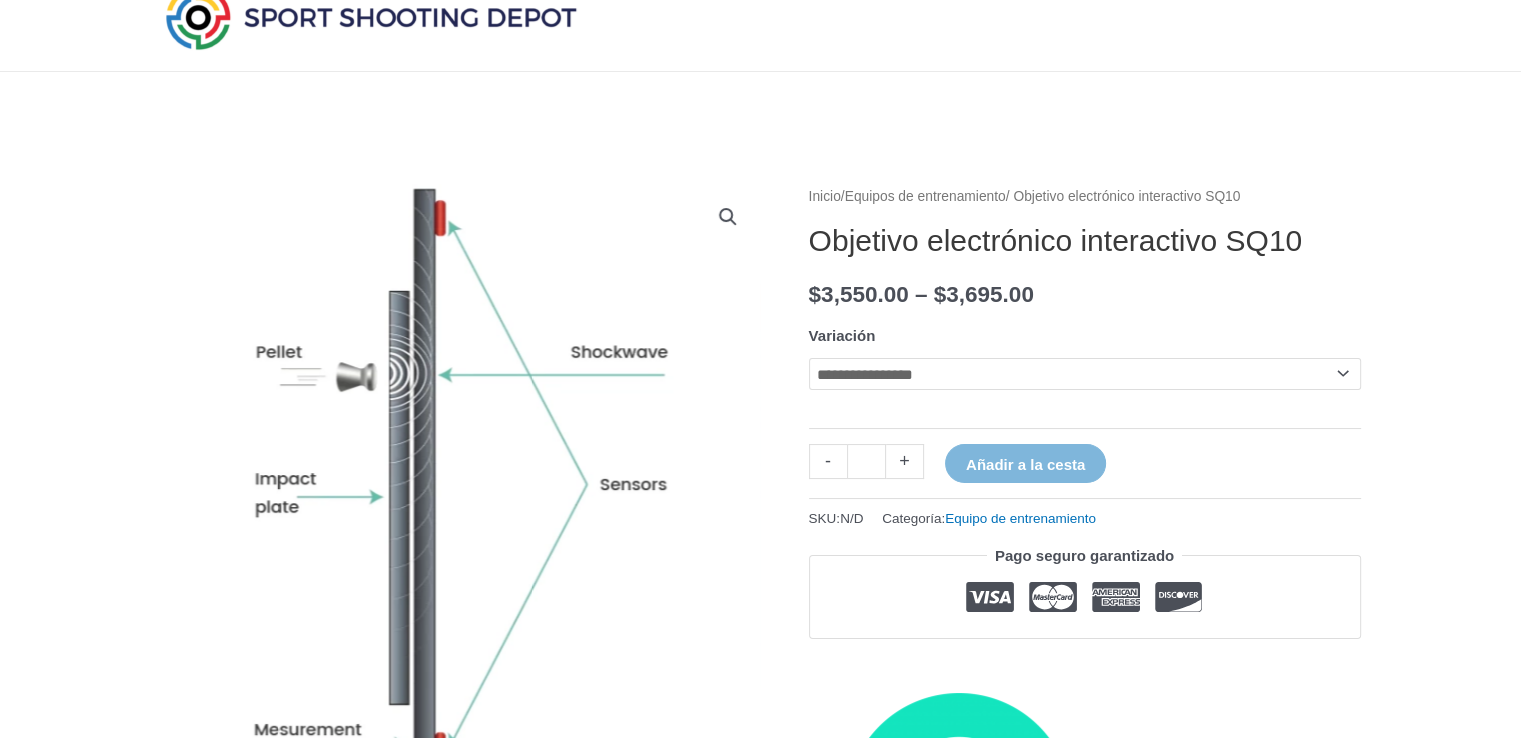 scroll, scrollTop: 0, scrollLeft: 0, axis: both 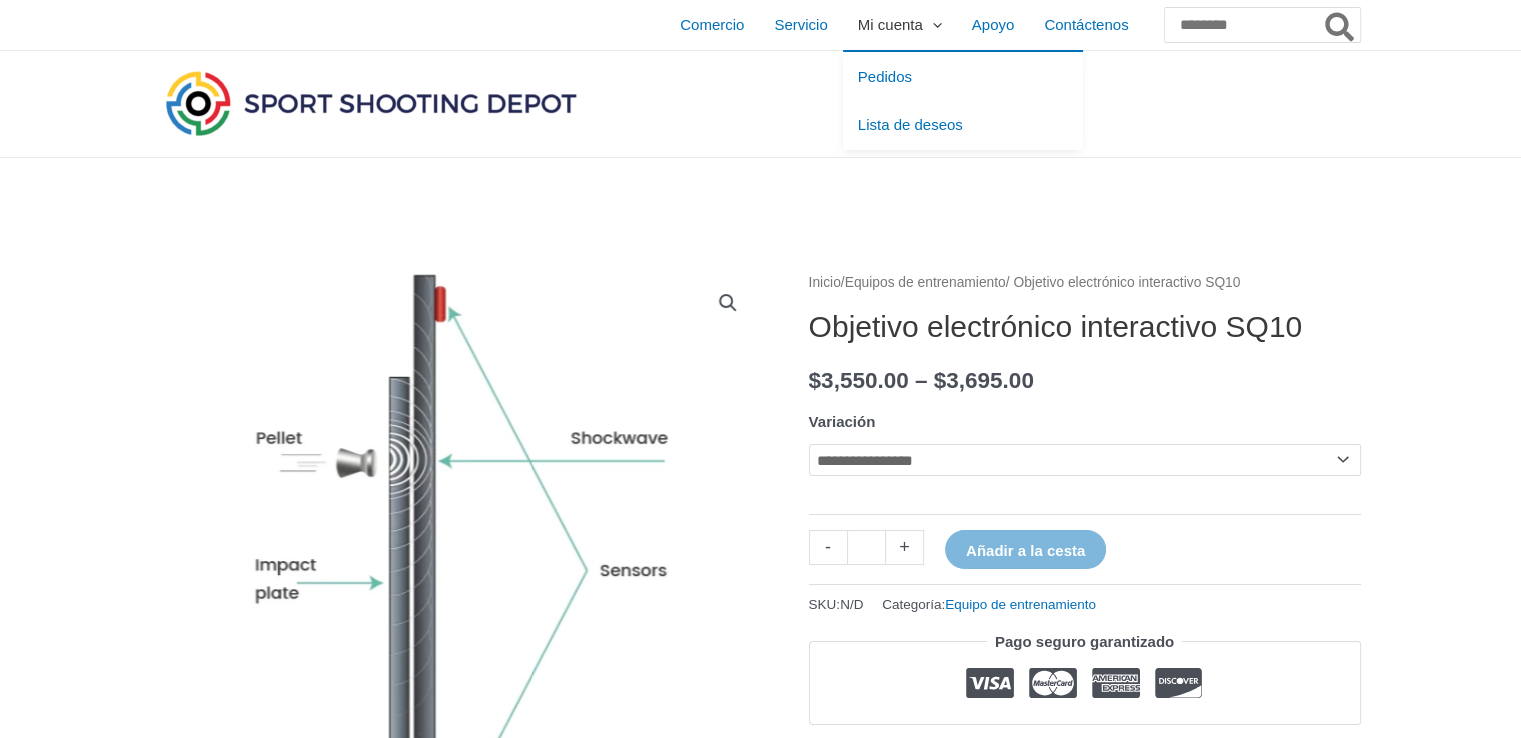 click at bounding box center (932, 24) 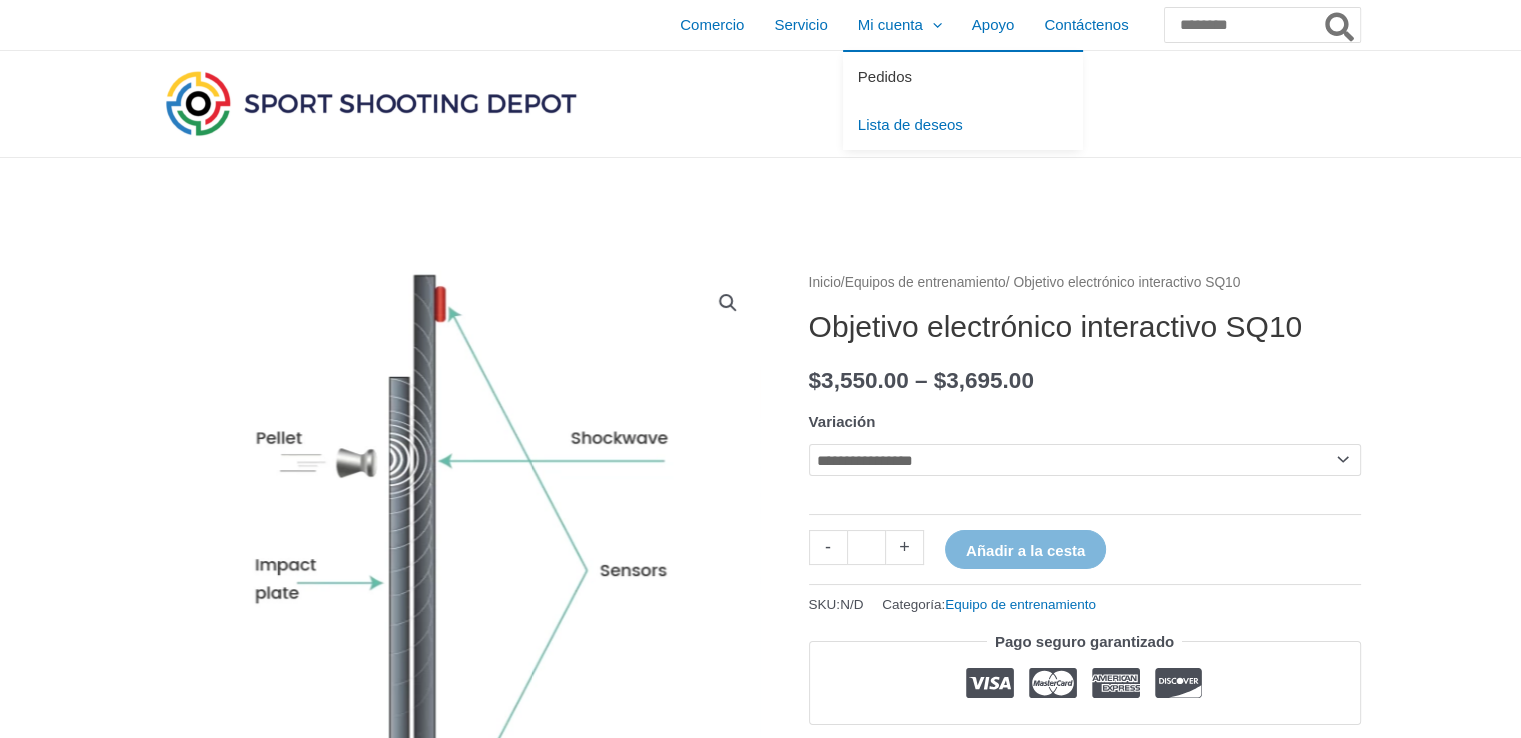click on "Pedidos" at bounding box center [885, 76] 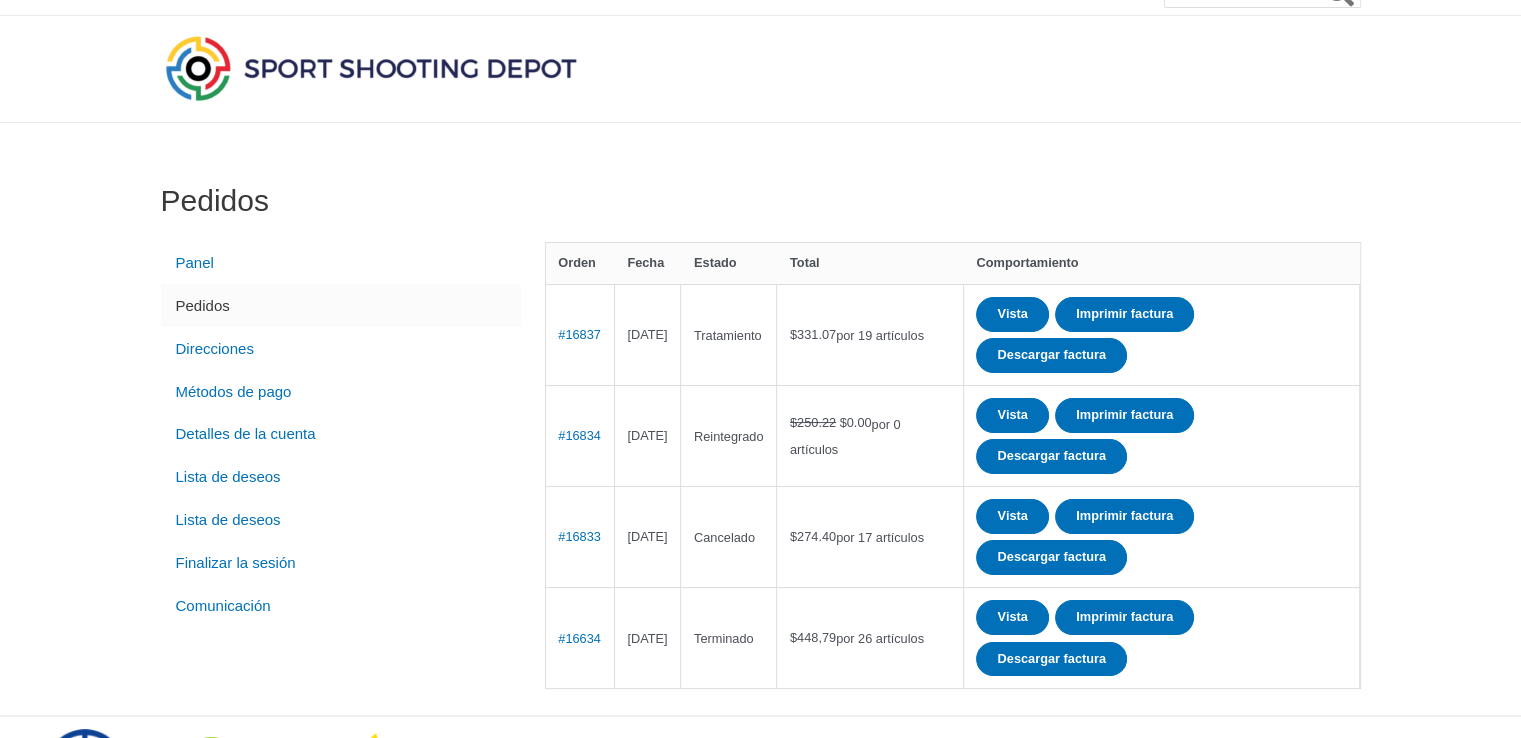 scroll, scrollTop: 0, scrollLeft: 0, axis: both 